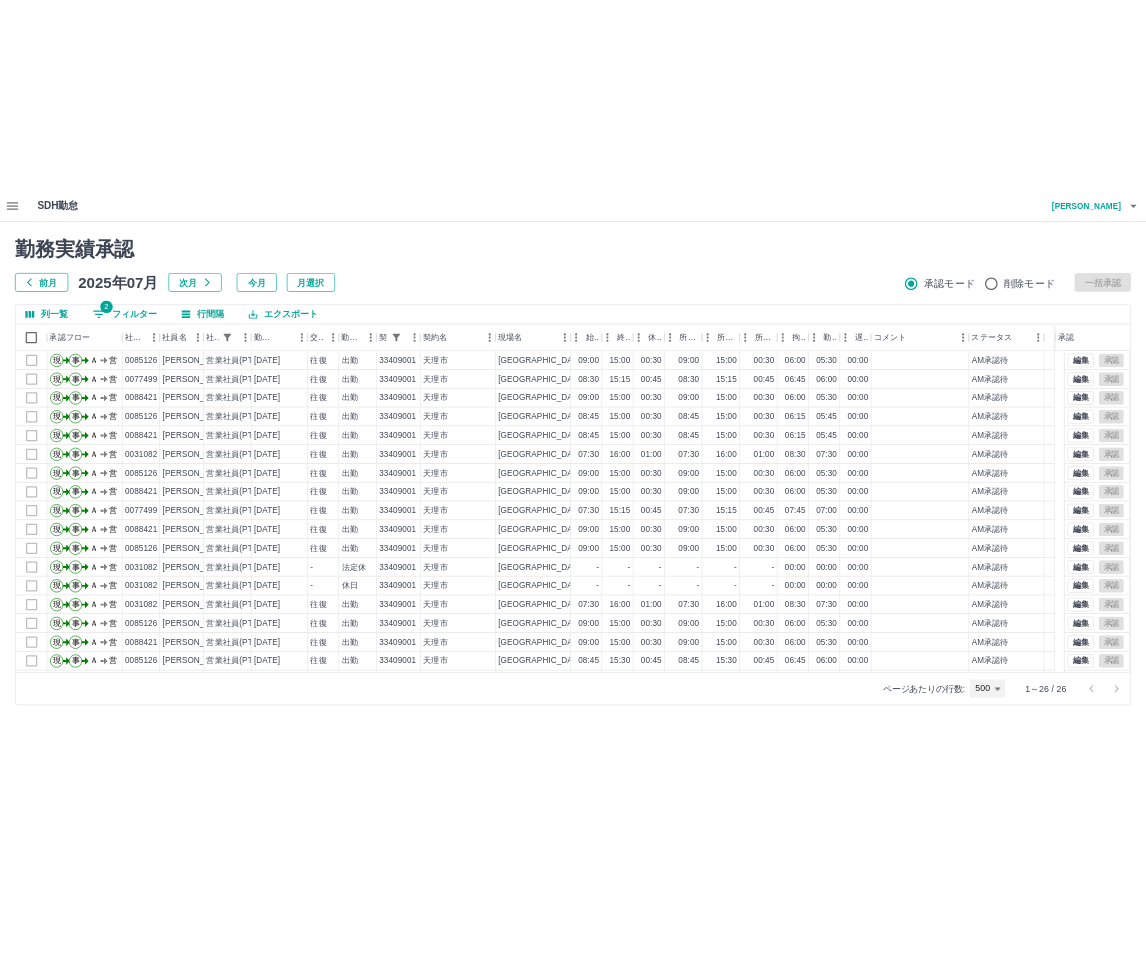 scroll, scrollTop: 0, scrollLeft: 0, axis: both 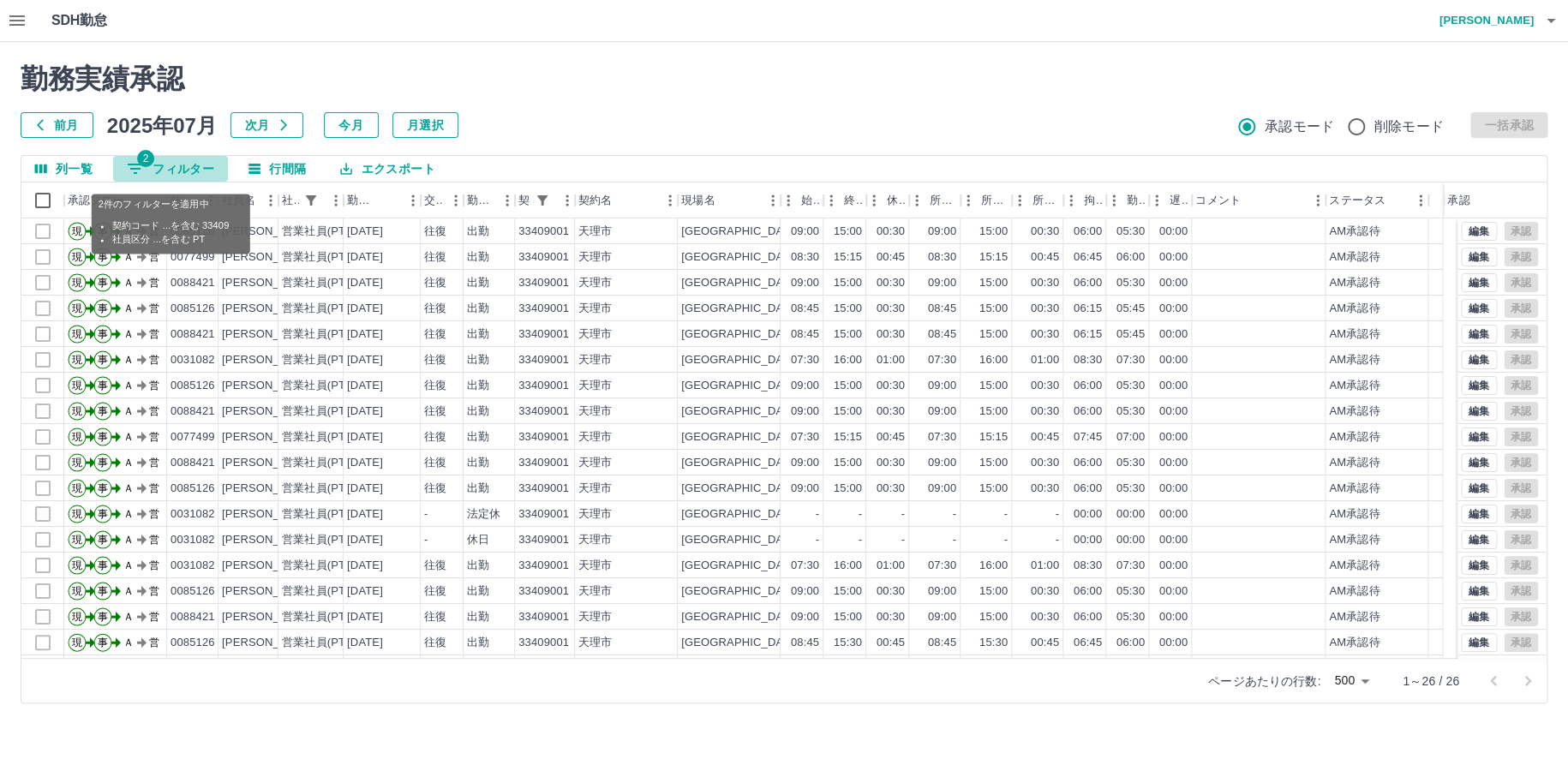 click on "2 フィルター" at bounding box center (171, 169) 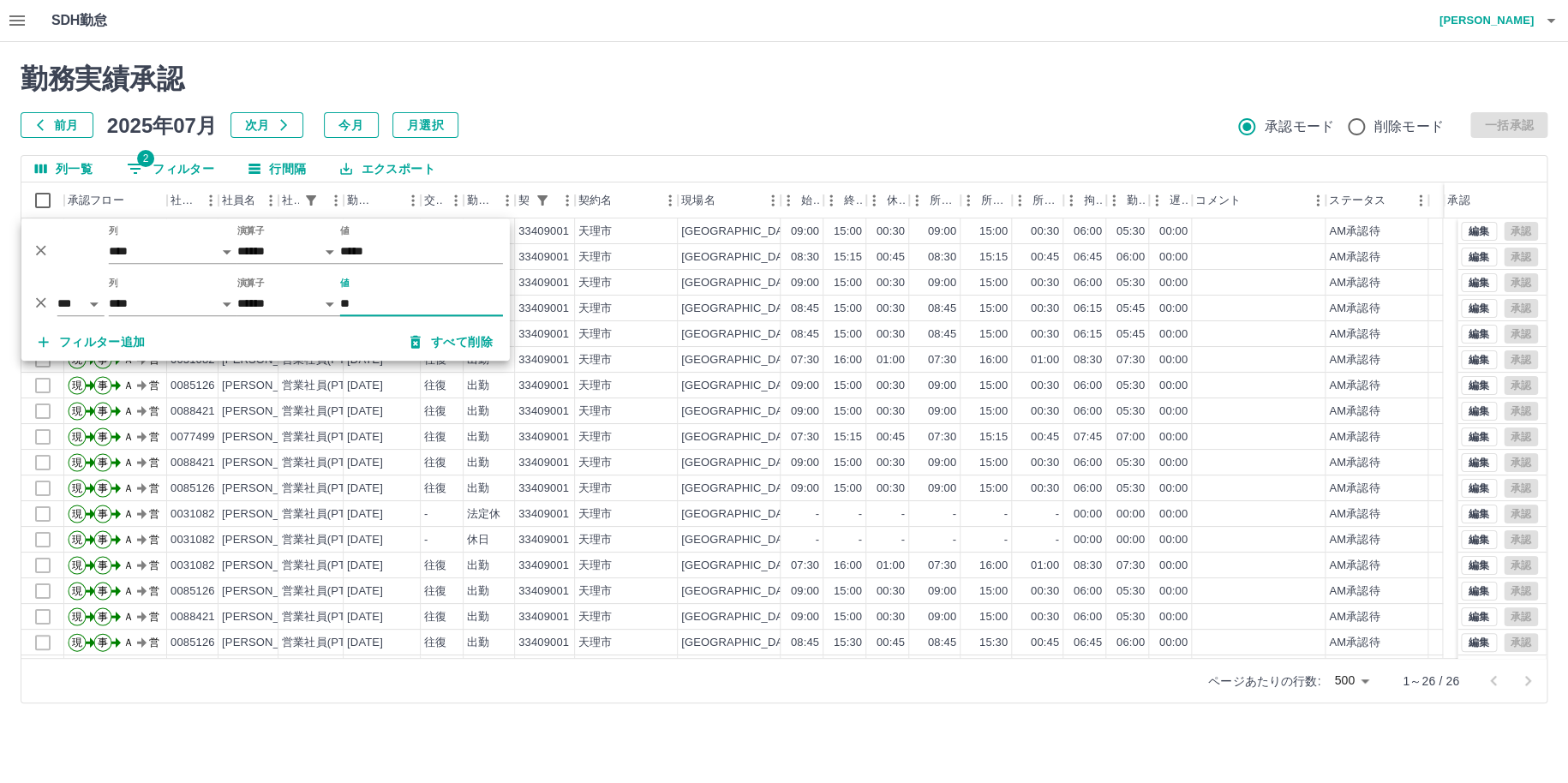 click 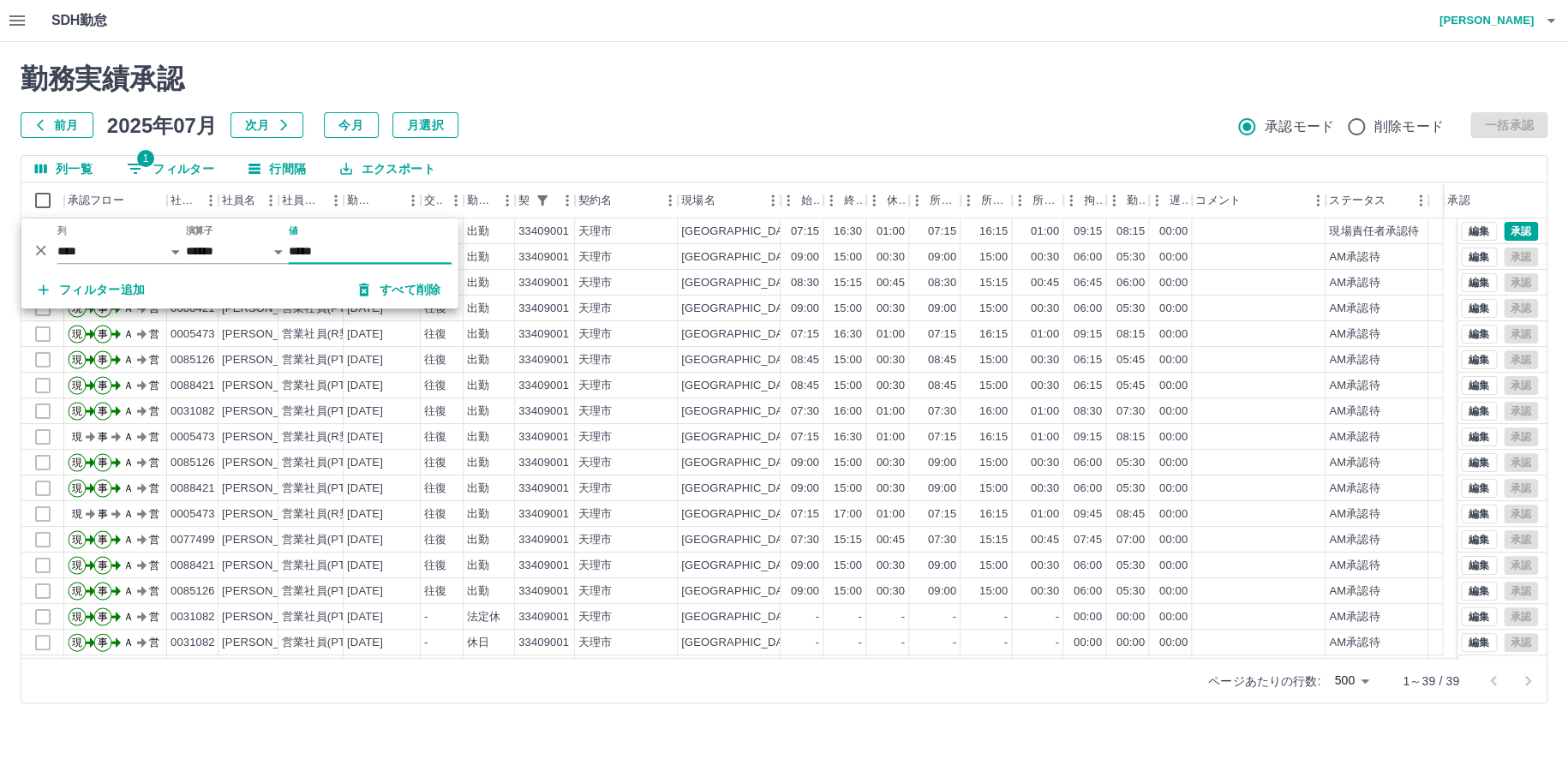 click on "*****" at bounding box center (370, 251) 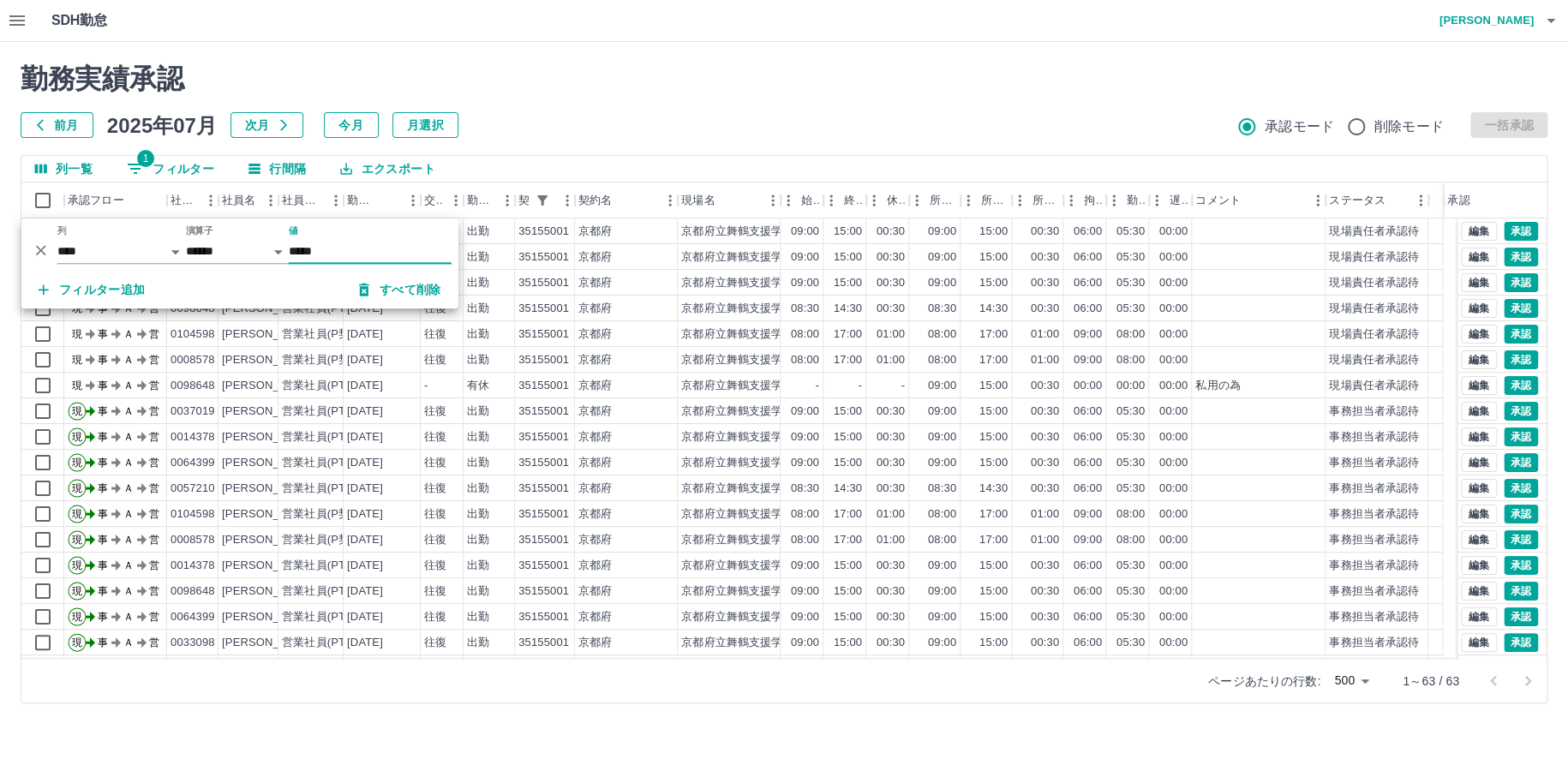 type on "*****" 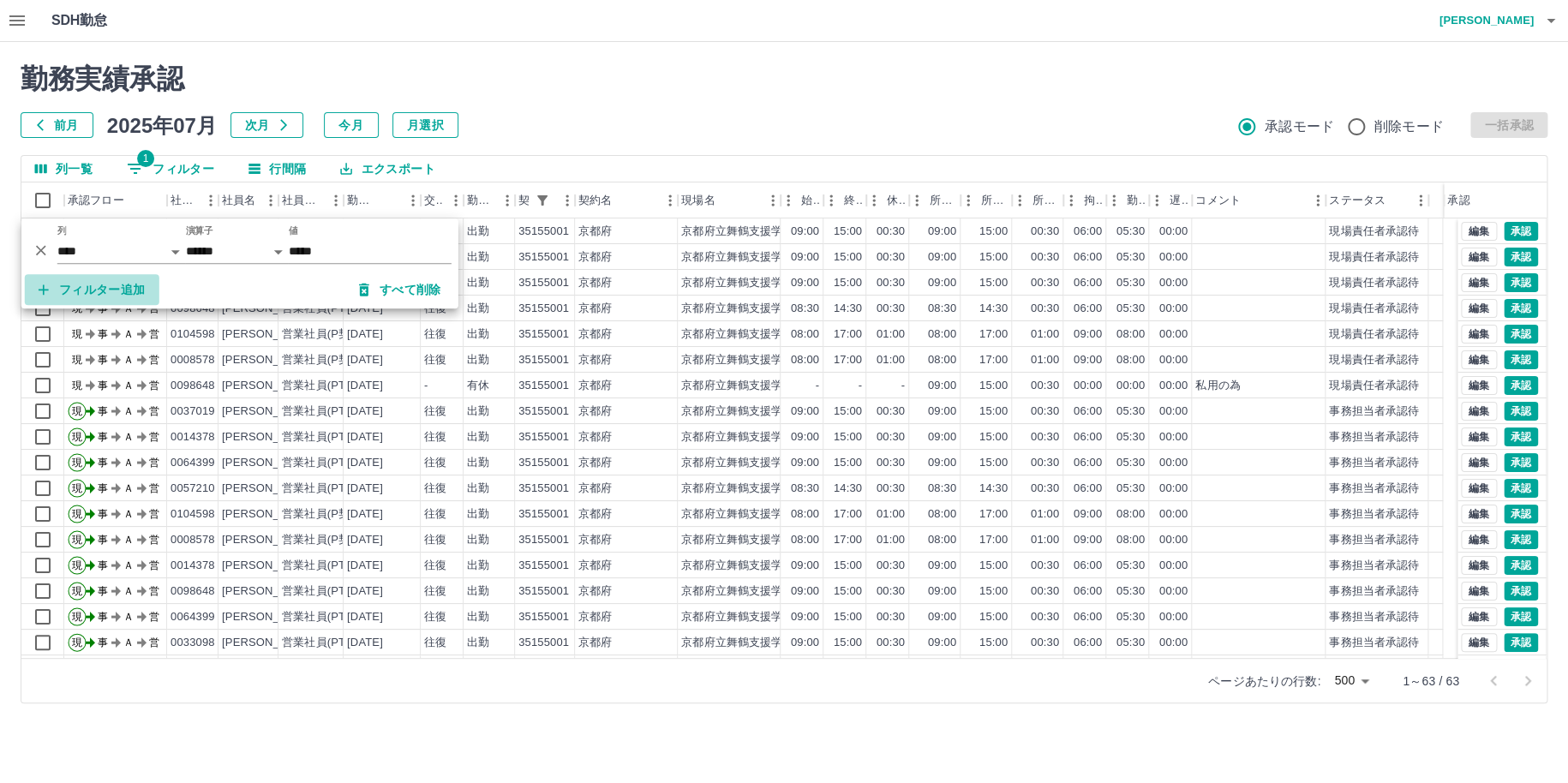 click on "フィルター追加" at bounding box center (92, 290) 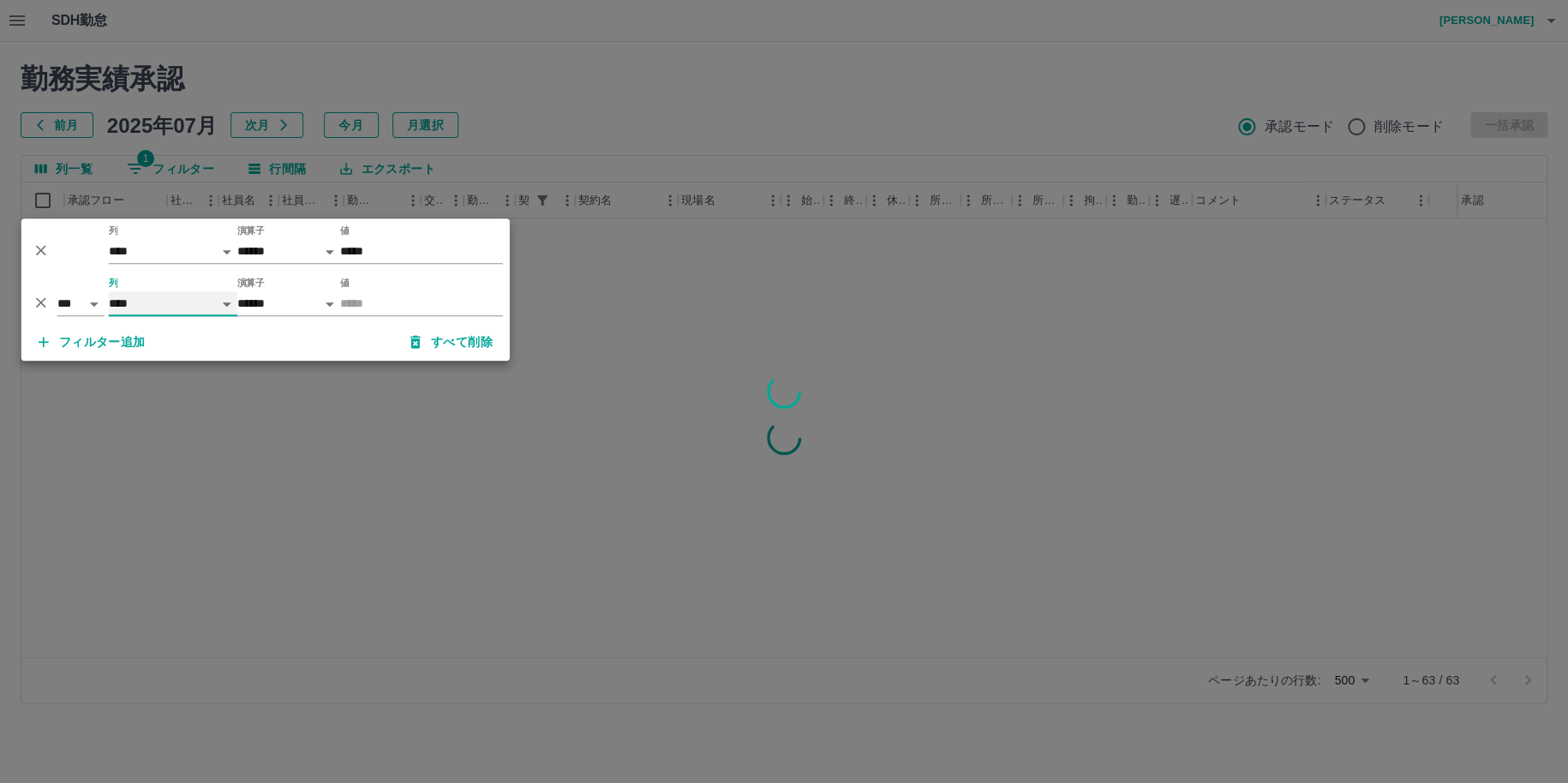 click on "**** *** **** *** *** **** ***** *** *** ** ** ** **** **** **** ** ** *** **** *****" at bounding box center [173, 303] 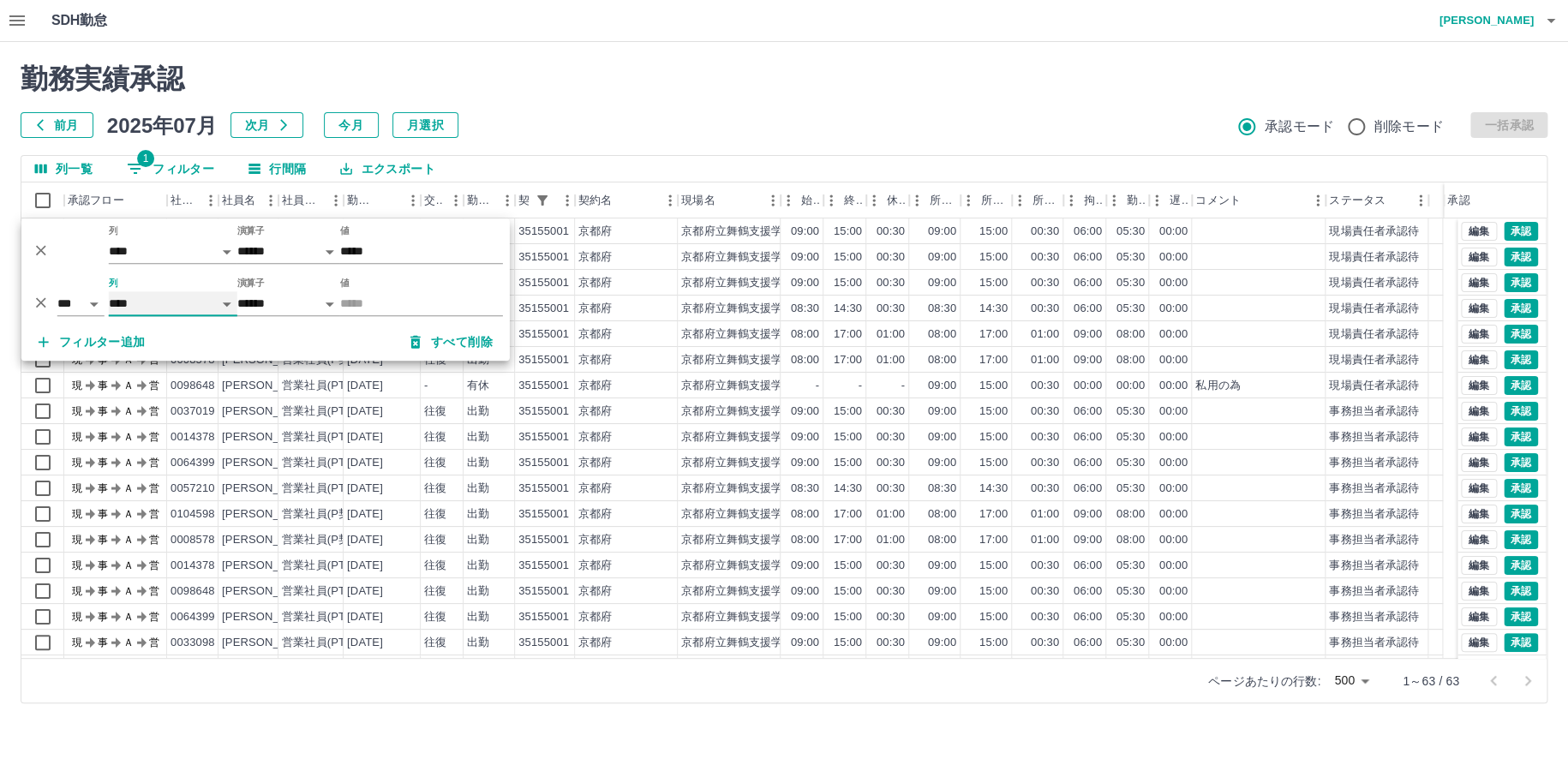 click on "**** *** **** *** *** **** ***** *** *** ** ** ** **** **** **** ** ** *** **** *****" at bounding box center (173, 303) 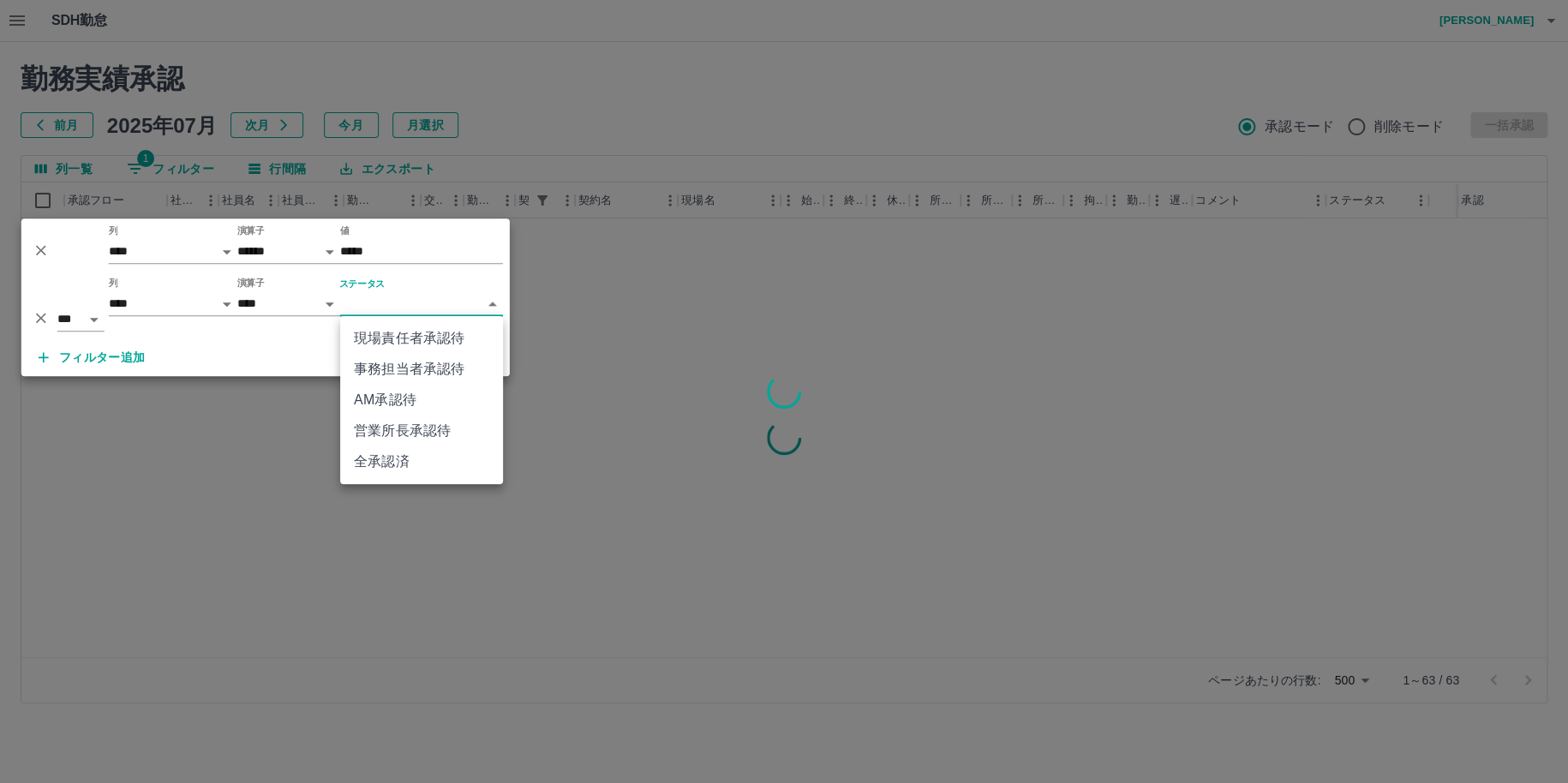 click on "SDH勤怠 [PERSON_NAME] 勤務実績承認 前月 [DATE] 次月 今月 月選択 承認モード 削除モード 一括承認 列一覧 1 フィルター 行間隔 エクスポート 承認フロー 社員番号 社員名 社員区分 勤務日 交通費 勤務区分 契約コード 契約名 現場名 始業 終業 休憩 所定開始 所定終業 所定休憩 拘束 勤務 遅刻等 コメント ステータス 承認 ページあたりの行数: 500 *** 1～63 / 63 SDH勤怠 *** ** 列 **** *** **** *** *** **** ***** *** *** ** ** ** **** **** **** ** ** *** **** ***** 演算子 ****** ******* 値 ***** *** ** 列 **** *** **** *** *** **** ***** *** *** ** ** ** **** **** **** ** ** *** **** ***** 演算子 **** ****** ステータス ​ ********* フィルター追加 すべて削除 現場責任者承認待 事務担当者承認待 AM承認待 営業所長承認待 全承認済" at bounding box center (784, 362) 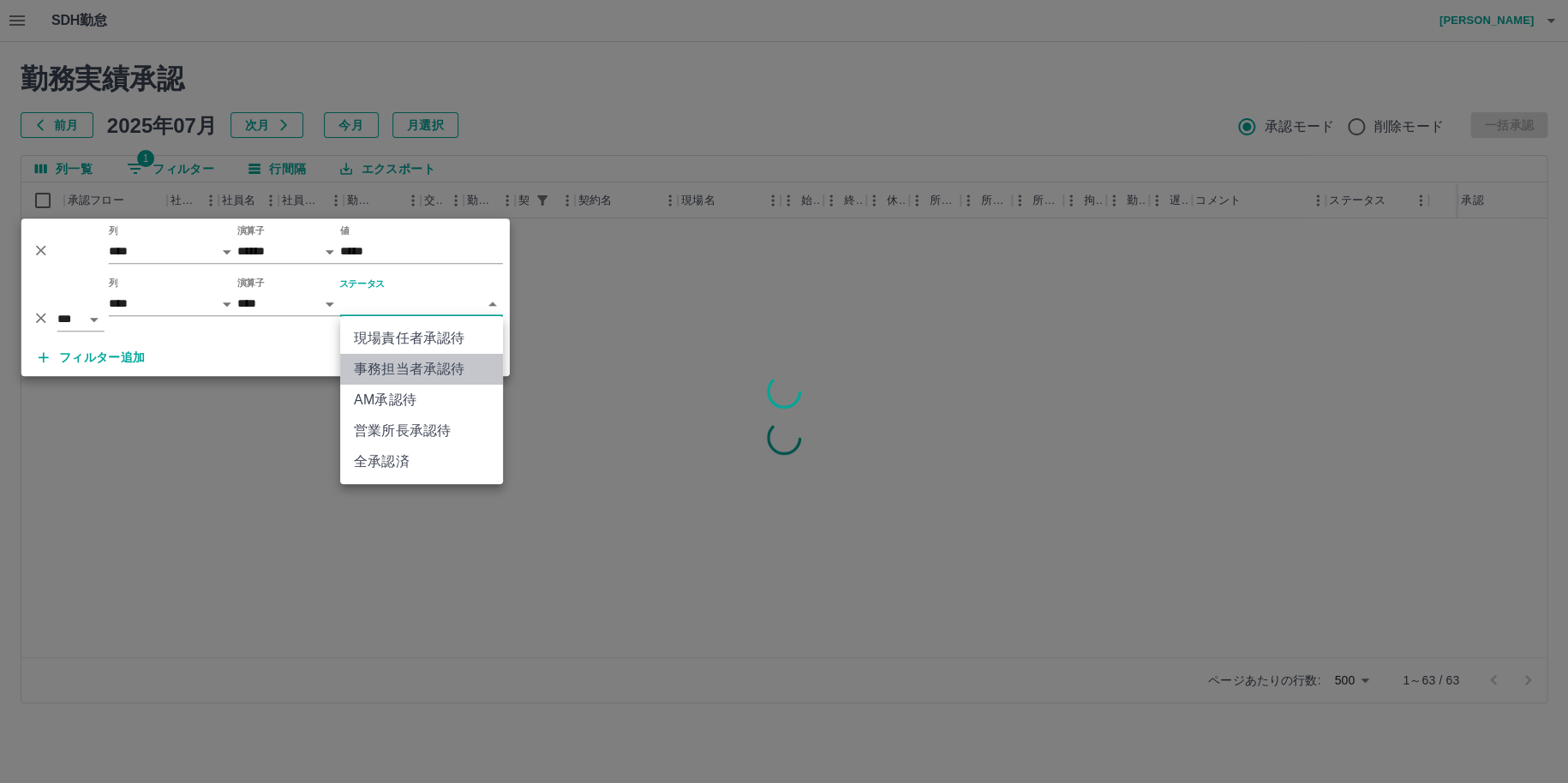 click on "事務担当者承認待" at bounding box center (422, 369) 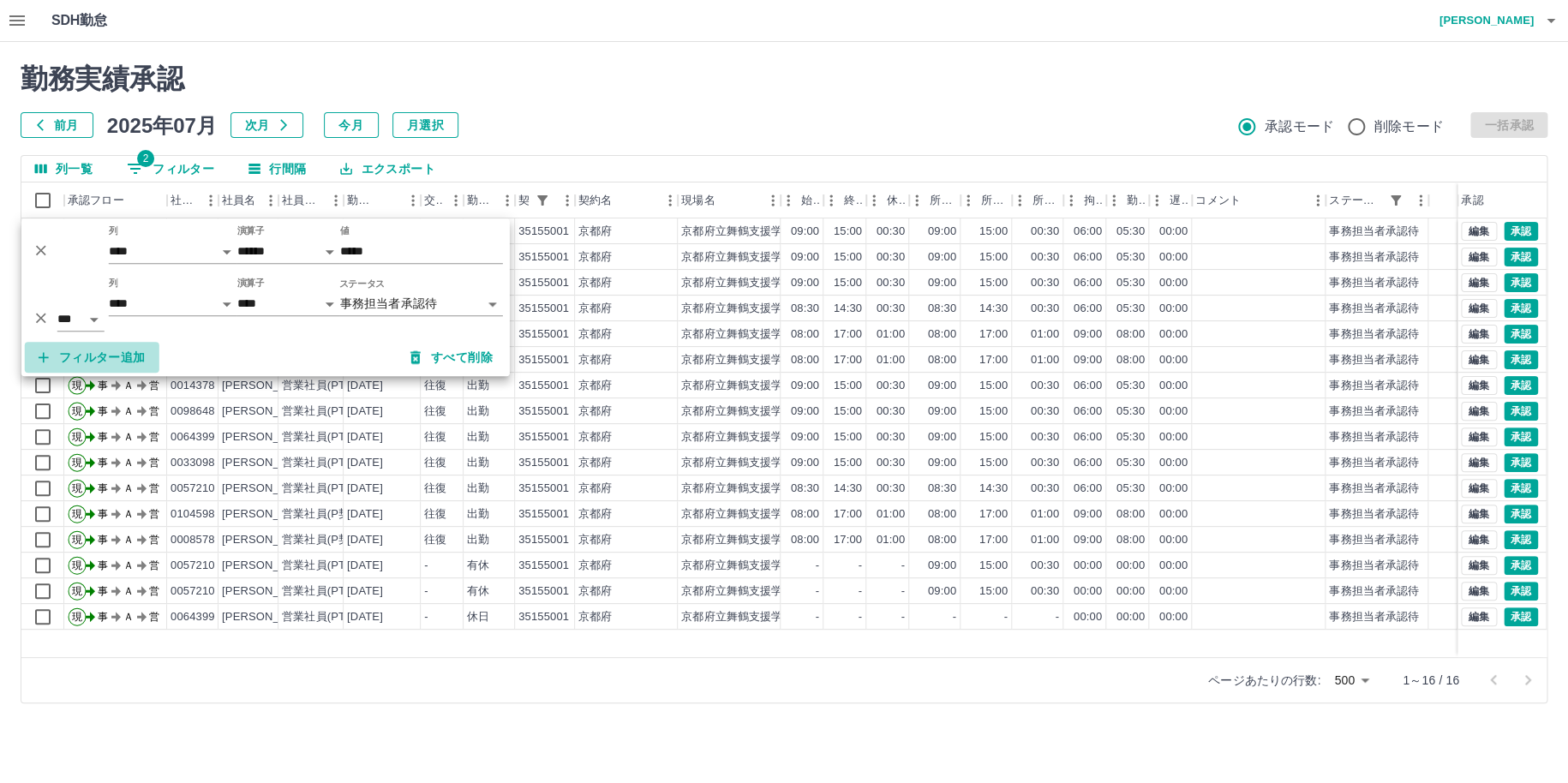 click on "フィルター追加" at bounding box center [92, 357] 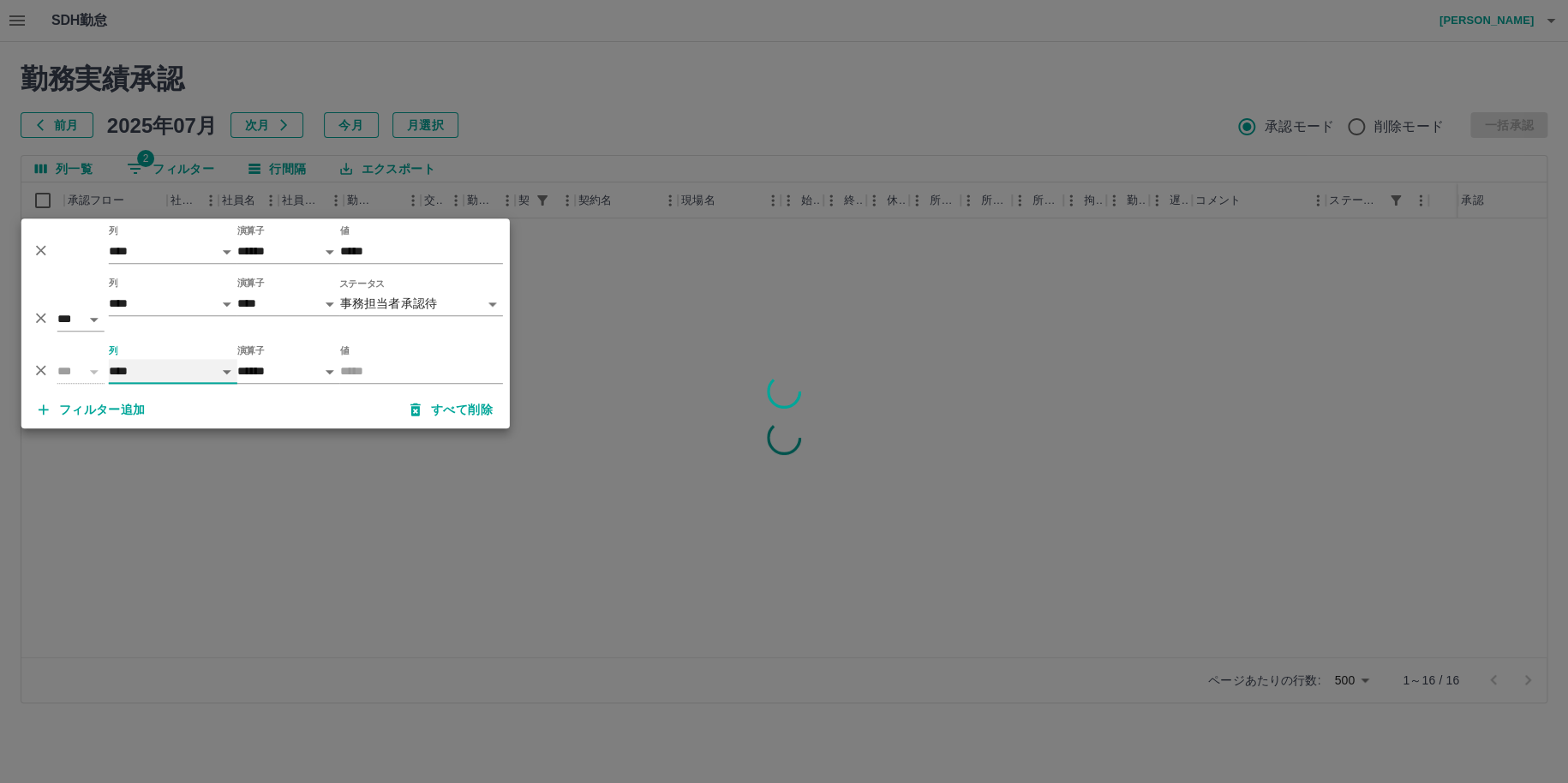 click on "**** *** **** *** *** **** ***** *** *** ** ** ** **** **** **** ** ** *** **** *****" at bounding box center [173, 371] 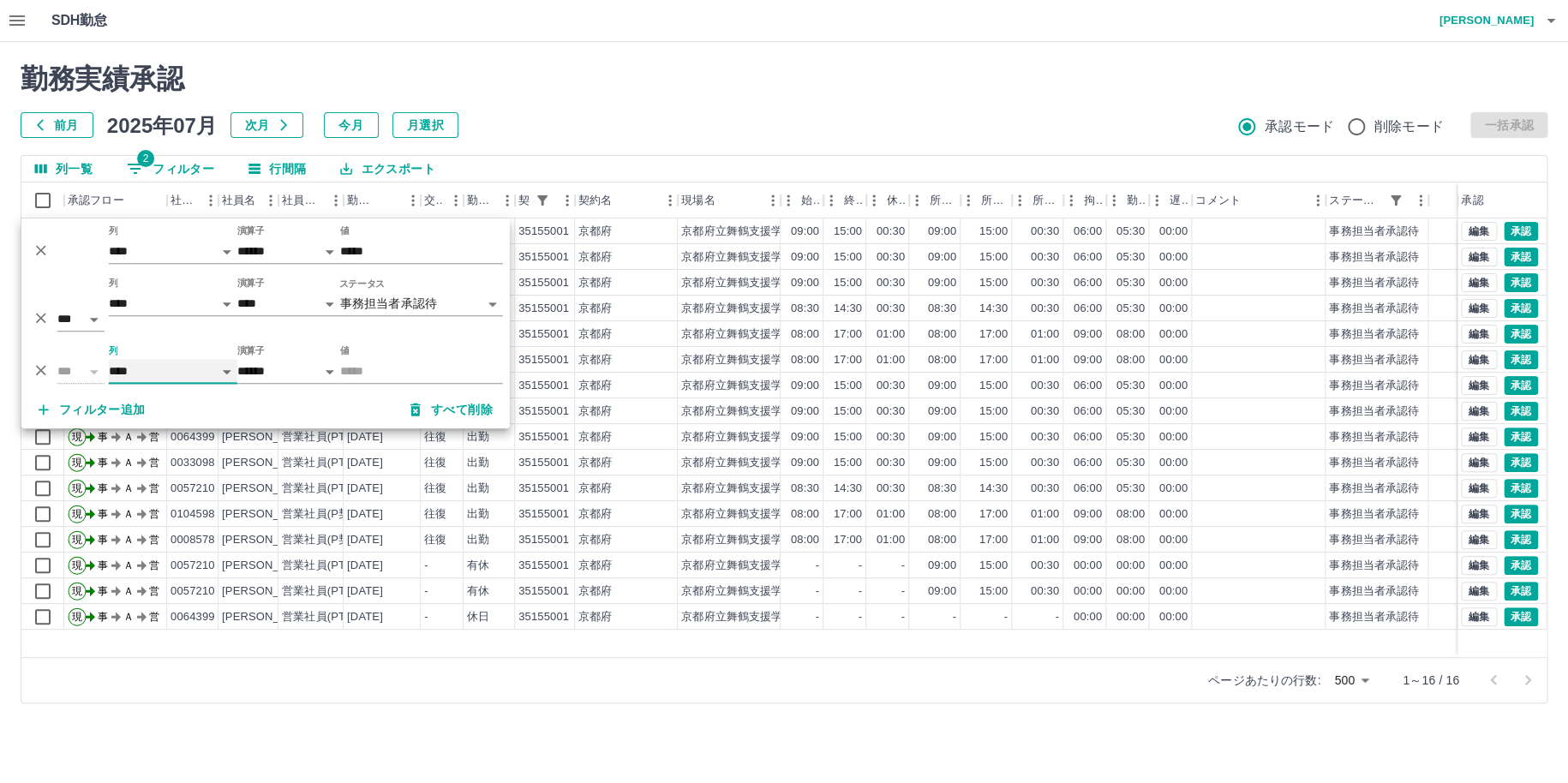 click on "**** *** **** *** *** **** ***** *** *** ** ** ** **** **** **** ** ** *** **** *****" at bounding box center (173, 371) 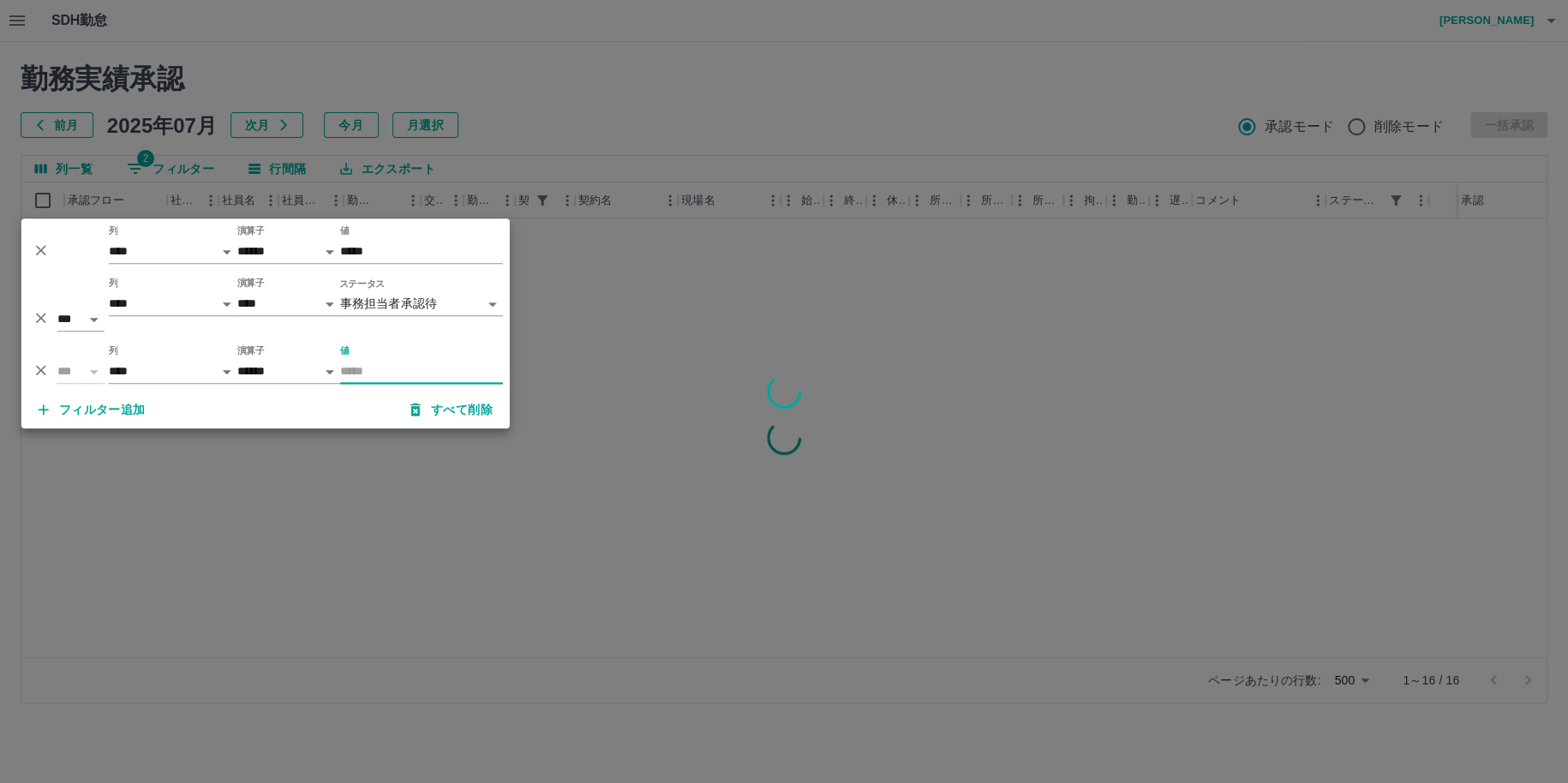 click on "値" at bounding box center (422, 371) 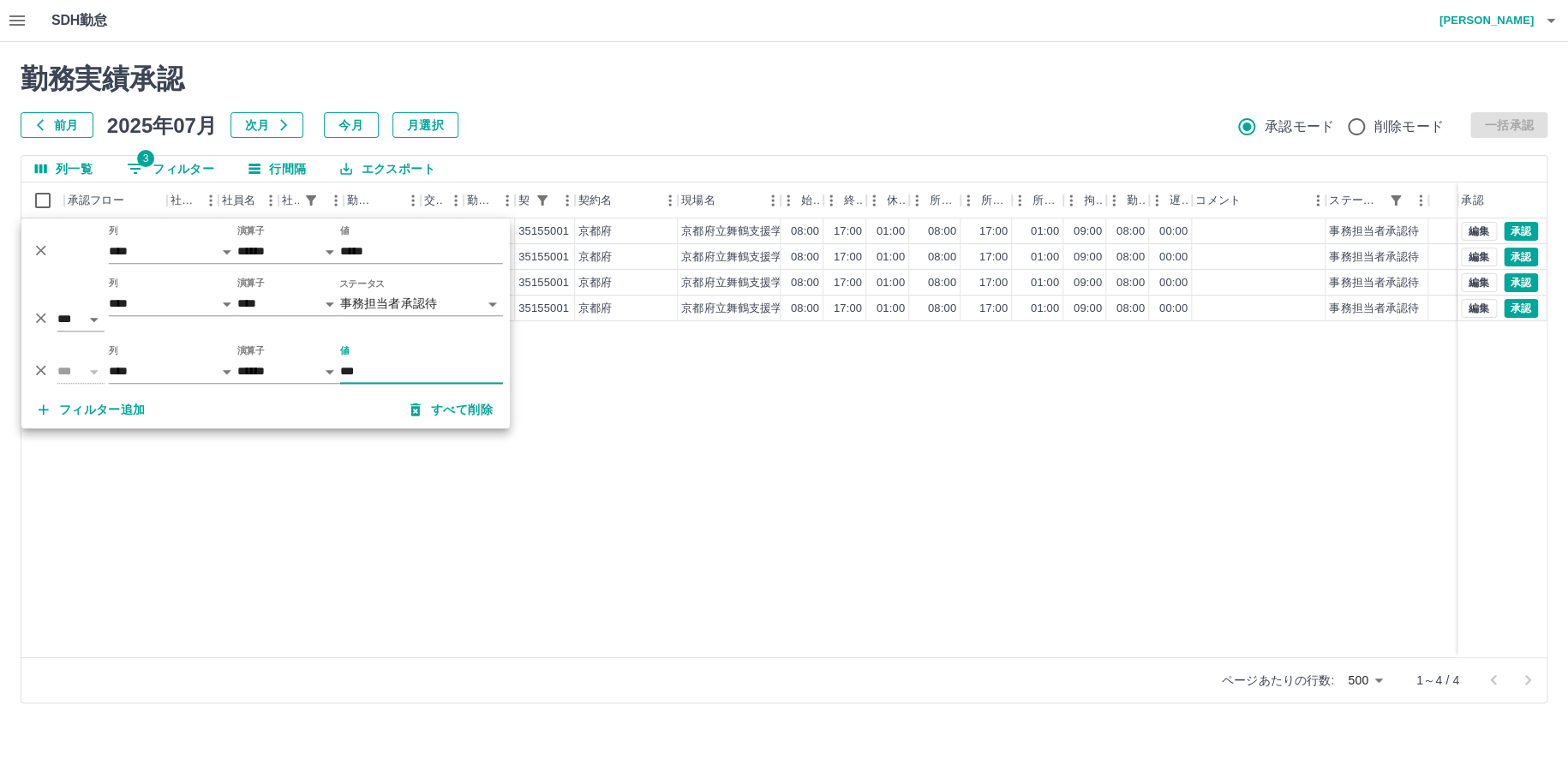type on "***" 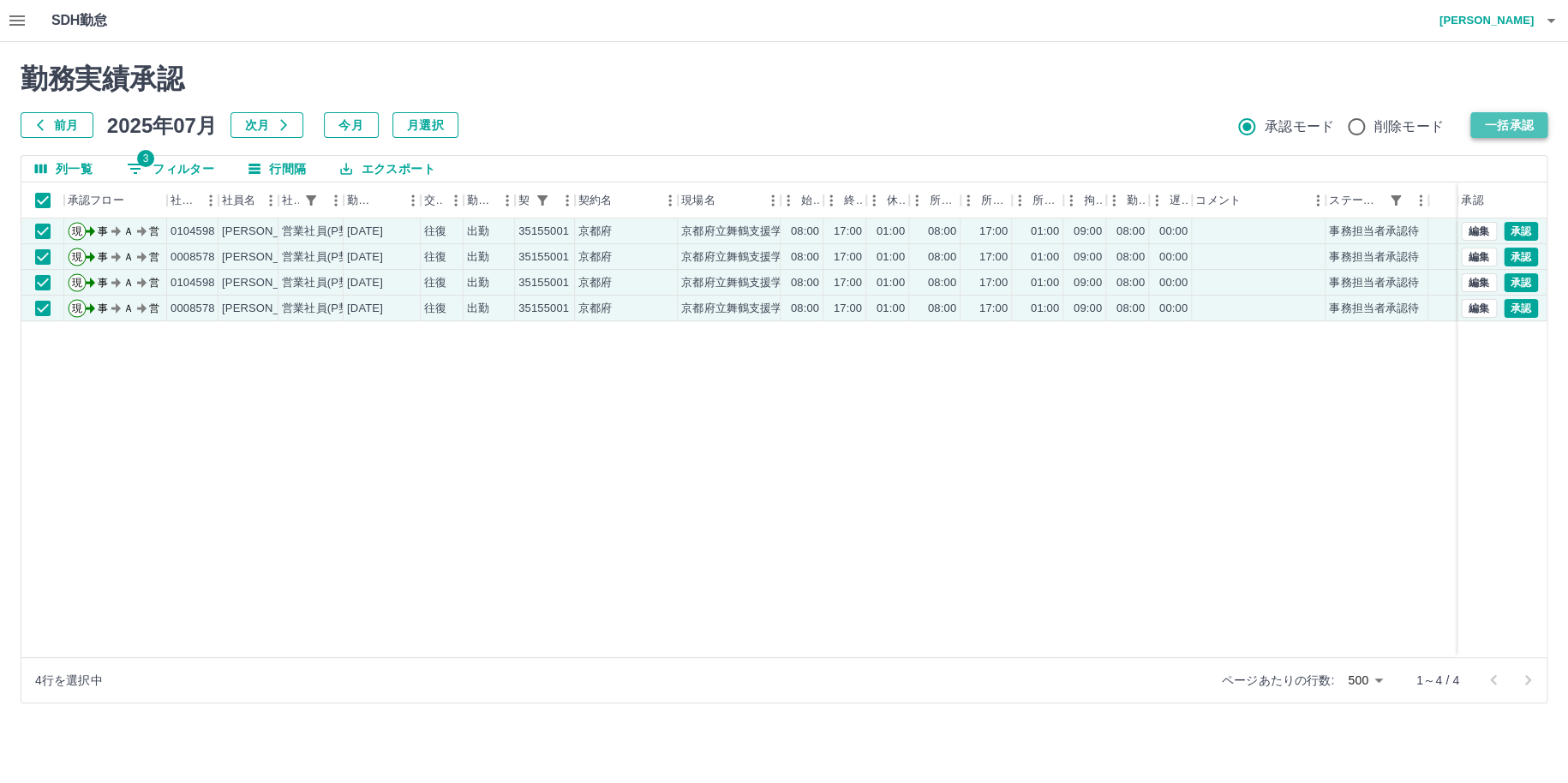 click on "一括承認" at bounding box center [1509, 125] 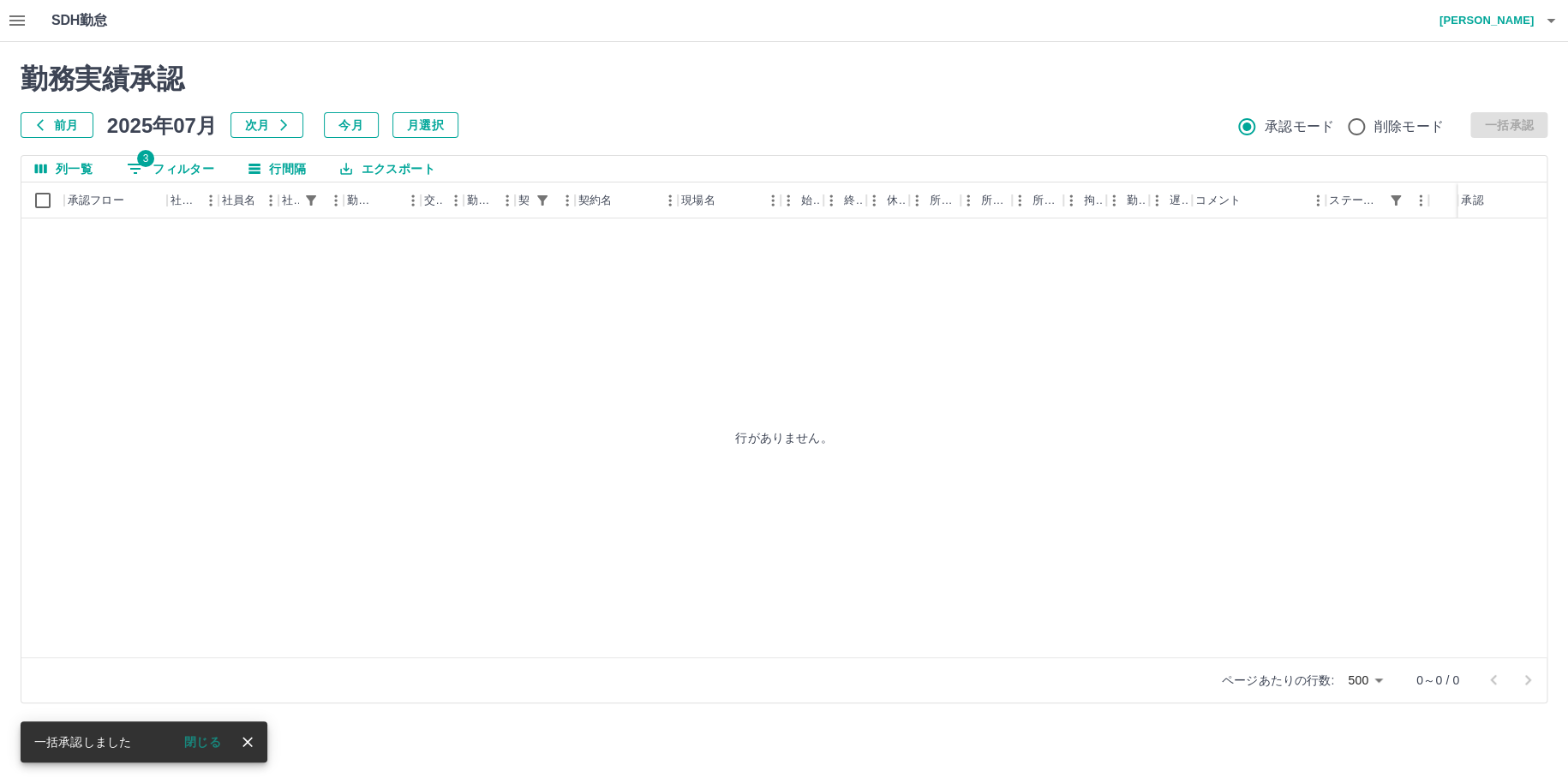 click on "3 フィルター" at bounding box center [171, 169] 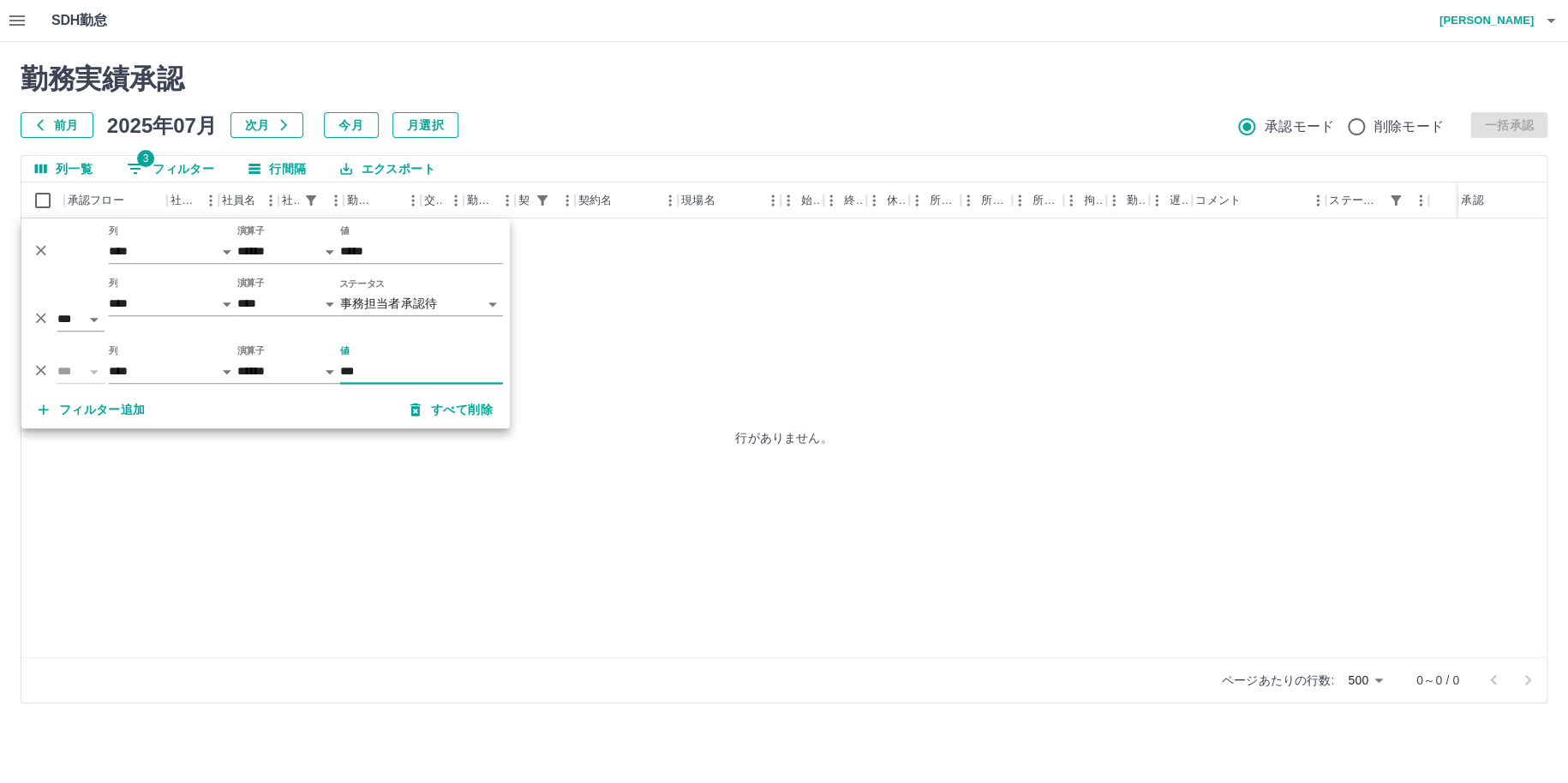 click on "***" at bounding box center [422, 371] 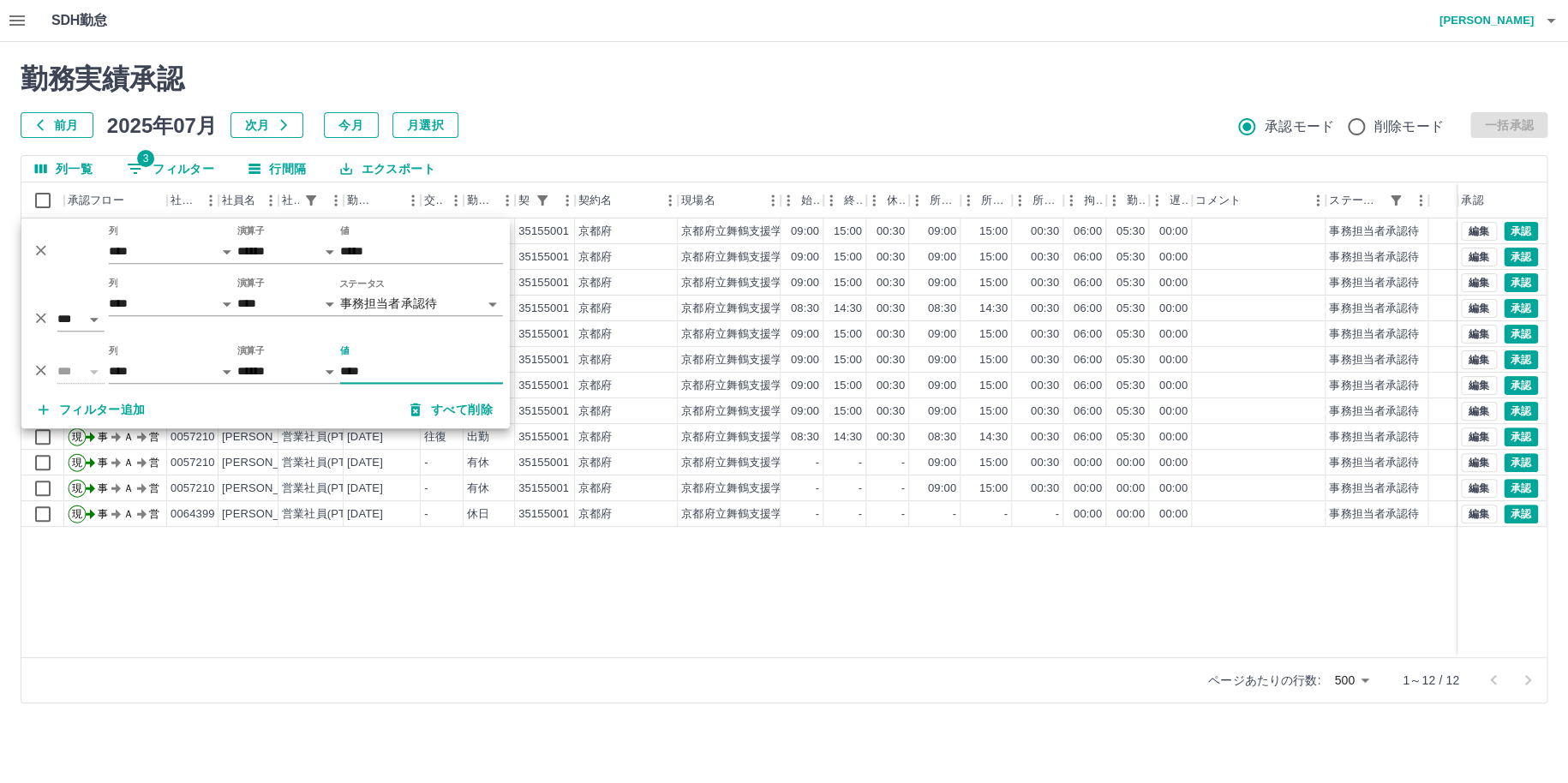 type on "****" 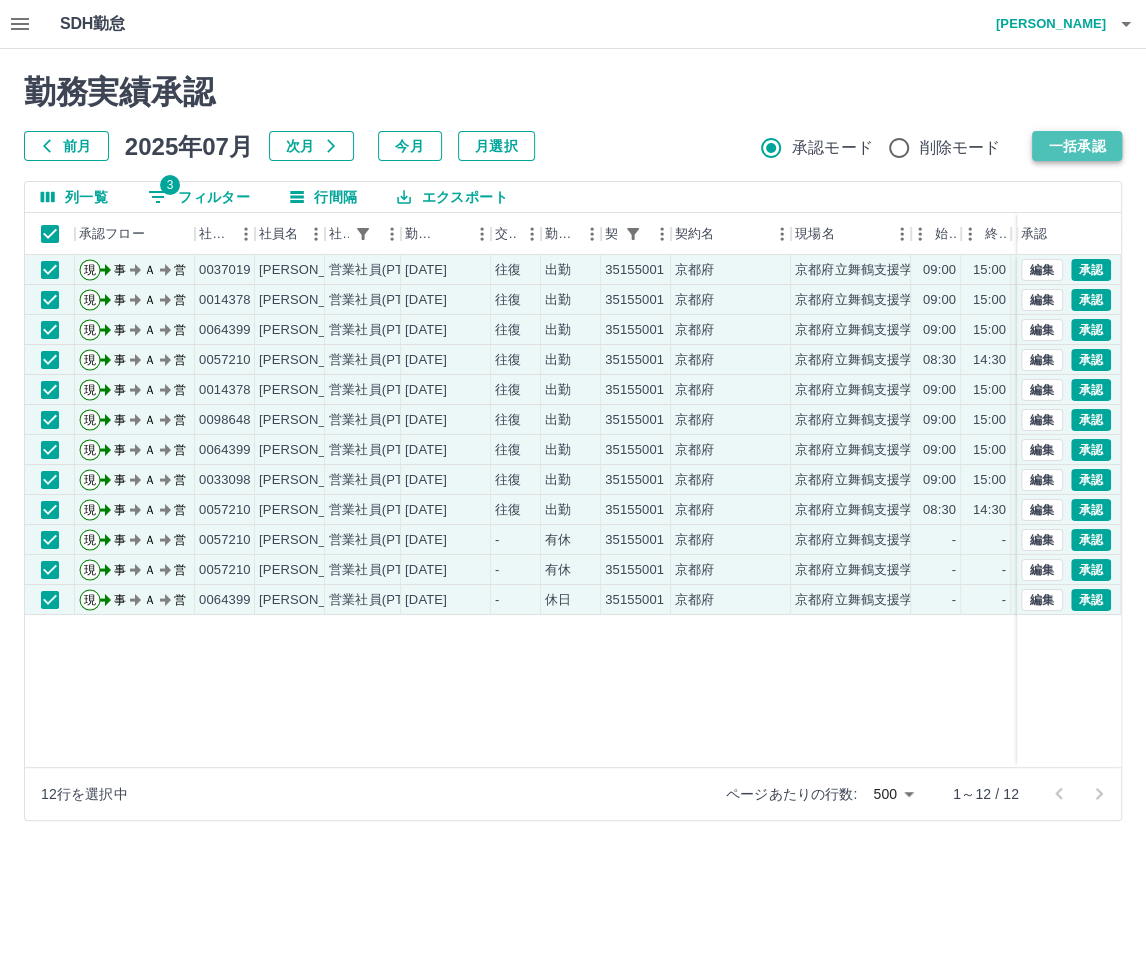 click on "一括承認" at bounding box center [1077, 146] 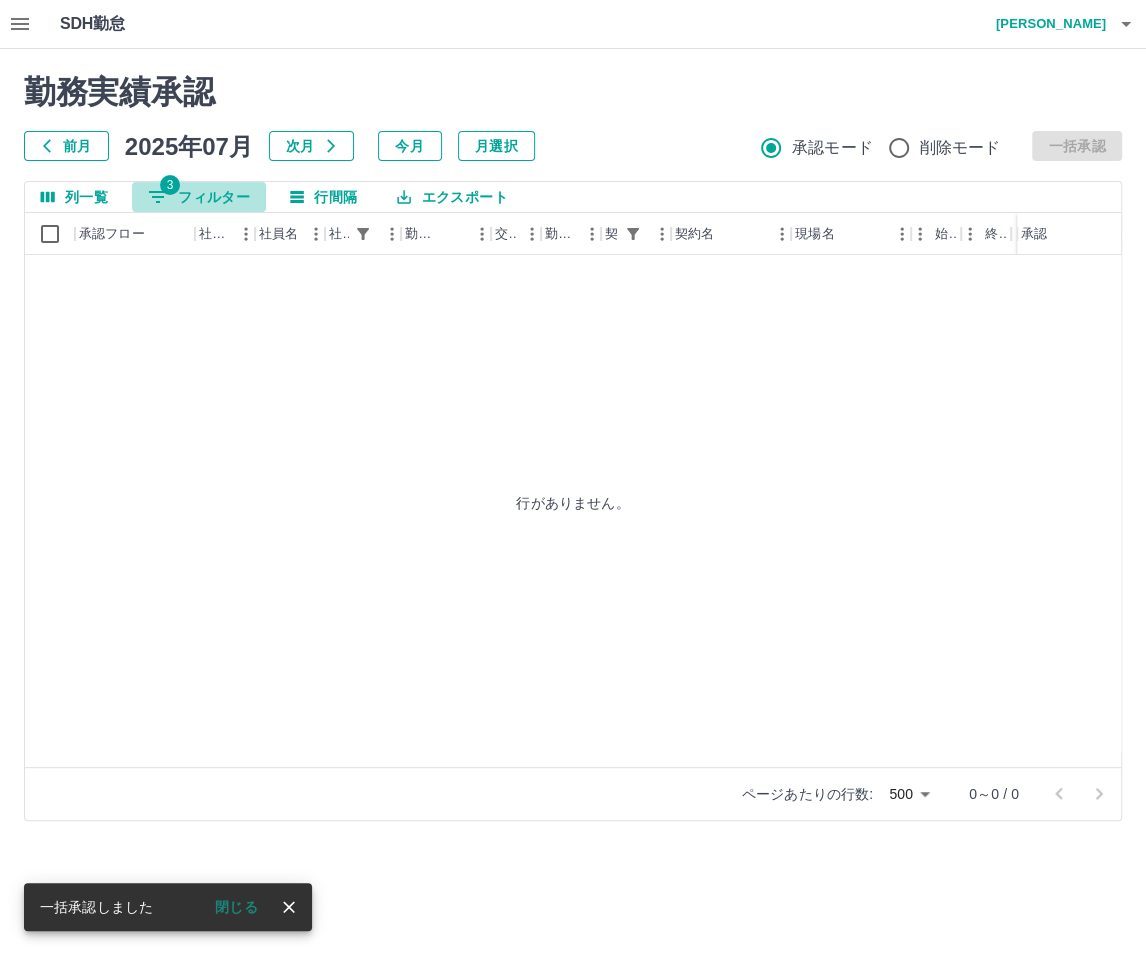 click on "3 フィルター" at bounding box center (199, 197) 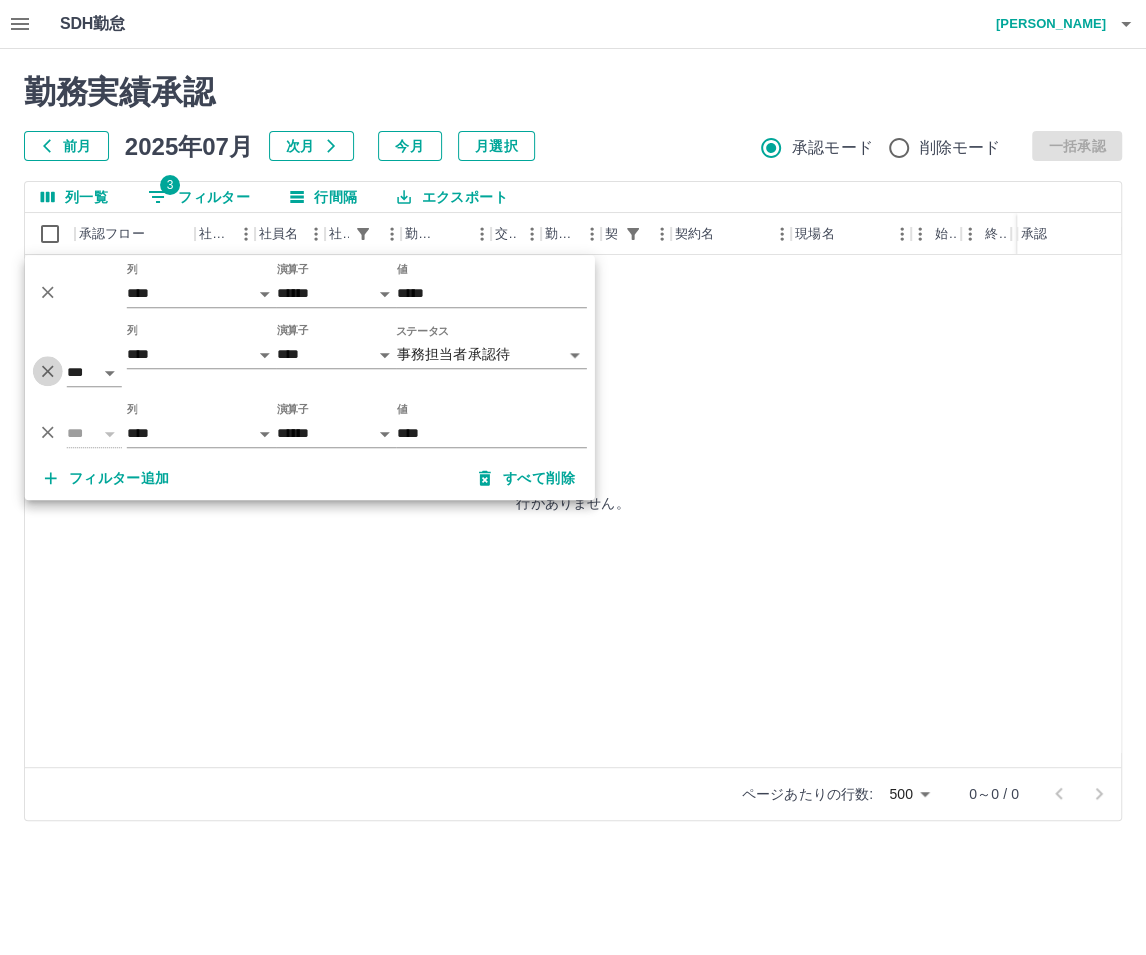 click 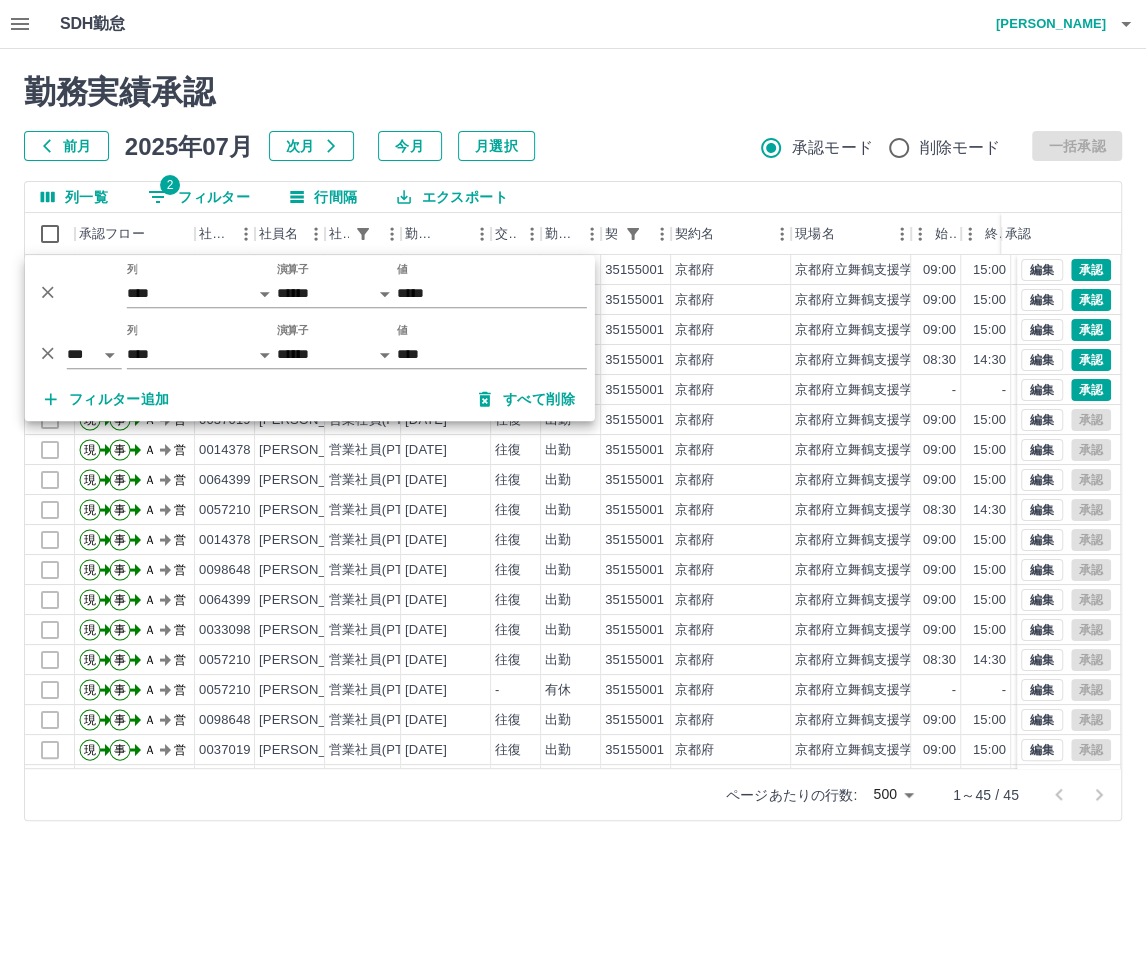 click on "前月 [DATE] 次月 今月 月選択 承認モード 削除モード 一括承認" at bounding box center [573, 146] 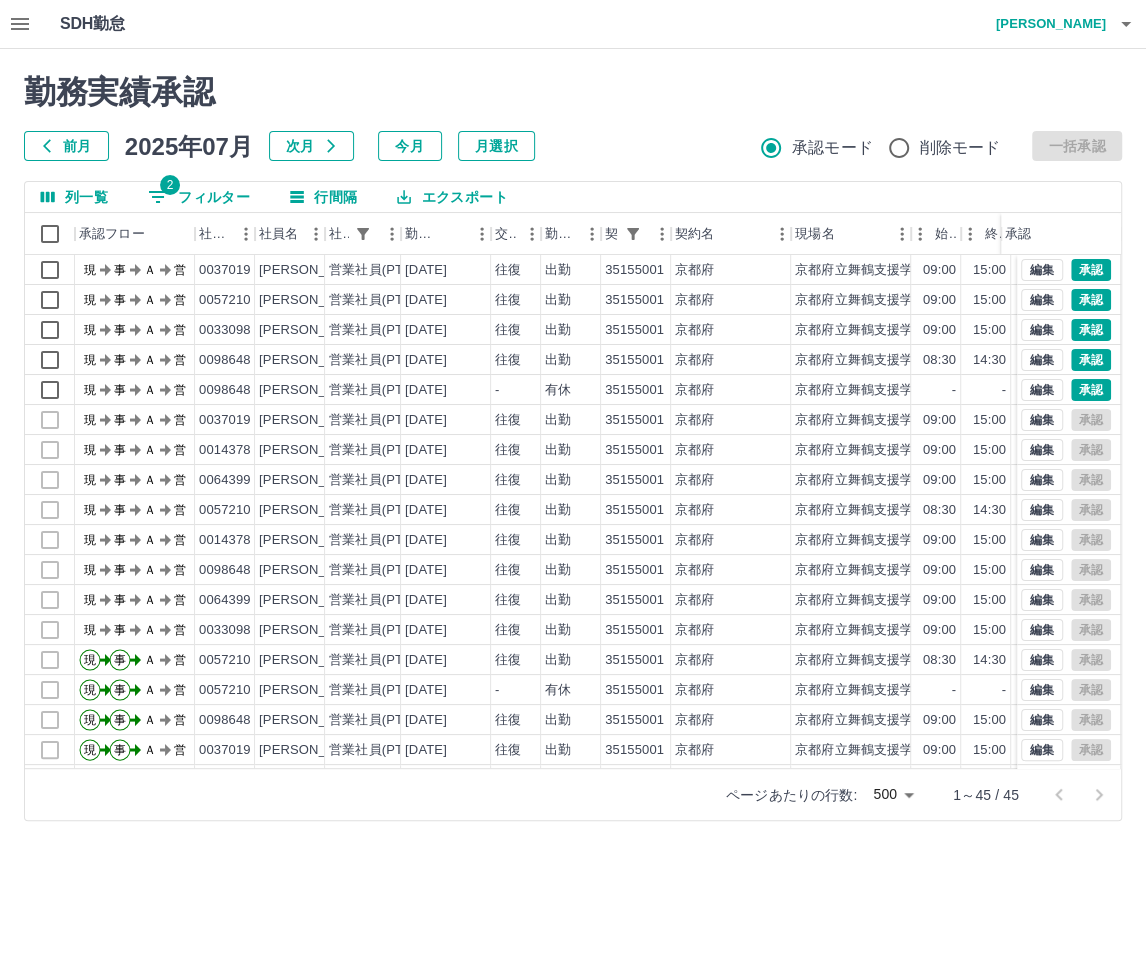 scroll, scrollTop: 0, scrollLeft: 0, axis: both 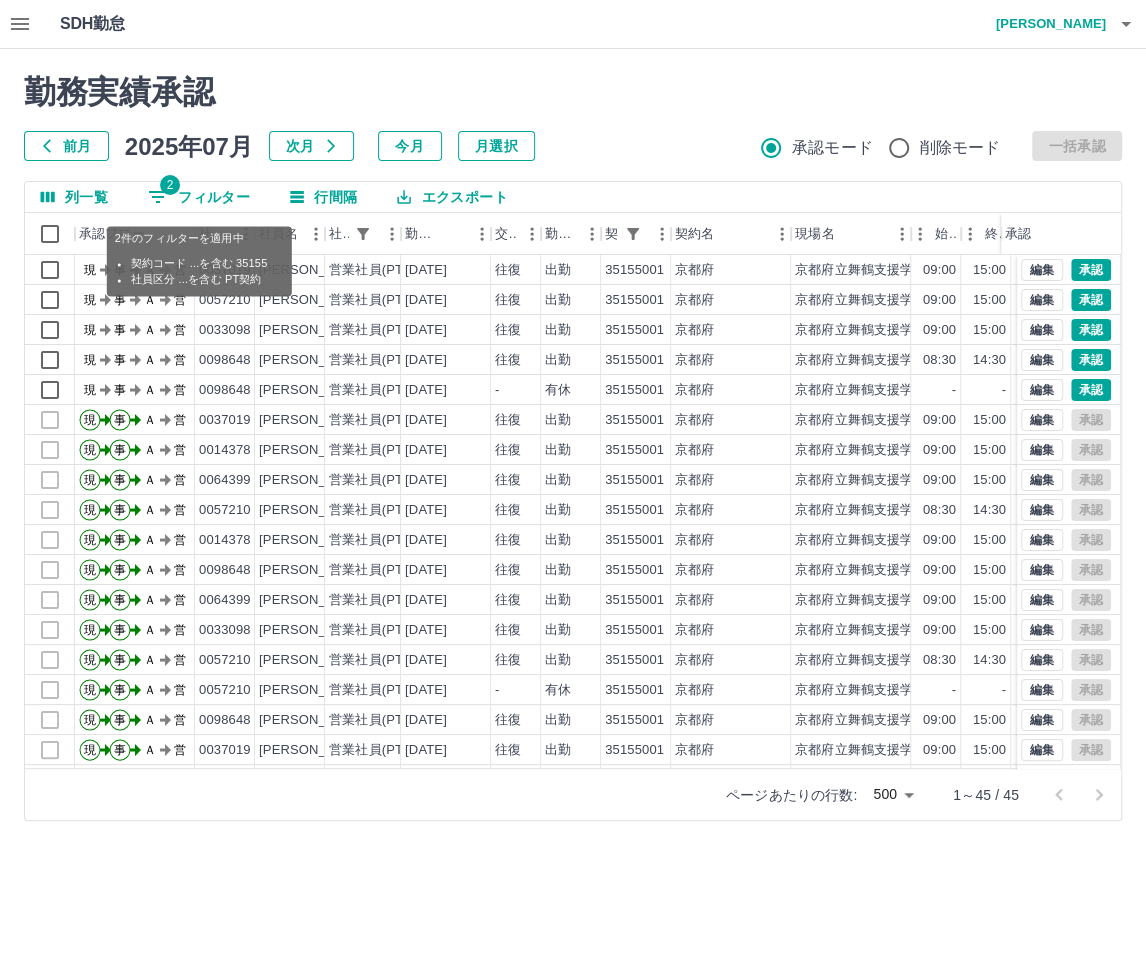 click on "2 フィルター" at bounding box center [199, 197] 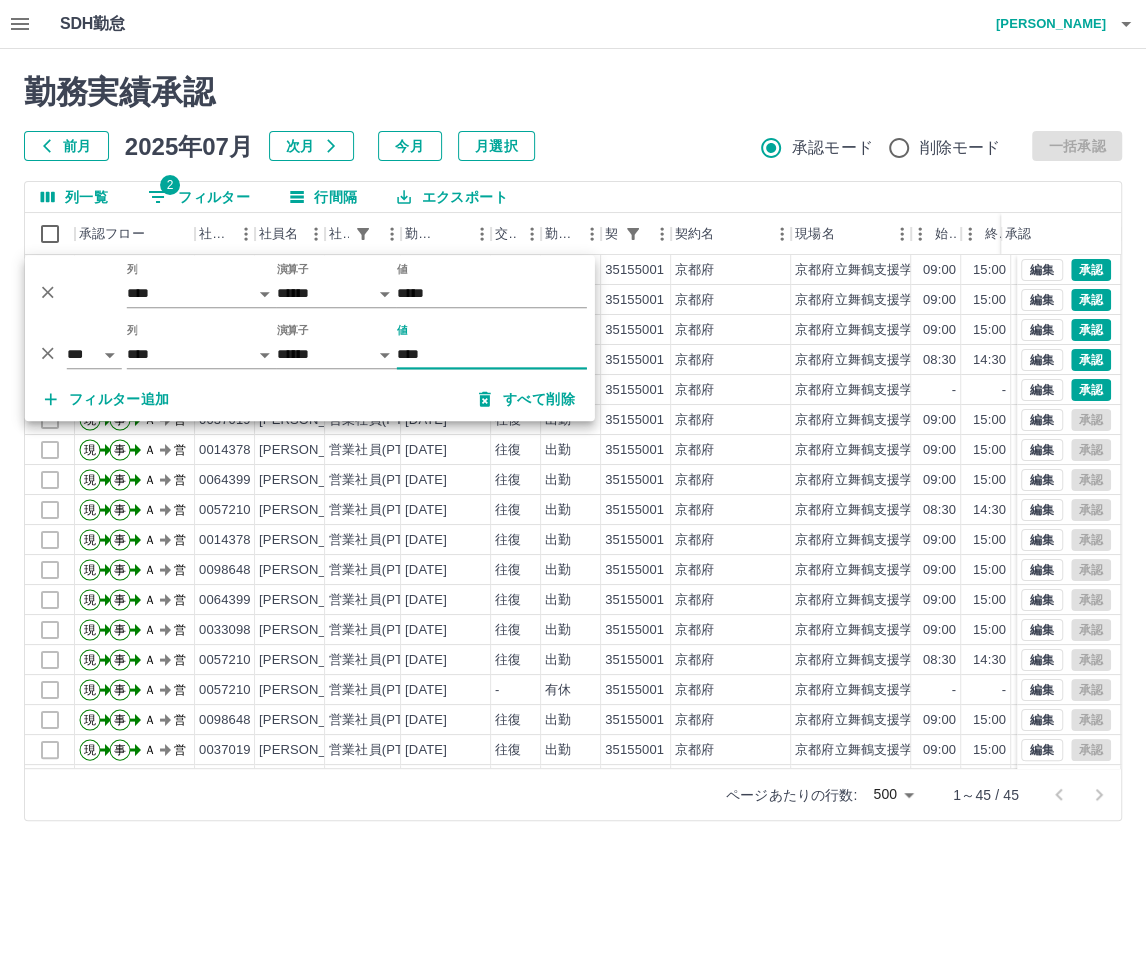 click on "****" at bounding box center [492, 354] 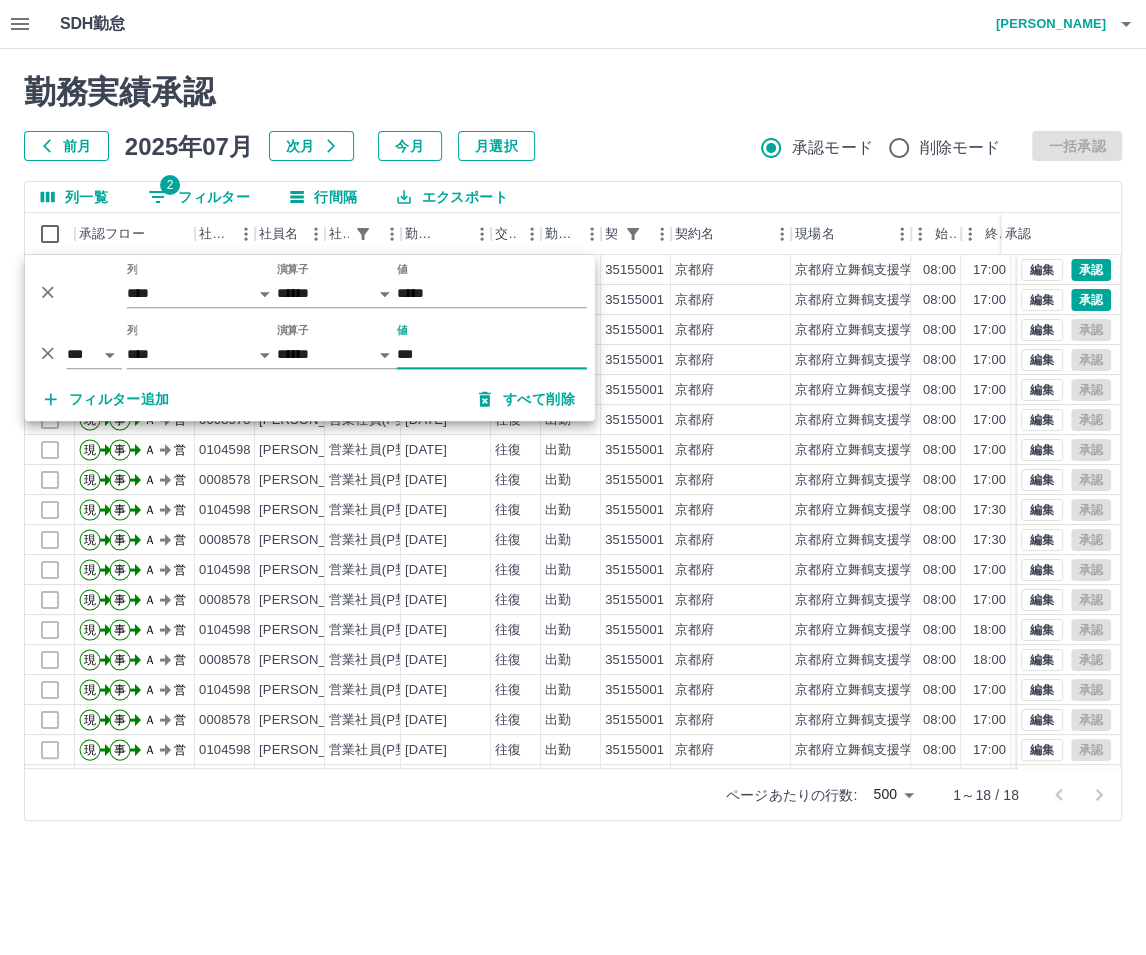 type on "***" 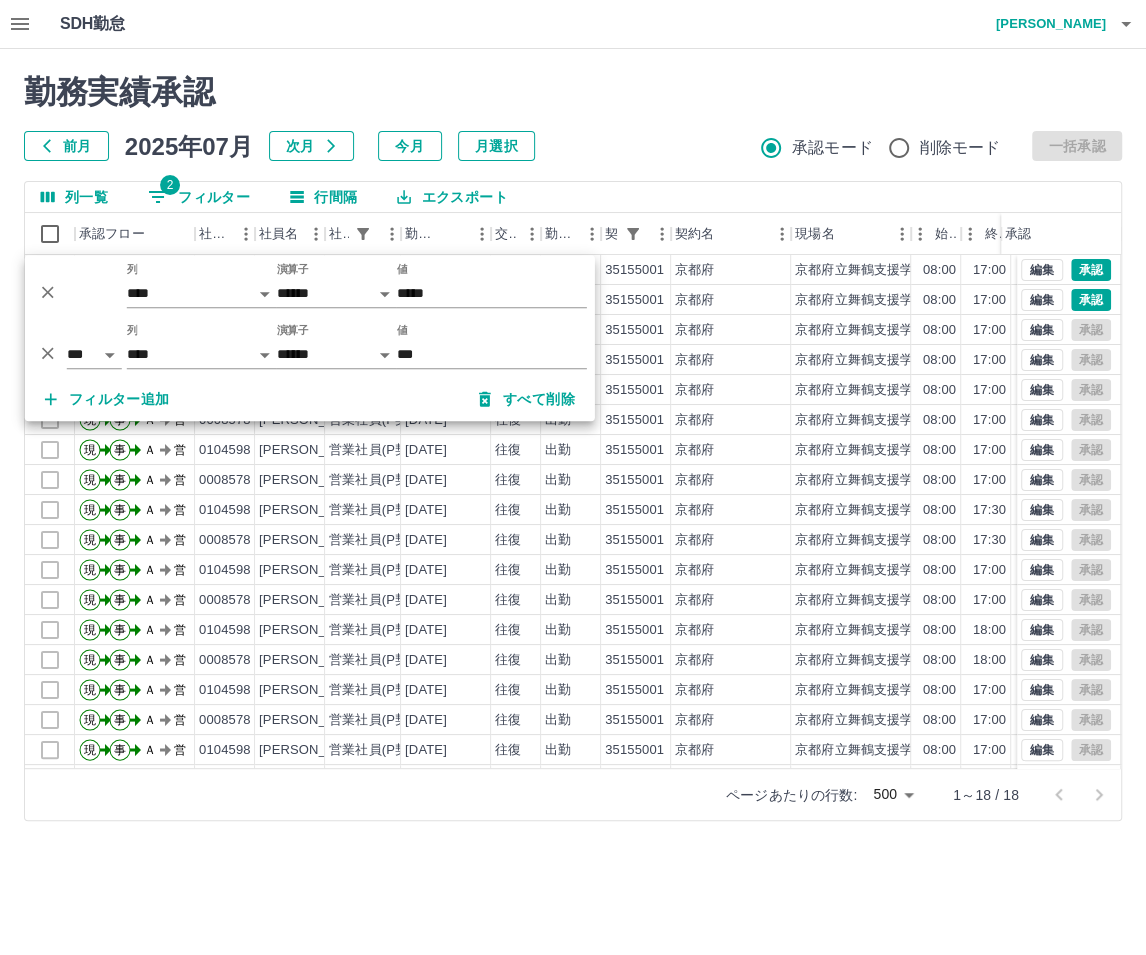 click on "前月 [DATE] 次月 今月 月選択 承認モード 削除モード 一括承認" at bounding box center (573, 146) 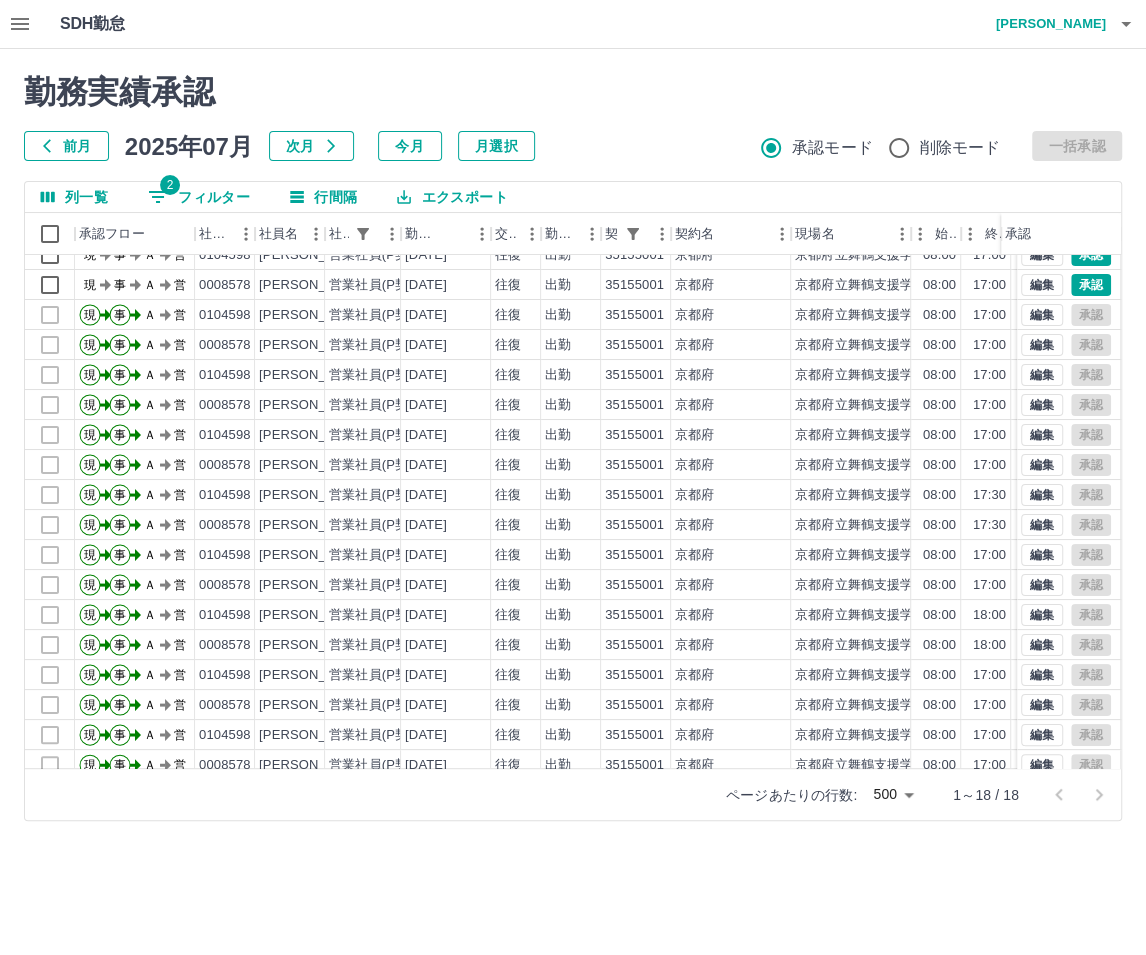 scroll, scrollTop: 0, scrollLeft: 0, axis: both 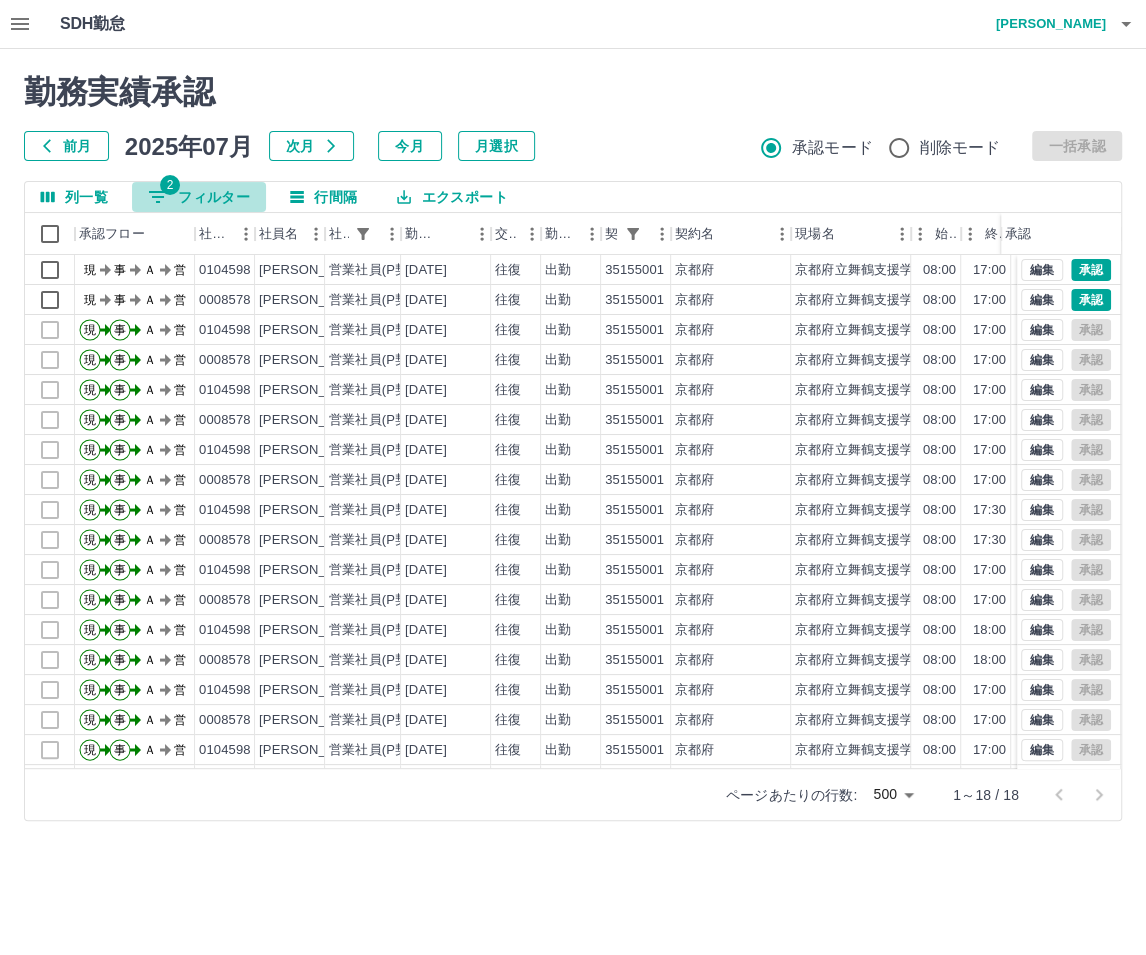 click on "2 フィルター" at bounding box center [199, 197] 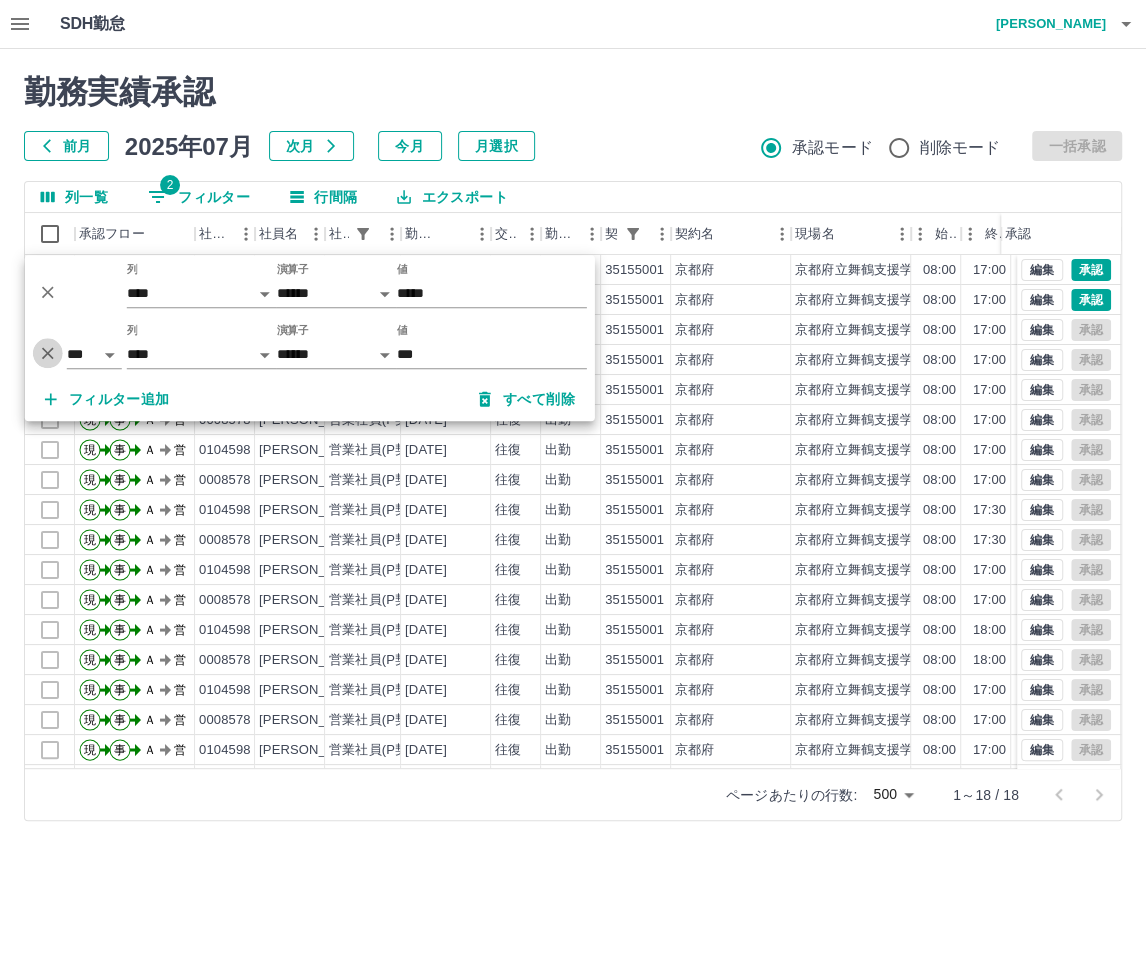 click 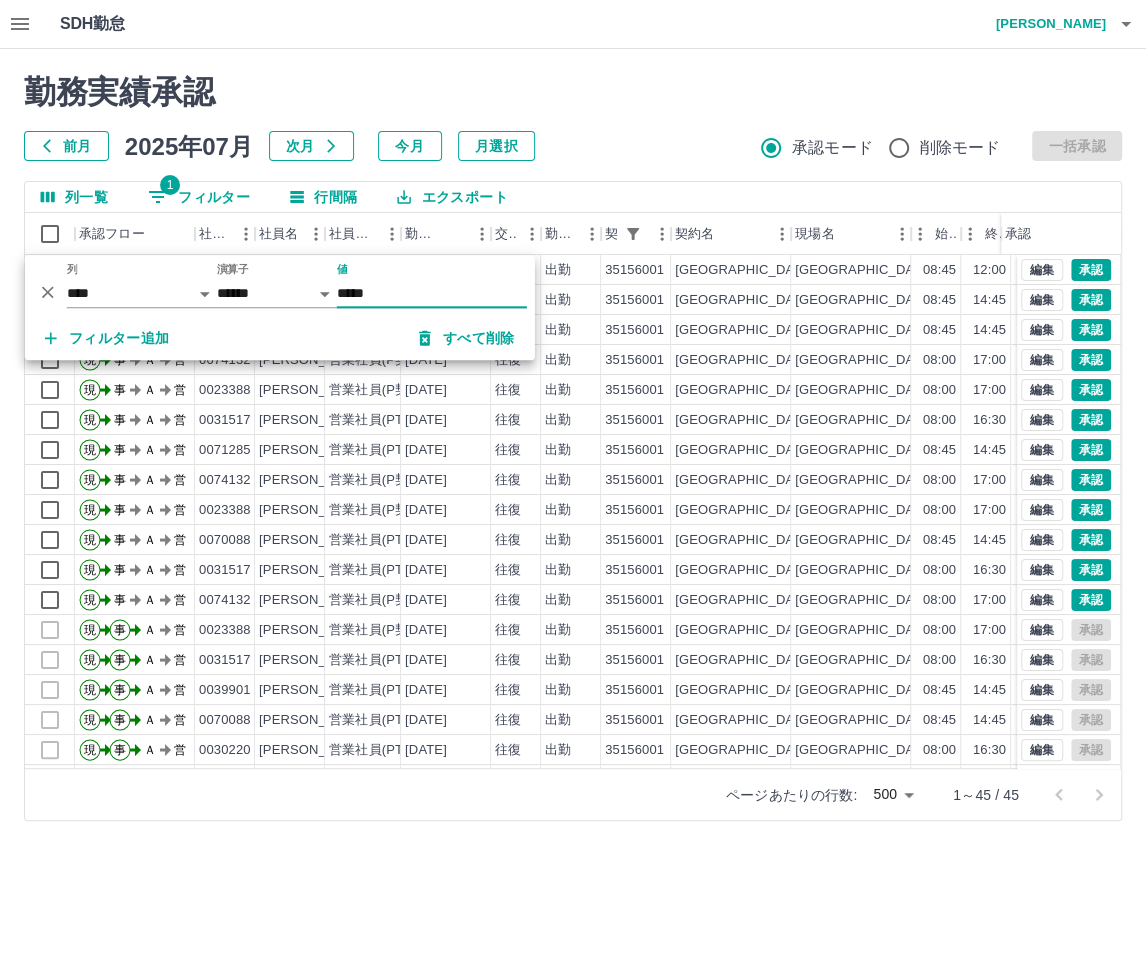 type on "*****" 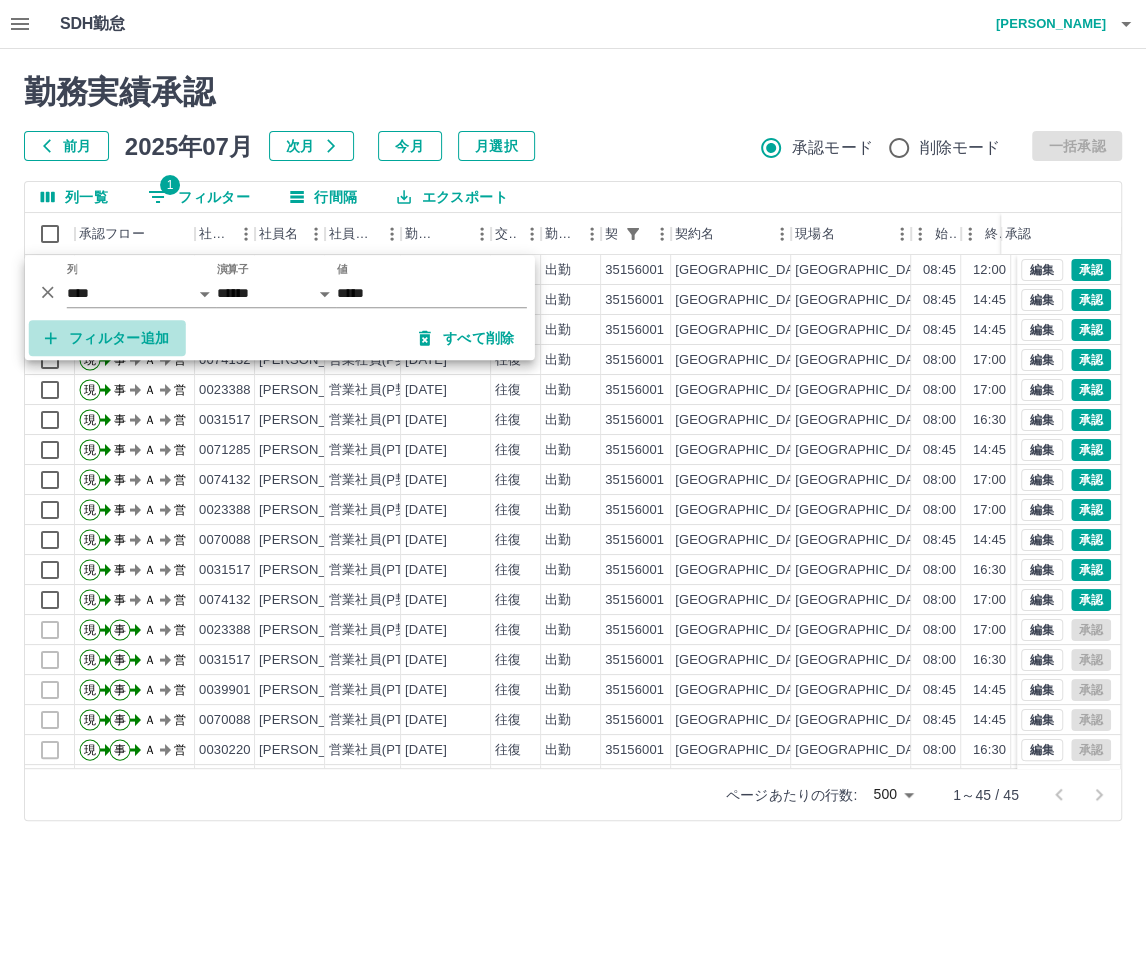 click on "フィルター追加" at bounding box center [107, 338] 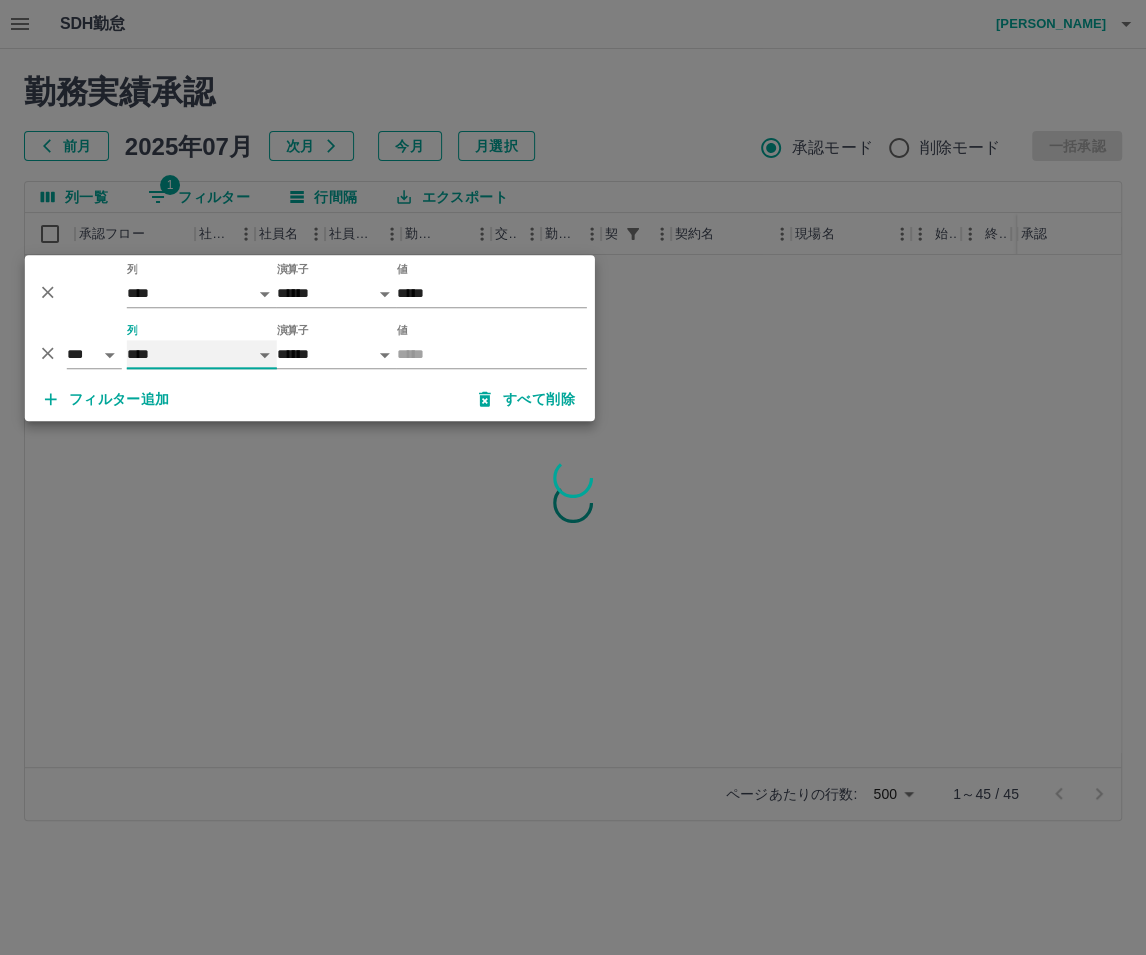 click on "**** *** **** *** *** **** ***** *** *** ** ** ** **** **** **** ** ** *** **** *****" at bounding box center [202, 354] 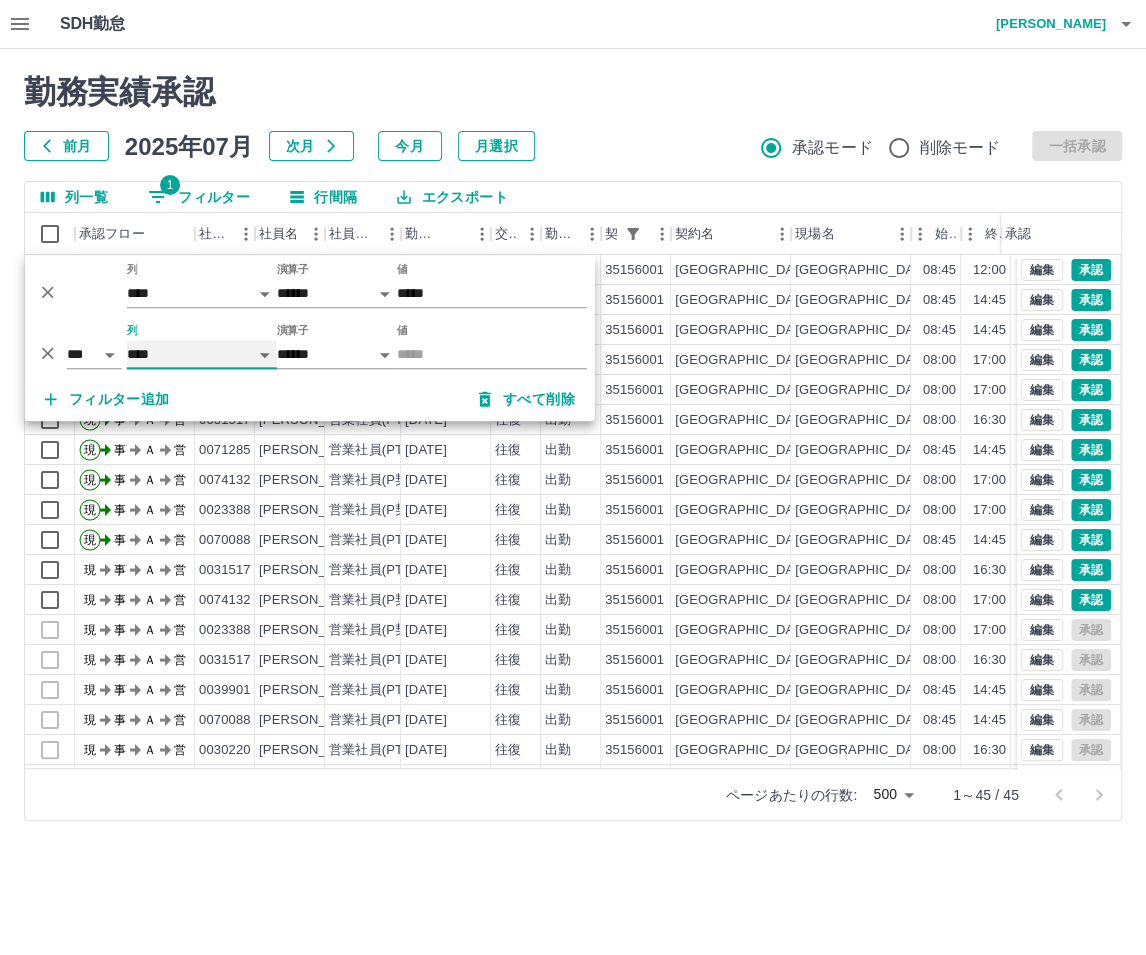 click on "**** *** **** *** *** **** ***** *** *** ** ** ** **** **** **** ** ** *** **** *****" at bounding box center [202, 354] 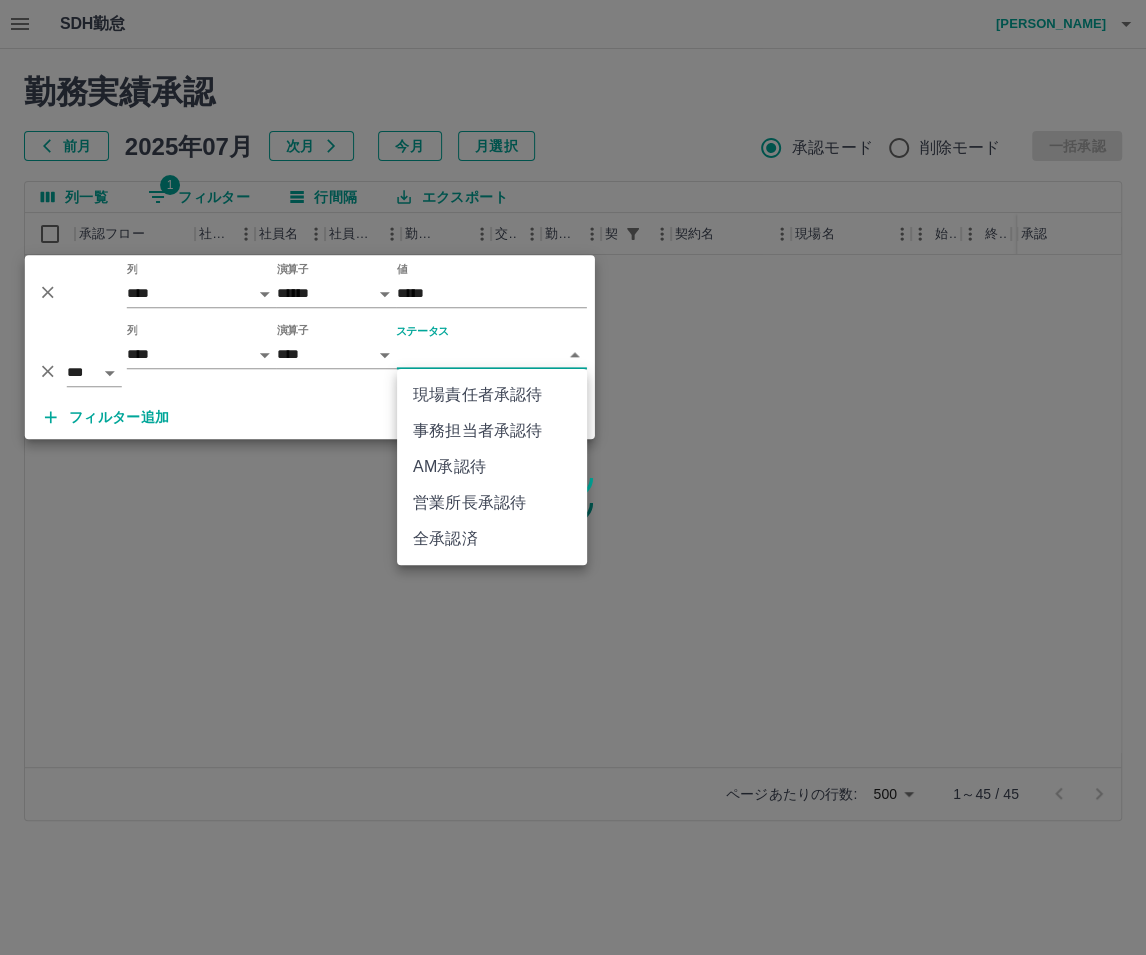 click on "SDH勤怠 [PERSON_NAME] 勤務実績承認 前月 [DATE] 次月 今月 月選択 承認モード 削除モード 一括承認 列一覧 1 フィルター 行間隔 エクスポート 承認フロー 社員番号 社員名 社員区分 勤務日 交通費 勤務区分 契約コード 契約名 現場名 始業 終業 休憩 所定開始 所定終業 所定休憩 拘束 承認 ページあたりの行数: 500 *** 1～45 / 45 SDH勤怠 *** ** 列 **** *** **** *** *** **** ***** *** *** ** ** ** **** **** **** ** ** *** **** ***** 演算子 ****** ******* 値 ***** *** ** 列 **** *** **** *** *** **** ***** *** *** ** ** ** **** **** **** ** ** *** **** ***** 演算子 **** ****** ステータス ​ ********* フィルター追加 すべて削除 現場責任者承認待 事務担当者承認待 AM承認待 営業所長承認待 全承認済" at bounding box center (573, 422) 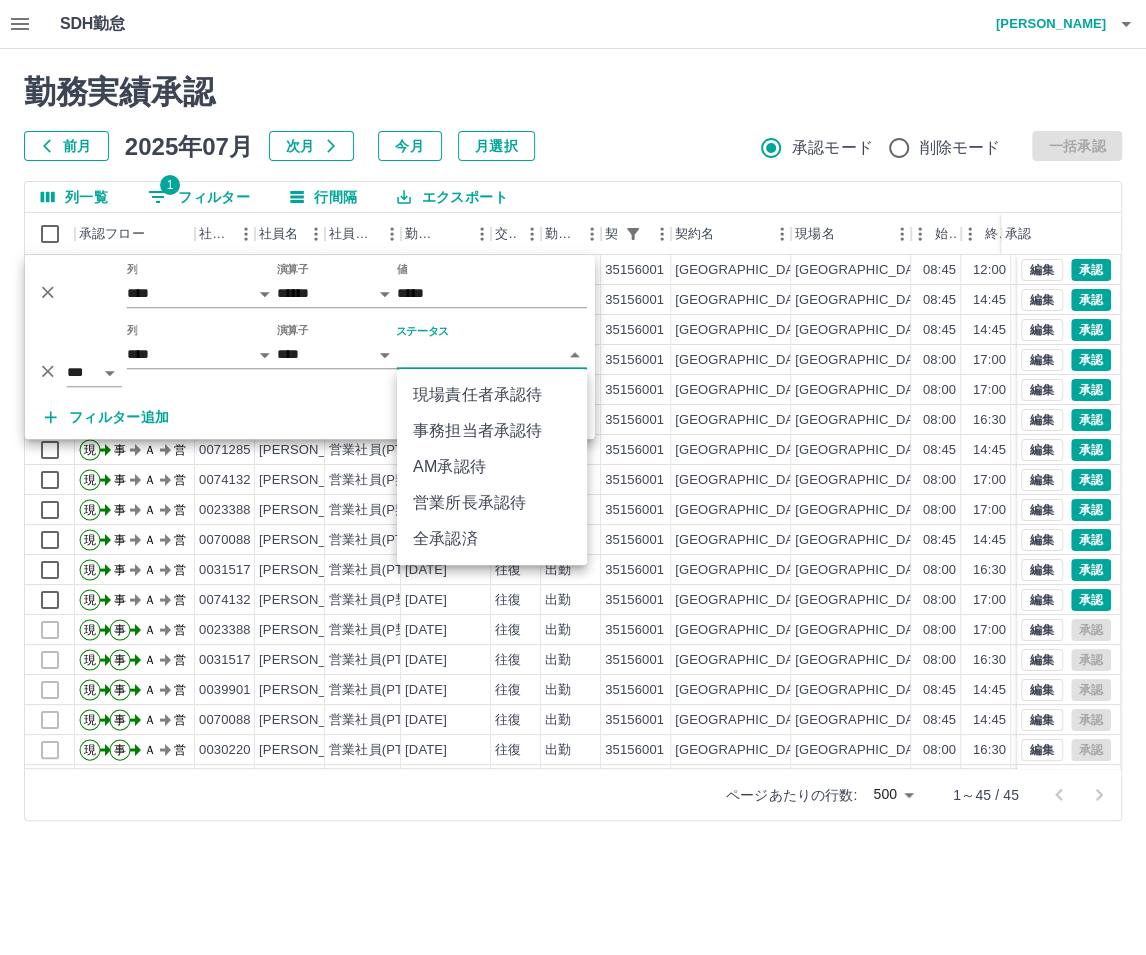 click on "SDH勤怠 [PERSON_NAME] 勤務実績承認 前月 [DATE] 次月 今月 月選択 承認モード 削除モード 一括承認 列一覧 1 フィルター 行間隔 エクスポート 承認フロー 社員番号 社員名 社員区分 勤務日 交通費 勤務区分 契約コード 契約名 現場名 始業 終業 休憩 所定開始 所定終業 所定休憩 拘束 承認 現 事 Ａ 営 0070088 [PERSON_NAME] 営業社員(PT契約) [DATE] 往復 出勤 35156001 [GEOGRAPHIC_DATA] [GEOGRAPHIC_DATA]立 [GEOGRAPHIC_DATA] 08:45 12:00 00:00 08:45 12:00 00:00 03:15 現 事 Ａ 営 0071285 [PERSON_NAME] 営業社員(PT契約) [DATE] 往復 出勤 35156001 [GEOGRAPHIC_DATA] [GEOGRAPHIC_DATA]立 [GEOGRAPHIC_DATA] 08:45 14:45 00:30 08:45 14:45 00:30 06:00 現 事 Ａ 営 0039901 [PERSON_NAME] 営業社員(PT契約) [DATE] 往復 出勤 35156001 [GEOGRAPHIC_DATA] [GEOGRAPHIC_DATA]立 [GEOGRAPHIC_DATA] 14:45 00:30 08:45 14:45 00:30 06:00 現 事 Ａ 営 0074132 [PERSON_NAME] 営業社員(P契約) [DATE] 往復 出勤 35156001 **" at bounding box center [573, 422] 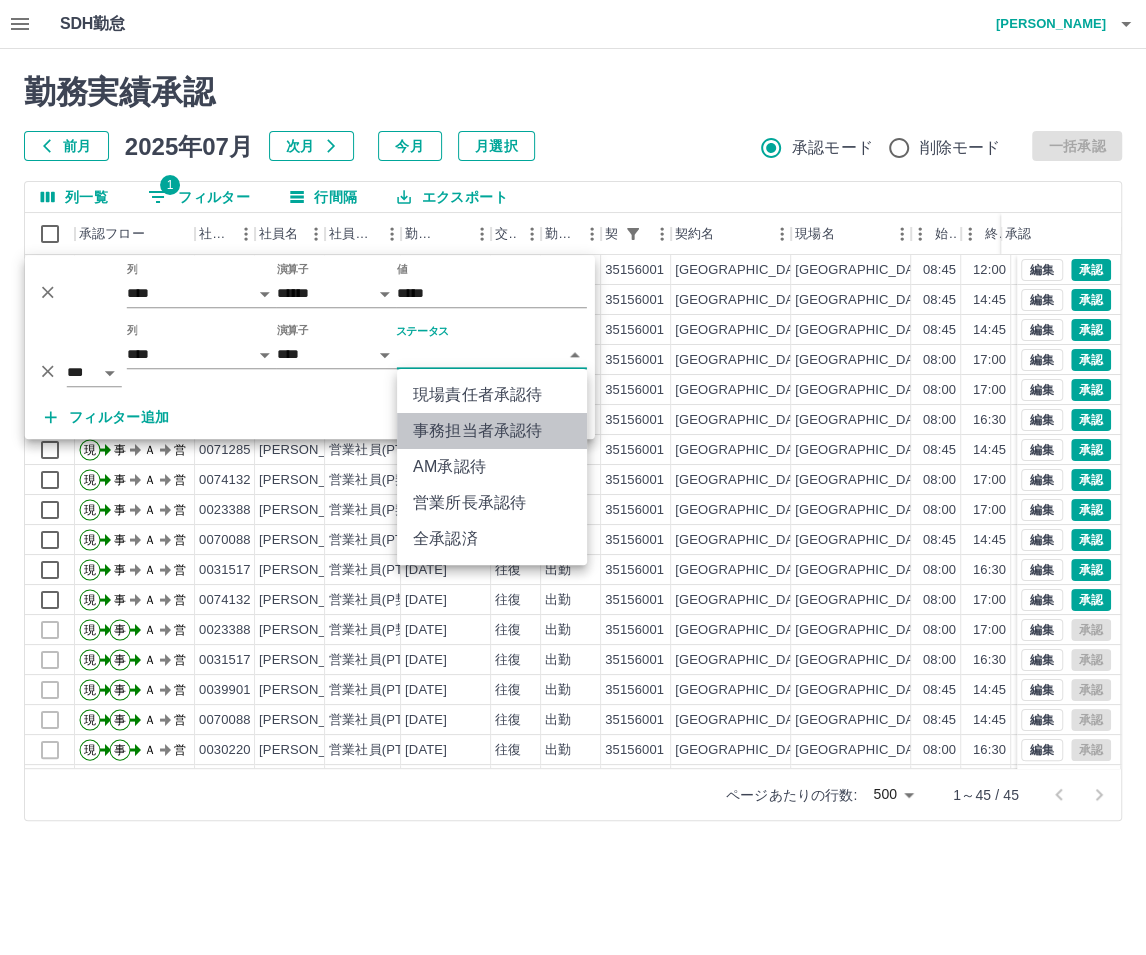 click on "事務担当者承認待" at bounding box center [492, 431] 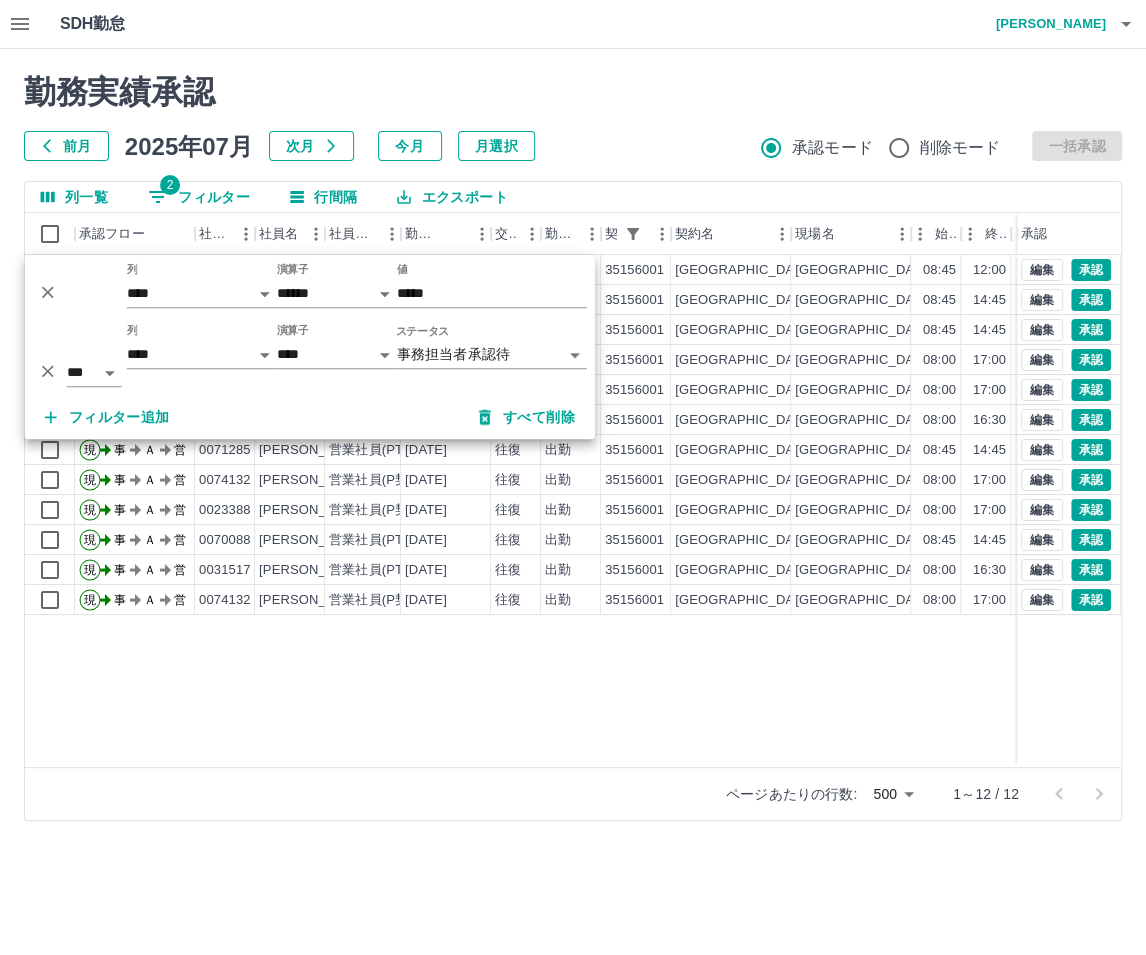 click on "現 事 Ａ 営 0070088 [PERSON_NAME] 営業社員(PT契約) [DATE] 往復 出勤 35156001 [GEOGRAPHIC_DATA] [GEOGRAPHIC_DATA]立 [GEOGRAPHIC_DATA] 08:45 12:00 00:00 08:45 12:00 00:00 03:15 現 事 Ａ 営 0071285 [PERSON_NAME] 営業社員(PT契約) [DATE] 往復 出勤 35156001 [GEOGRAPHIC_DATA] [GEOGRAPHIC_DATA]立 [GEOGRAPHIC_DATA] 08:45 14:45 00:30 08:45 14:45 00:30 06:00 現 事 Ａ 営 0039901 [PERSON_NAME] 営業社員(PT契約) [DATE] 往復 出勤 35156001 [GEOGRAPHIC_DATA] [GEOGRAPHIC_DATA]立 [GEOGRAPHIC_DATA] 14:45 00:30 08:45 14:45 00:30 06:00 現 事 Ａ 営 0074132 髙居　[PERSON_NAME] 営業社員(P契約) [DATE] 往復 出勤 35156001 [GEOGRAPHIC_DATA] [GEOGRAPHIC_DATA]立 [GEOGRAPHIC_DATA]00 17:00 01:00 08:00 17:00 01:00 09:00 現 事 Ａ 営 0023388 [PERSON_NAME] 営業社員(P契約) [DATE] 往復 出勤 35156001 [GEOGRAPHIC_DATA] [GEOGRAPHIC_DATA]立 [GEOGRAPHIC_DATA]00 17:00 01:00 08:00 17:00 01:00 09:00 現 事 Ａ 営 0031517 [PERSON_NAME] 営業社員(PT契約) [DATE] 往復 出勤 35156001 [GEOGRAPHIC_DATA] 08:00 16:30 01:00 08:00" at bounding box center [898, 511] 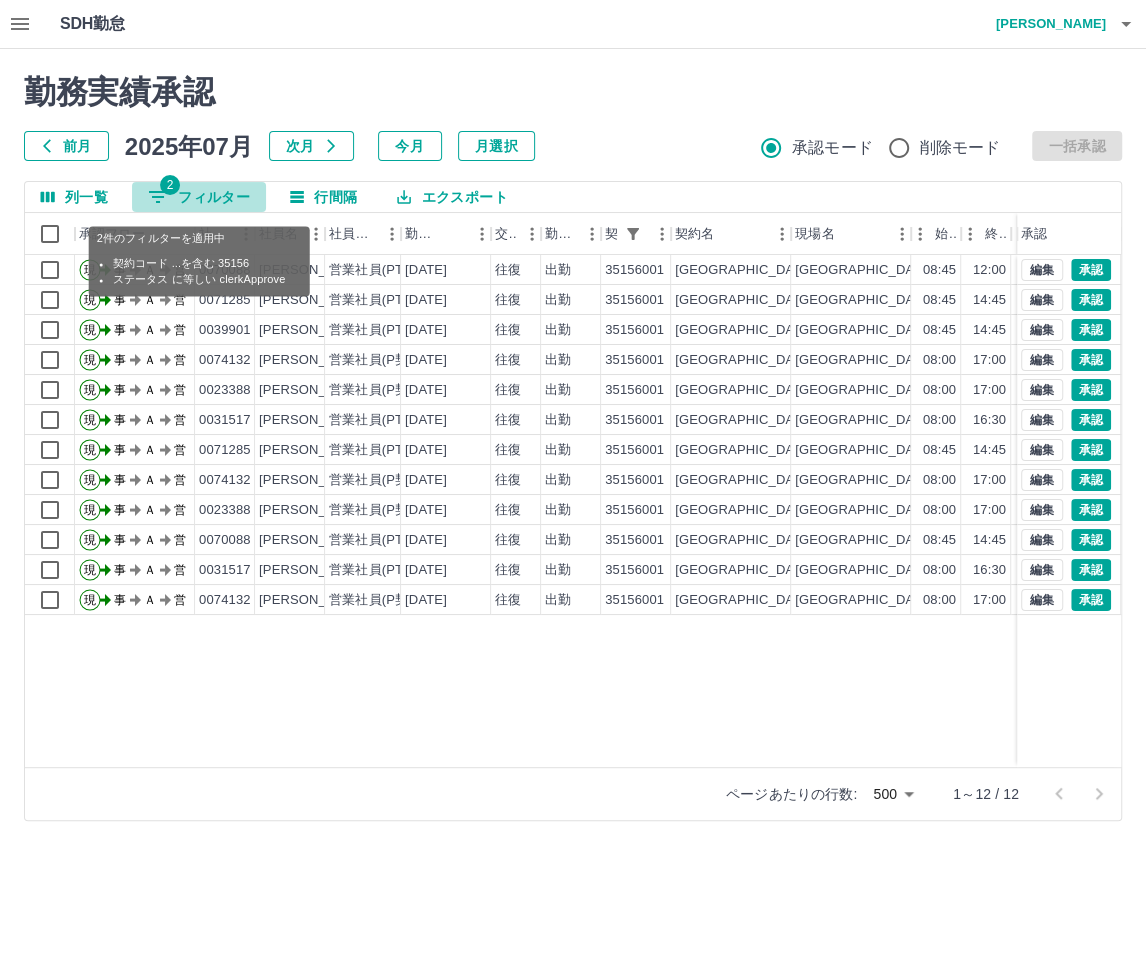 click on "2 フィルター" at bounding box center [199, 197] 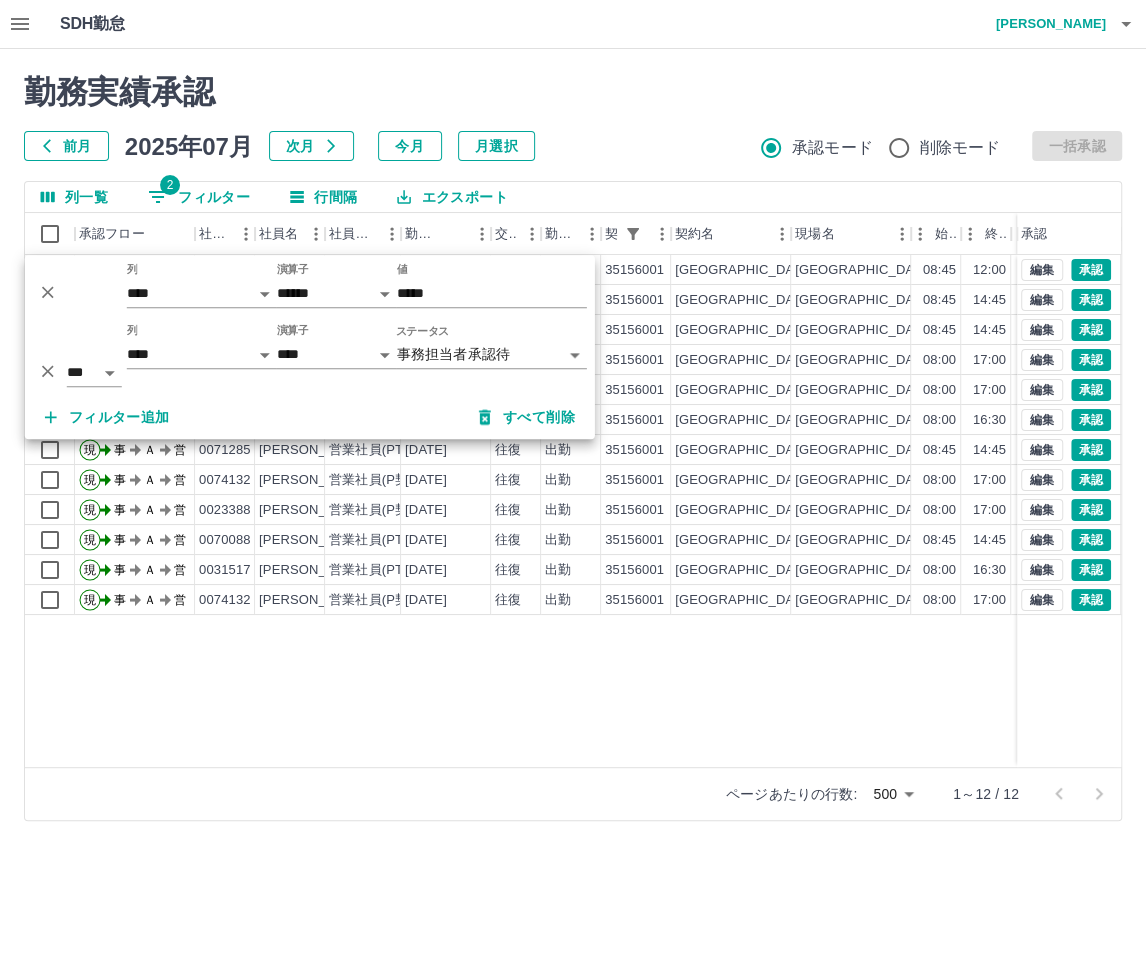 click on "フィルター追加" at bounding box center [107, 417] 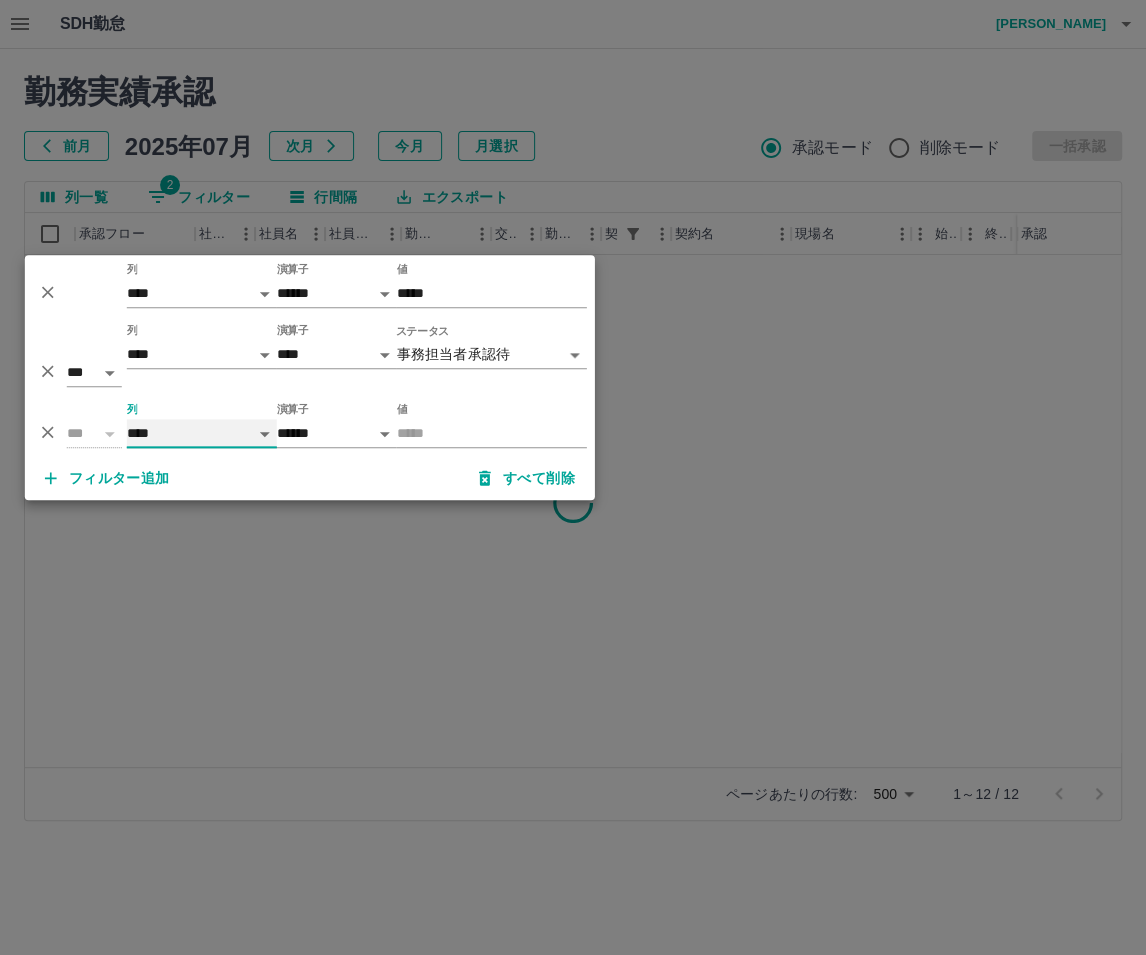 click on "**** *** **** *** *** **** ***** *** *** ** ** ** **** **** **** ** ** *** **** *****" at bounding box center [202, 433] 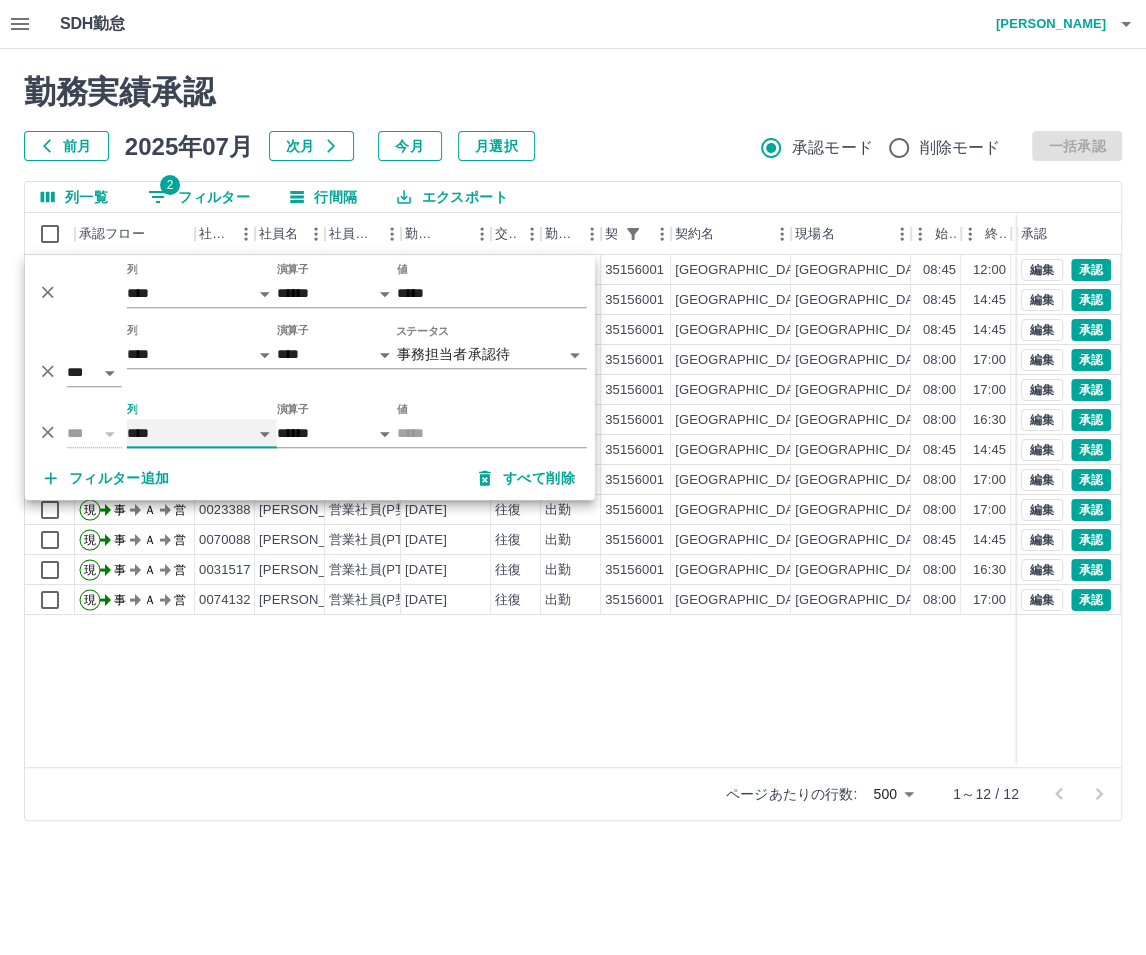 click on "**** *** **** *** *** **** ***** *** *** ** ** ** **** **** **** ** ** *** **** *****" at bounding box center [202, 433] 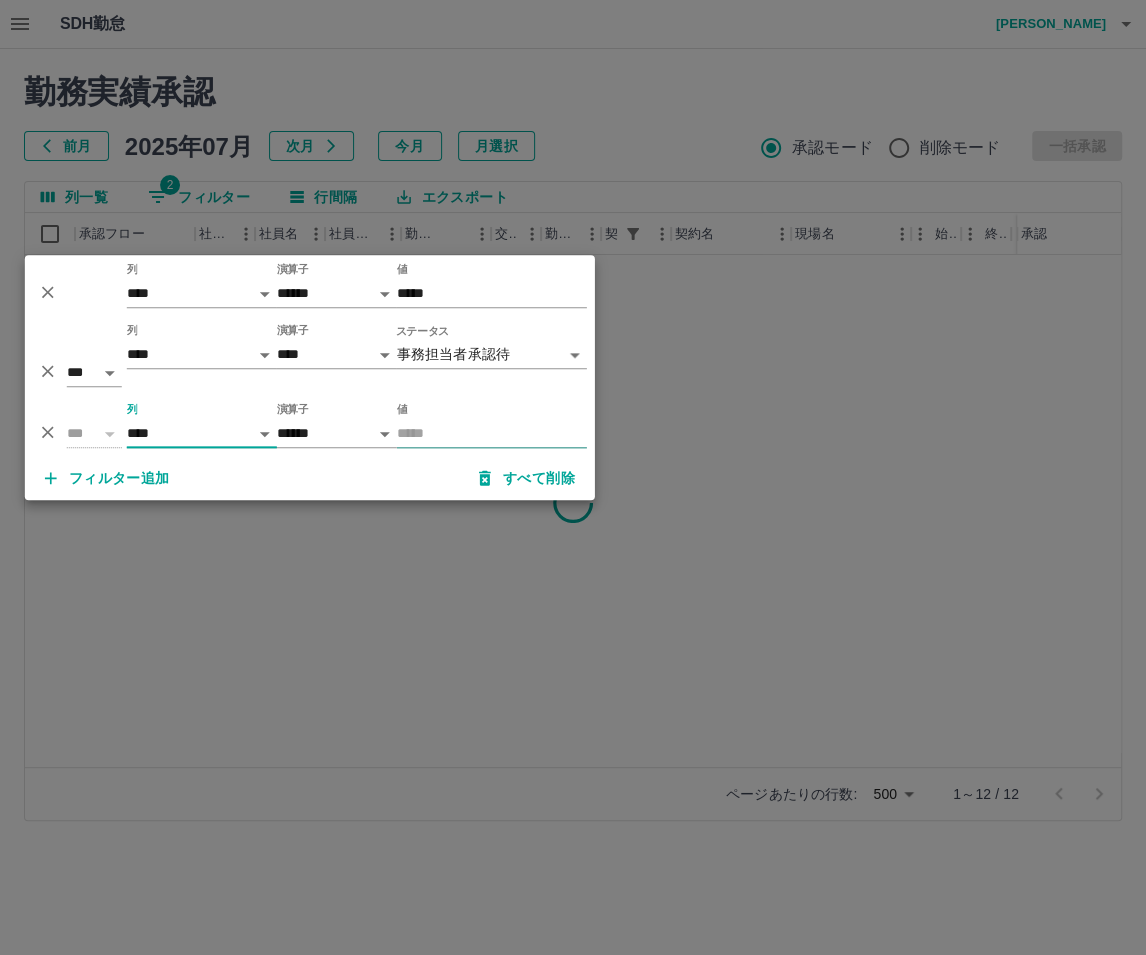 click on "値" at bounding box center (492, 433) 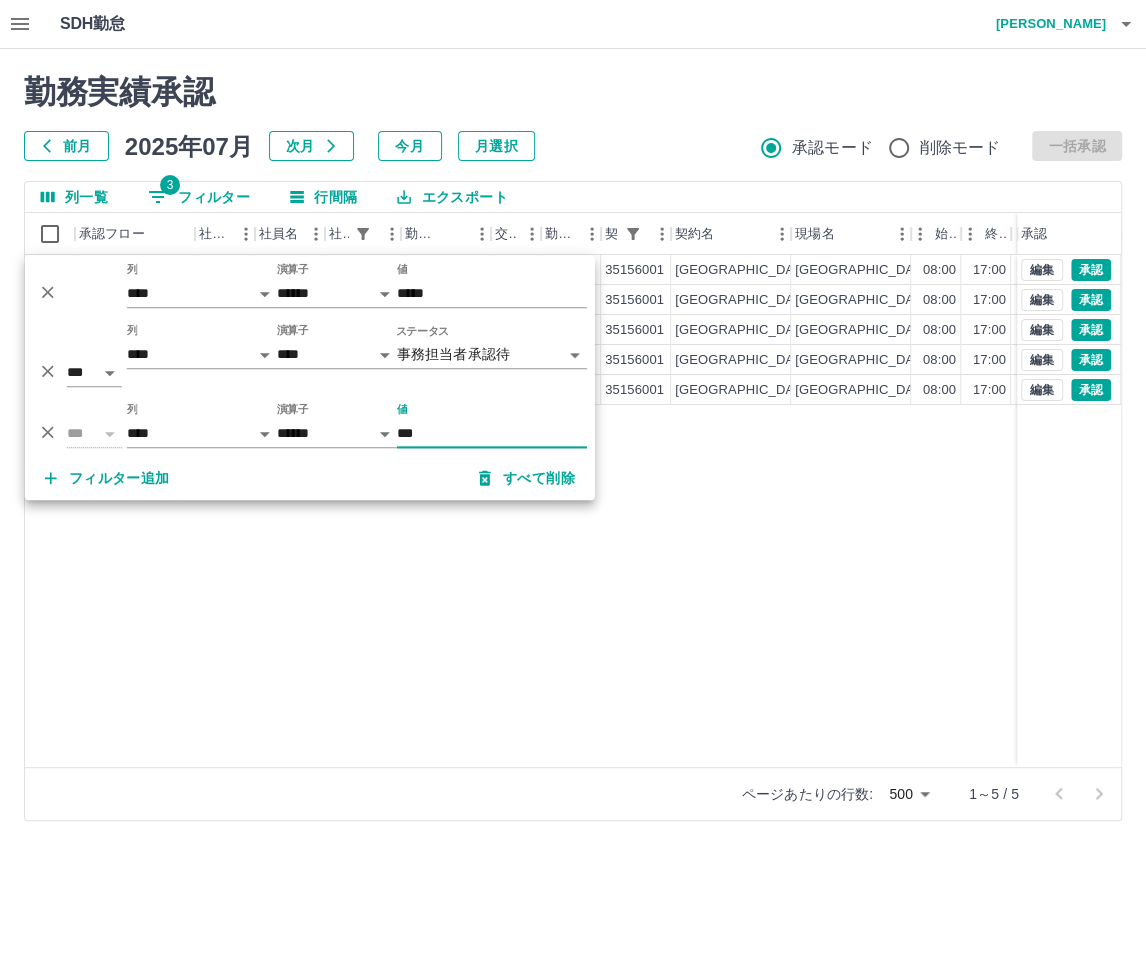 type on "***" 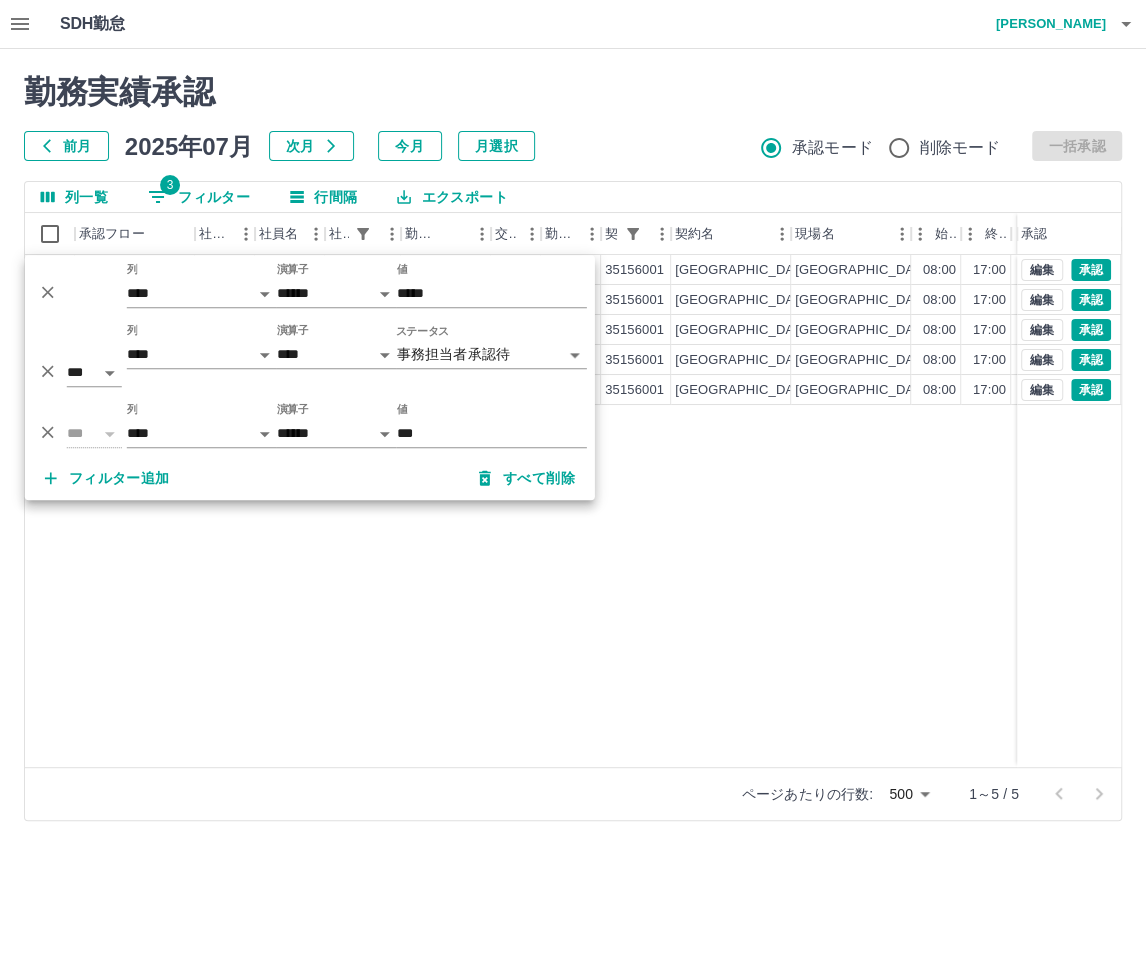 click on "現 事 Ａ 営 0074132 [PERSON_NAME] 営業社員(P契約) [DATE] 往復 出勤 35156001 [GEOGRAPHIC_DATA] [GEOGRAPHIC_DATA]立 [GEOGRAPHIC_DATA]00 17:00 01:00 08:00 17:00 01:00 09:00 現 事 Ａ 営 0023388 [PERSON_NAME] 営業社員(P契約) [DATE] 往復 出勤 35156001 [GEOGRAPHIC_DATA] [GEOGRAPHIC_DATA]立 [GEOGRAPHIC_DATA] 08:00 17:00 01:00 08:00 17:00 01:00 09:00 現 事 Ａ 営 0074132 [PERSON_NAME] 営業社員(P契約) [DATE] 往復 出勤 35156001 [GEOGRAPHIC_DATA] [GEOGRAPHIC_DATA]立 [GEOGRAPHIC_DATA] 08:00 17:00 01:00 08:00 17:00 01:00 09:00 現 事 Ａ 営 0023388 [PERSON_NAME] 営業社員(P契約) [DATE] 往復 出勤 35156001 [GEOGRAPHIC_DATA] [GEOGRAPHIC_DATA]立 [GEOGRAPHIC_DATA] 08:00 17:00 01:00 08:00 17:00 01:00 09:00 現 事 Ａ 営 0074132 [PERSON_NAME] 営業社員(P契約) [DATE] 往復 出勤 35156001 [GEOGRAPHIC_DATA] [GEOGRAPHIC_DATA]立 [GEOGRAPHIC_DATA]00 17:00 01:00 08:00 17:00 01:00 09:00 編集 承認 編集 承認 編集 承認 編集 承認 編集 承認" at bounding box center (898, 511) 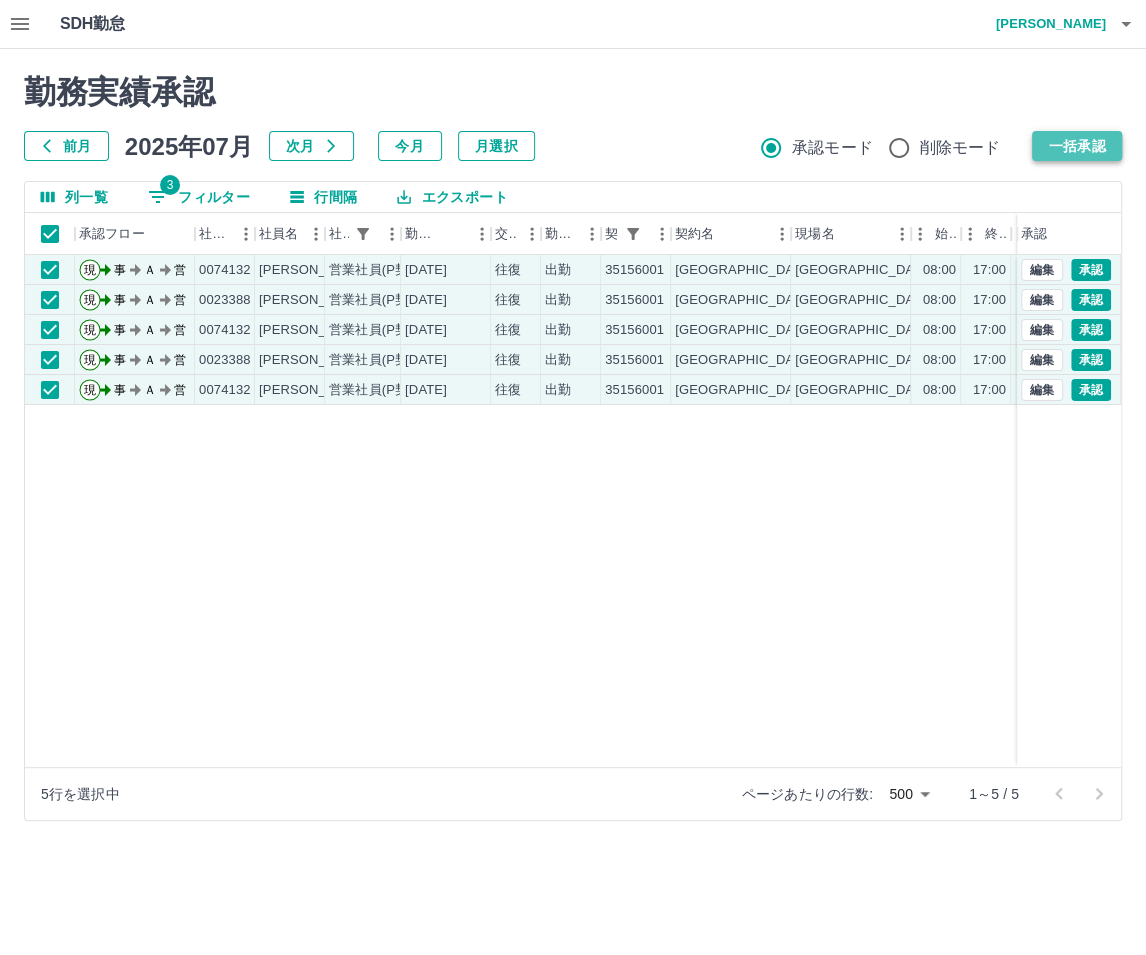 click on "一括承認" at bounding box center [1077, 146] 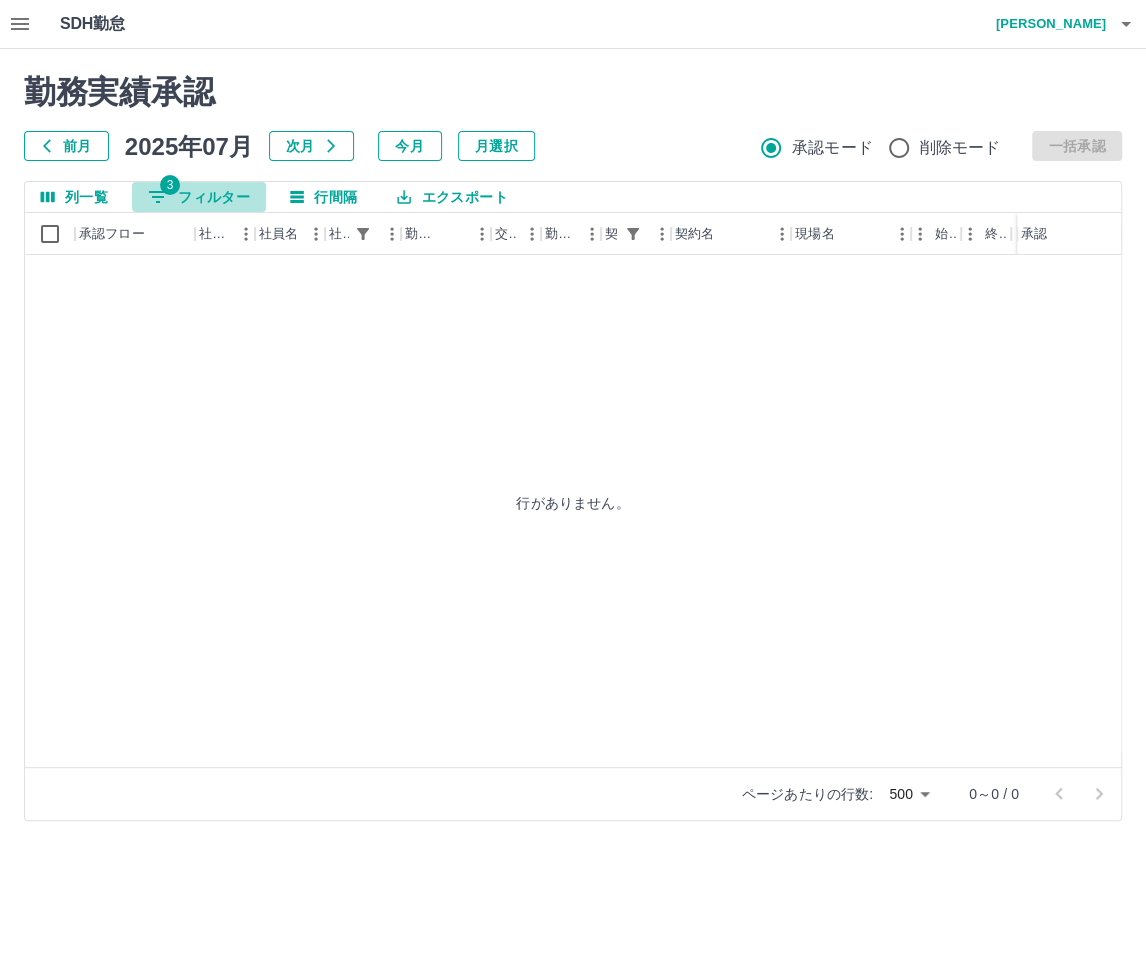 click on "3 フィルター" at bounding box center [199, 197] 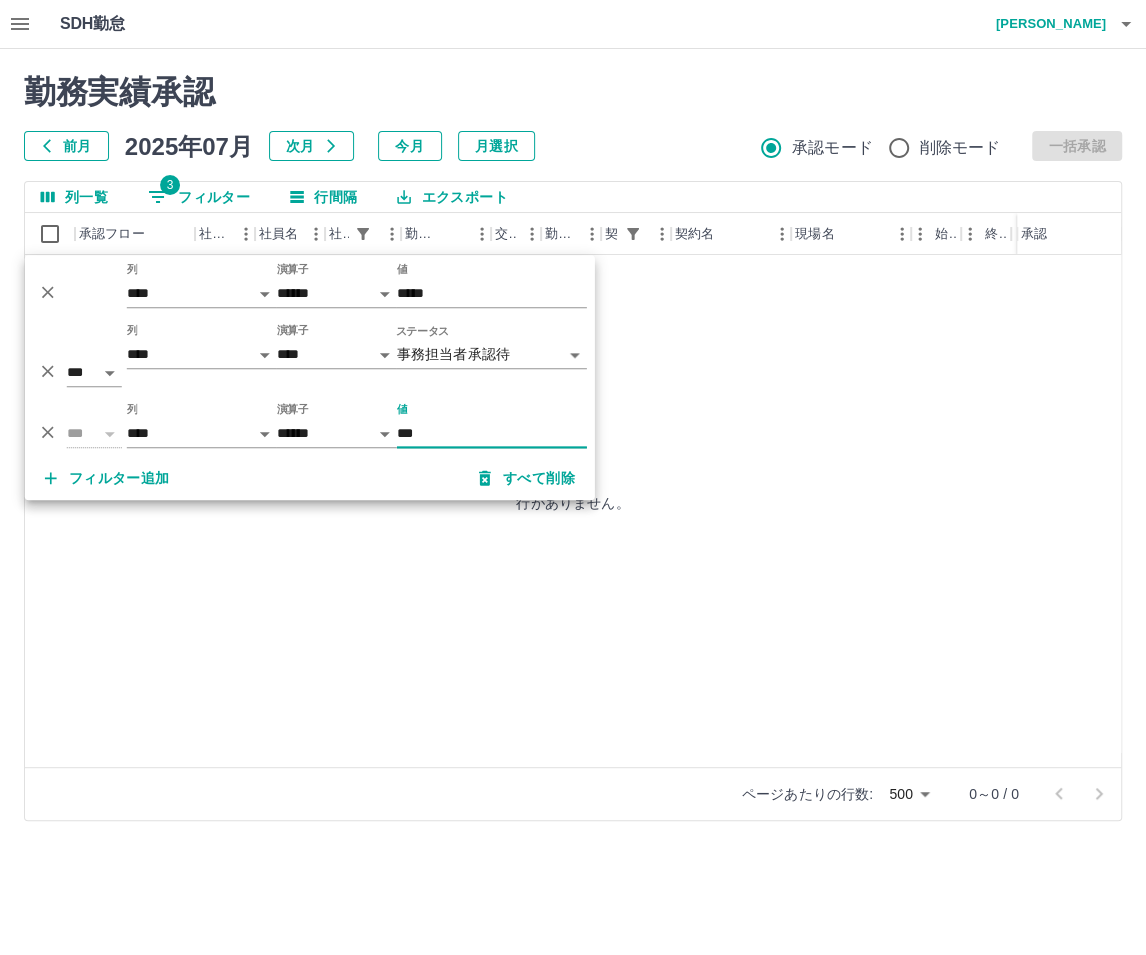 click on "***" at bounding box center (492, 433) 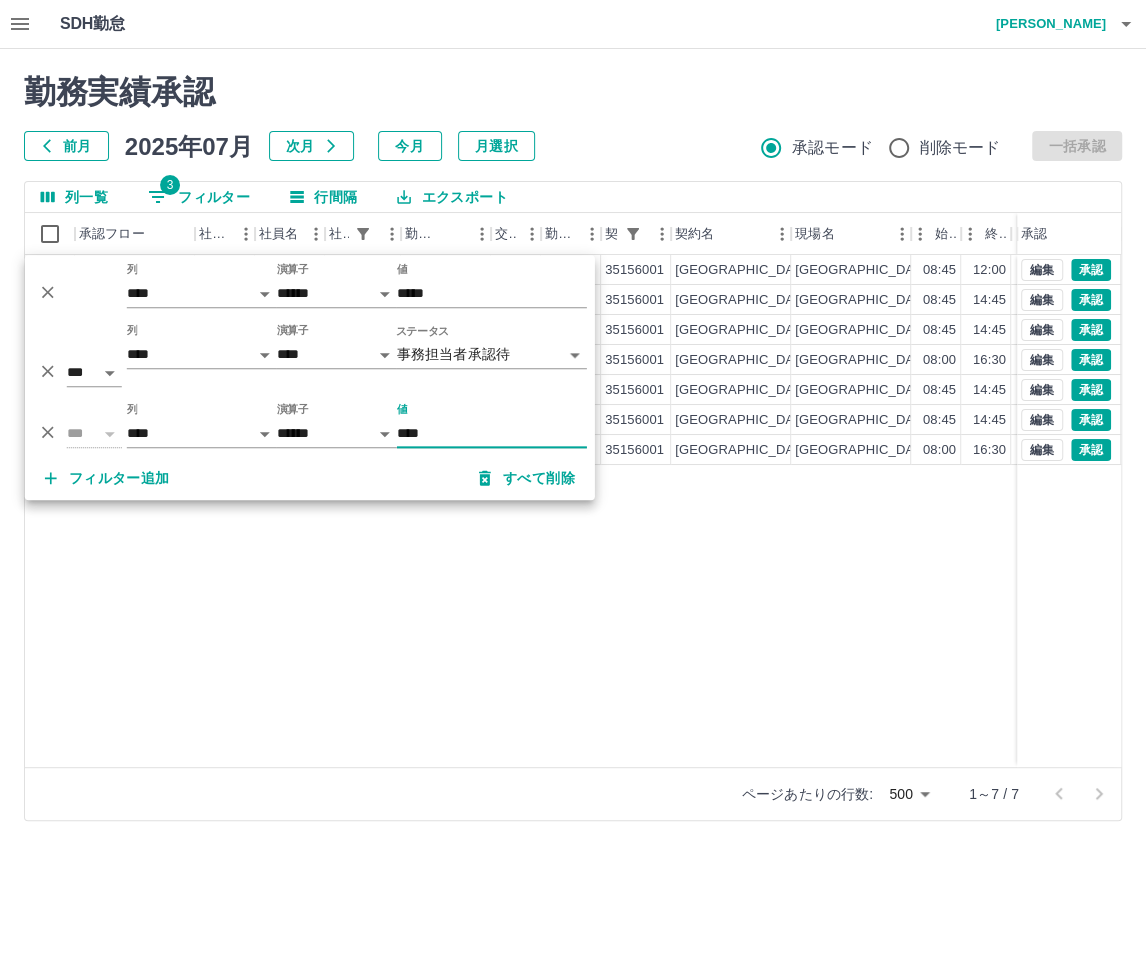 type on "****" 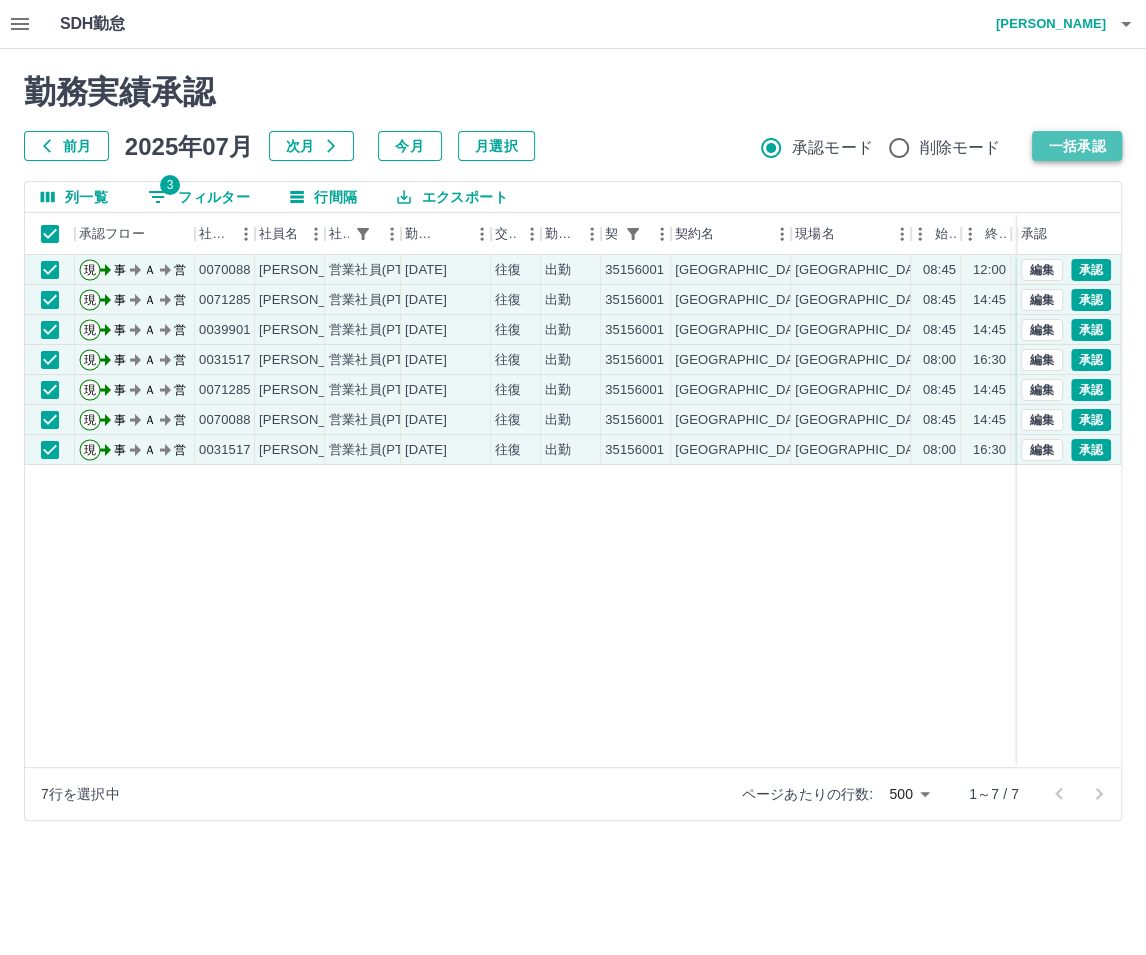 click on "一括承認" at bounding box center [1077, 146] 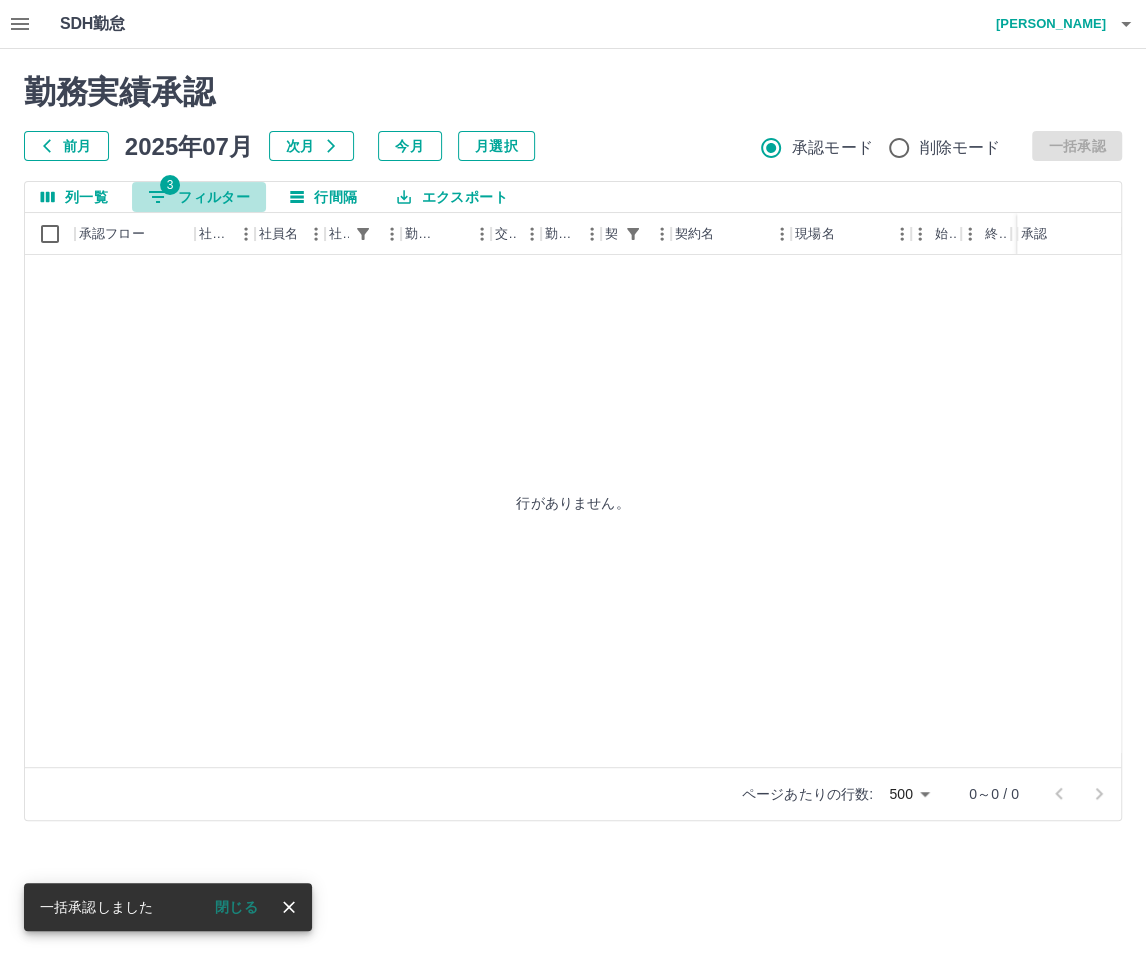 click on "3 フィルター" at bounding box center (199, 197) 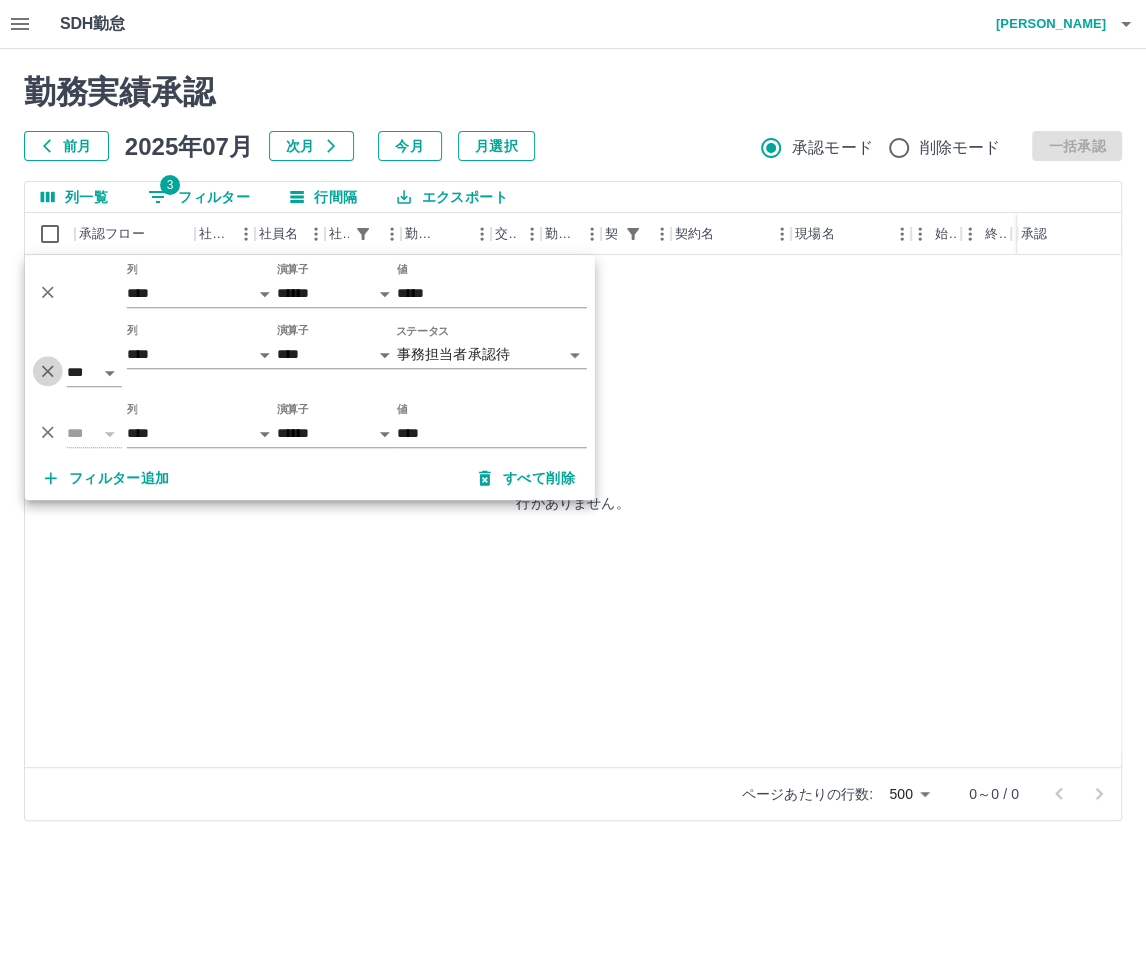 click 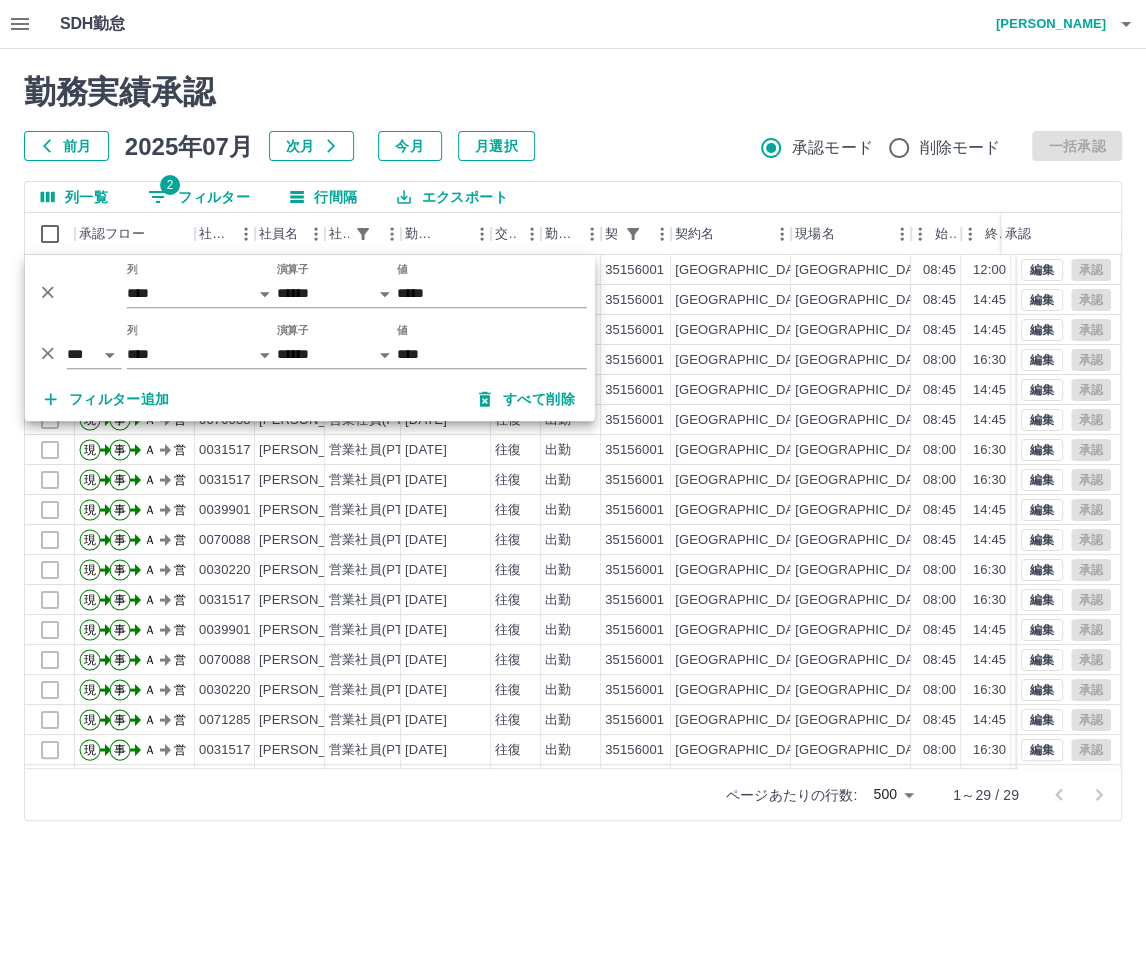 click on "勤務実績承認 前月 [DATE] 次月 今月 月選択 承認モード 削除モード 一括承認 列一覧 2 フィルター 行間隔 エクスポート 承認フロー 社員番号 社員名 社員区分 勤務日 交通費 勤務区分 契約コード 契約名 現場名 始業 終業 休憩 所定開始 所定終業 所定休憩 拘束 承認 現 事 Ａ 営 0070088 [PERSON_NAME] 営業社員(PT契約) [DATE] 往復 出勤 35156001 [GEOGRAPHIC_DATA] [GEOGRAPHIC_DATA]立 [GEOGRAPHIC_DATA] 08:45 12:00 00:00 08:45 12:00 00:00 03:15 現 事 Ａ 営 0071285 [PERSON_NAME] 営業社員(PT契約) [DATE] 往復 出勤 35156001 [GEOGRAPHIC_DATA] [GEOGRAPHIC_DATA]立 [GEOGRAPHIC_DATA] 08:45 14:45 00:30 08:45 14:45 00:30 06:00 現 事 Ａ 営 0039901 [PERSON_NAME] 営業社員(PT契約) [DATE] 往復 出勤 35156001 [GEOGRAPHIC_DATA] [GEOGRAPHIC_DATA]立 [GEOGRAPHIC_DATA] 08:45 14:45 00:30 08:45 14:45 00:30 06:00 現 事 Ａ 営 0031517 [PERSON_NAME] 営業社員(PT契約) [DATE] 往復 出勤 35156001 [GEOGRAPHIC_DATA] 08:00 16:30 01:00" at bounding box center [573, 447] 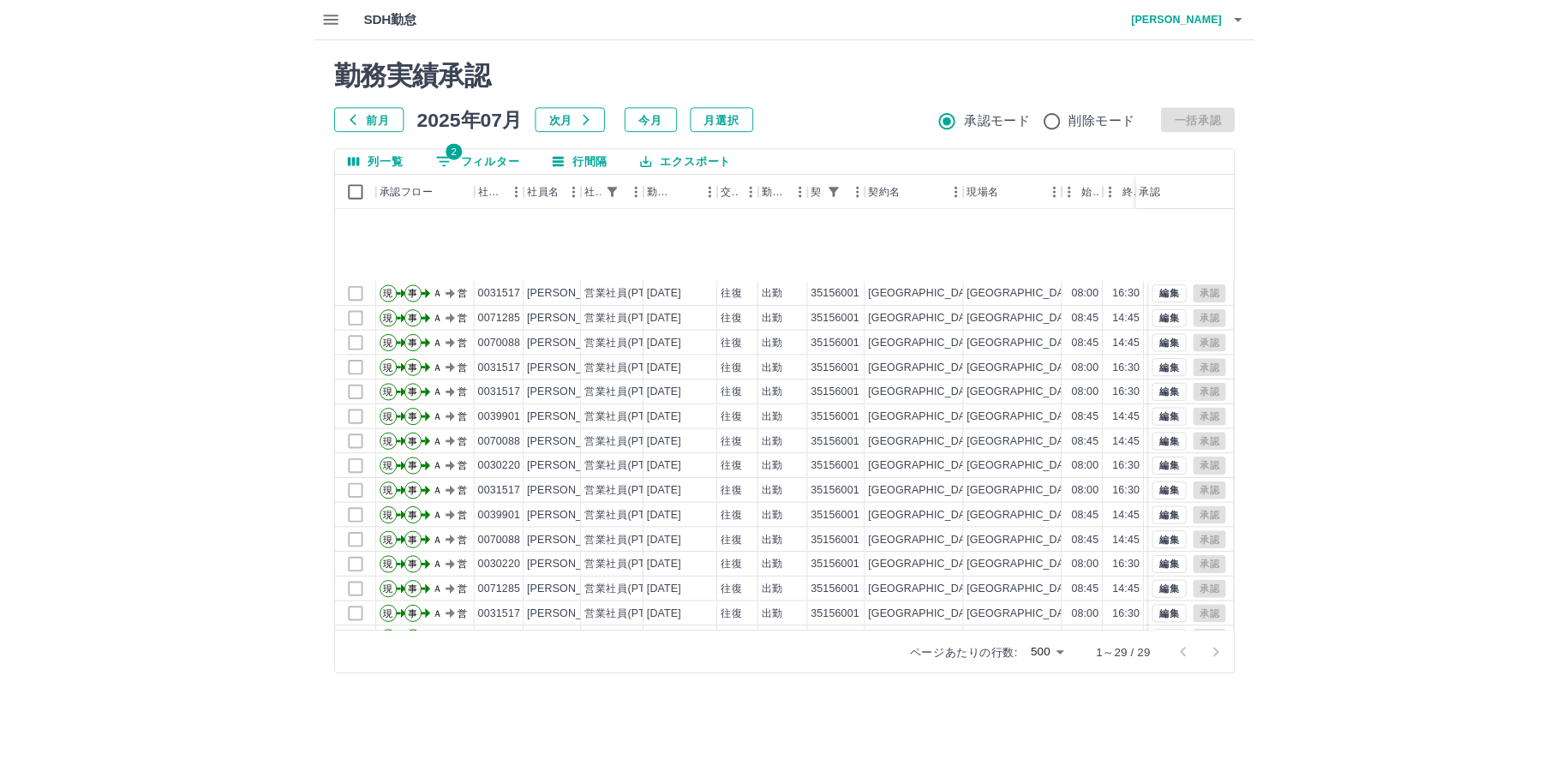 scroll, scrollTop: 0, scrollLeft: 0, axis: both 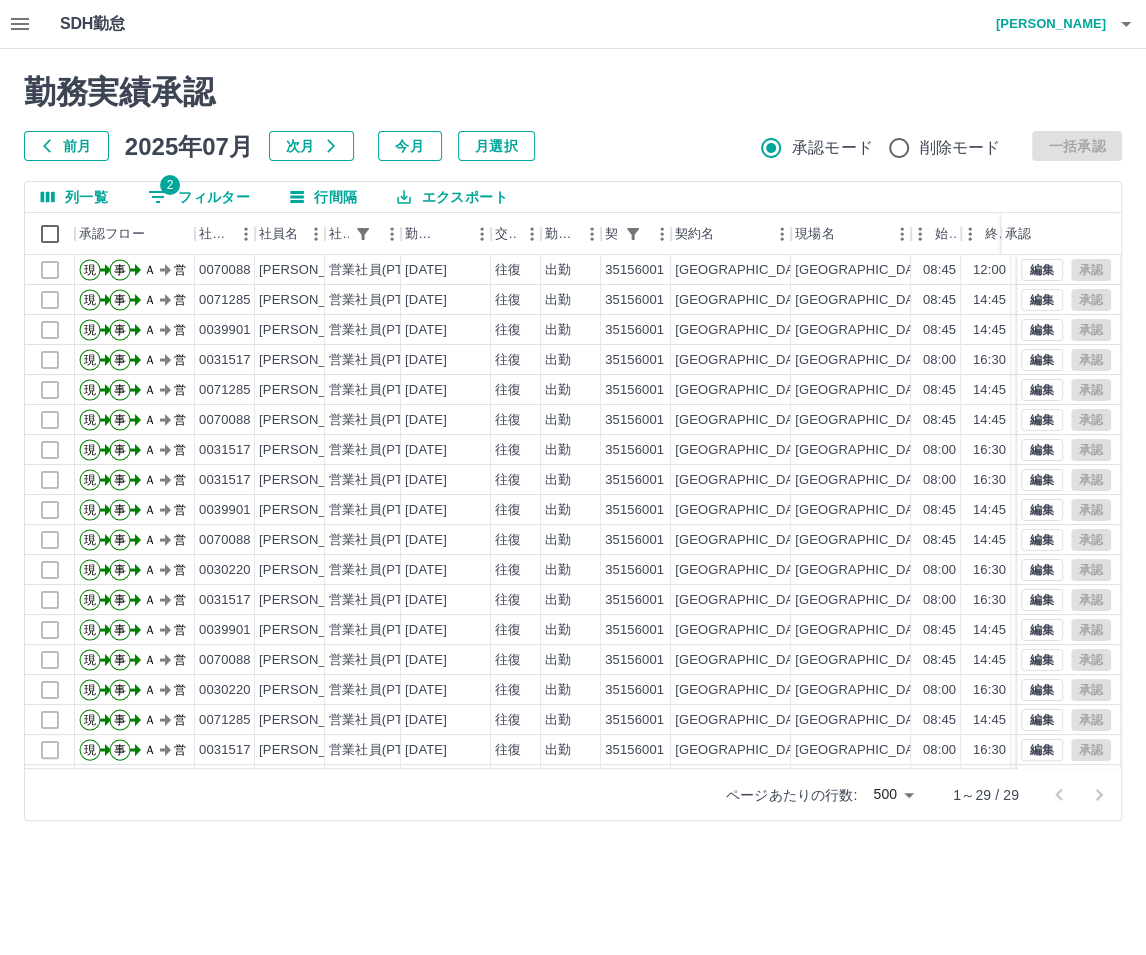 click on "2 フィルター" at bounding box center (199, 197) 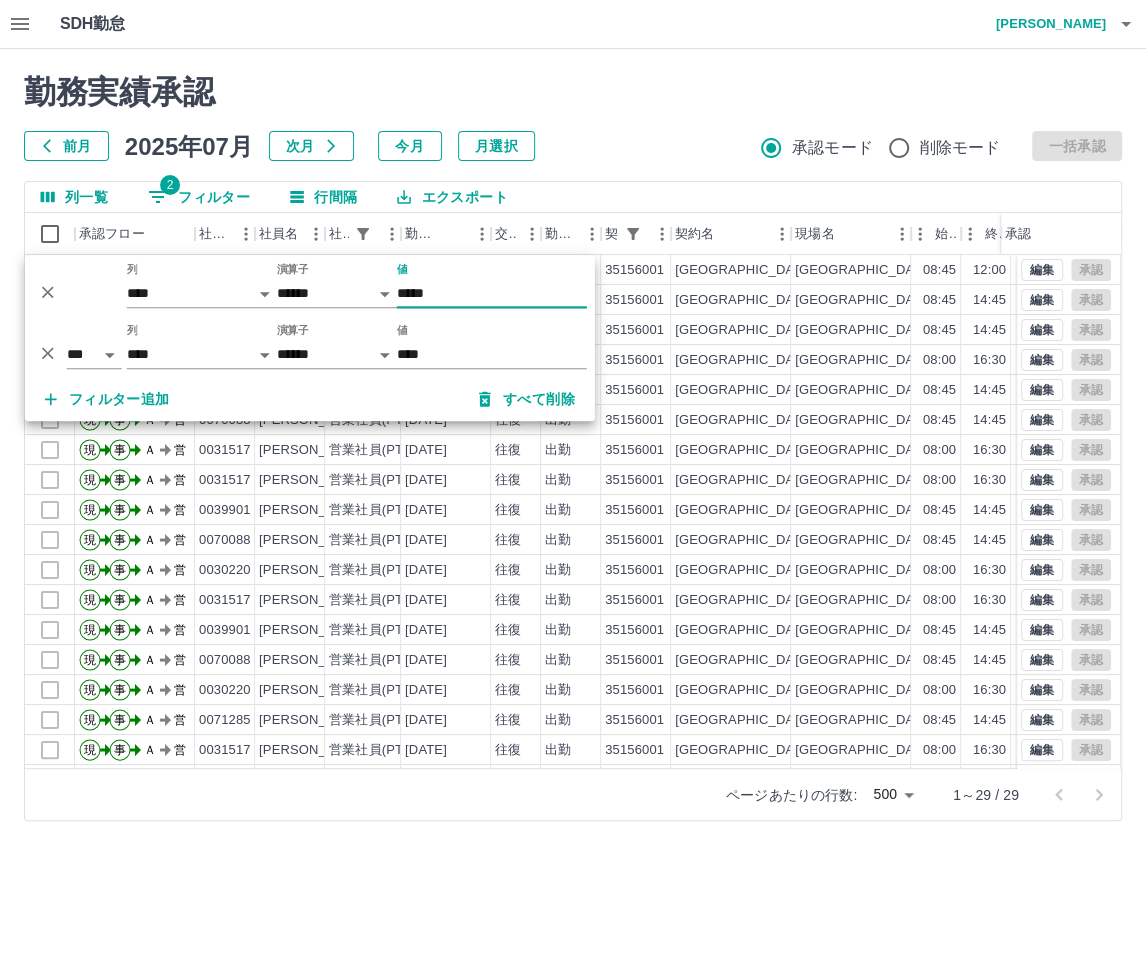 click on "*****" at bounding box center (492, 293) 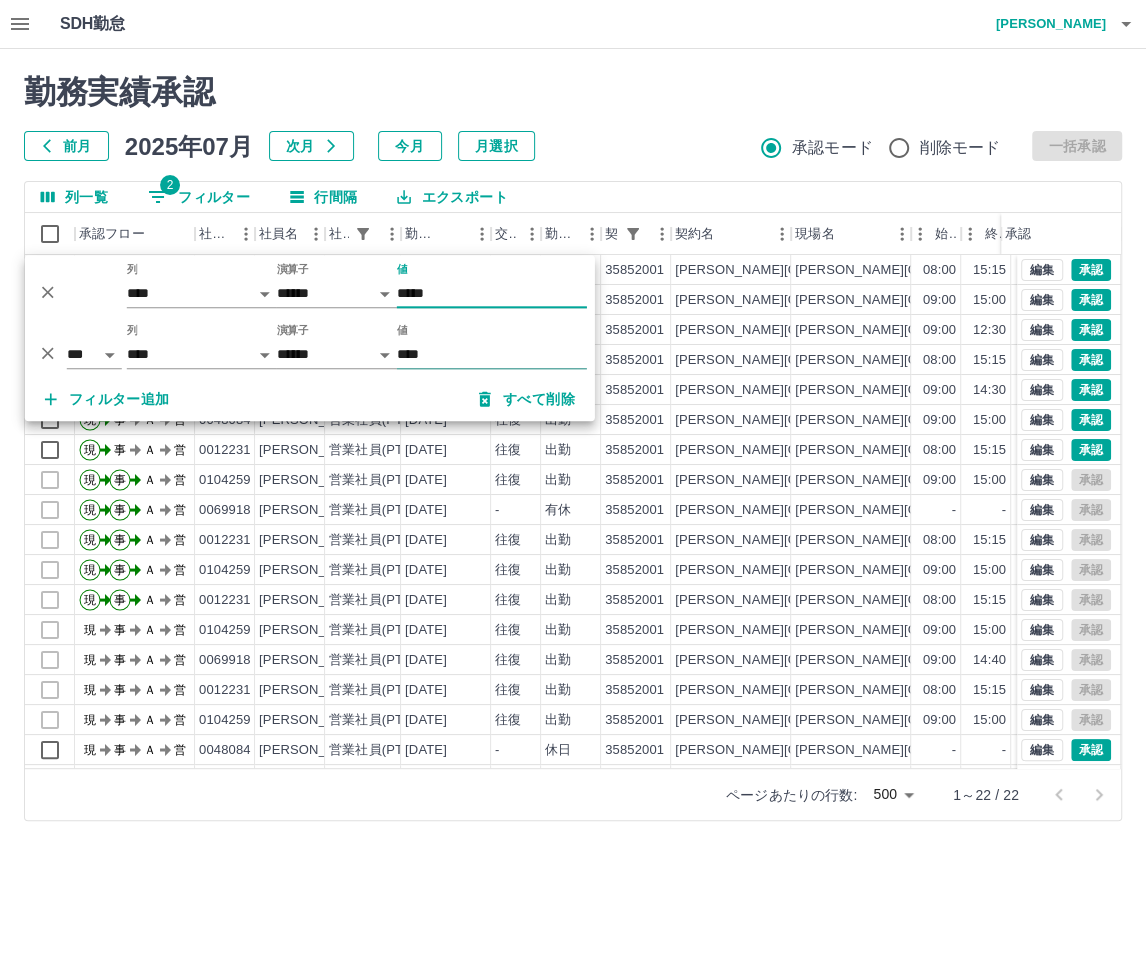 type on "*****" 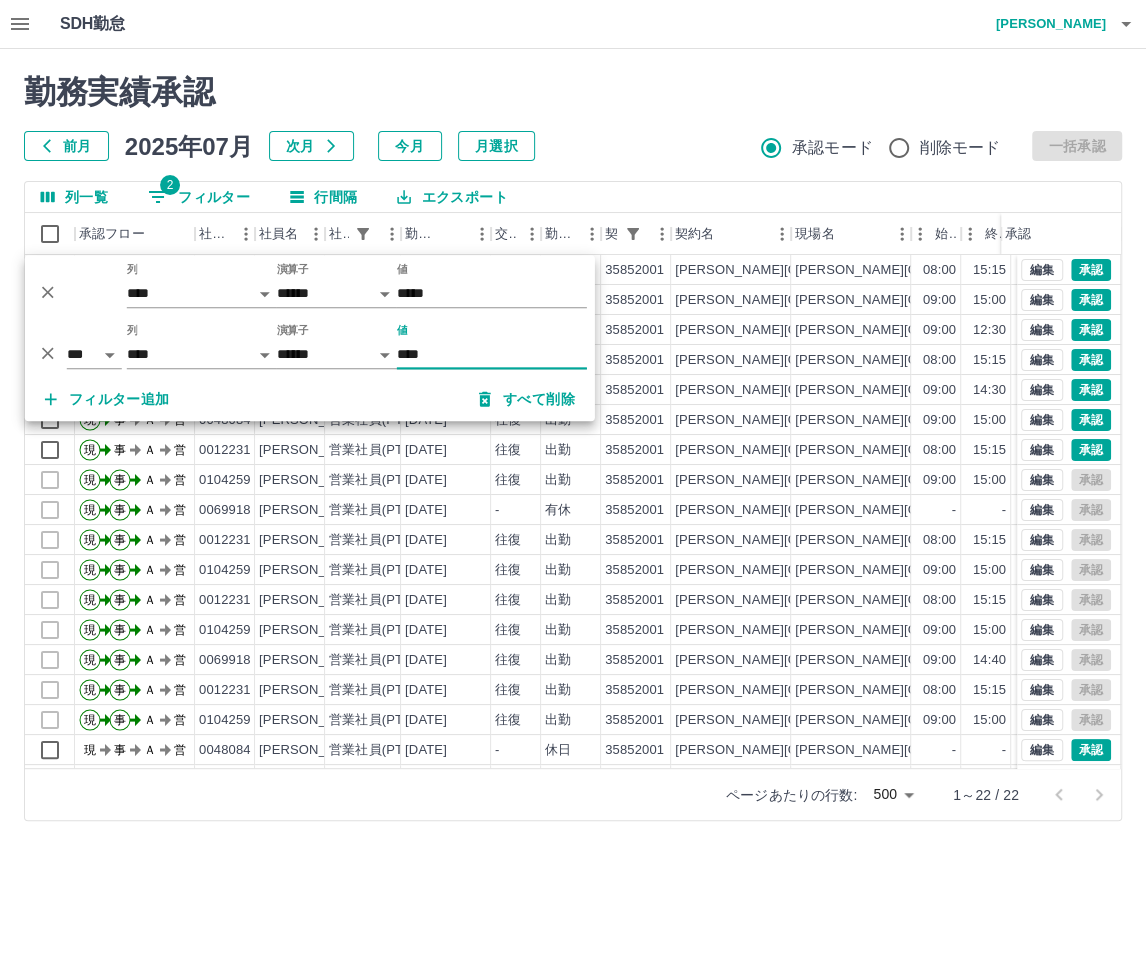 click on "****" at bounding box center (492, 354) 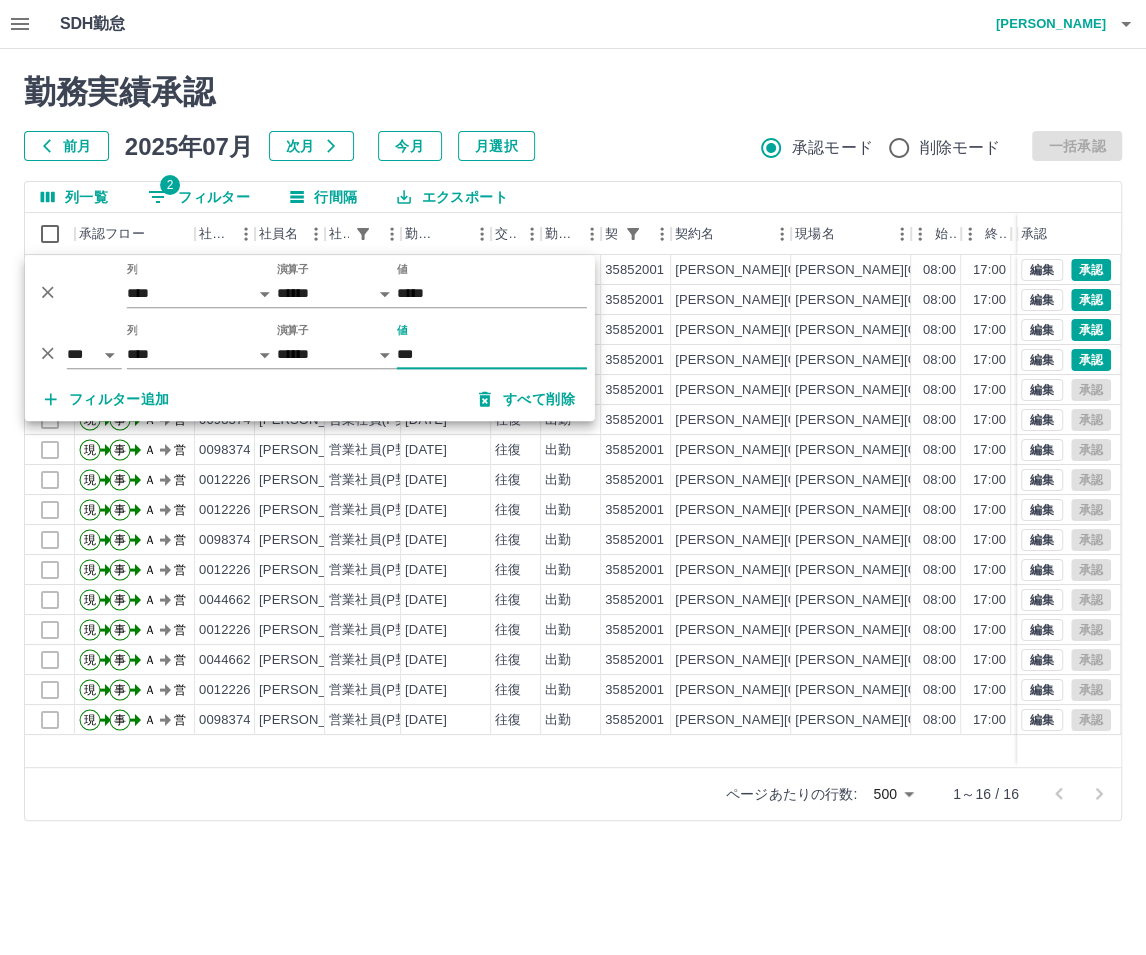 type on "***" 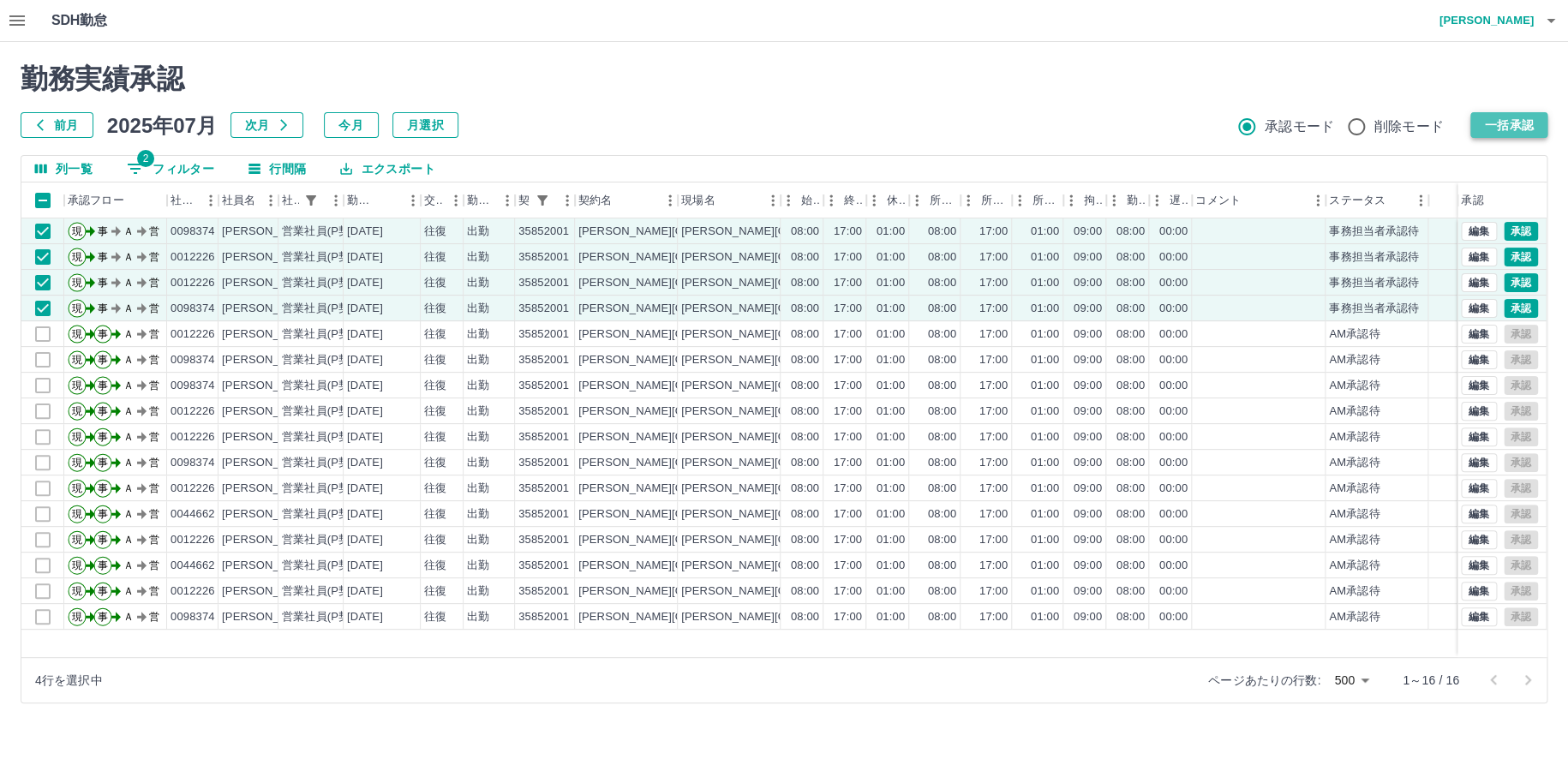 click on "一括承認" at bounding box center (1509, 125) 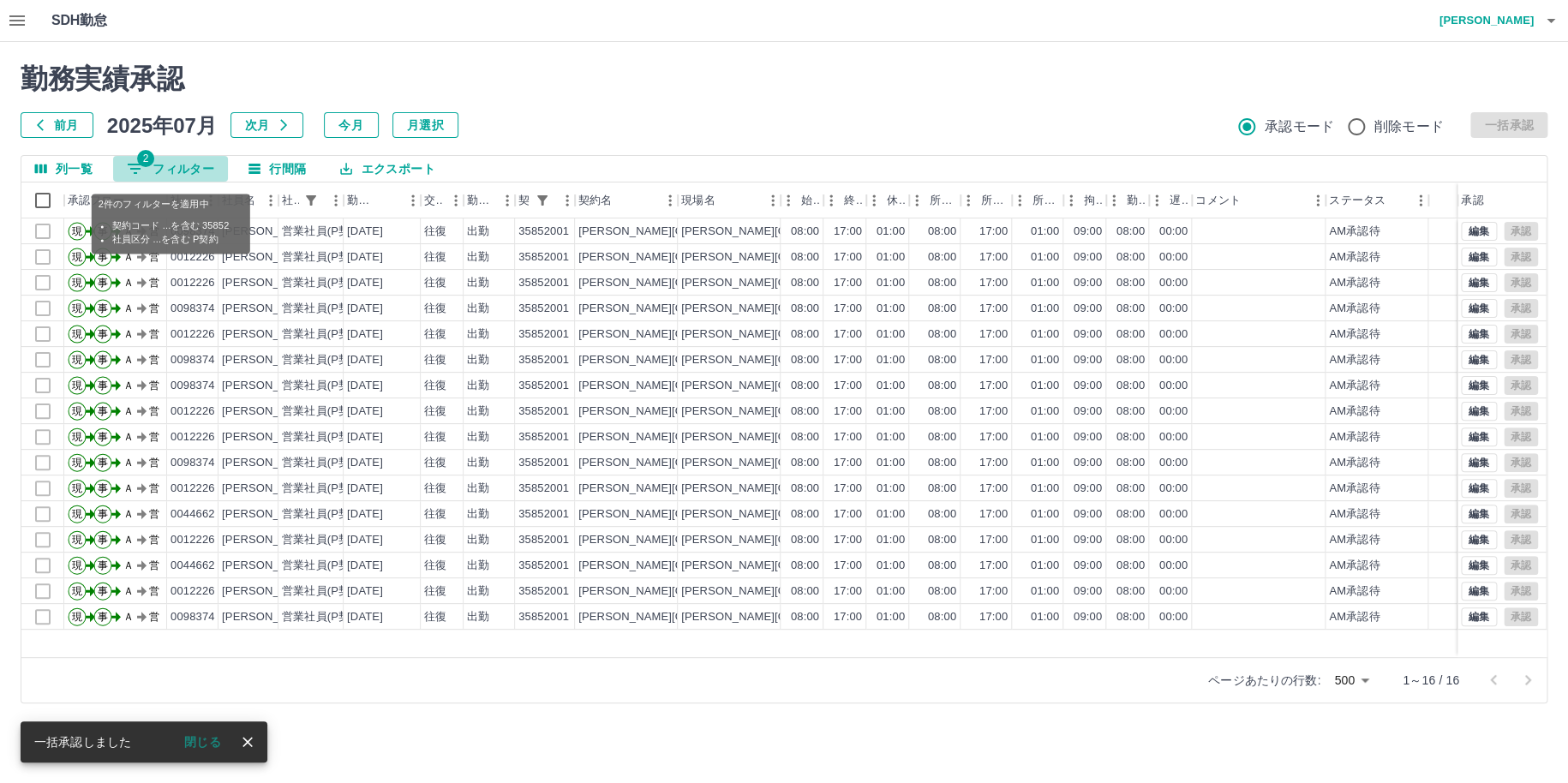click on "2 フィルター" at bounding box center [171, 169] 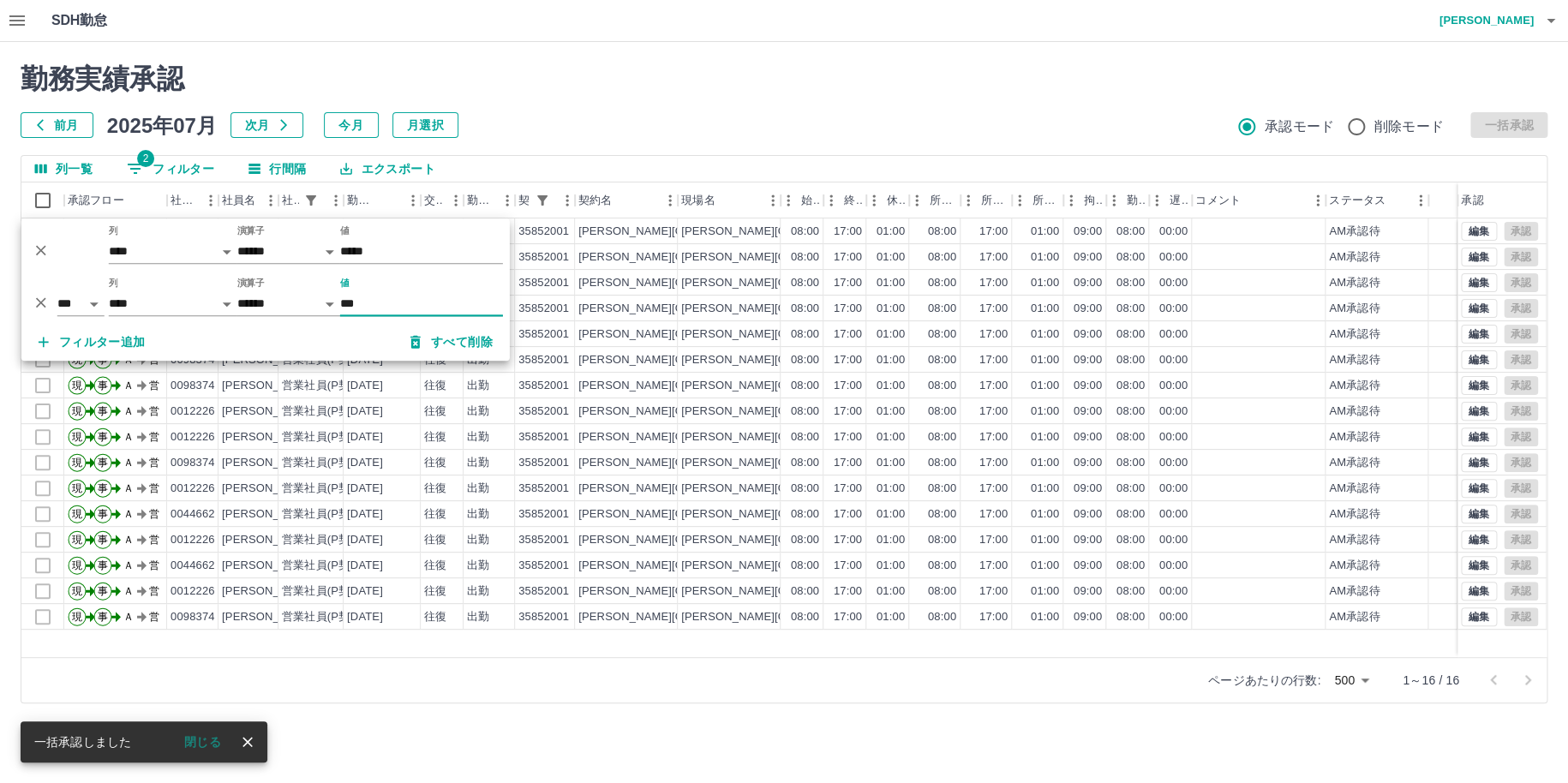 click on "***" at bounding box center [422, 303] 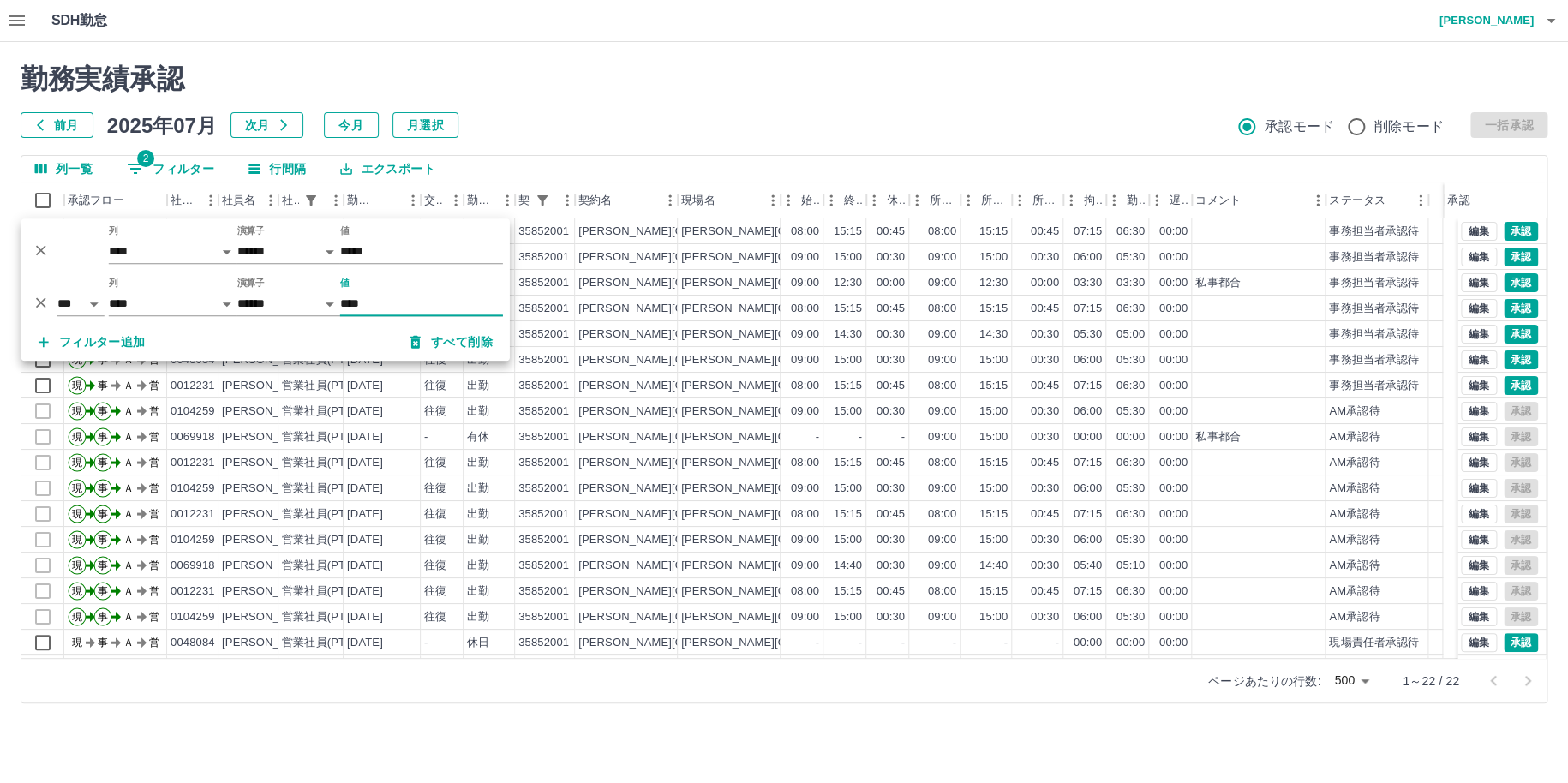 type on "****" 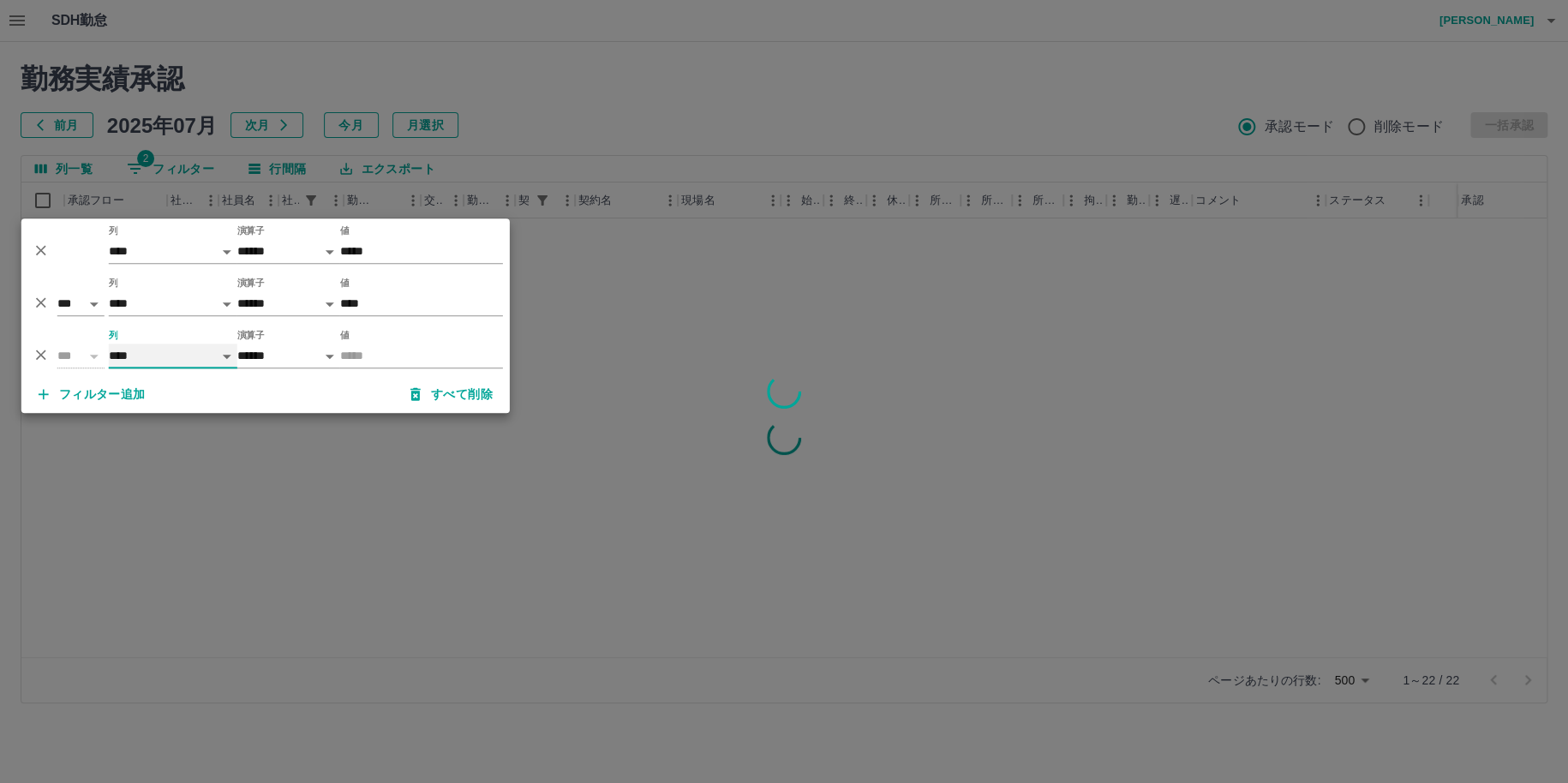 click on "**** *** **** *** *** **** ***** *** *** ** ** ** **** **** **** ** ** *** **** *****" at bounding box center [173, 356] 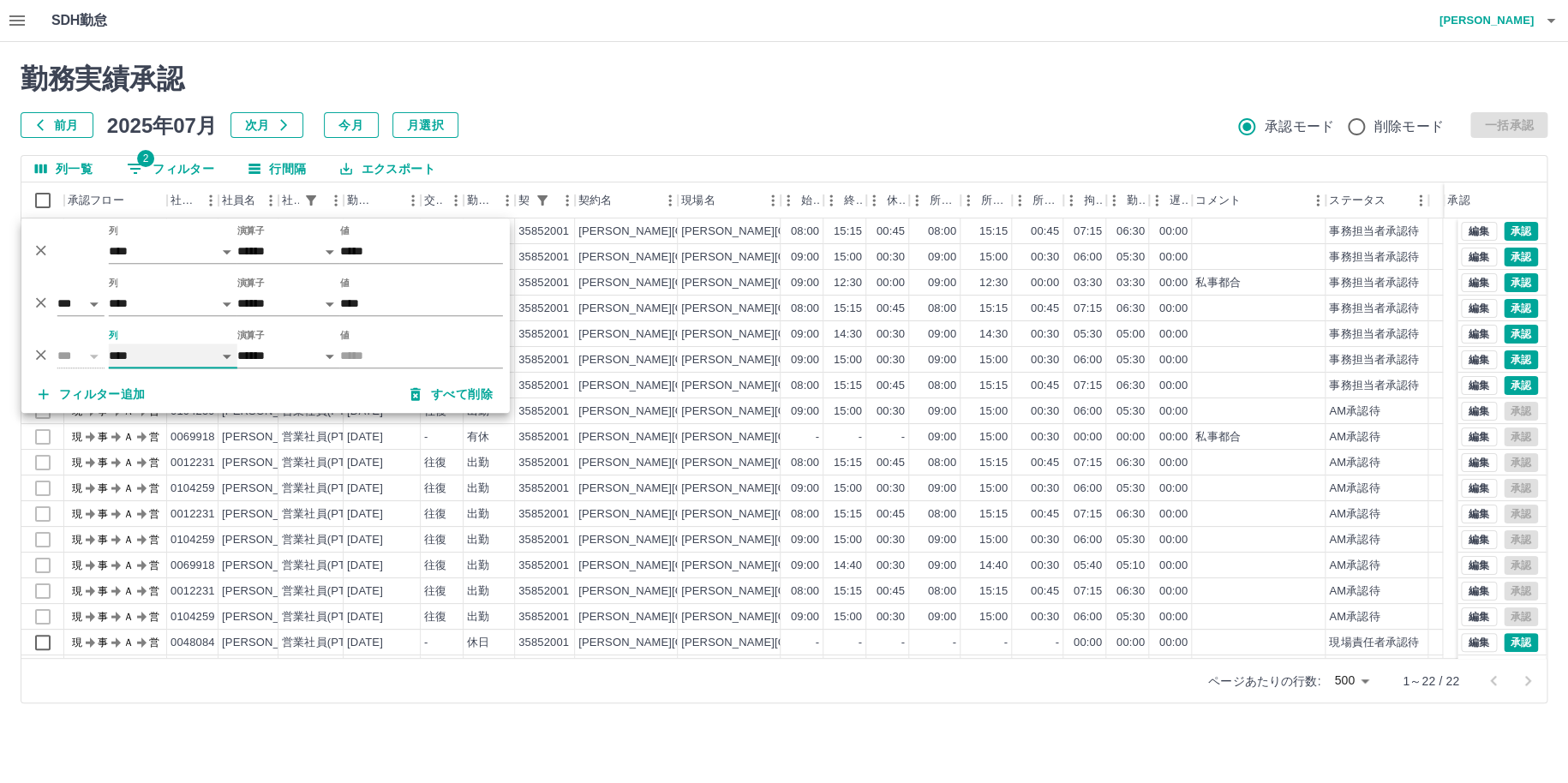 click on "**** *** **** *** *** **** ***** *** *** ** ** ** **** **** **** ** ** *** **** *****" at bounding box center (173, 356) 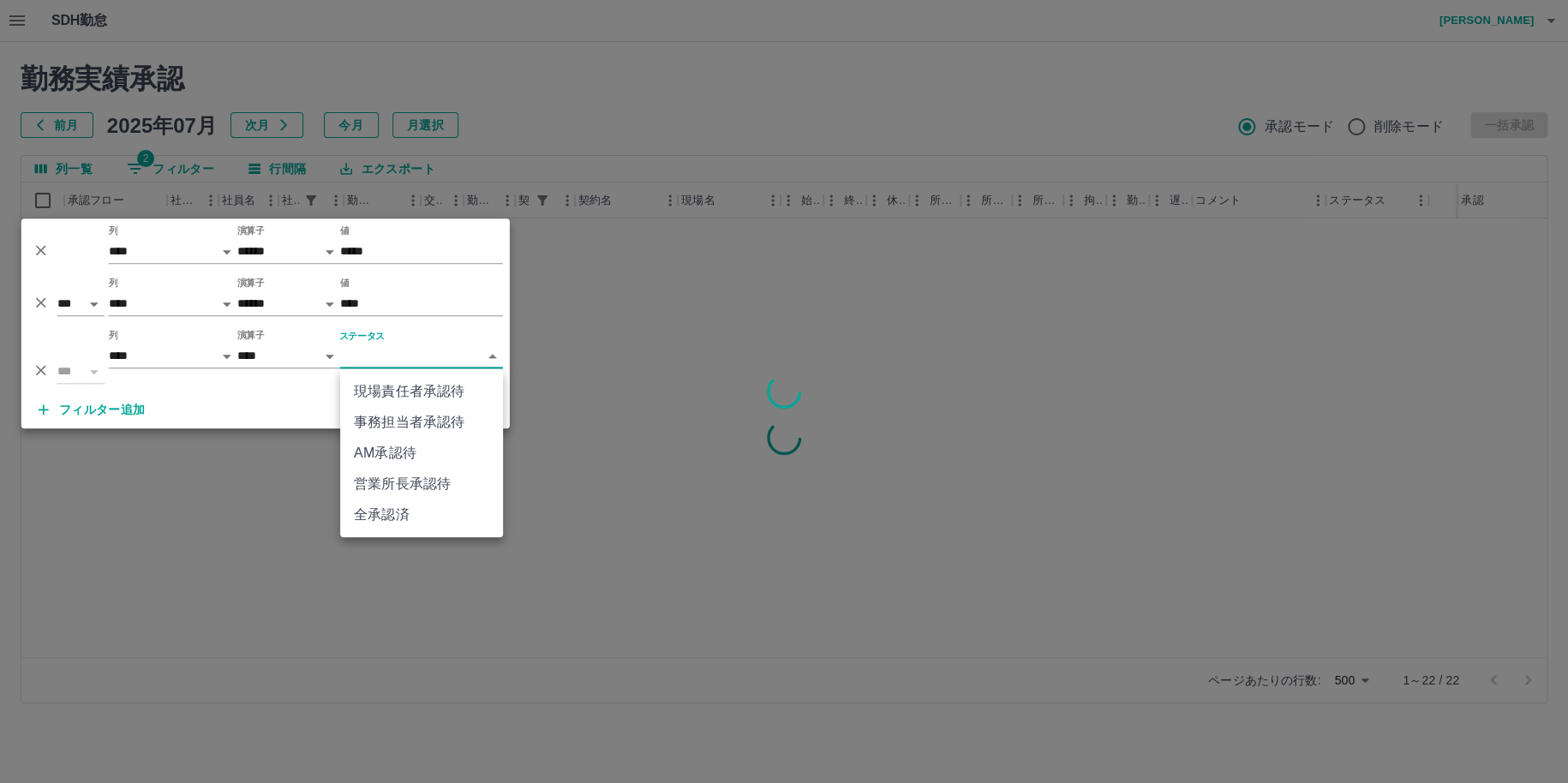 click on "SDH勤怠 [PERSON_NAME] 勤務実績承認 前月 [DATE] 次月 今月 月選択 承認モード 削除モード 一括承認 列一覧 2 フィルター 行間隔 エクスポート 承認フロー 社員番号 社員名 社員区分 勤務日 交通費 勤務区分 契約コード 契約名 現場名 始業 終業 休憩 所定開始 所定終業 所定休憩 拘束 勤務 遅刻等 コメント ステータス 承認 ページあたりの行数: 500 *** 1～22 / 22 SDH勤怠 *** ** 列 **** *** **** *** *** **** ***** *** *** ** ** ** **** **** **** ** ** *** **** ***** 演算子 ****** ******* 値 ***** *** ** 列 **** *** **** *** *** **** ***** *** *** ** ** ** **** **** **** ** ** *** **** ***** 演算子 ****** ******* 値 **** *** ** 列 **** *** **** *** *** **** ***** *** *** ** ** ** **** **** **** ** ** *** **** ***** 演算子 **** ****** ステータス ​ ********* フィルター追加 すべて削除 現場責任者承認待 事務担当者承認待 AM承認待 全承認済" at bounding box center (784, 362) 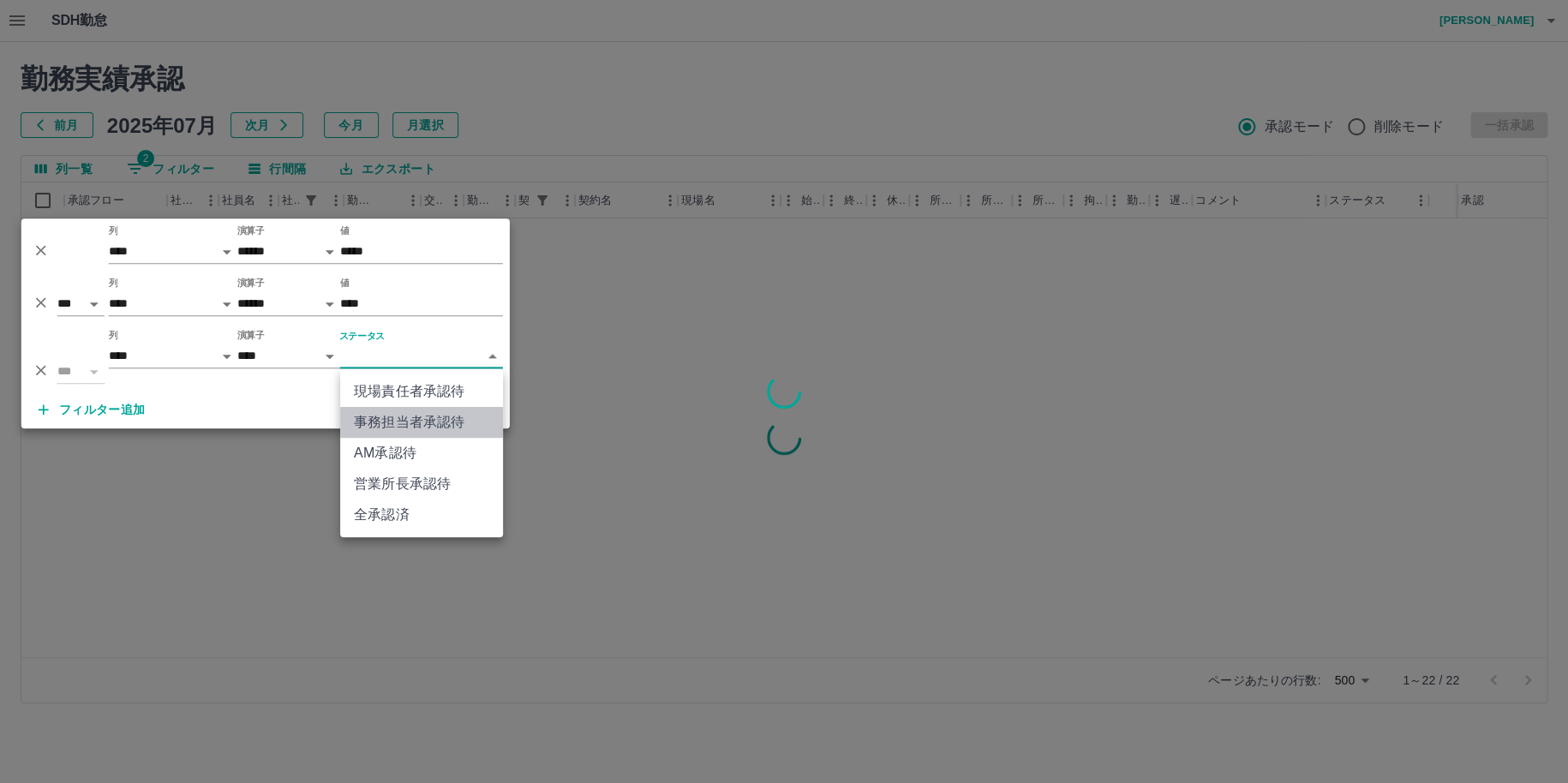 click on "事務担当者承認待" at bounding box center (422, 422) 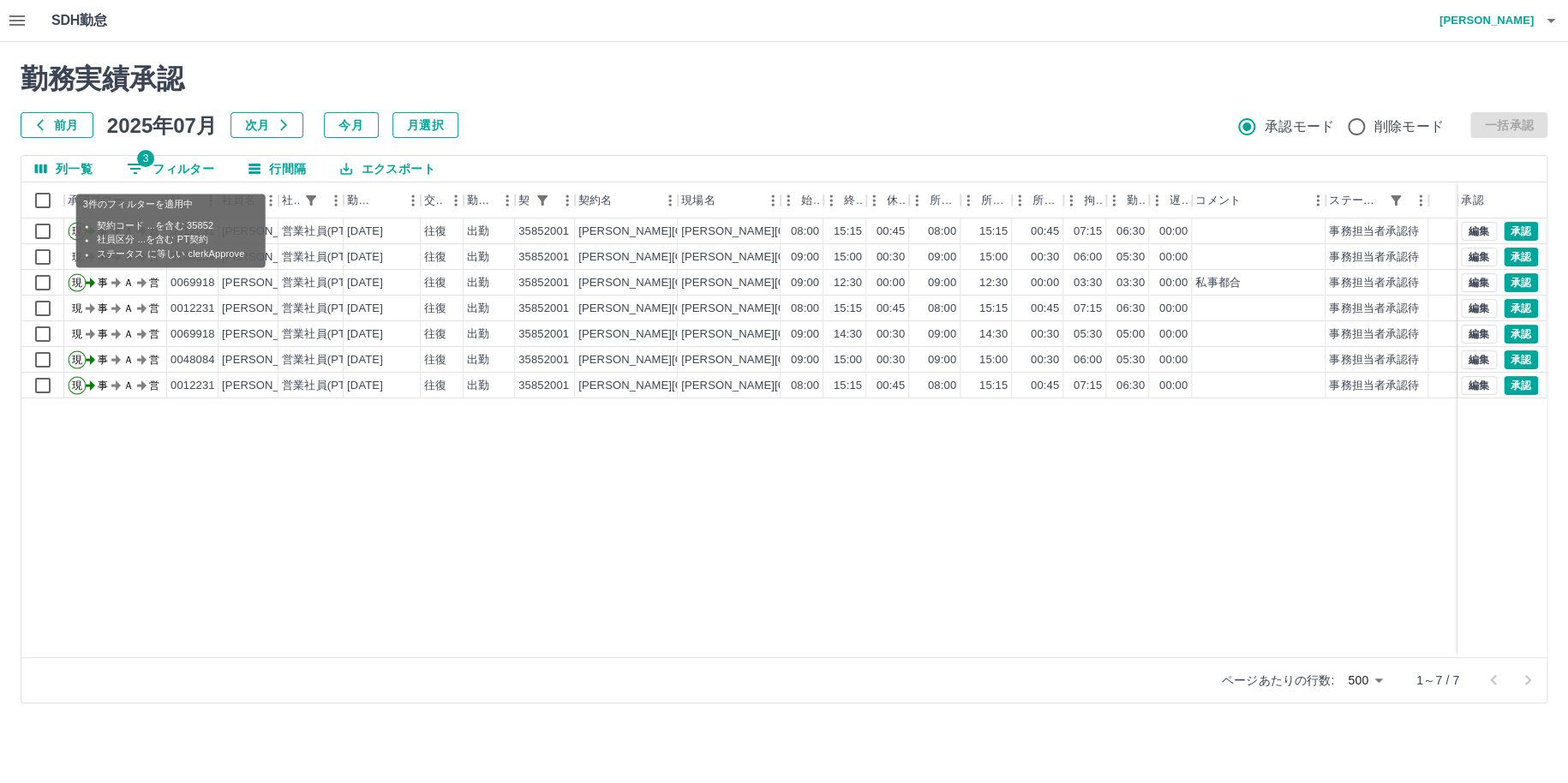click on "3 フィルター" at bounding box center [171, 169] 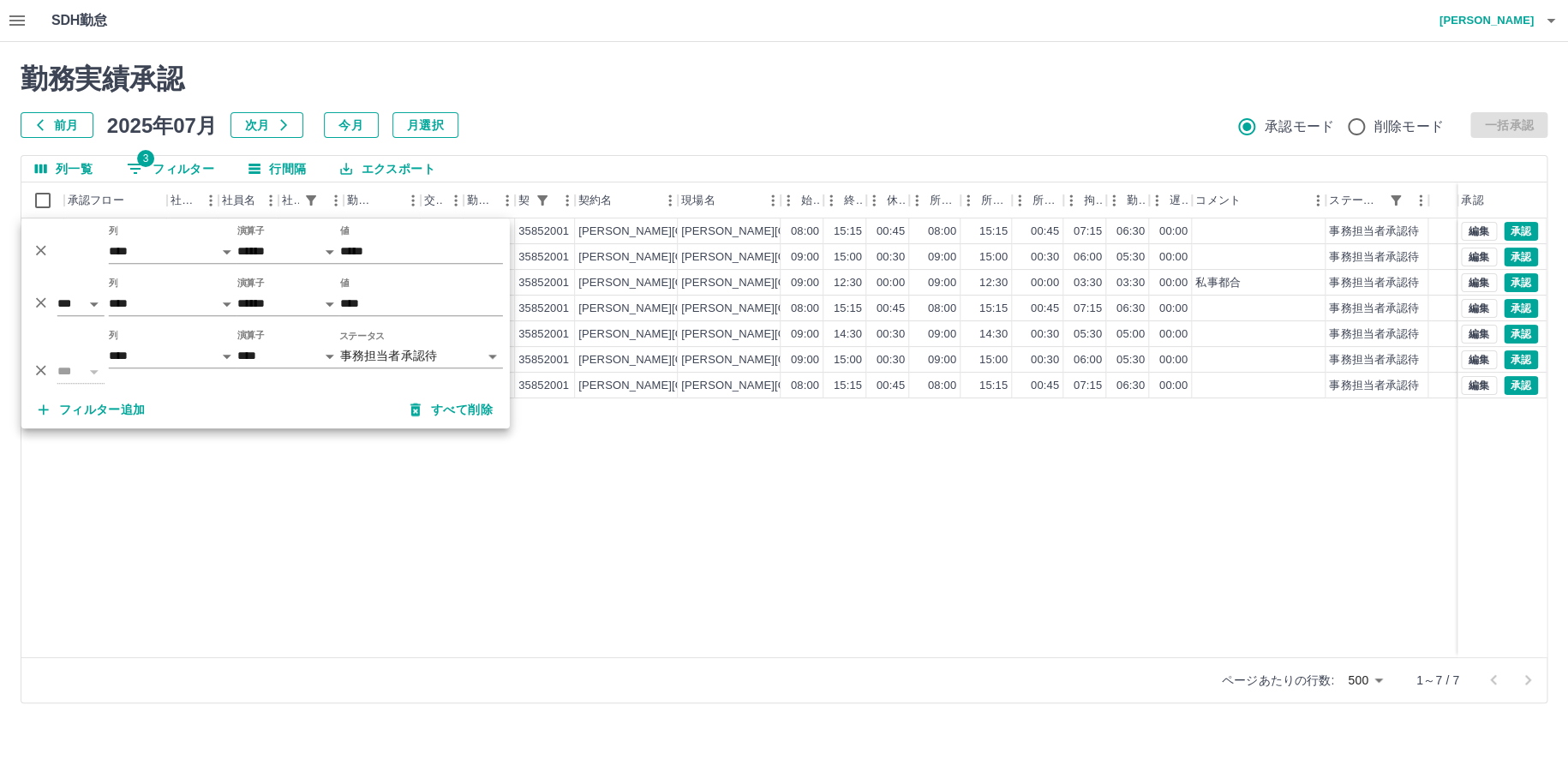 click on "SDH勤怠 [PERSON_NAME] 勤務実績承認 前月 [DATE] 次月 今月 月選択 承認モード 削除モード 一括承認 列一覧 3 フィルター 行間隔 エクスポート 承認フロー 社員番号 社員名 社員区分 勤務日 交通費 勤務区分 契約コード 契約名 現場名 始業 終業 休憩 所定開始 所定終業 所定休憩 拘束 勤務 遅刻等 コメント ステータス 承認 現 事 Ａ 営 0012231 [PERSON_NAME] 営業社員(PT契約) [DATE] 往復 出勤 35852001 [PERSON_NAME][GEOGRAPHIC_DATA] [PERSON_NAME][GEOGRAPHIC_DATA]立[PERSON_NAME][GEOGRAPHIC_DATA] 08:00 15:15 00:45 08:00 15:15 00:45 07:15 06:30 00:00 事務担当者承認待 現 事 Ａ 営 0104259 [PERSON_NAME] 営業社員(PT契約) [DATE] 往復 出勤 35852001 [PERSON_NAME][GEOGRAPHIC_DATA] [PERSON_NAME][GEOGRAPHIC_DATA]立[PERSON_NAME][GEOGRAPHIC_DATA] 09:00 15:00 00:30 09:00 15:00 00:30 06:00 05:30 00:00 事務担当者承認待 現 事 Ａ 営 0069918 [PERSON_NAME] 営業社員(PT契約) [DATE] 往復 出勤 35852001 [PERSON_NAME][GEOGRAPHIC_DATA] [PERSON_NAME][GEOGRAPHIC_DATA]立[PERSON_NAME][GEOGRAPHIC_DATA] 09:00 12:30 00:00" at bounding box center [784, 362] 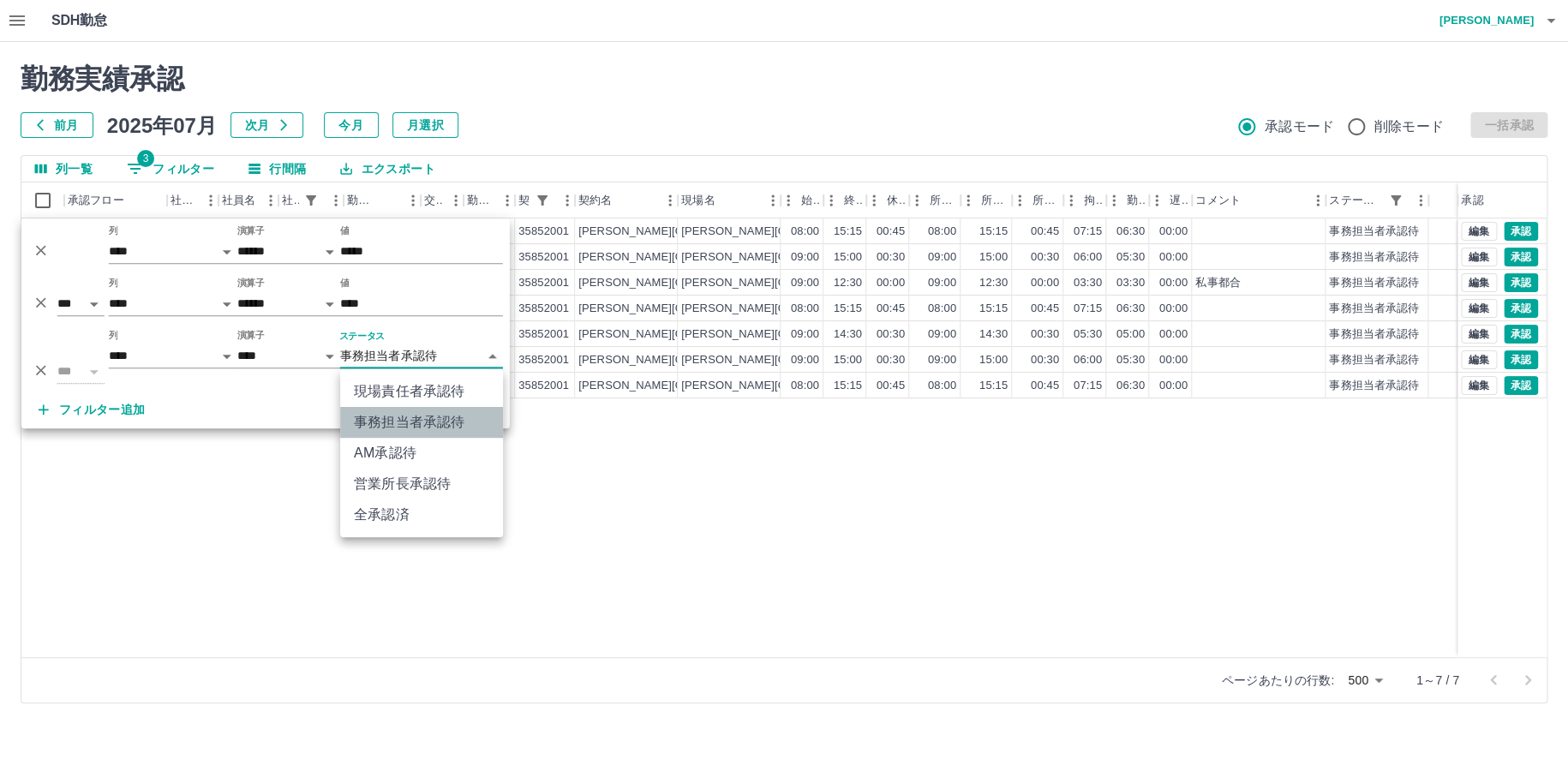 click on "事務担当者承認待" at bounding box center (422, 422) 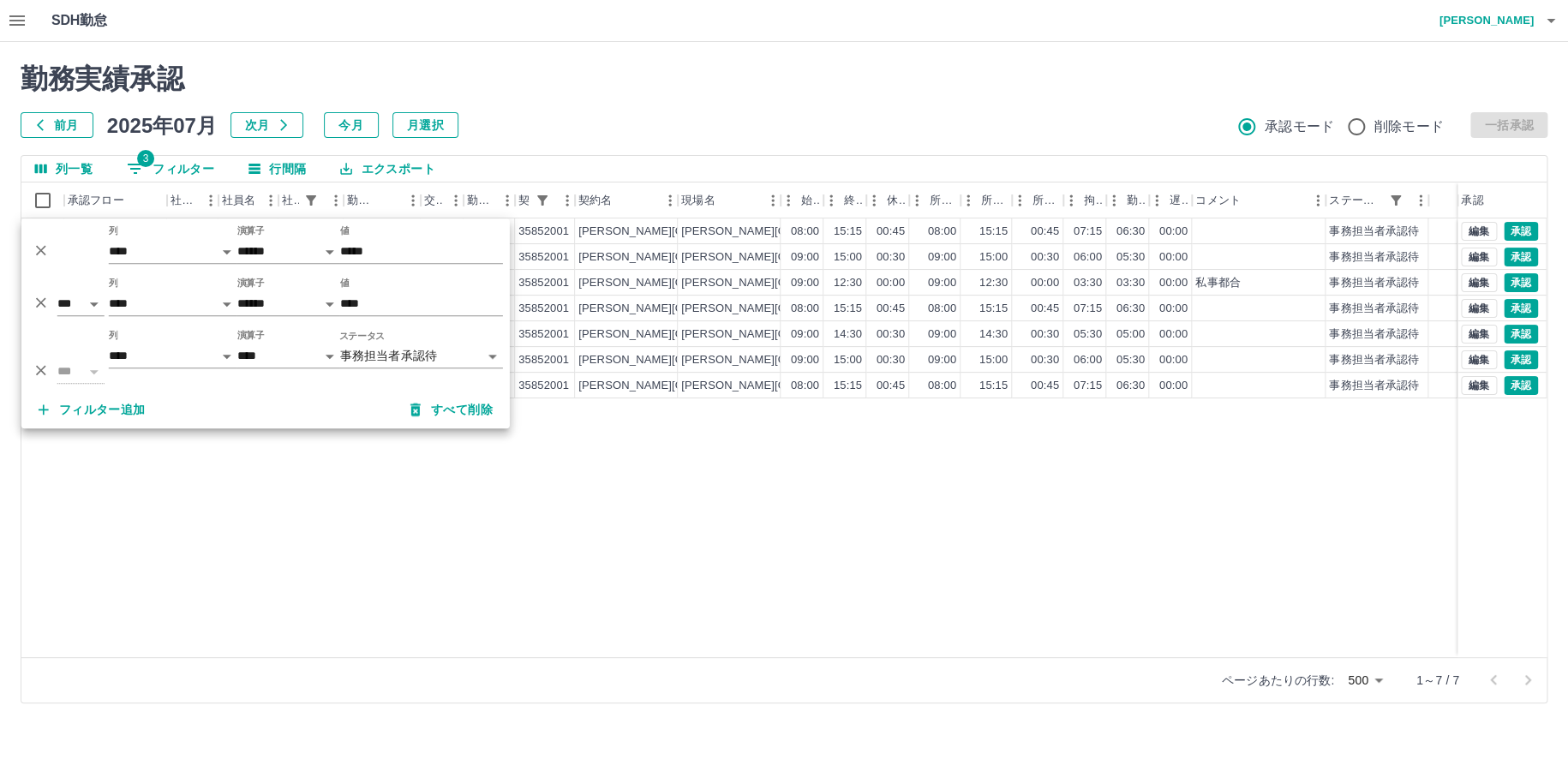 click on "現 事 Ａ 営 0012231 [PERSON_NAME] 営業社員(PT契約) [DATE] 往復 出勤 35852001 [PERSON_NAME][GEOGRAPHIC_DATA] [PERSON_NAME][GEOGRAPHIC_DATA]立[PERSON_NAME][GEOGRAPHIC_DATA]00 15:15 00:45 08:00 15:15 00:45 07:15 06:30 00:00 事務担当者承認待 現 事 Ａ 営 0104259 [PERSON_NAME] 営業社員(PT契約) [DATE] 往復 出勤 35852001 [PERSON_NAME][GEOGRAPHIC_DATA] [PERSON_NAME][GEOGRAPHIC_DATA]立[PERSON_NAME][GEOGRAPHIC_DATA] 09:00 15:00 00:30 09:00 15:00 00:30 06:00 05:30 00:00 事務担当者承認待 現 事 Ａ 営 0069918 [PERSON_NAME] 営業社員(PT契約) [DATE] 往復 出勤 35852001 [PERSON_NAME][GEOGRAPHIC_DATA] [PERSON_NAME][GEOGRAPHIC_DATA]立[PERSON_NAME][GEOGRAPHIC_DATA] 09:00 12:30 00:00 09:00 12:30 00:00 03:30 03:30 00:00 私事都合 事務担当者承認待 現 事 Ａ 営 0012231 [PERSON_NAME] 営業社員(PT契約) [DATE] 往復 出勤 35852001 [PERSON_NAME][GEOGRAPHIC_DATA] [PERSON_NAME][GEOGRAPHIC_DATA]立[PERSON_NAME][GEOGRAPHIC_DATA] 08:00 15:15 00:45 08:00 15:15 00:45 07:15 06:30 00:00 事務担当者承認待 現 事 Ａ 営 0069918 [PERSON_NAME] 営業社員(PT契約) [DATE] 往復 出勤 35852001 [PERSON_NAME][GEOGRAPHIC_DATA] [PERSON_NAME][GEOGRAPHIC_DATA]立[PERSON_NAME][GEOGRAPHIC_DATA]00" at bounding box center [784, 438] 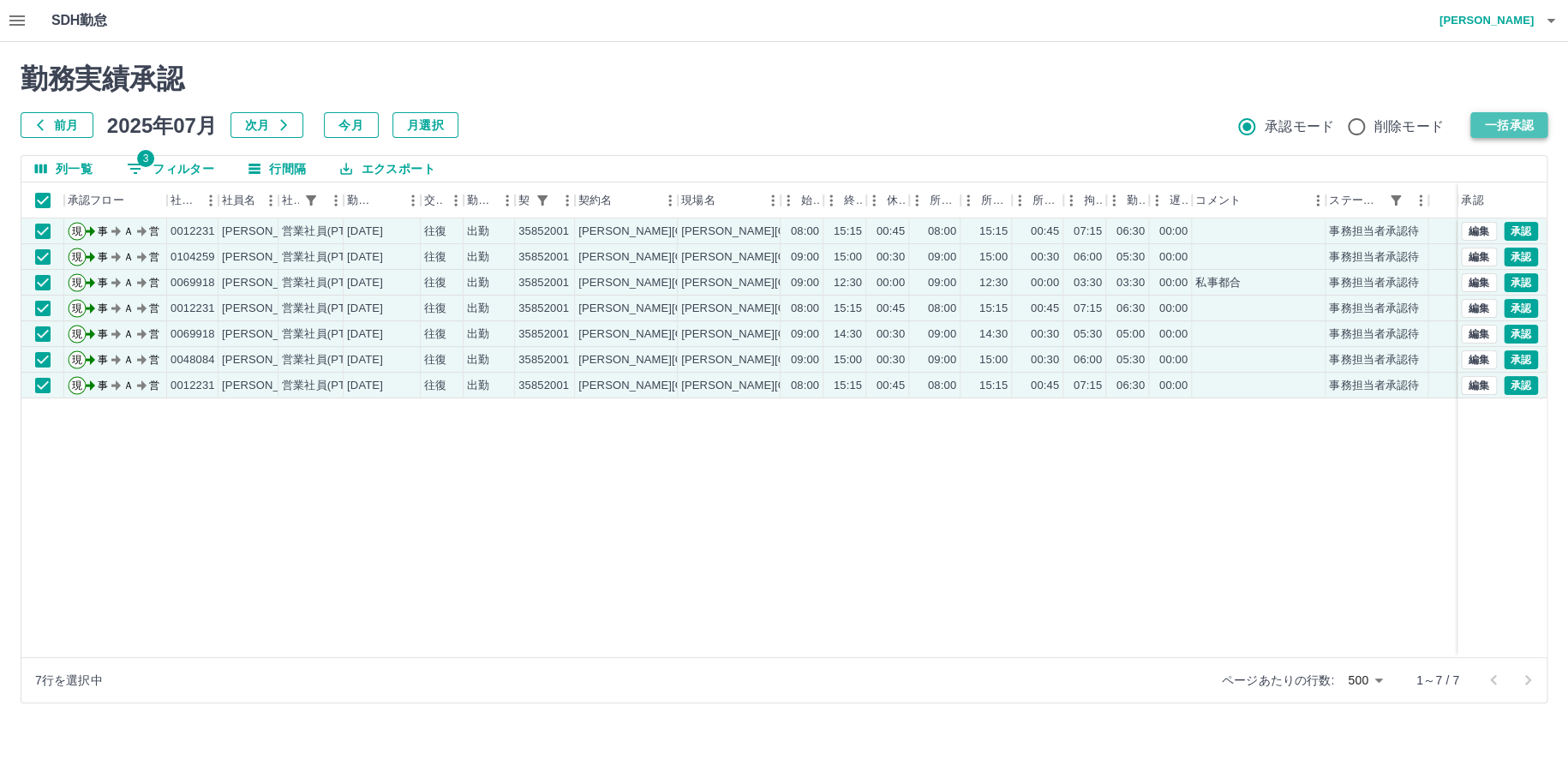 click on "一括承認" at bounding box center [1509, 125] 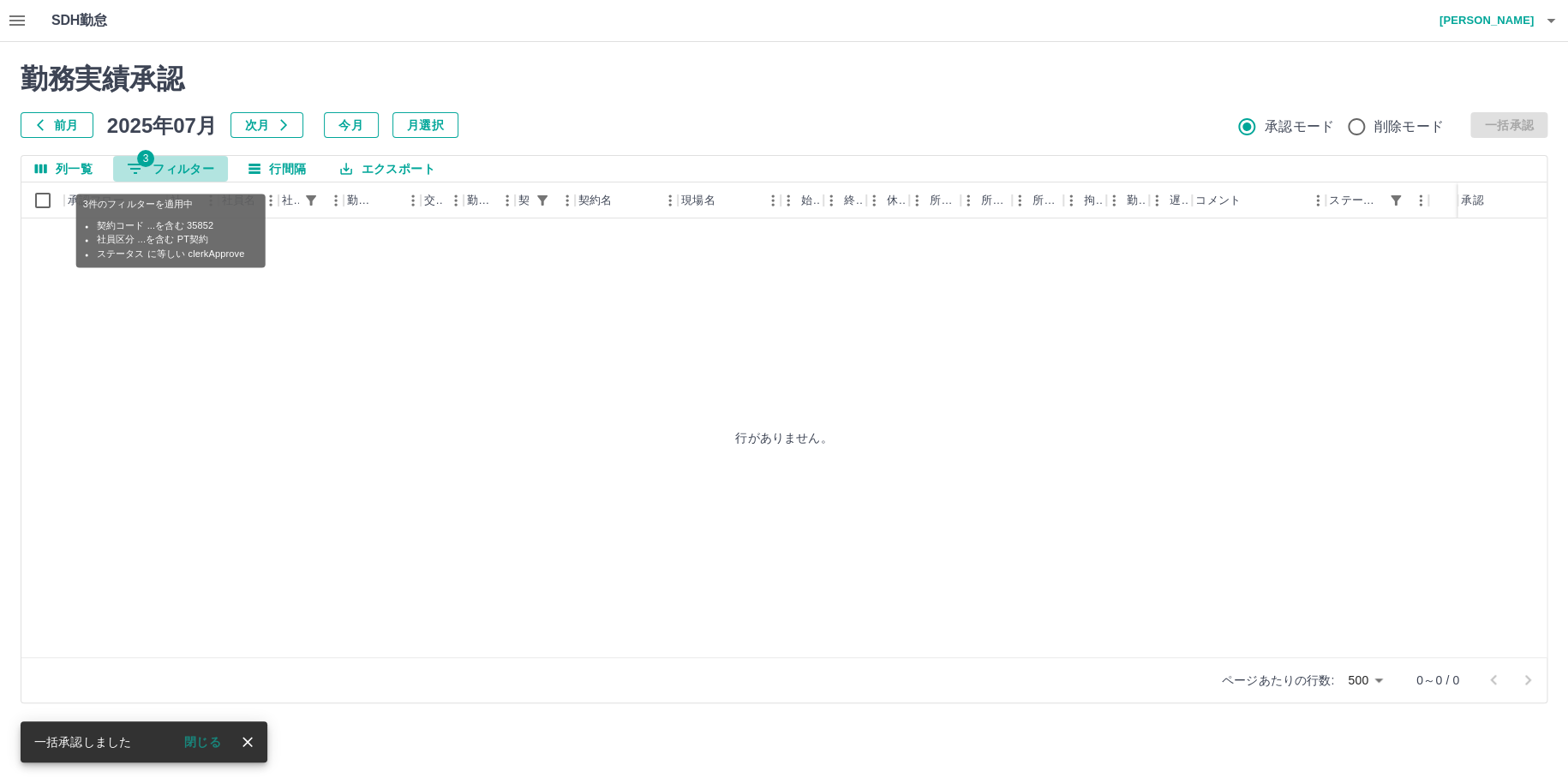 click on "3 フィルター" at bounding box center [171, 169] 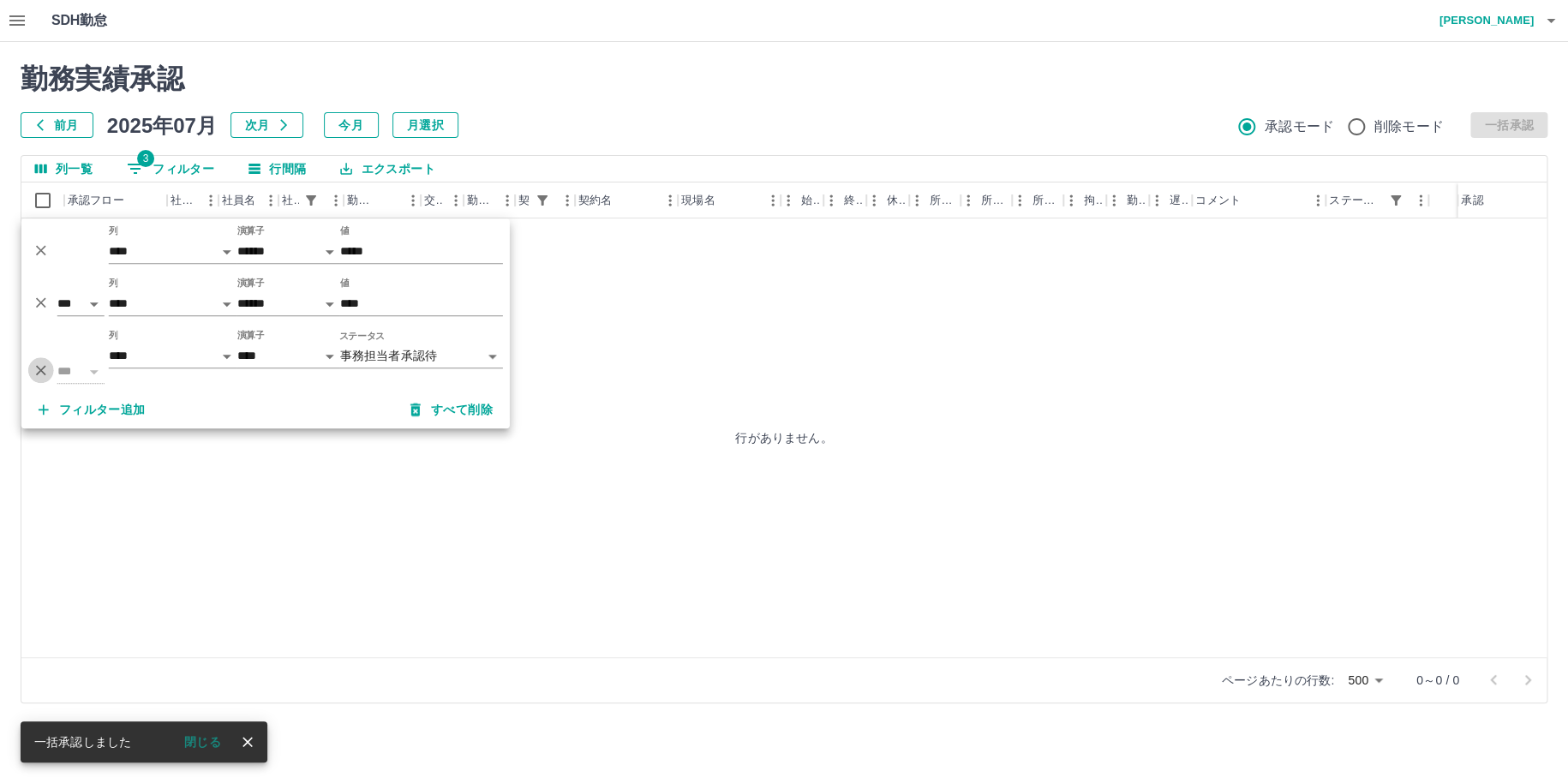 click 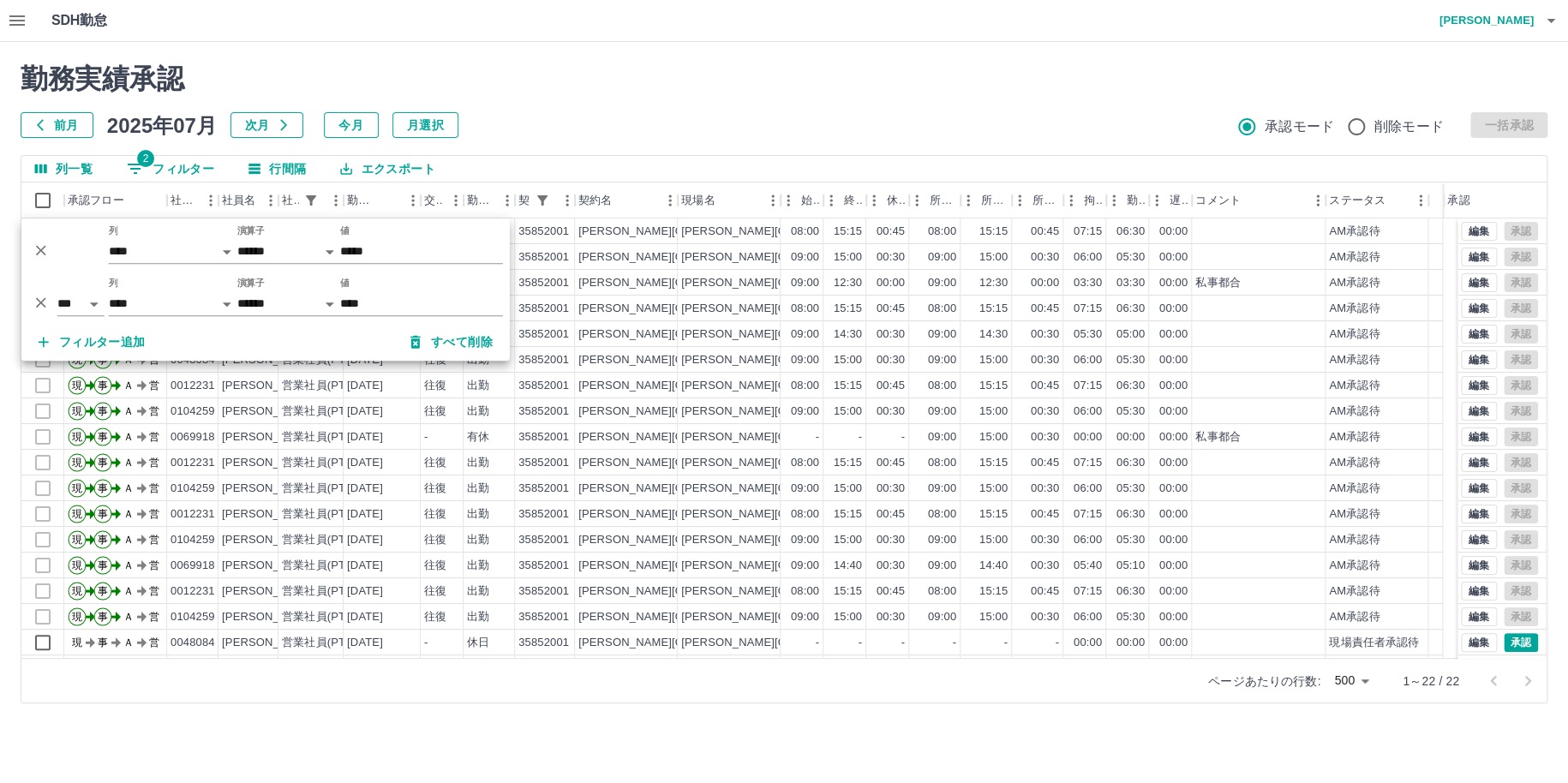 click on "前月 [DATE] 次月 今月 月選択 承認モード 削除モード 一括承認" at bounding box center [784, 125] 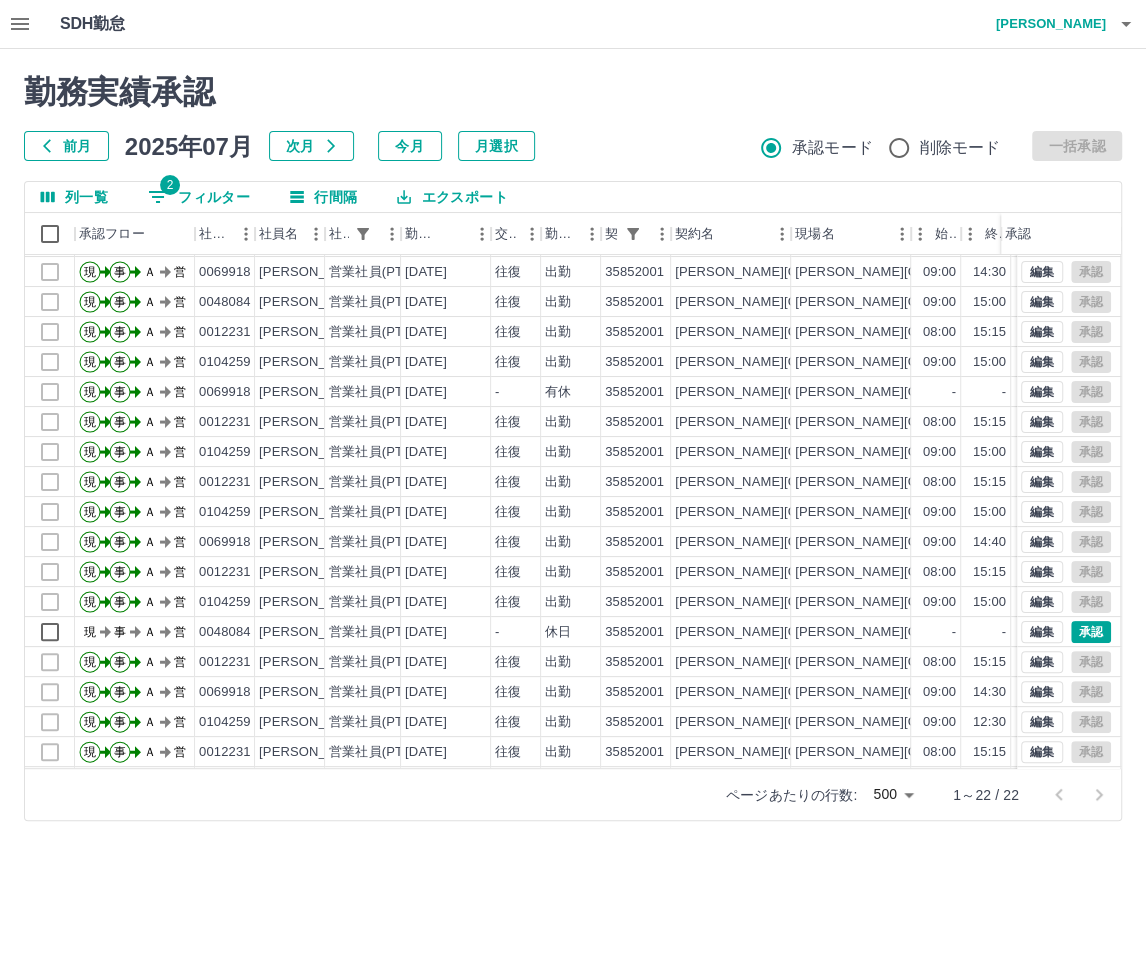 scroll, scrollTop: 162, scrollLeft: 0, axis: vertical 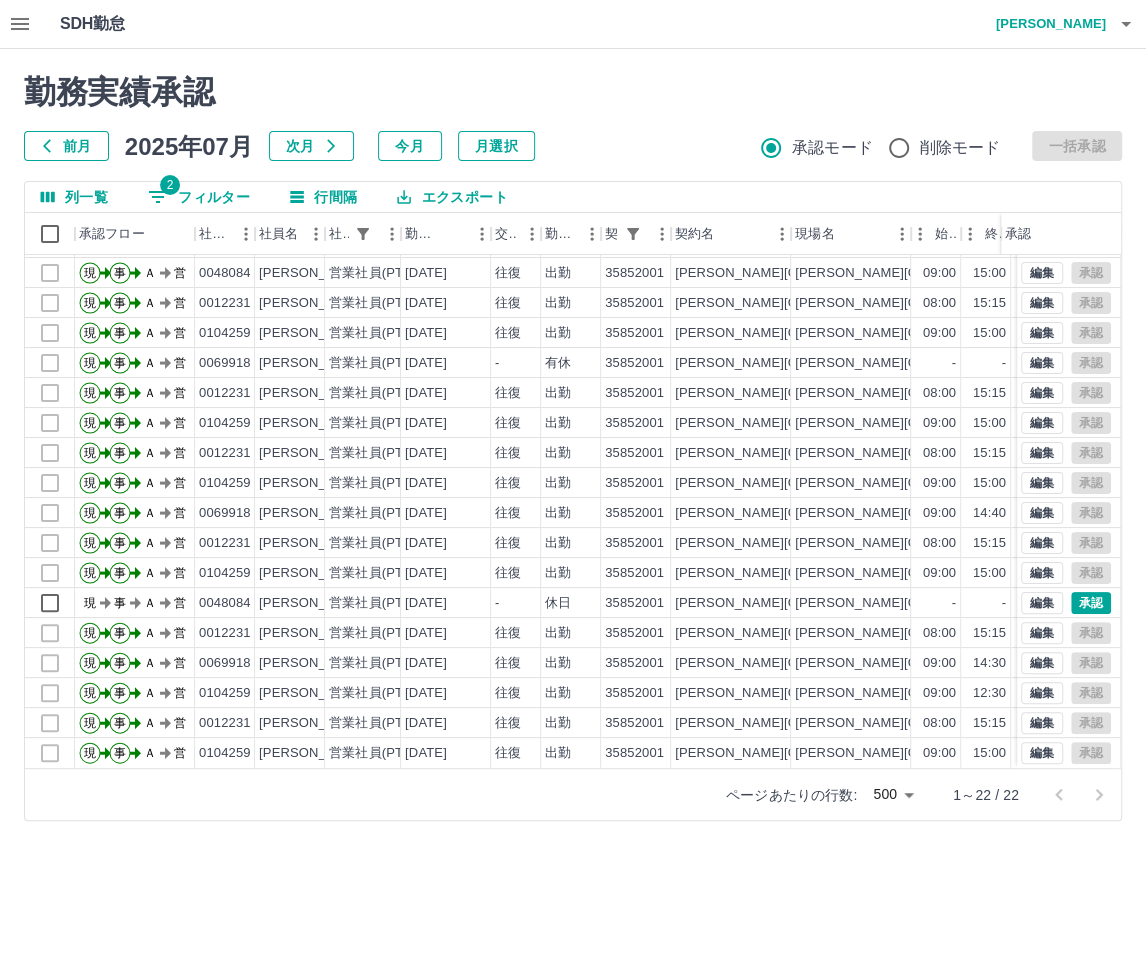 click on "勤務実績承認 前月 [DATE] 次月 今月 月選択 承認モード 削除モード 一括承認 列一覧 2 フィルター 行間隔 エクスポート 承認フロー 社員番号 社員名 社員区分 勤務日 交通費 勤務区分 契約コード 契約名 現場名 始業 終業 休憩 所定開始 所定終業 所定休憩 拘束 承認 現 事 Ａ 営 0012231 [PERSON_NAME] 営業社員(PT契約) [DATE] 往復 出勤 35852001 [PERSON_NAME][GEOGRAPHIC_DATA] [PERSON_NAME][GEOGRAPHIC_DATA]立[PERSON_NAME][GEOGRAPHIC_DATA]00 15:15 00:45 08:00 15:15 00:45 07:15 現 事 Ａ 営 0069918 [PERSON_NAME] 営業社員(PT契約) [DATE] 往復 出勤 35852001 [PERSON_NAME][GEOGRAPHIC_DATA] [PERSON_NAME][GEOGRAPHIC_DATA]立[PERSON_NAME][GEOGRAPHIC_DATA] 09:00 14:30 00:30 09:00 14:30 00:30 05:30 現 事 Ａ 営 0048084 [PERSON_NAME] 営業社員(PT契約) [DATE] 往復 出勤 35852001 [PERSON_NAME][GEOGRAPHIC_DATA] [PERSON_NAME][GEOGRAPHIC_DATA]立[PERSON_NAME][GEOGRAPHIC_DATA] 09:00 15:00 00:30 09:00 15:00 00:30 06:00 現 事 Ａ 営 0012231 [PERSON_NAME] 営業社員(PT契約) [DATE] 往復 出勤 35852001 [PERSON_NAME][GEOGRAPHIC_DATA] 08:00 15:15 -" at bounding box center (573, 447) 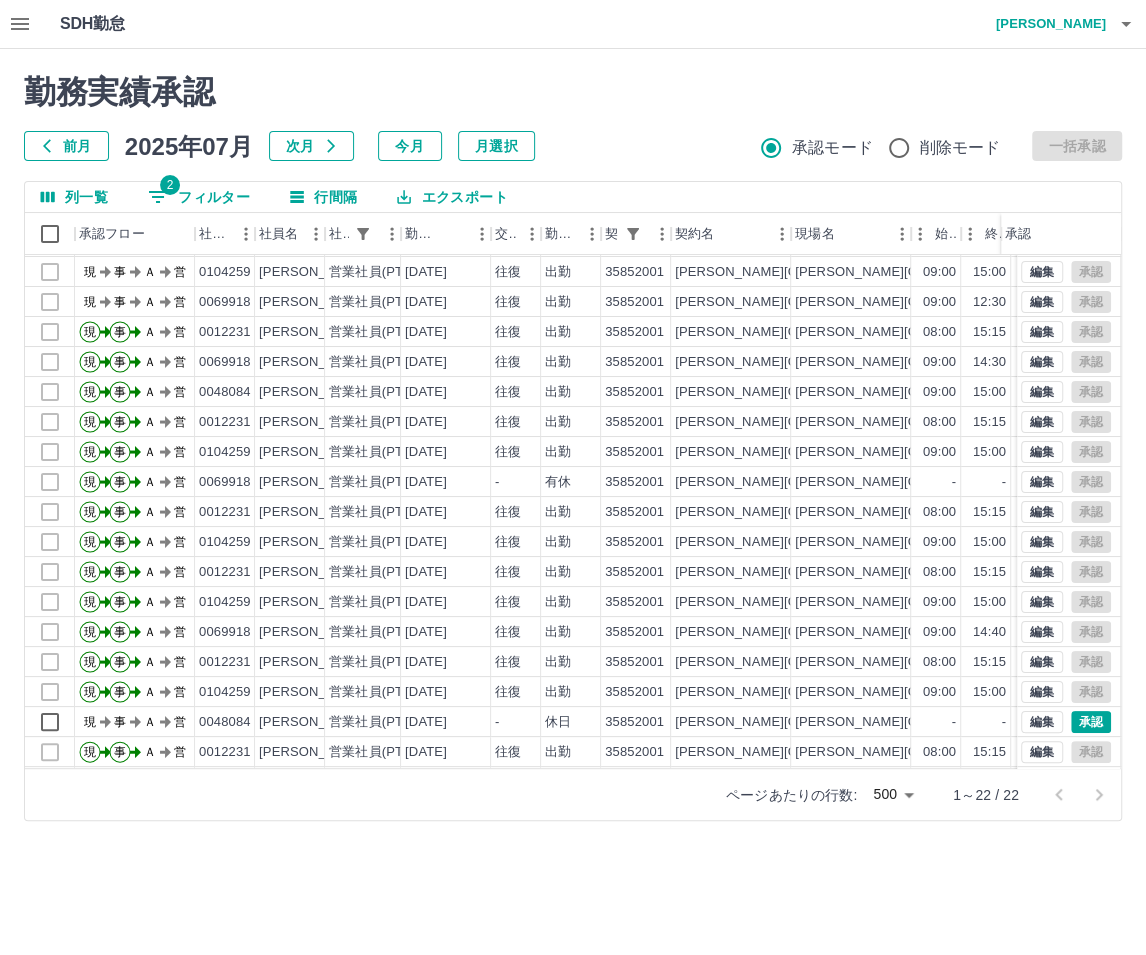 scroll, scrollTop: 0, scrollLeft: 0, axis: both 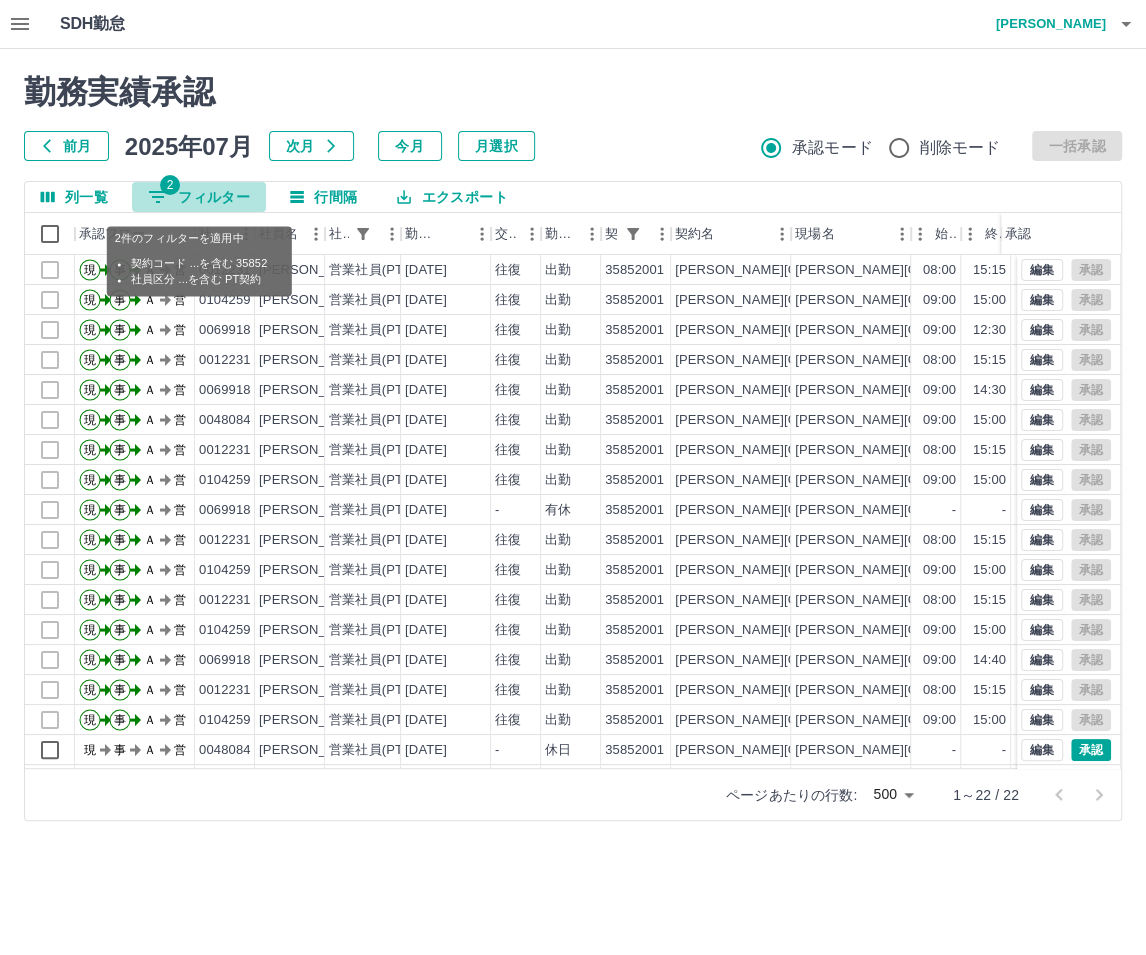 click on "2 フィルター" at bounding box center (199, 197) 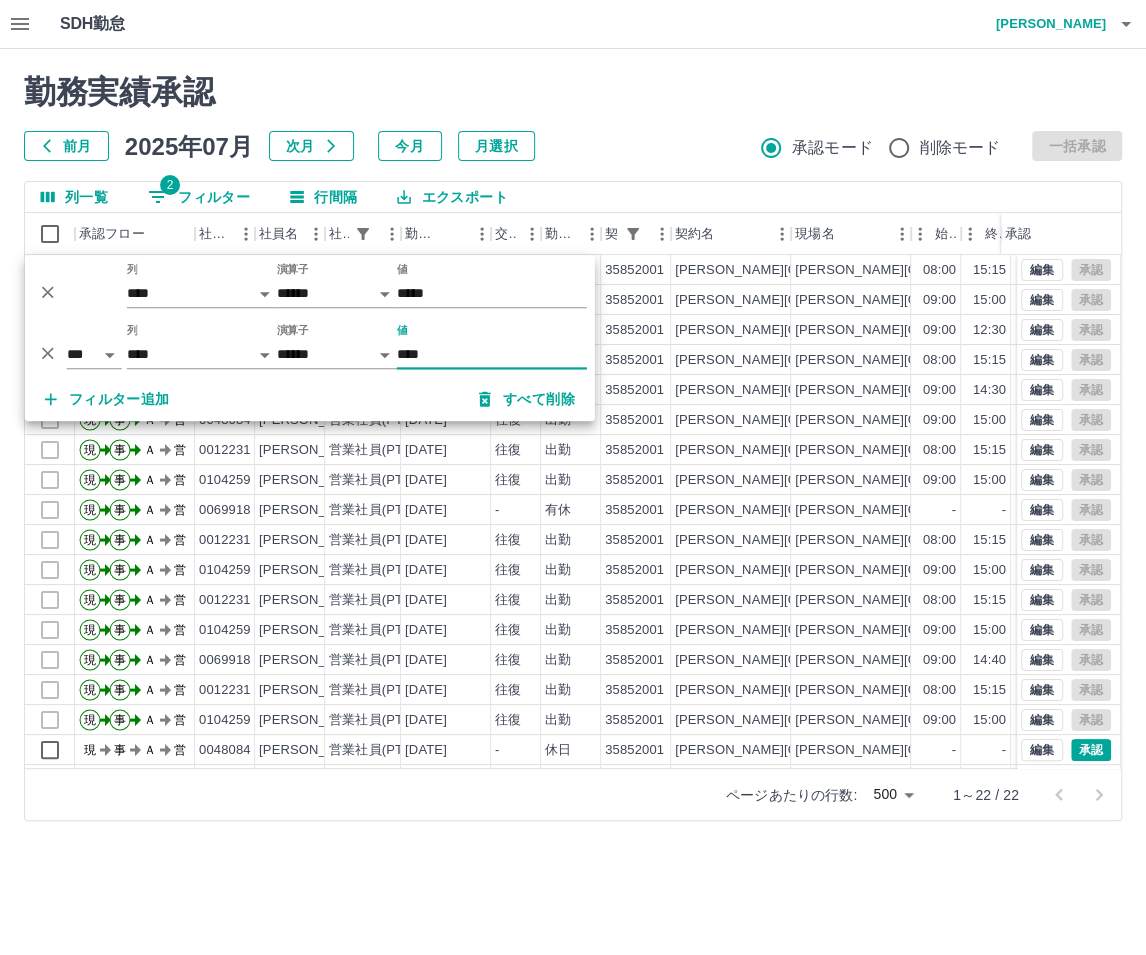 click on "****" at bounding box center (492, 354) 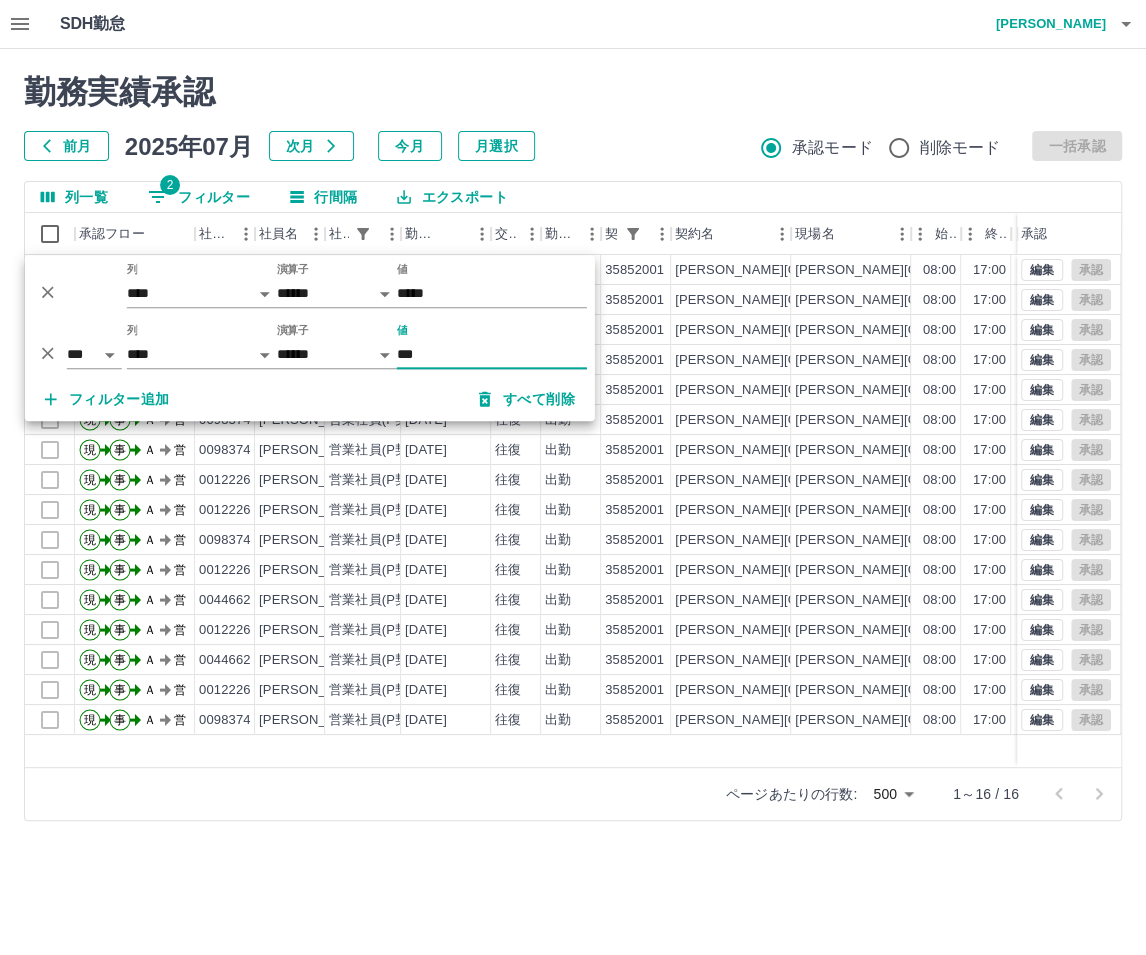 type on "***" 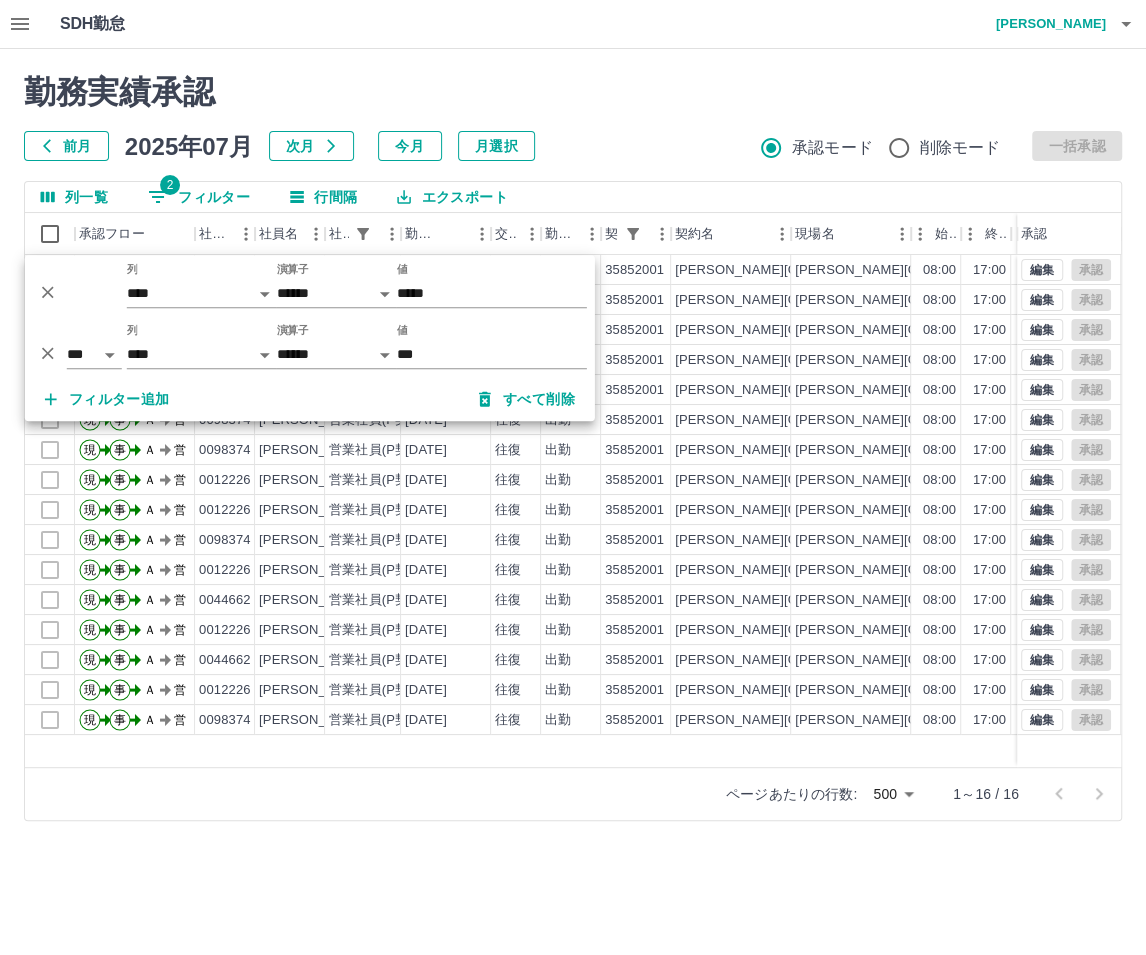 click on "勤務実績承認" at bounding box center (573, 92) 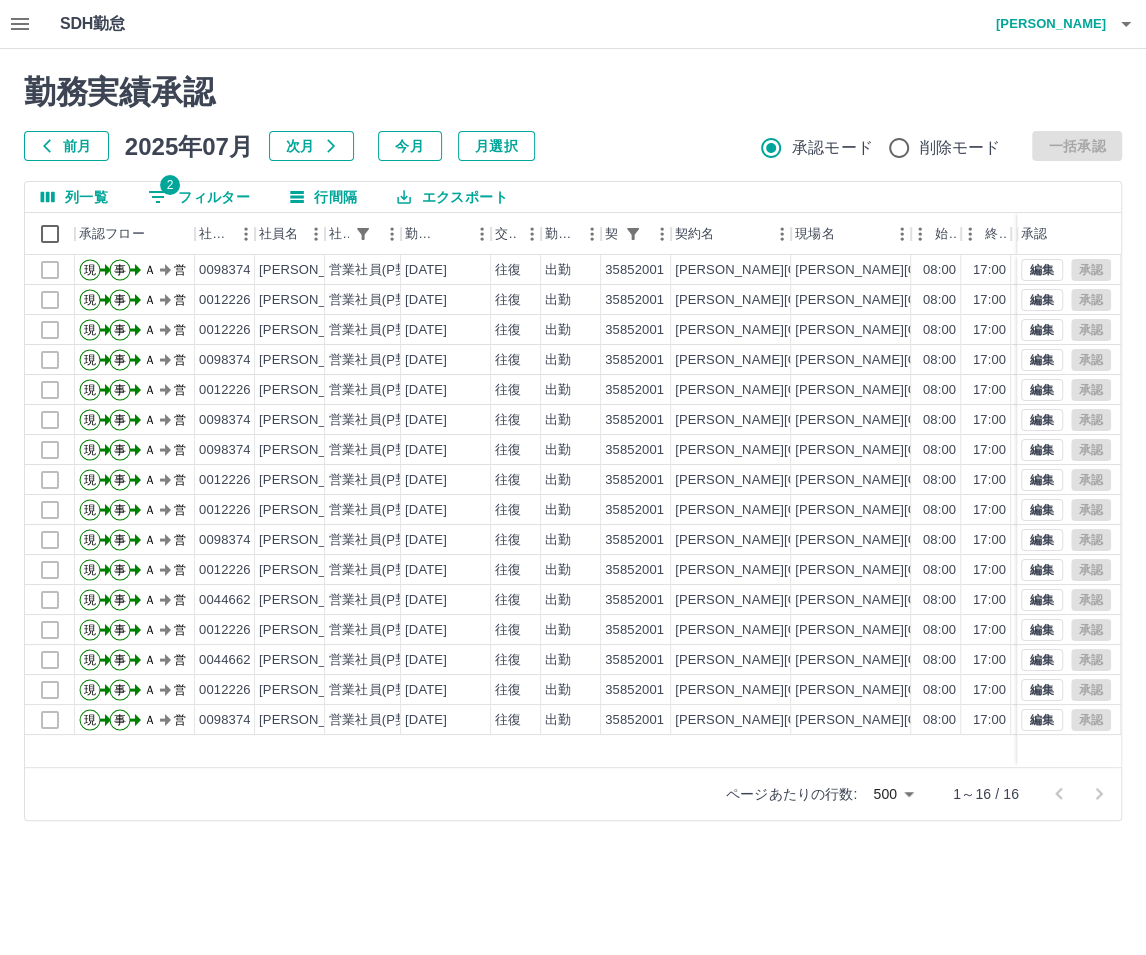 click on "2 フィルター" at bounding box center (199, 197) 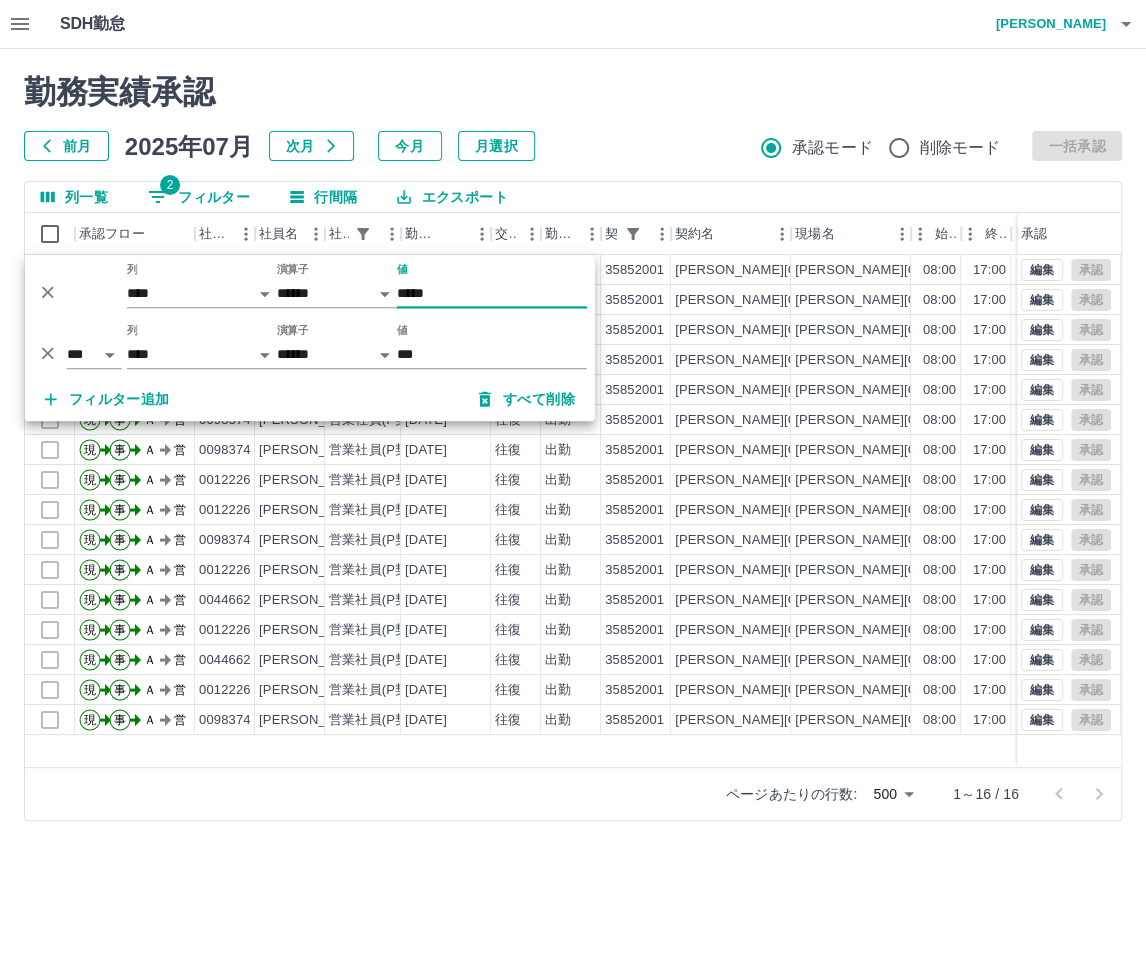 click on "*****" at bounding box center (492, 293) 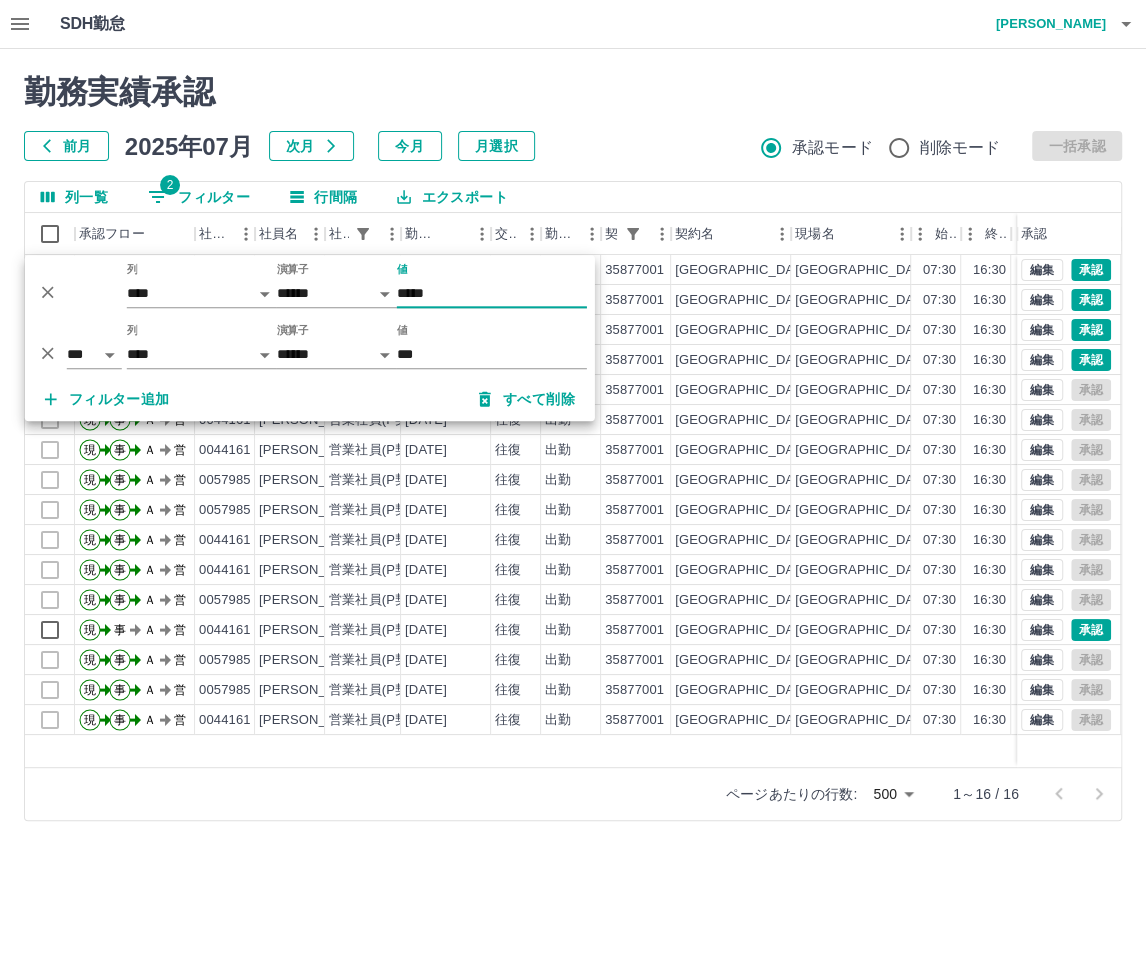 type on "*****" 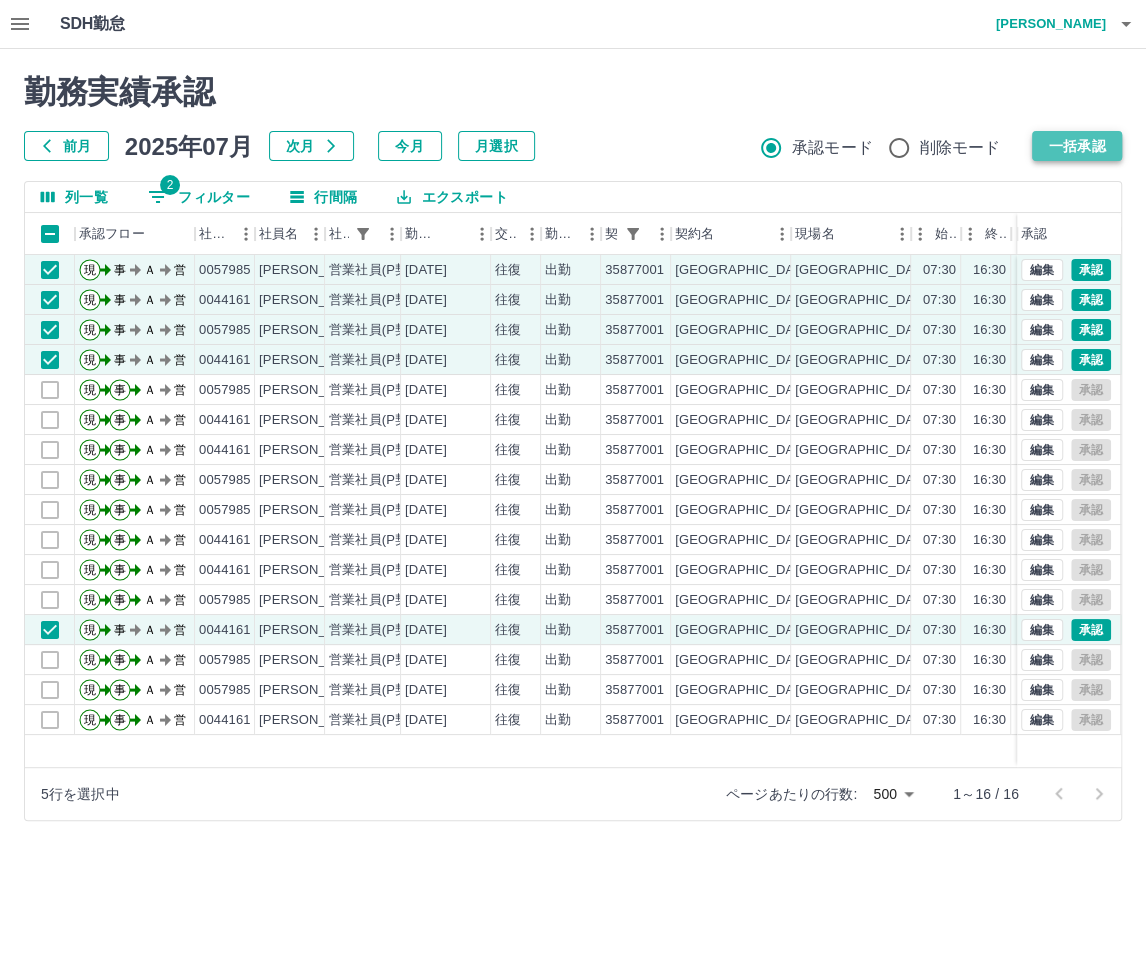 click on "一括承認" at bounding box center [1077, 146] 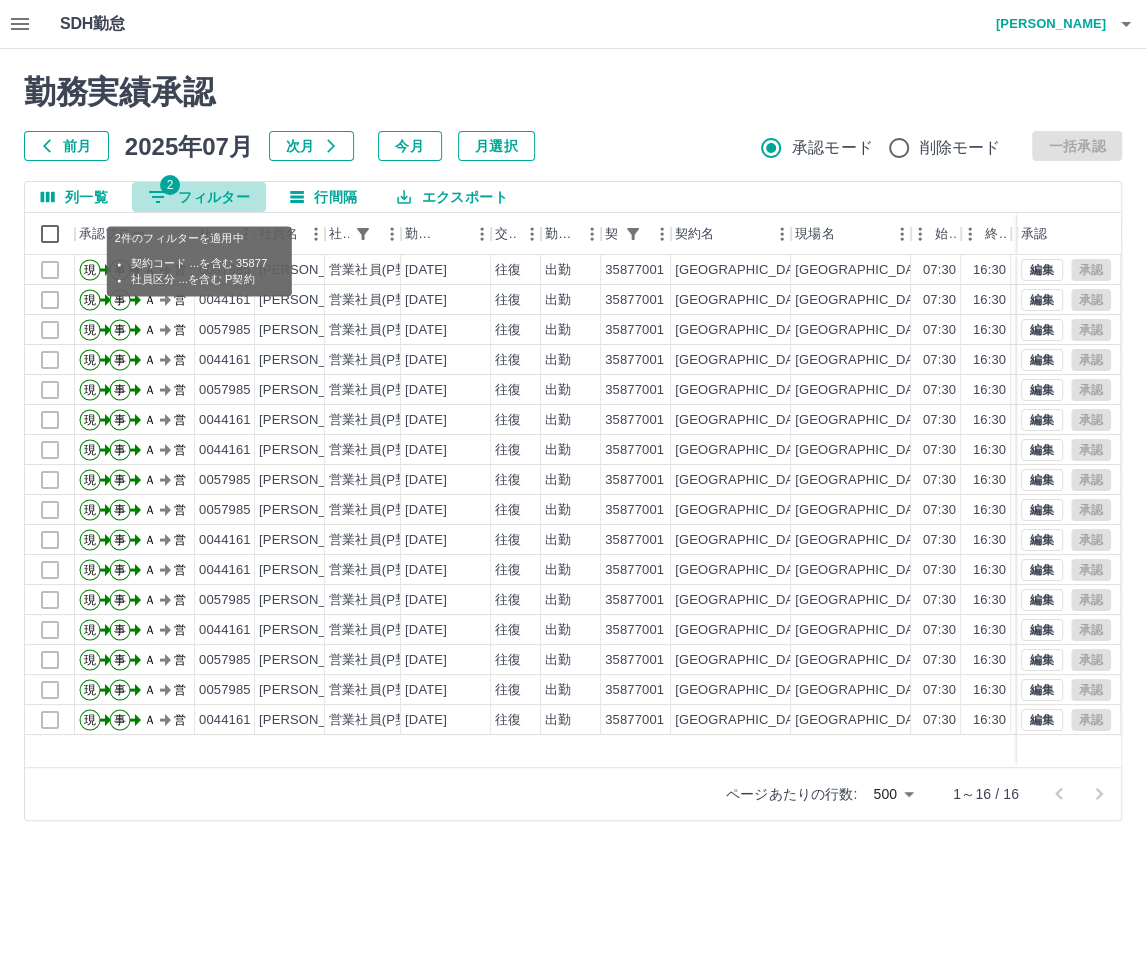 click on "2 フィルター" at bounding box center [199, 197] 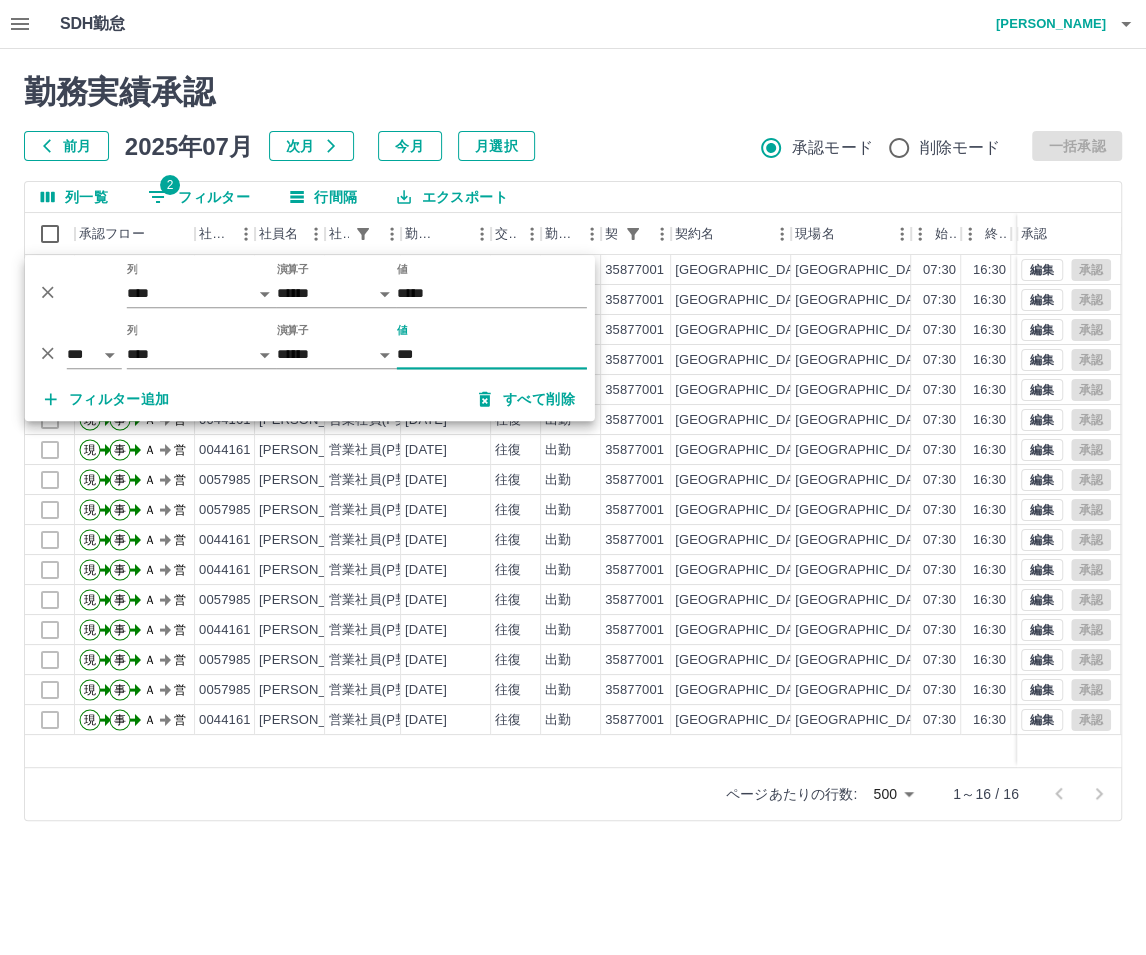 click on "***" at bounding box center [492, 354] 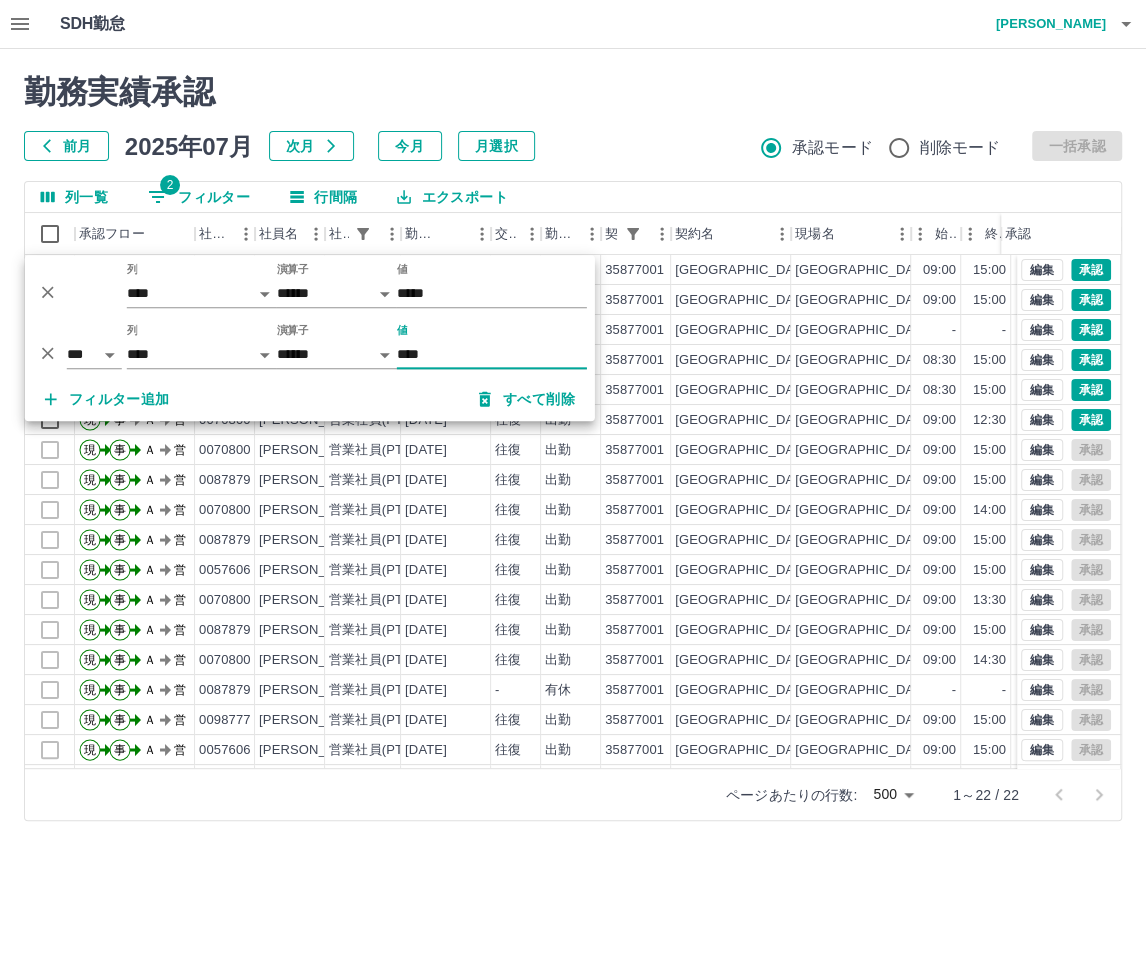 type on "****" 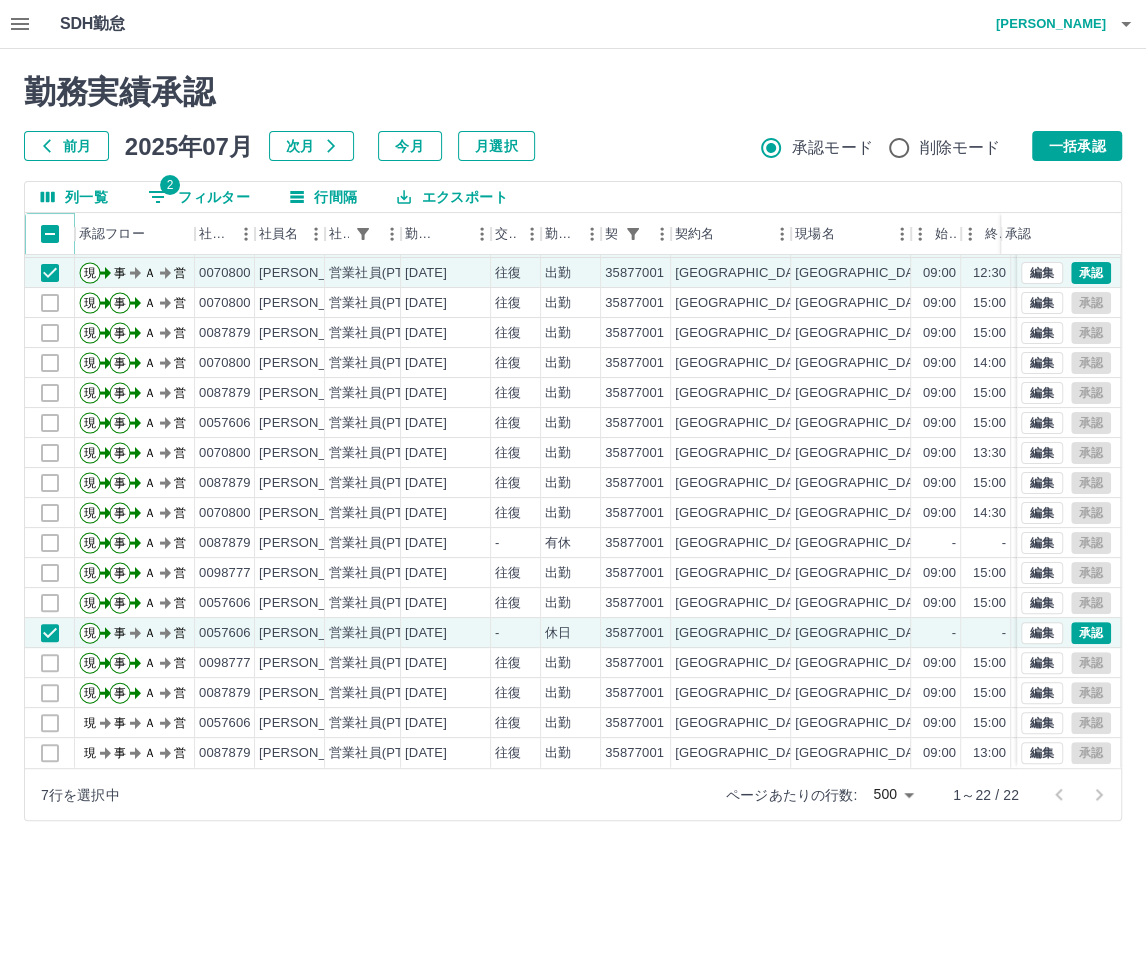 scroll, scrollTop: 162, scrollLeft: 0, axis: vertical 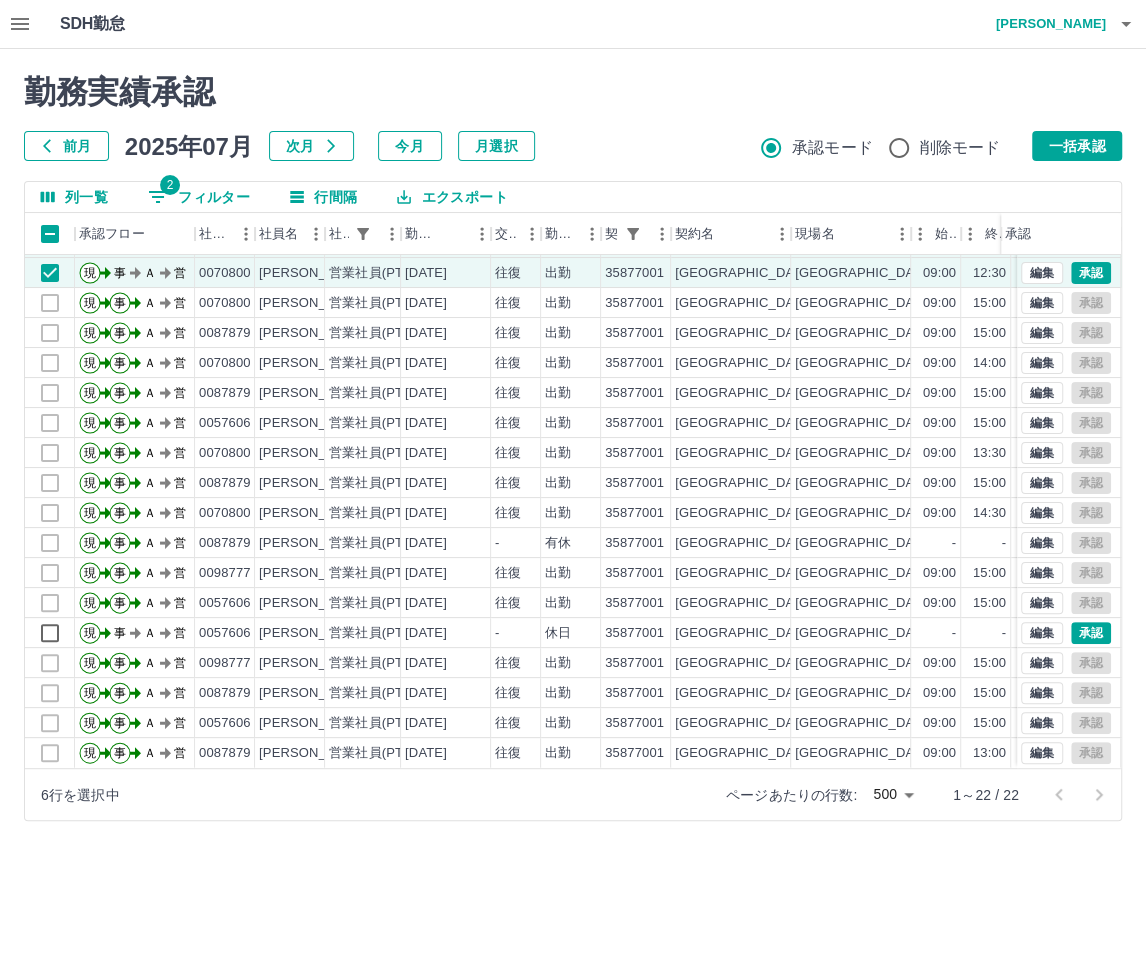 click on "6行を選択中 ページあたりの行数: 500 *** 1～22 / 22" at bounding box center [573, 794] 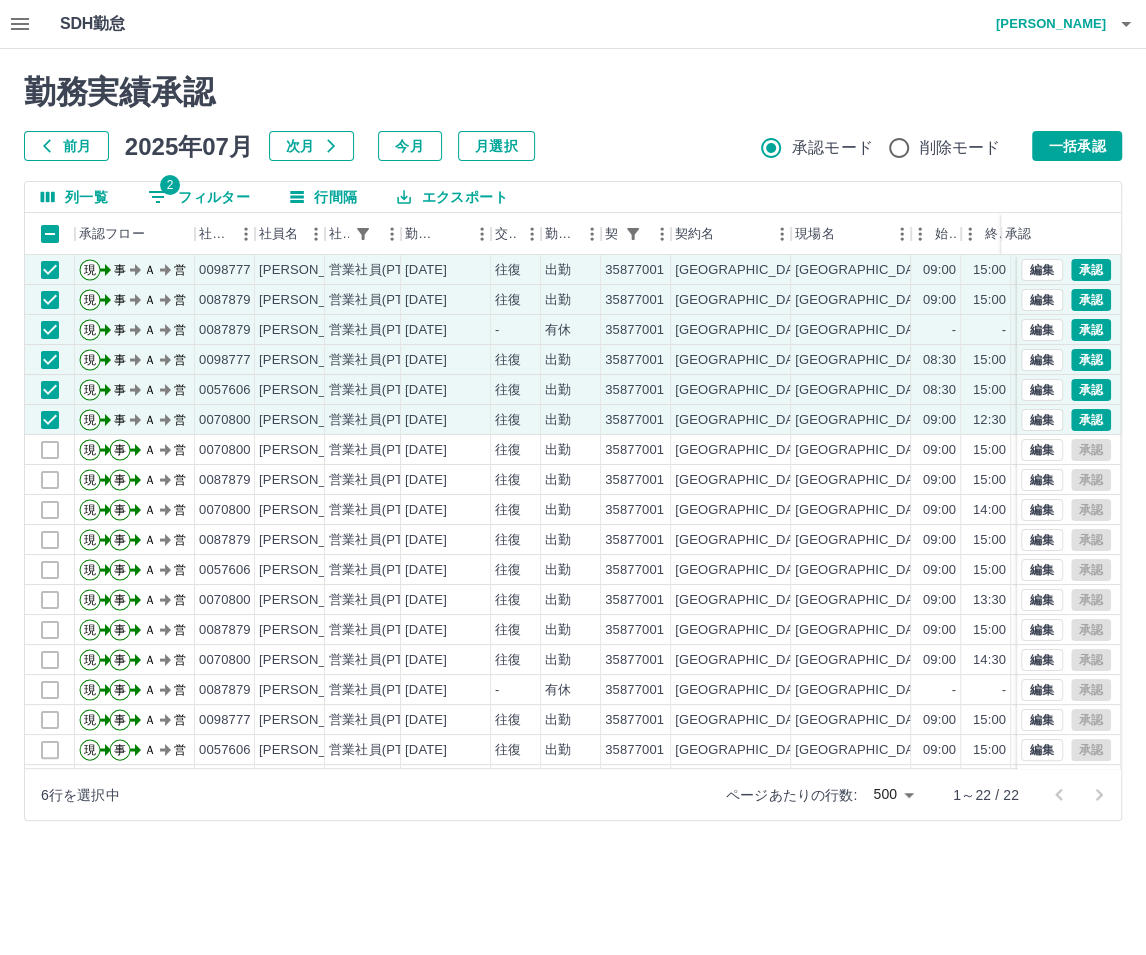 scroll, scrollTop: 162, scrollLeft: 0, axis: vertical 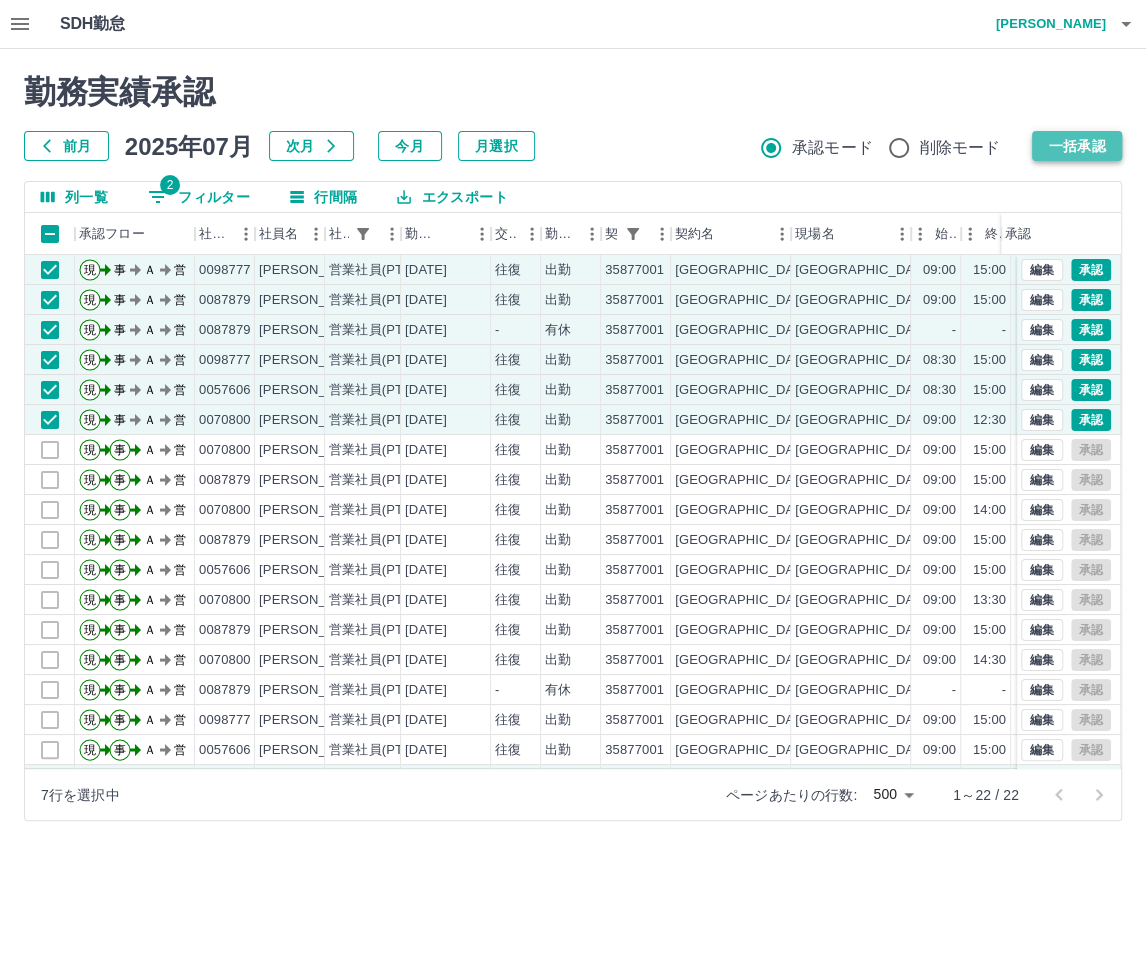 click on "一括承認" at bounding box center (1077, 146) 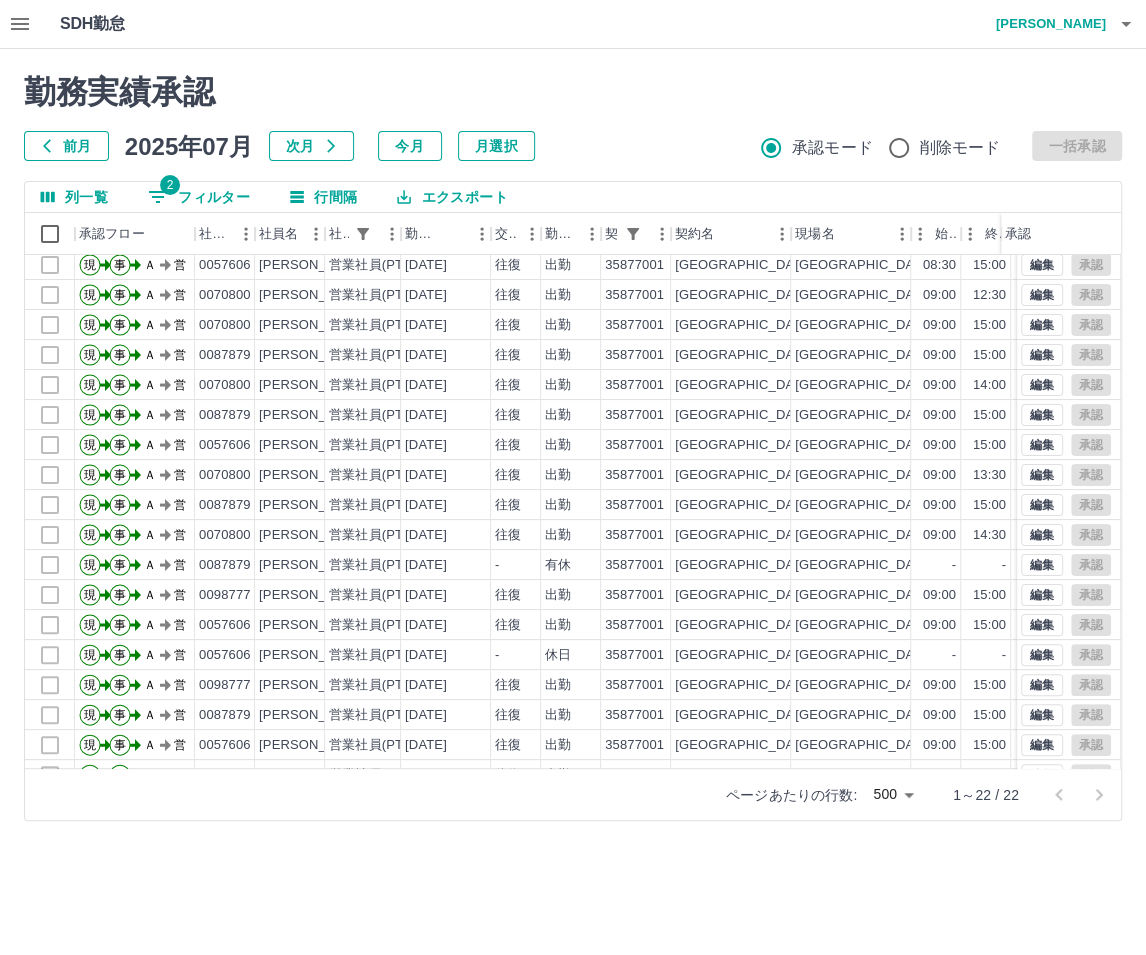 scroll, scrollTop: 0, scrollLeft: 0, axis: both 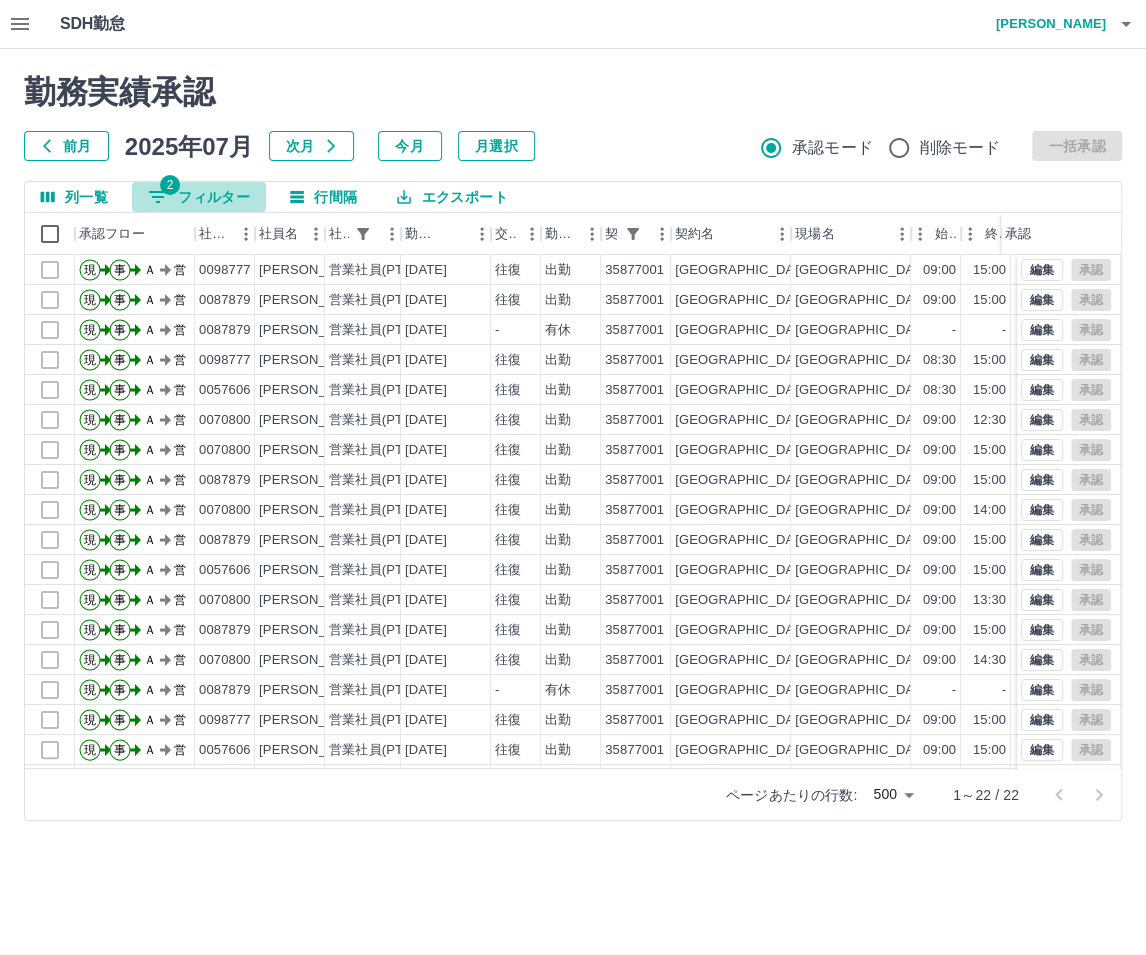click on "2 フィルター" at bounding box center [199, 197] 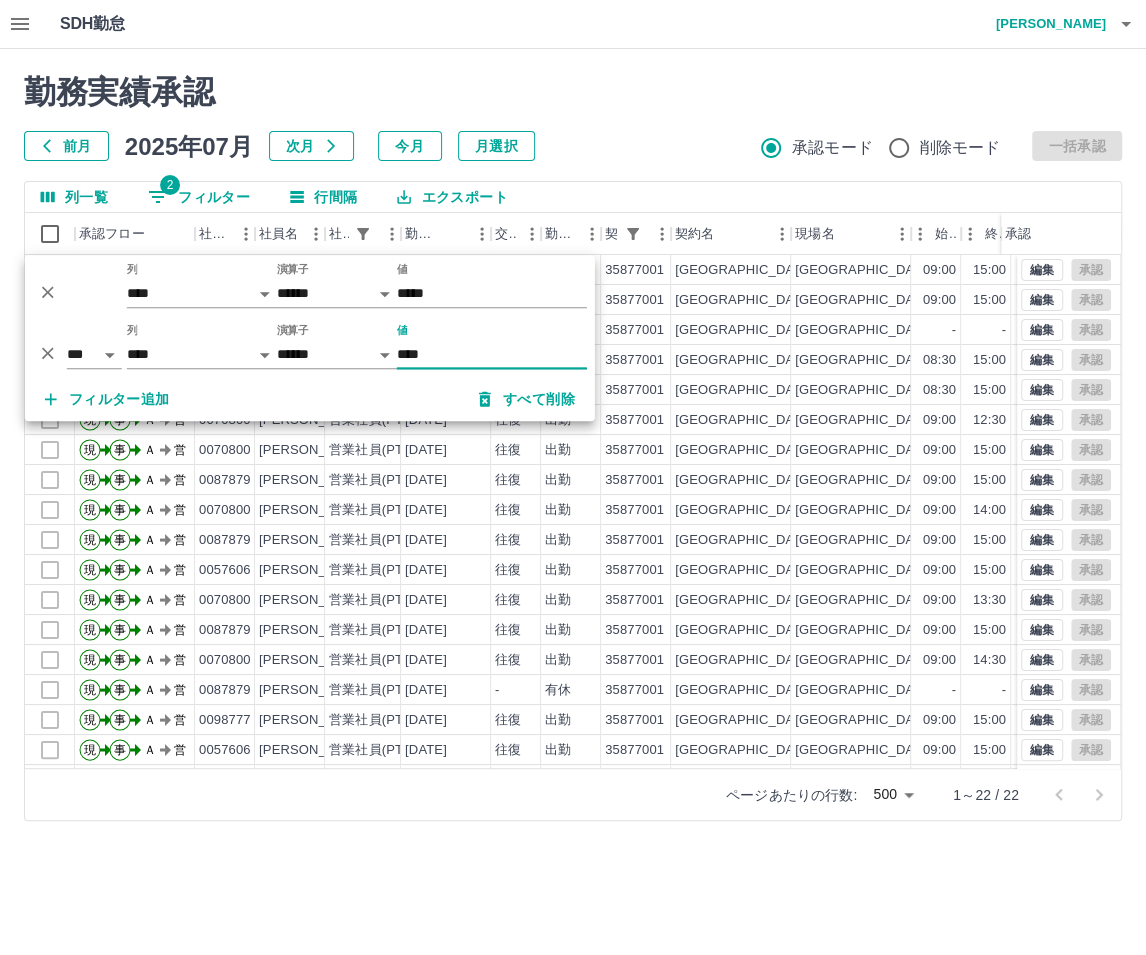 click on "****" at bounding box center (492, 354) 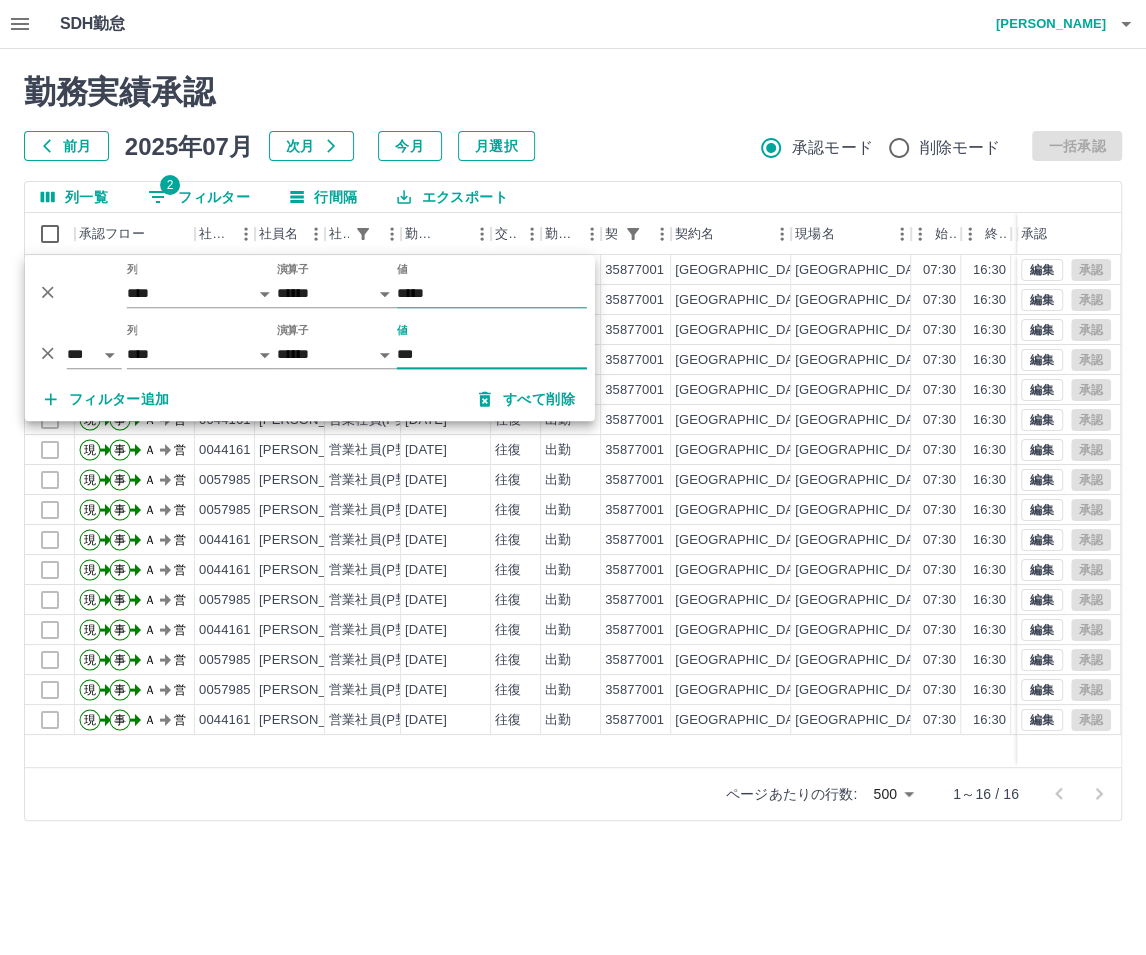 type on "***" 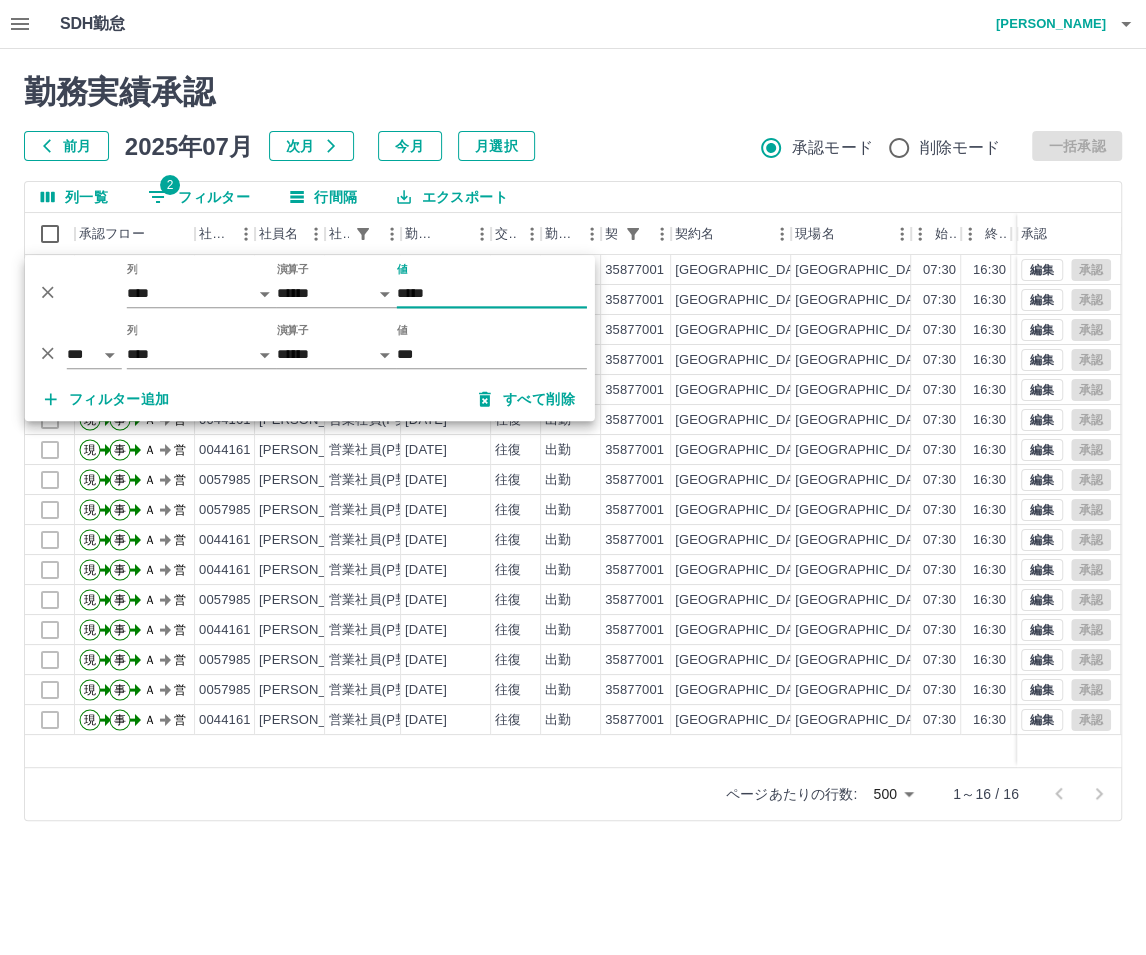 click on "*****" at bounding box center [492, 293] 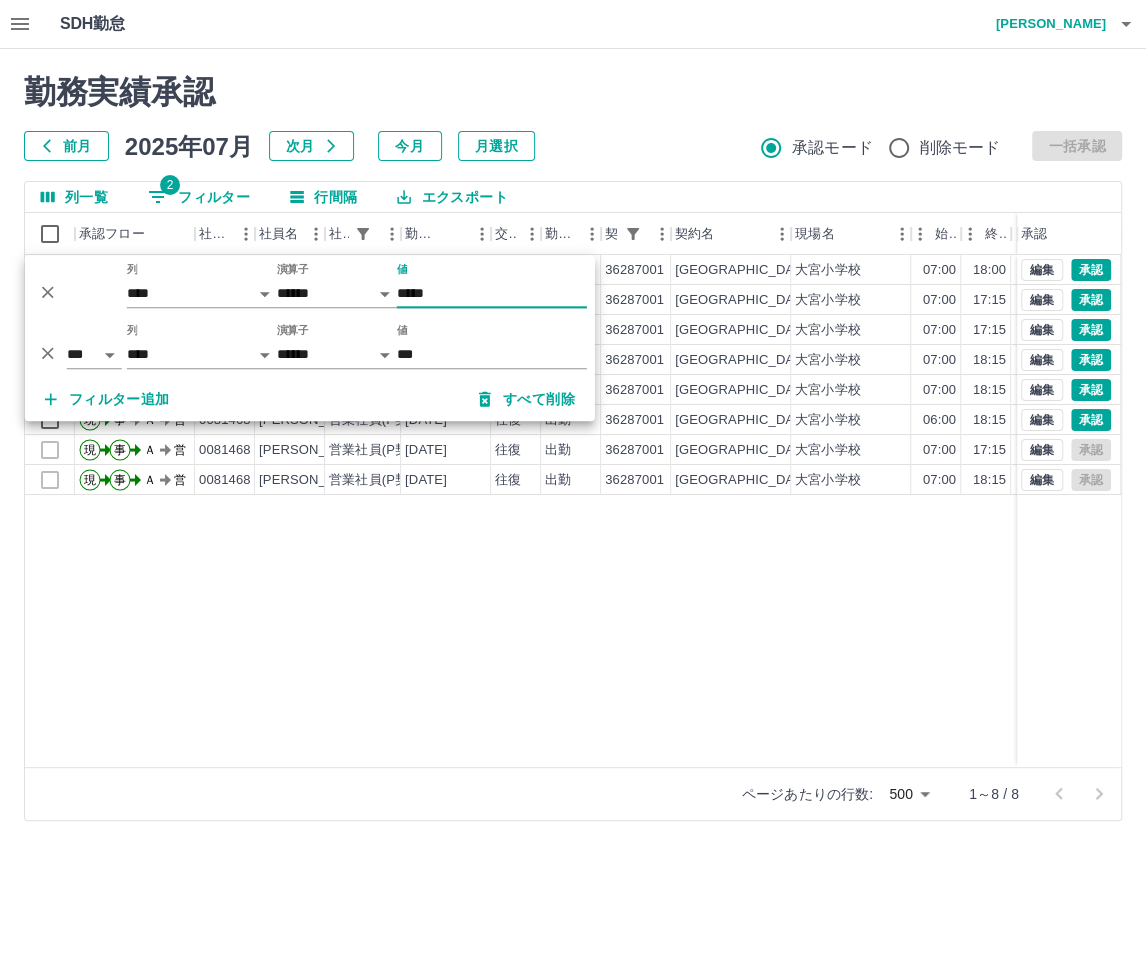 type on "*****" 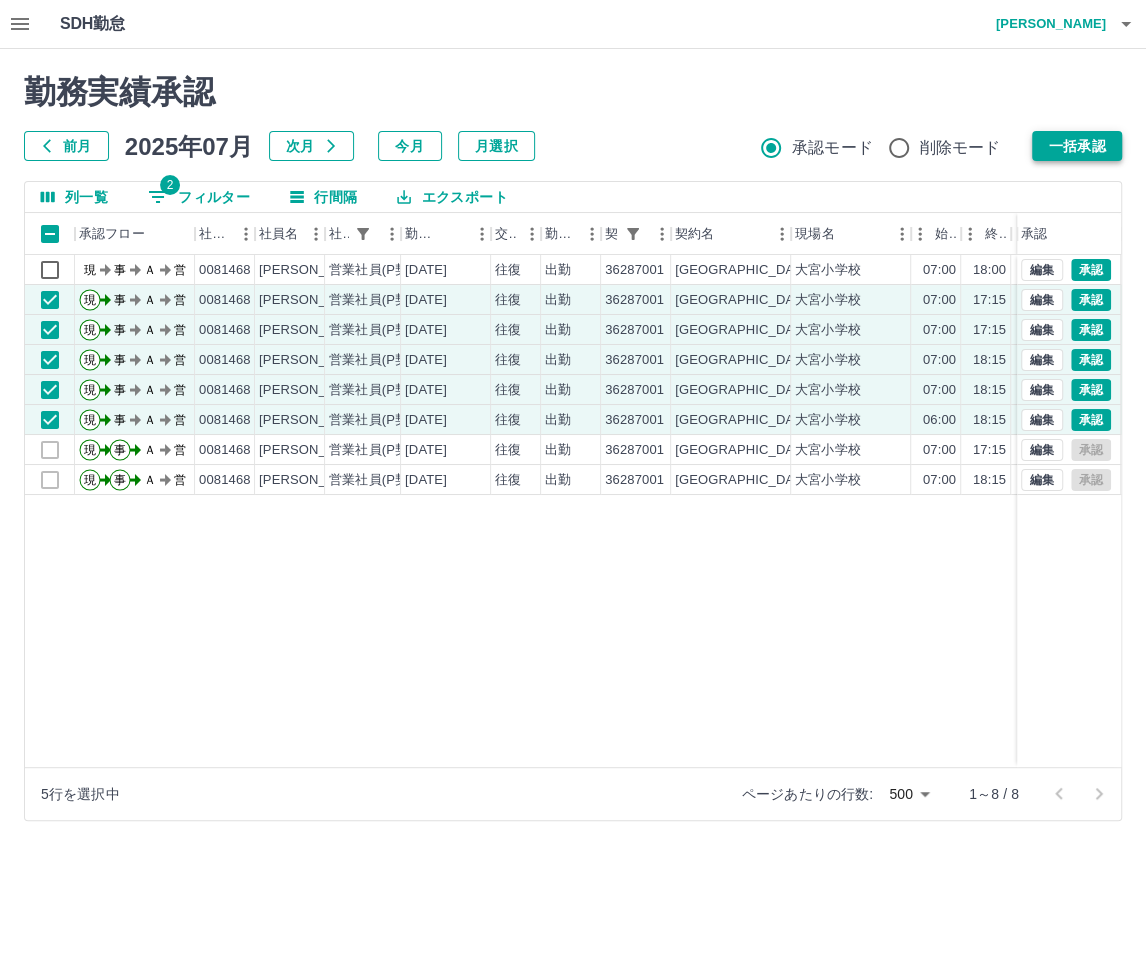click on "一括承認" at bounding box center [1077, 146] 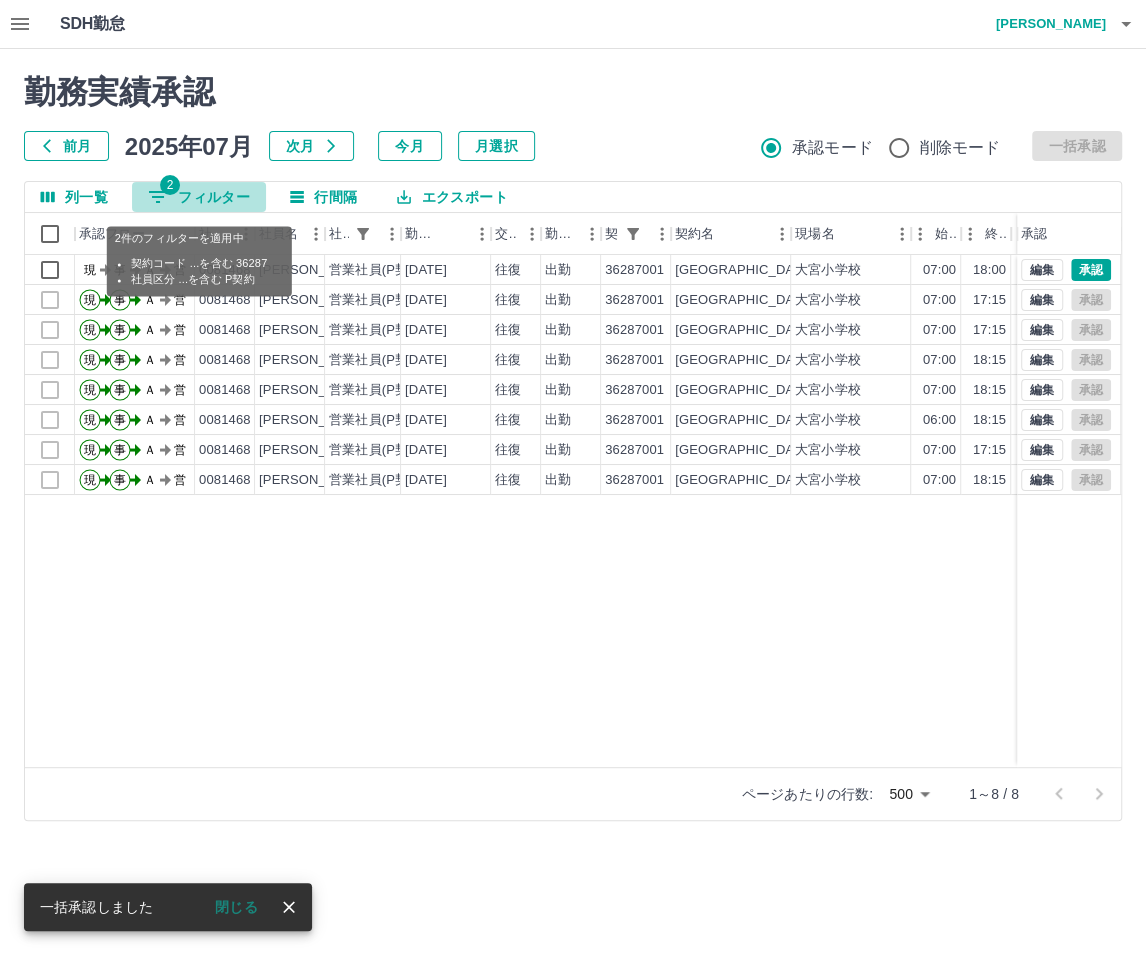 click on "2 フィルター" at bounding box center (199, 197) 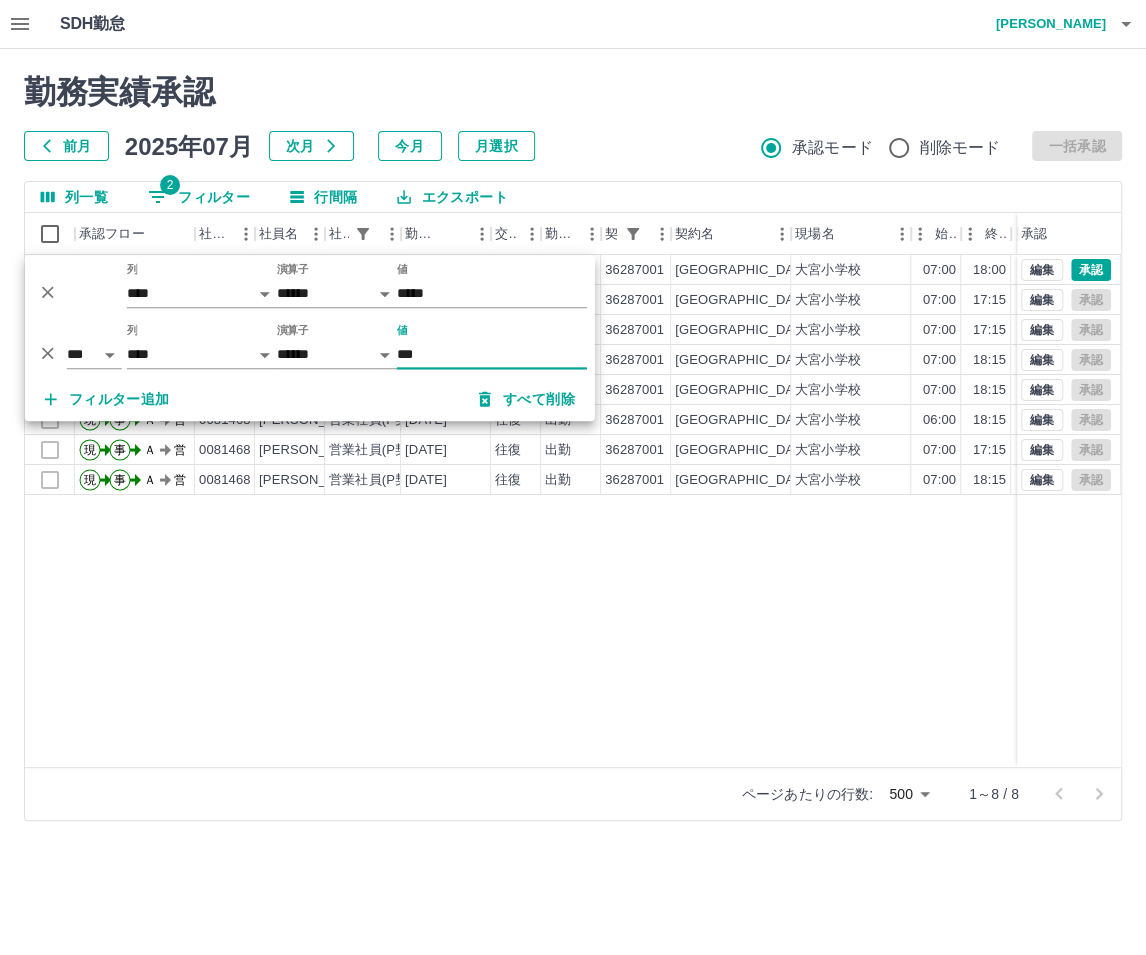 click on "***" at bounding box center [492, 354] 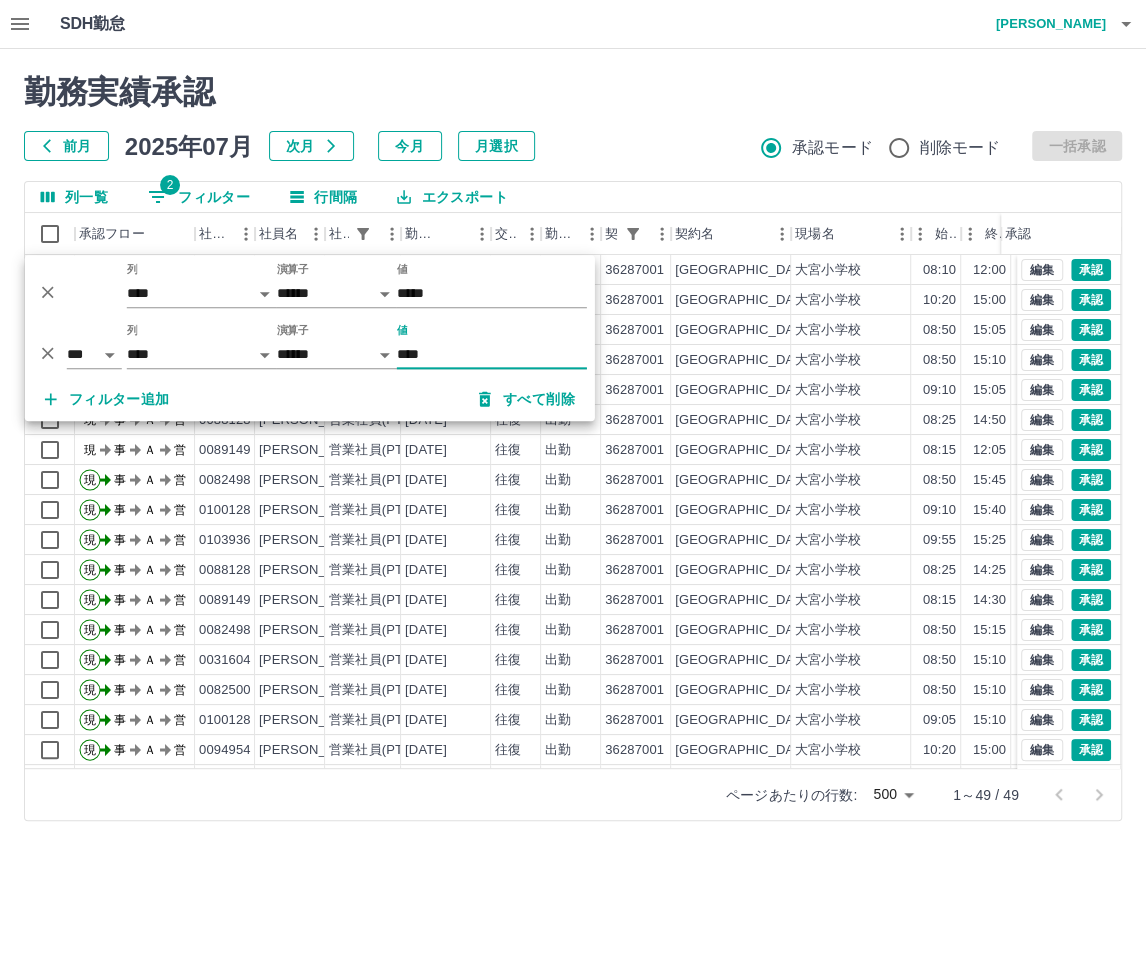 type on "****" 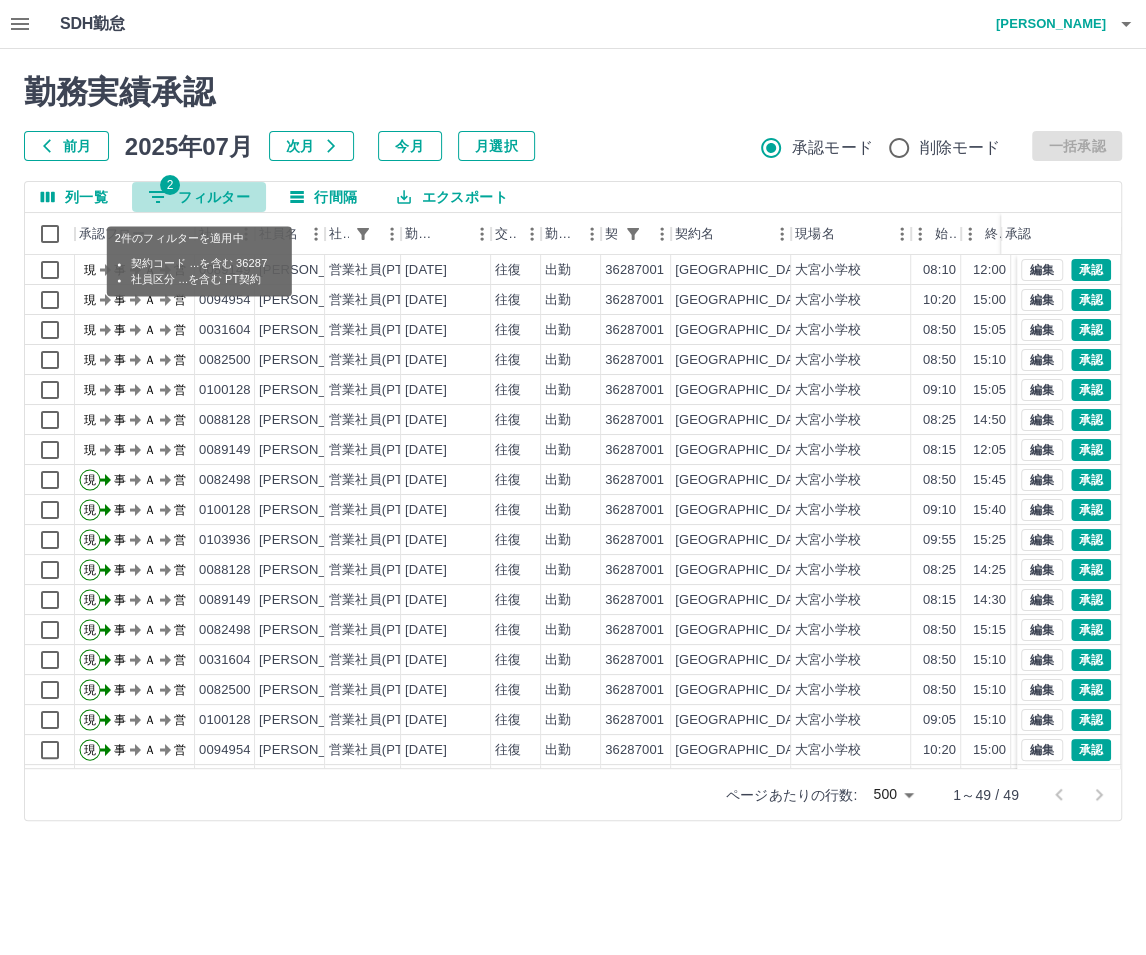 click on "2 フィルター" at bounding box center [199, 197] 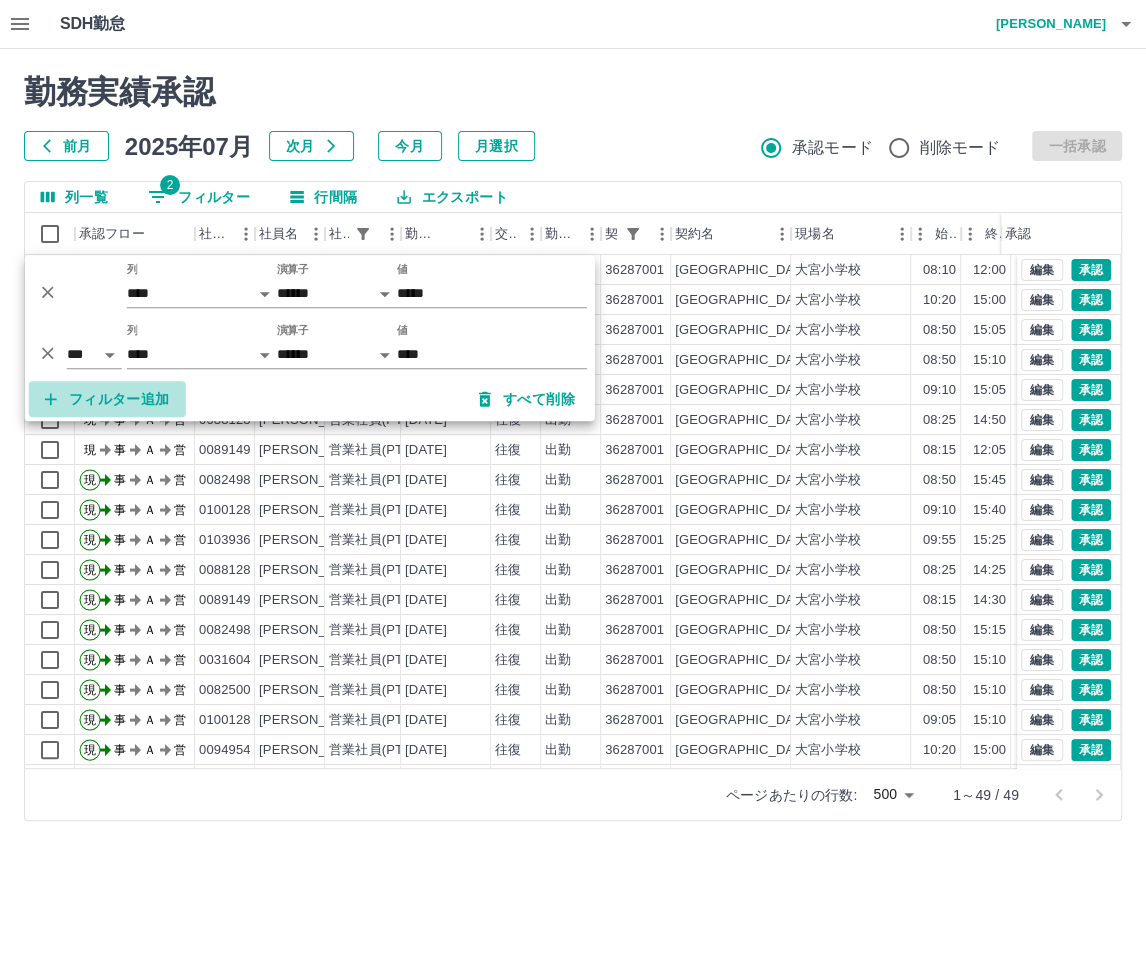 click on "フィルター追加" at bounding box center [107, 399] 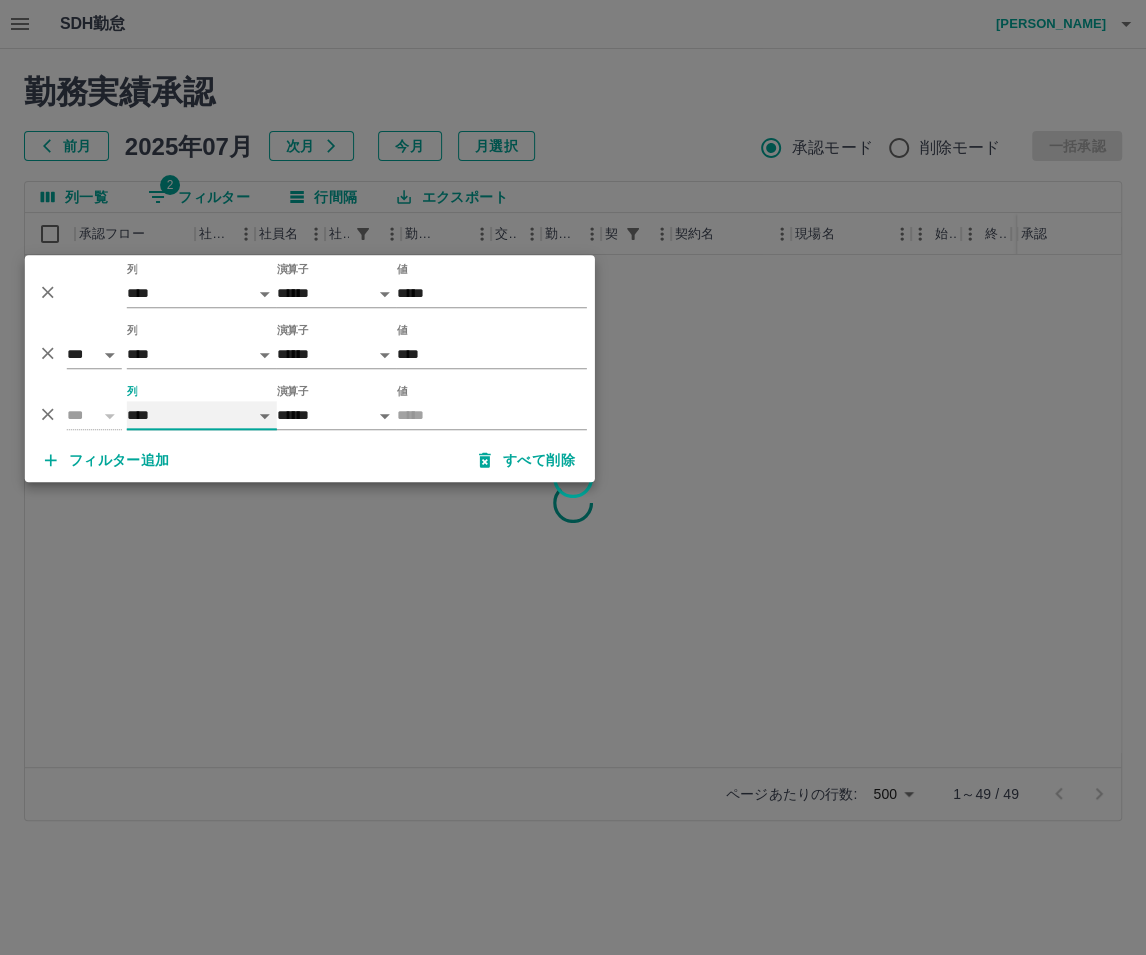 click on "**** *** **** *** *** **** ***** *** *** ** ** ** **** **** **** ** ** *** **** *****" at bounding box center (202, 415) 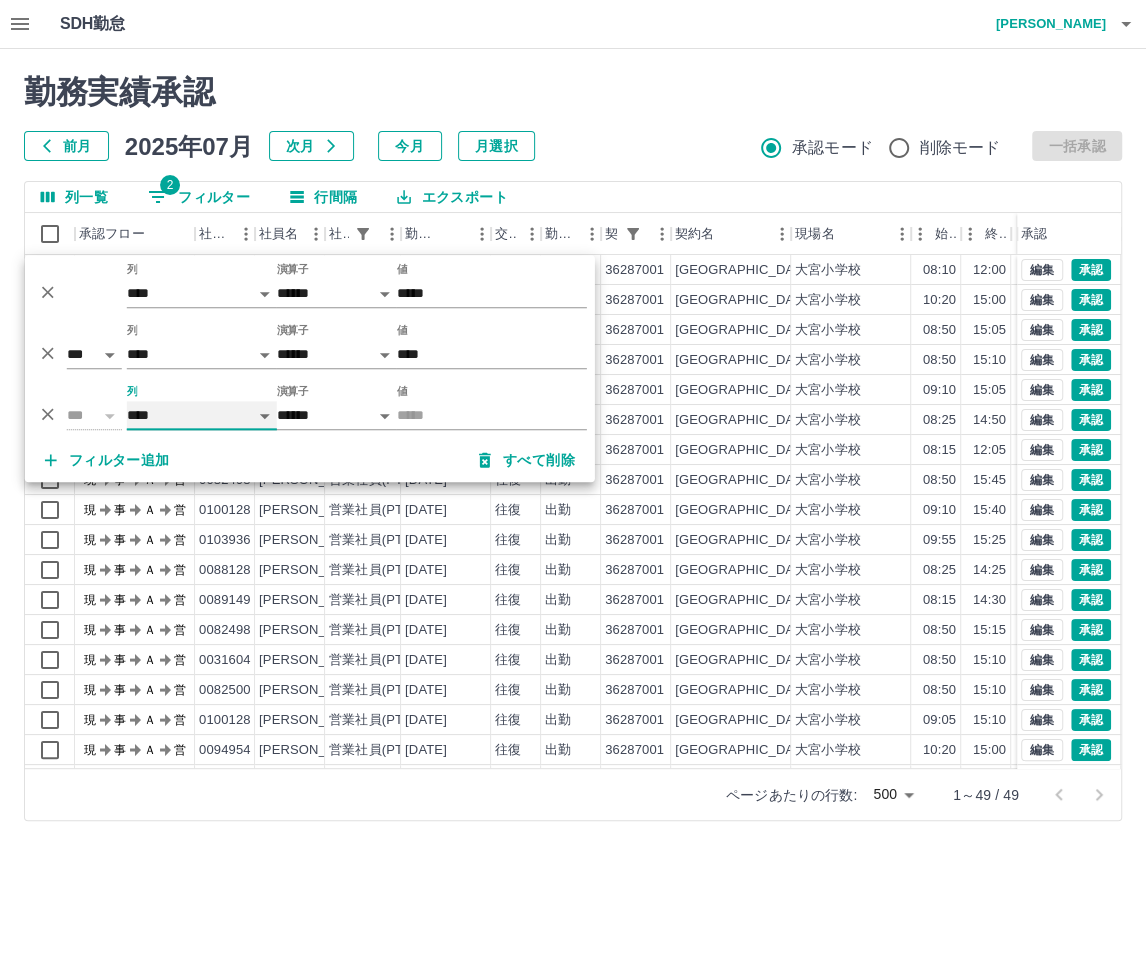 click on "**** *** **** *** *** **** ***** *** *** ** ** ** **** **** **** ** ** *** **** *****" at bounding box center [202, 415] 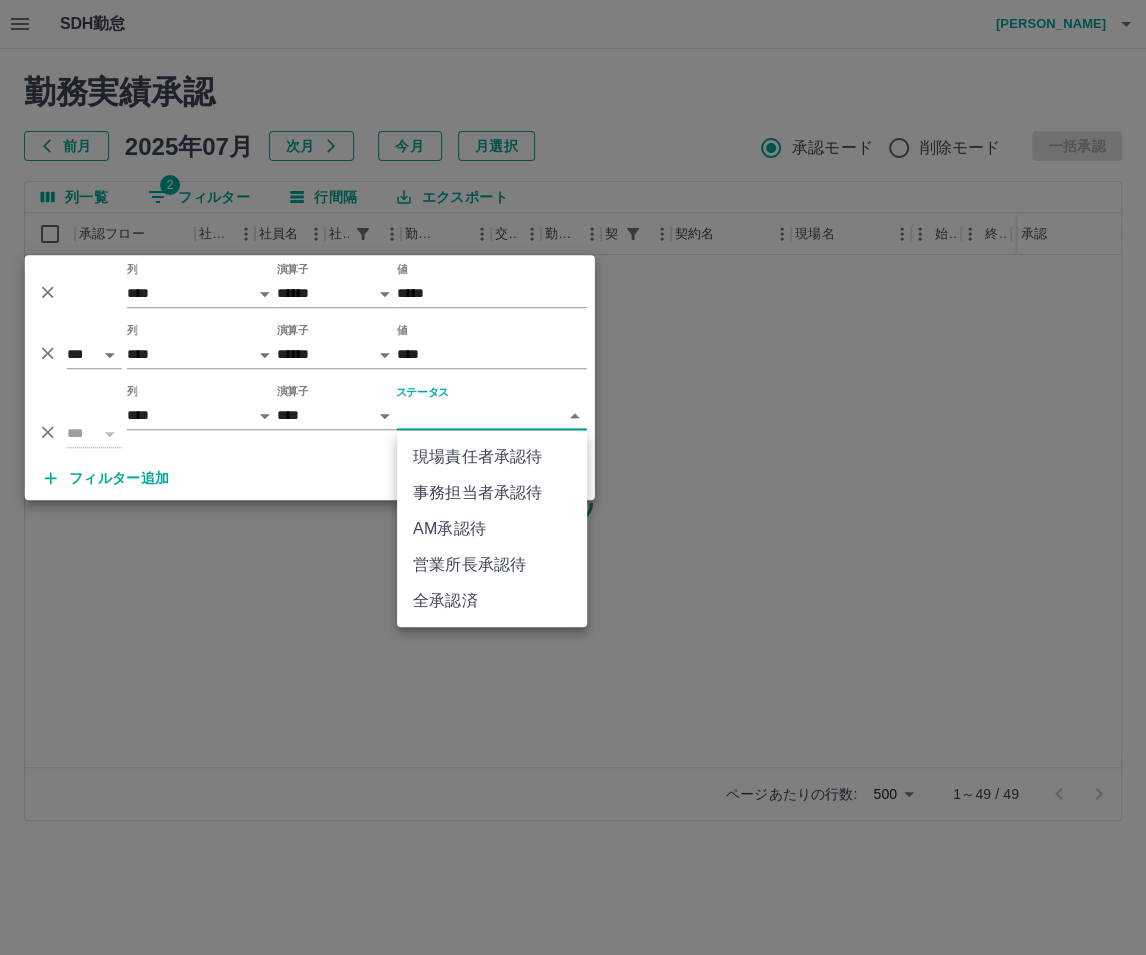 click on "SDH勤怠 [PERSON_NAME] 勤務実績承認 前月 [DATE] 次月 今月 月選択 承認モード 削除モード 一括承認 列一覧 2 フィルター 行間隔 エクスポート 承認フロー 社員番号 社員名 社員区分 勤務日 交通費 勤務区分 契約コード 契約名 現場名 始業 終業 休憩 所定開始 所定終業 所定休憩 拘束 承認 ページあたりの行数: 500 *** 1～49 / 49 SDH勤怠 *** ** 列 **** *** **** *** *** **** ***** *** *** ** ** ** **** **** **** ** ** *** **** ***** 演算子 ****** ******* 値 ***** *** ** 列 **** *** **** *** *** **** ***** *** *** ** ** ** **** **** **** ** ** *** **** ***** 演算子 ****** ******* 値 **** *** ** 列 **** *** **** *** *** **** ***** *** *** ** ** ** **** **** **** ** ** *** **** ***** 演算子 **** ****** ステータス ​ ********* フィルター追加 すべて削除 現場責任者承認待 事務担当者承認待 AM承認待 営業所長承認待 全承認済" at bounding box center [573, 422] 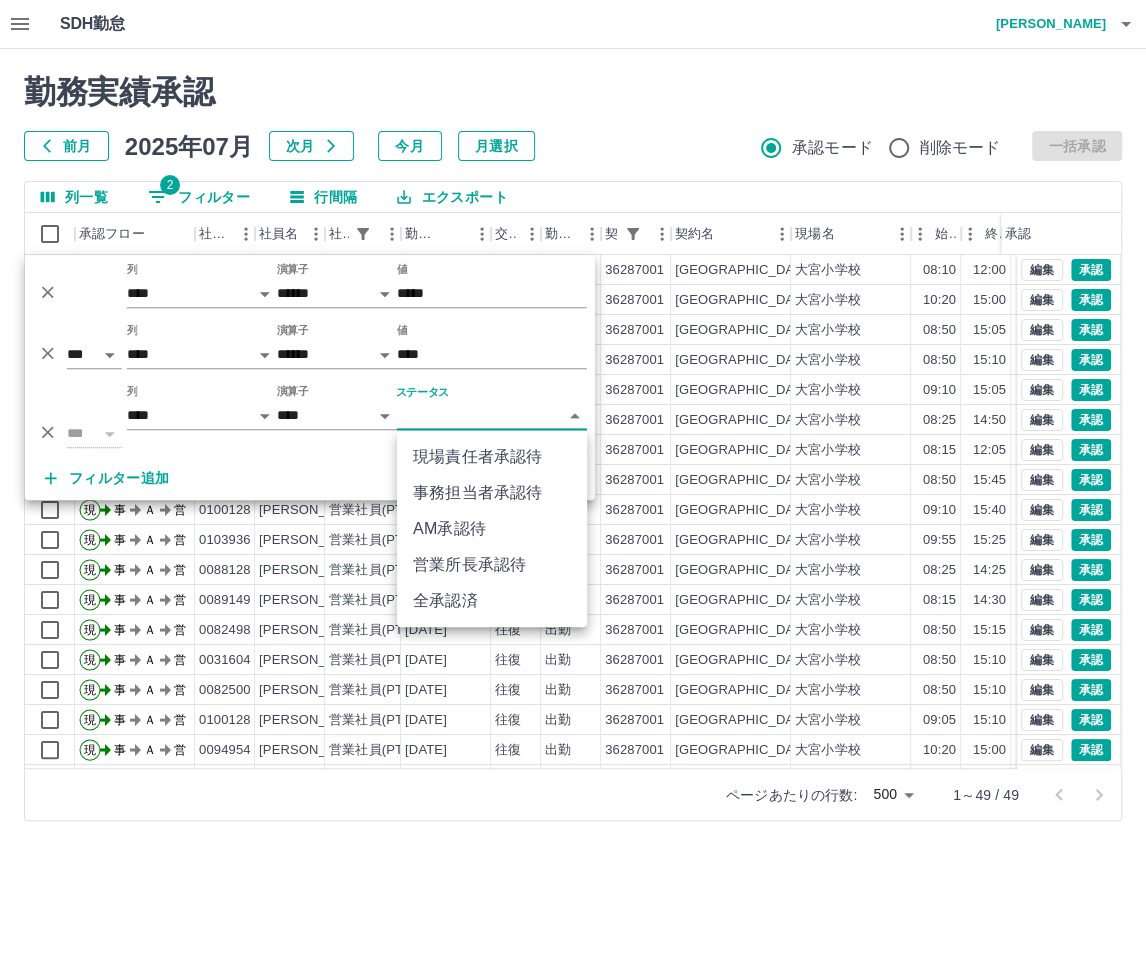 click on "SDH勤怠 [PERSON_NAME] 勤務実績承認 前月 [DATE] 次月 今月 月選択 承認モード 削除モード 一括承認 列一覧 2 フィルター 行間隔 エクスポート 承認フロー 社員番号 社員名 社員区分 勤務日 交通費 勤務区分 契約コード 契約名 現場名 始業 終業 休憩 所定開始 所定終業 所定休憩 拘束 承認 現 事 Ａ 営 0089149 [PERSON_NAME] 営業社員(PT契約) [DATE] 往復 出勤 36287001 [GEOGRAPHIC_DATA]10 12:00 00:00 08:10 12:00 00:00 03:50 現 事 Ａ 営 0094954 [PERSON_NAME] 営業社員(PT契約) [DATE] 往復 出勤 36287001 [GEOGRAPHIC_DATA] 10:20 15:00 00:00 10:20 15:00 00:00 04:40 現 事 Ａ 営 0031604 [PERSON_NAME] 営業社員(PT契約) [DATE] 往復 出勤 36287001 [GEOGRAPHIC_DATA]50 15:05 00:30 08:50 15:05 00:30 06:15 現 事 Ａ 営 0082500 [PERSON_NAME] 営業社員(PT契約) [DATE] 往復 出勤 36287001 [GEOGRAPHIC_DATA]50 15:10" at bounding box center [573, 422] 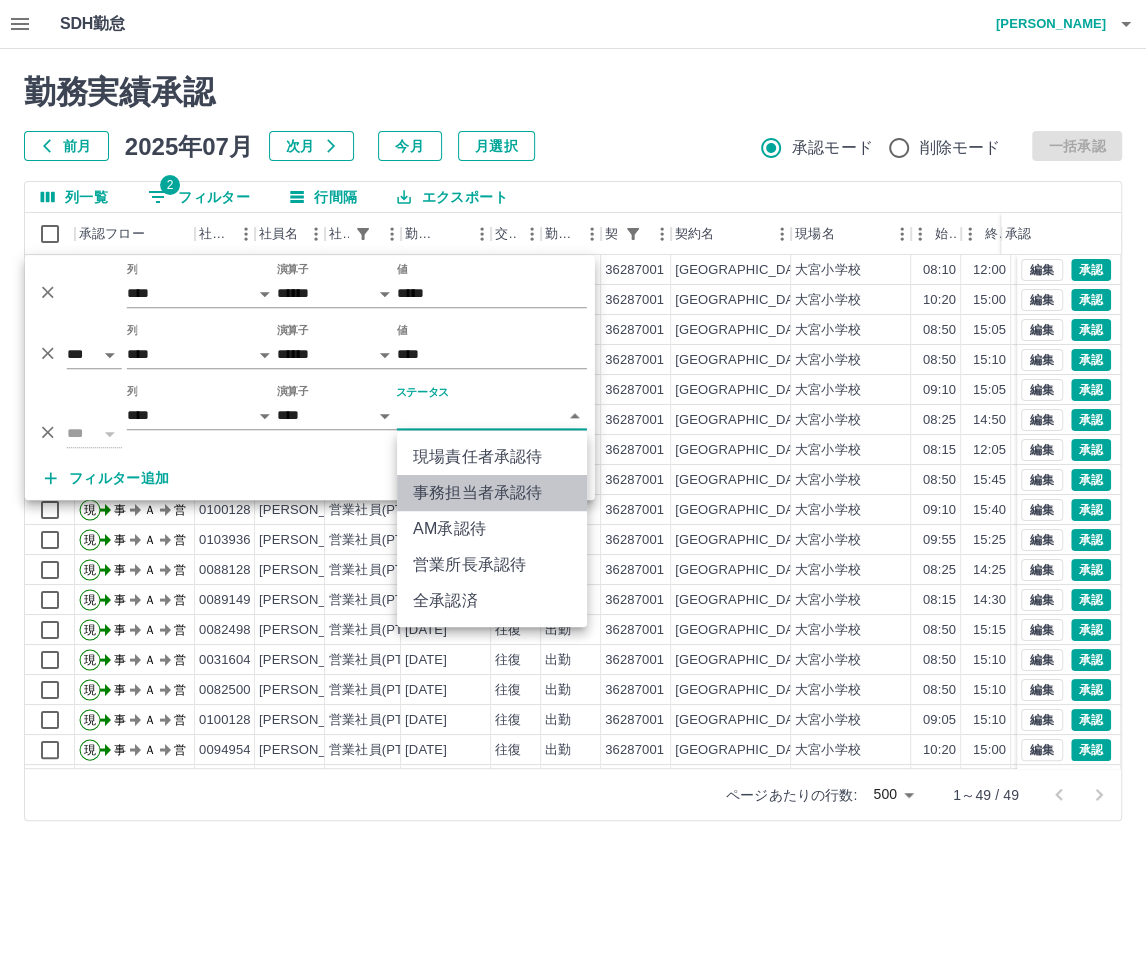 click on "事務担当者承認待" at bounding box center (492, 493) 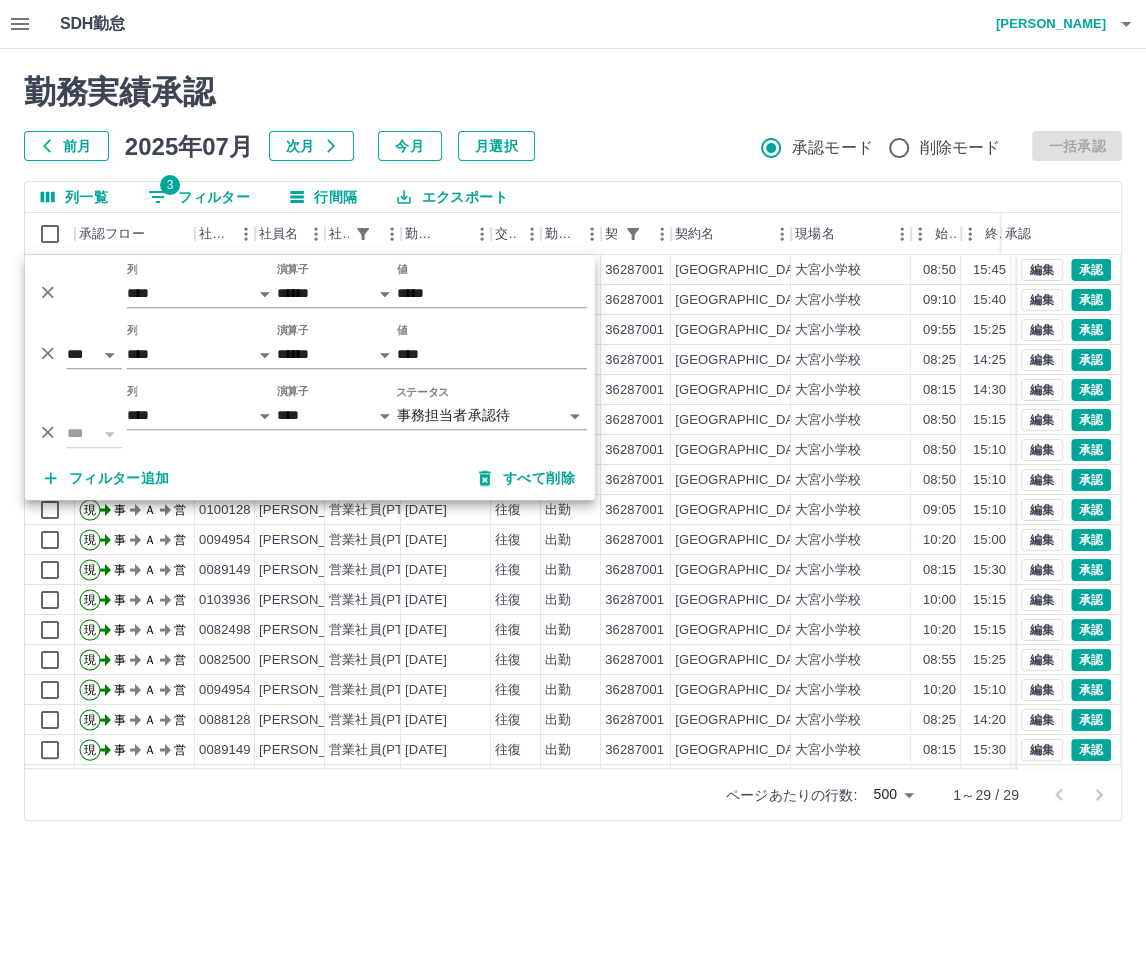 click on "SDH勤怠 [PERSON_NAME] 勤務実績承認 前月 [DATE] 次月 今月 月選択 承認モード 削除モード 一括承認 列一覧 3 フィルター 行間隔 エクスポート 承認フロー 社員番号 社員名 社員区分 勤務日 交通費 勤務区分 契約コード 契約名 現場名 始業 終業 休憩 所定開始 所定終業 所定休憩 拘束 承認 現 事 Ａ 営 0082498 [PERSON_NAME] 営業社員(PT契約) [DATE] 往復 出勤 36287001 [GEOGRAPHIC_DATA]50 15:45 00:30 08:50 15:45 00:30 06:55 現 事 Ａ 営 0100128 [PERSON_NAME] 営業社員(PT契約) [DATE] 往復 出勤 36287001 [GEOGRAPHIC_DATA] 09:10 15:40 00:30 09:10 15:40 00:30 06:30 現 事 Ａ 営 0103936 [PERSON_NAME] 営業社員(PT契約) [DATE] 往復 出勤 36287001 [GEOGRAPHIC_DATA] 15:25 00:30 09:55 15:25 00:30 05:30 現 事 Ａ 営 0088128 [PERSON_NAME] 営業社員(PT契約) [DATE] 往復 出勤 36287001 [GEOGRAPHIC_DATA]25 14:25" at bounding box center [573, 422] 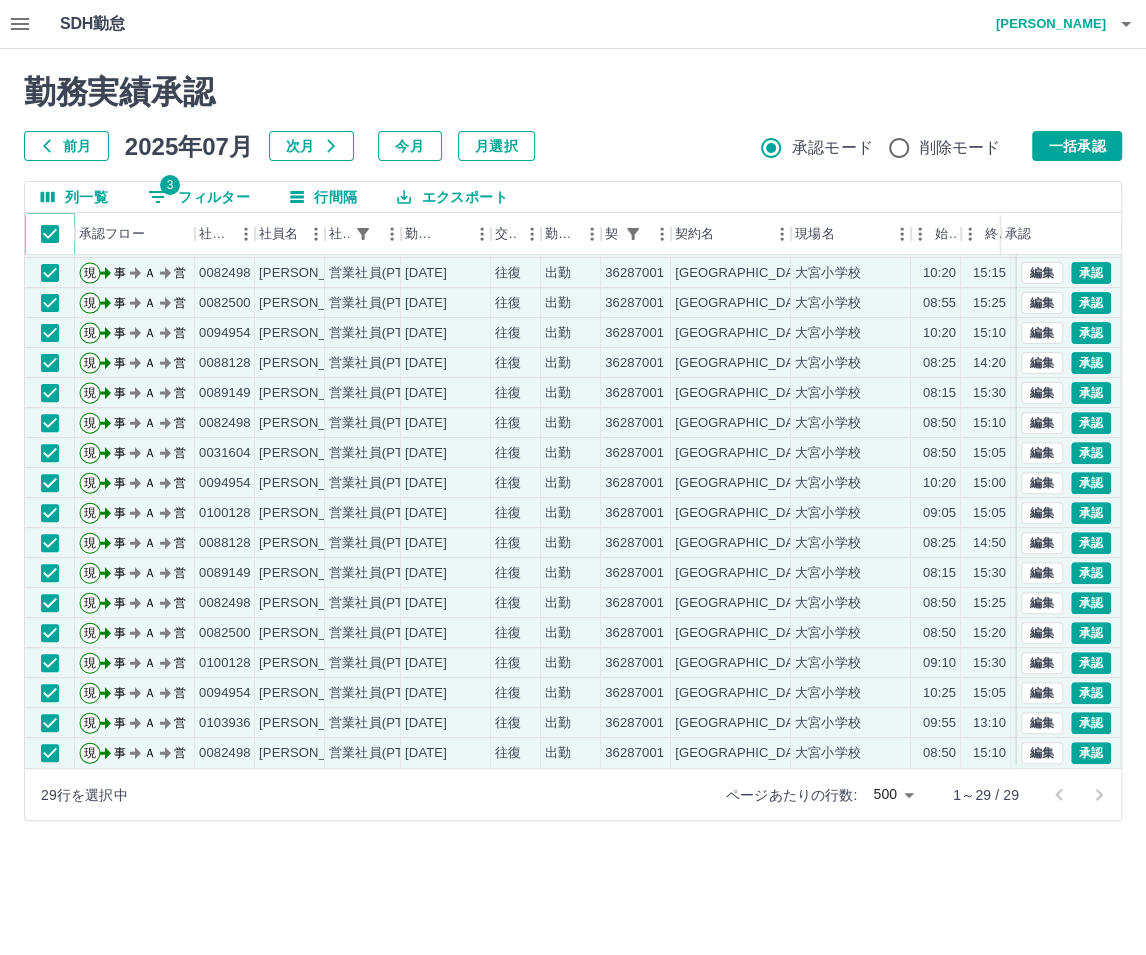 scroll, scrollTop: 0, scrollLeft: 0, axis: both 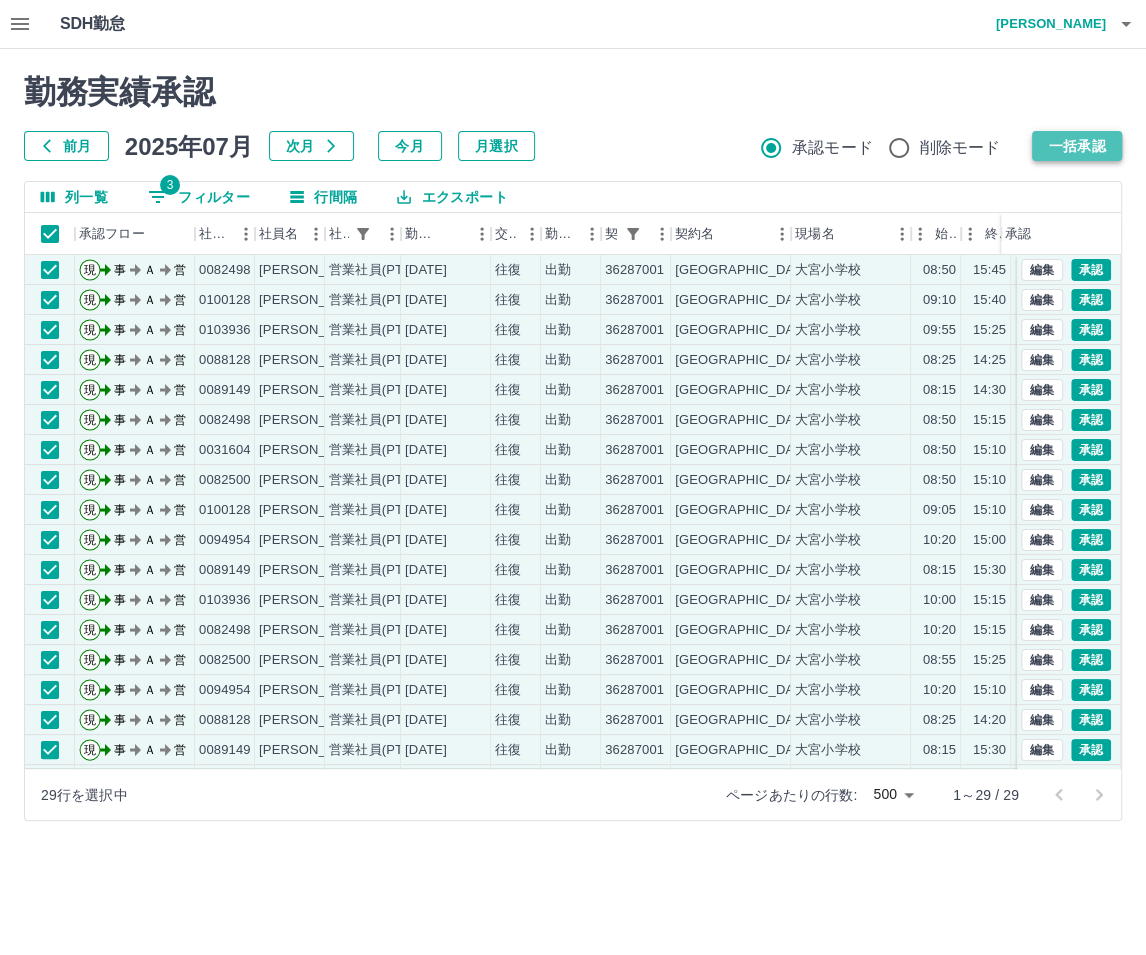 click on "一括承認" at bounding box center [1077, 146] 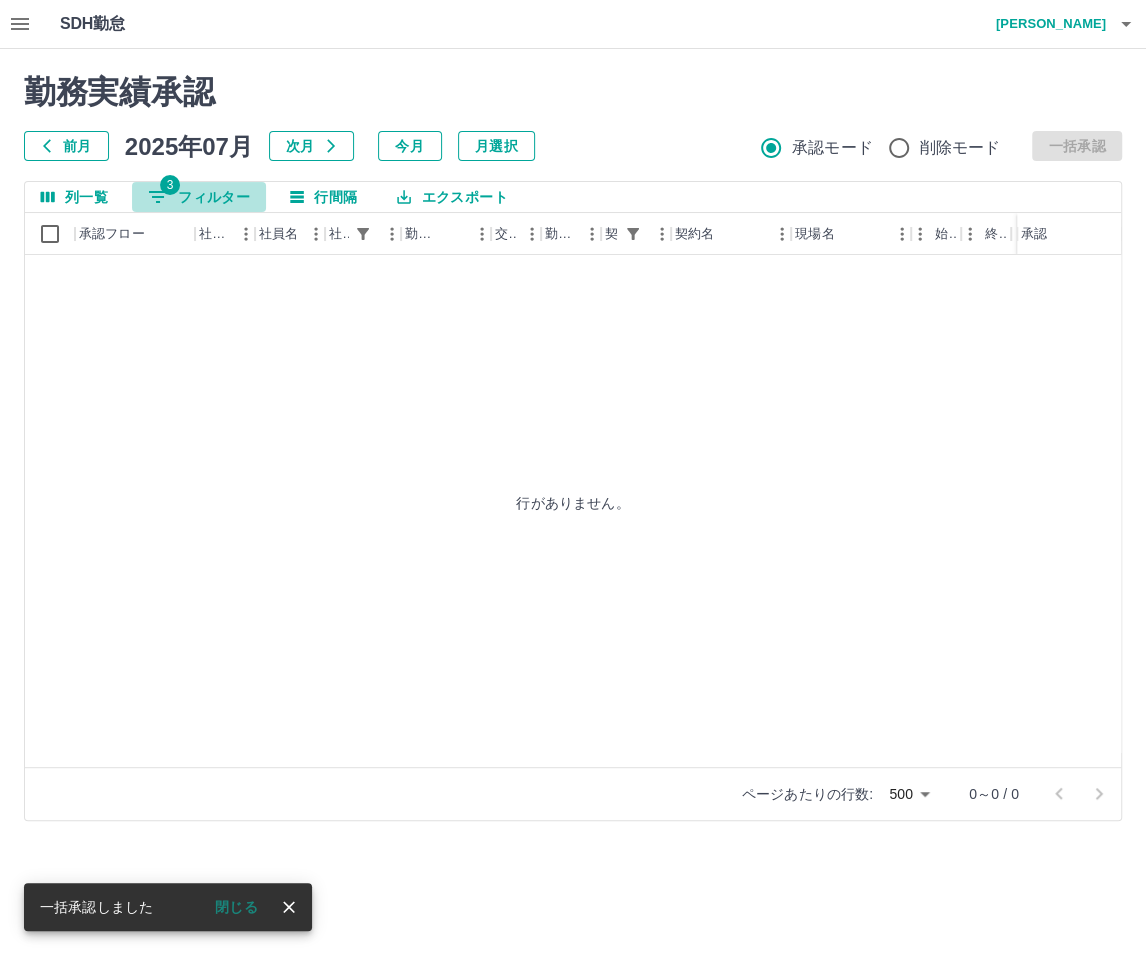 click on "3 フィルター" at bounding box center (199, 197) 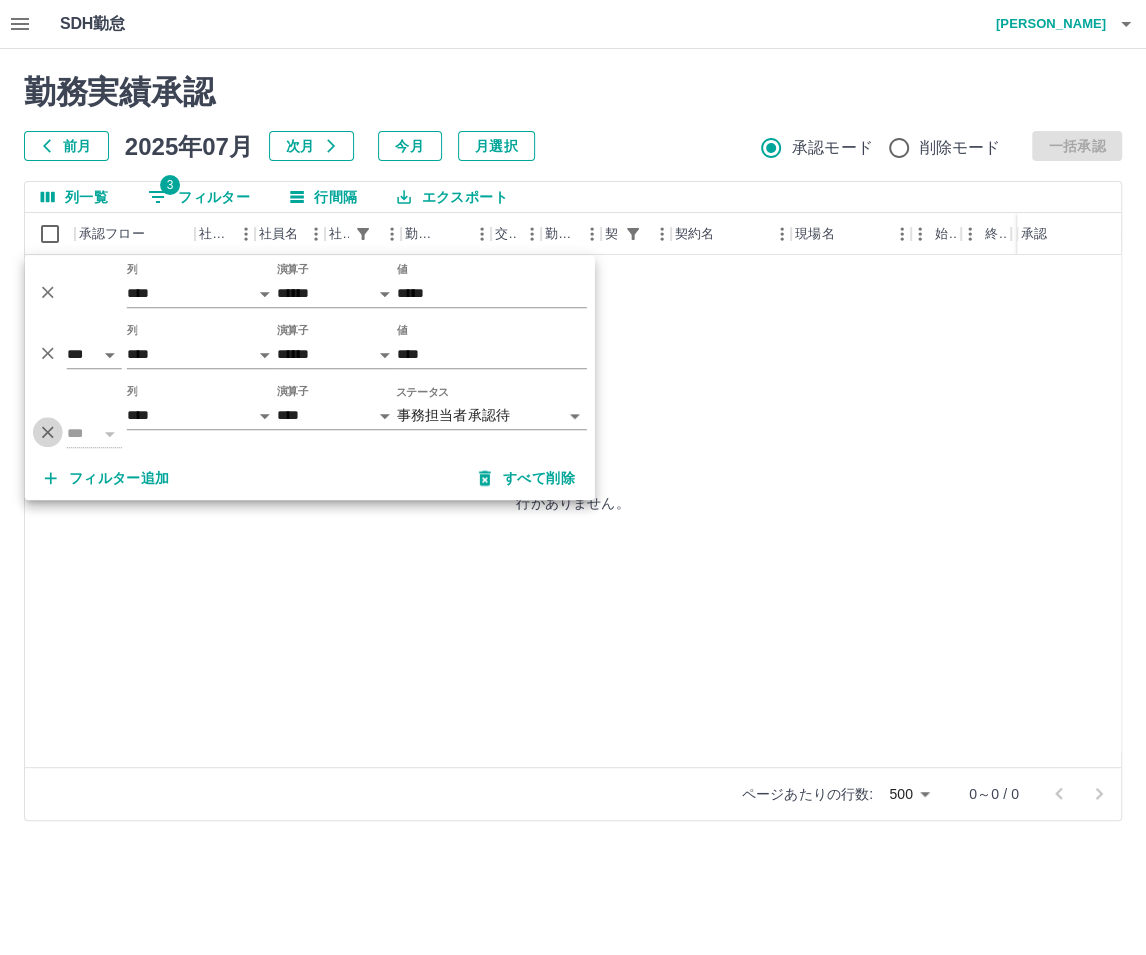click 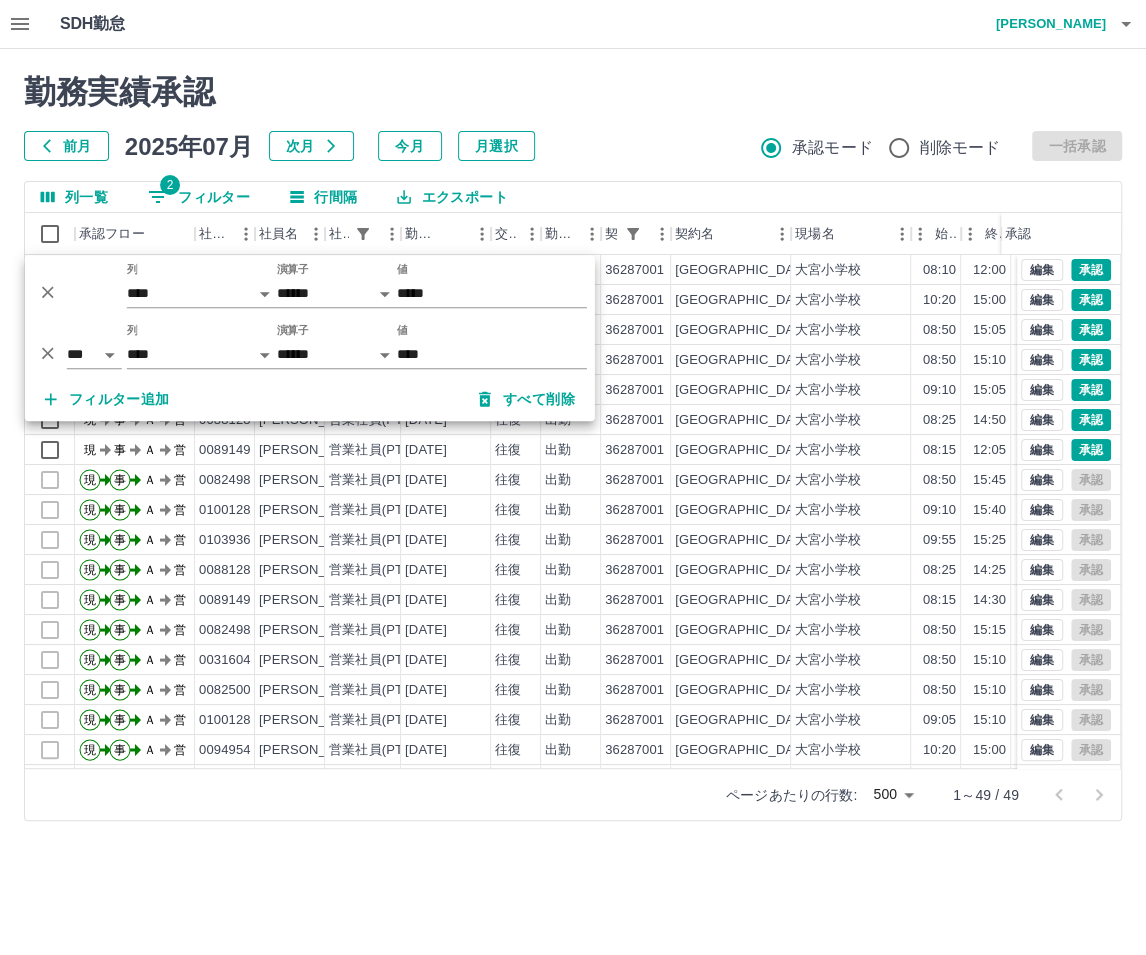 click on "勤務実績承認" at bounding box center (573, 92) 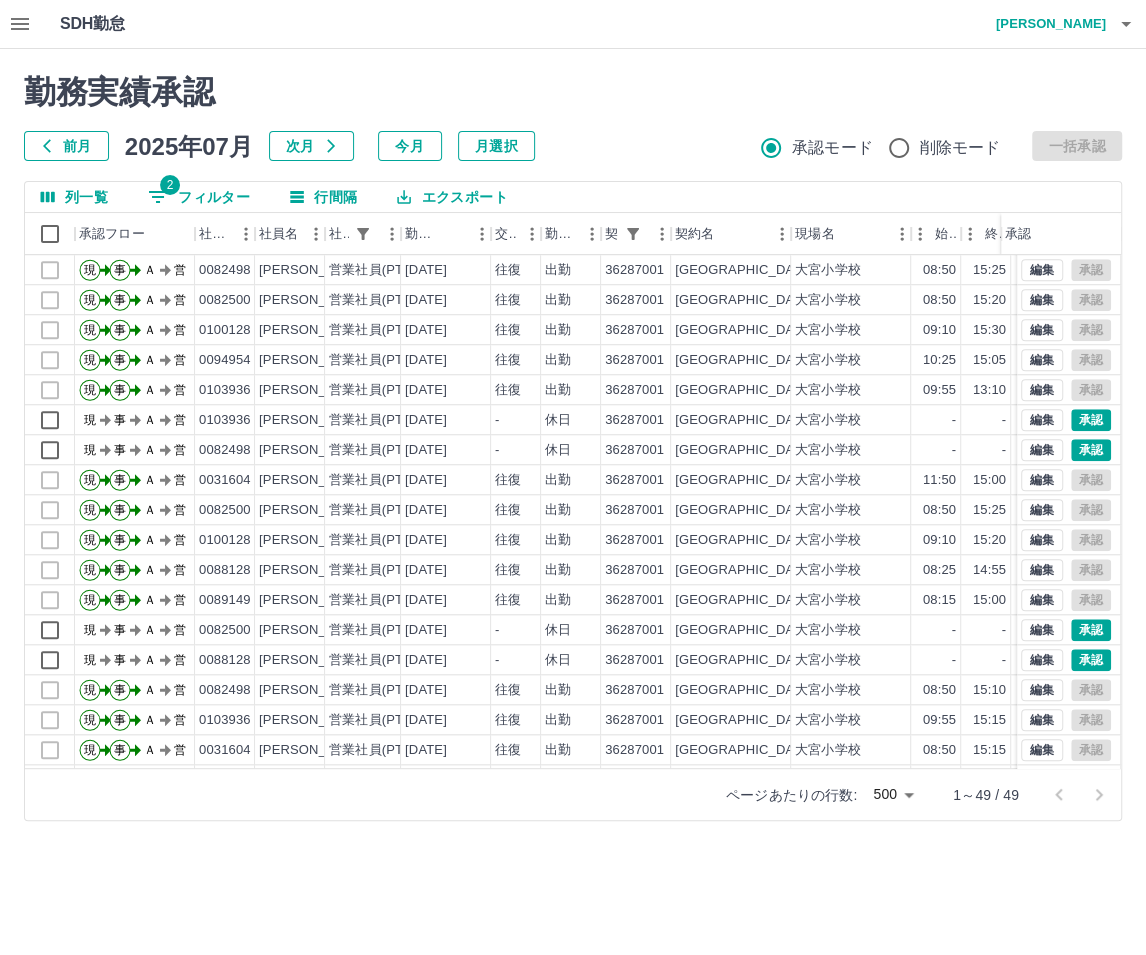 scroll, scrollTop: 972, scrollLeft: 0, axis: vertical 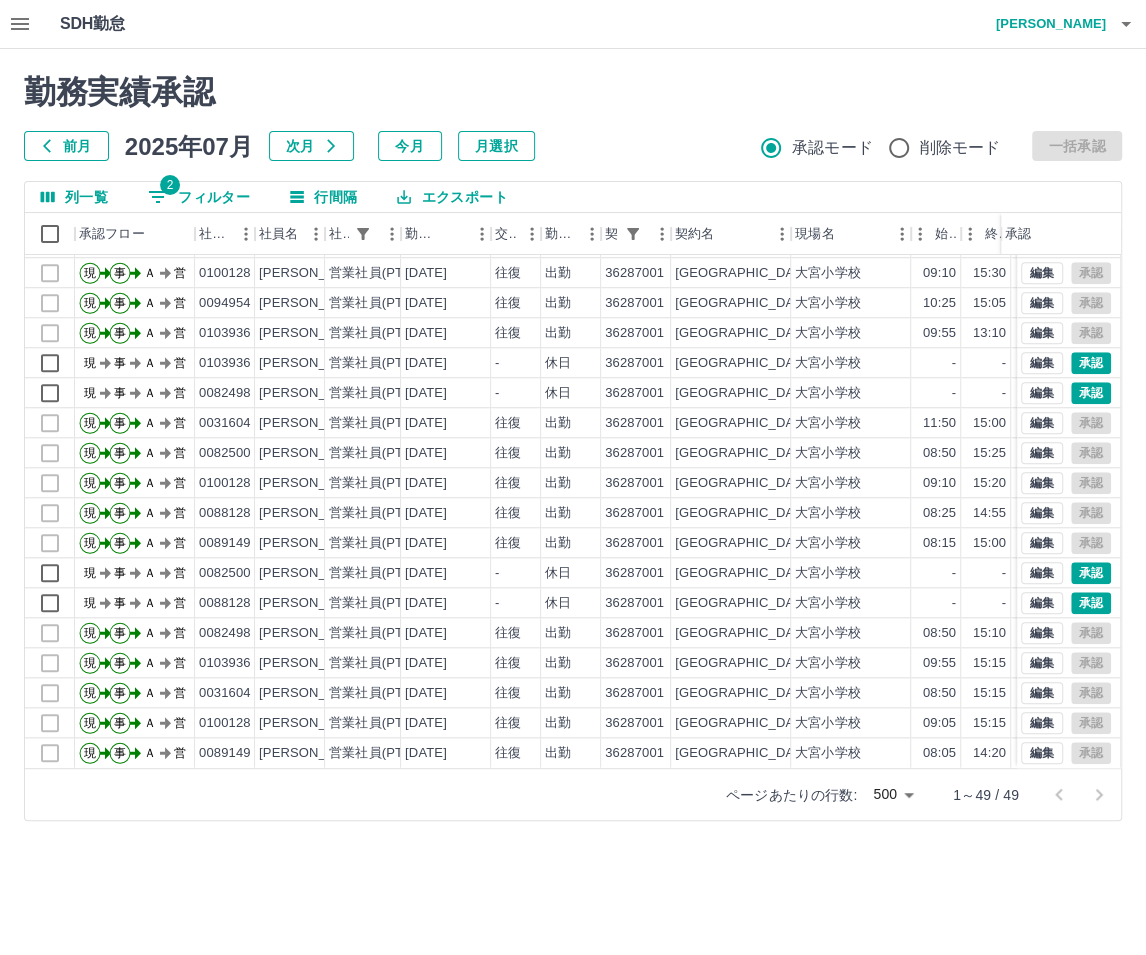 click on "勤務実績承認 前月 [DATE] 次月 今月 月選択 承認モード 削除モード 一括承認 列一覧 2 フィルター 行間隔 エクスポート 承認フロー 社員番号 社員名 社員区分 勤務日 交通費 勤務区分 契約コード 契約名 現場名 始業 終業 休憩 所定開始 所定終業 所定休憩 拘束 承認 現 事 Ａ 営 0082498 [PERSON_NAME] 営業社員(PT契約) [DATE] 往復 出勤 36287001 [GEOGRAPHIC_DATA]50 15:25 00:30 08:50 15:25 00:30 06:35 現 事 Ａ 営 0082500 [PERSON_NAME] 営業社員(PT契約) [DATE] 往復 出勤 36287001 [GEOGRAPHIC_DATA] 08:50 15:20 00:30 08:50 15:20 00:30 06:30 現 事 Ａ 営 0100128 [PERSON_NAME] 営業社員(PT契約) [DATE] 往復 出勤 36287001 [GEOGRAPHIC_DATA] [GEOGRAPHIC_DATA] 15:30 00:30 09:10 15:30 00:30 06:20 現 事 Ａ 営 0094954 [PERSON_NAME] 営業社員(PT契約) [DATE] 往復 出勤 36287001 [GEOGRAPHIC_DATA] 10:25 15:05 00:00 10:25 15:05 00:00 現" at bounding box center [573, 447] 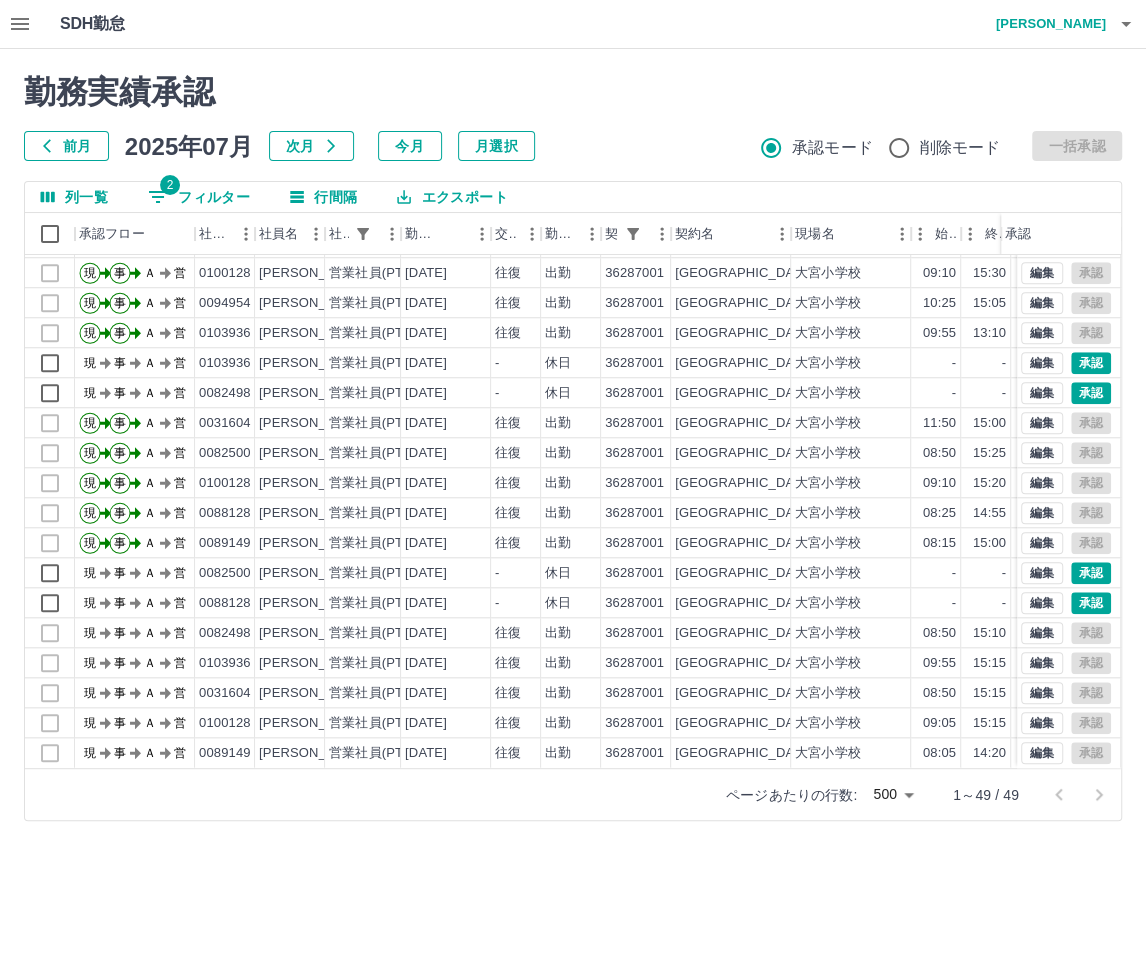 scroll, scrollTop: 972, scrollLeft: 0, axis: vertical 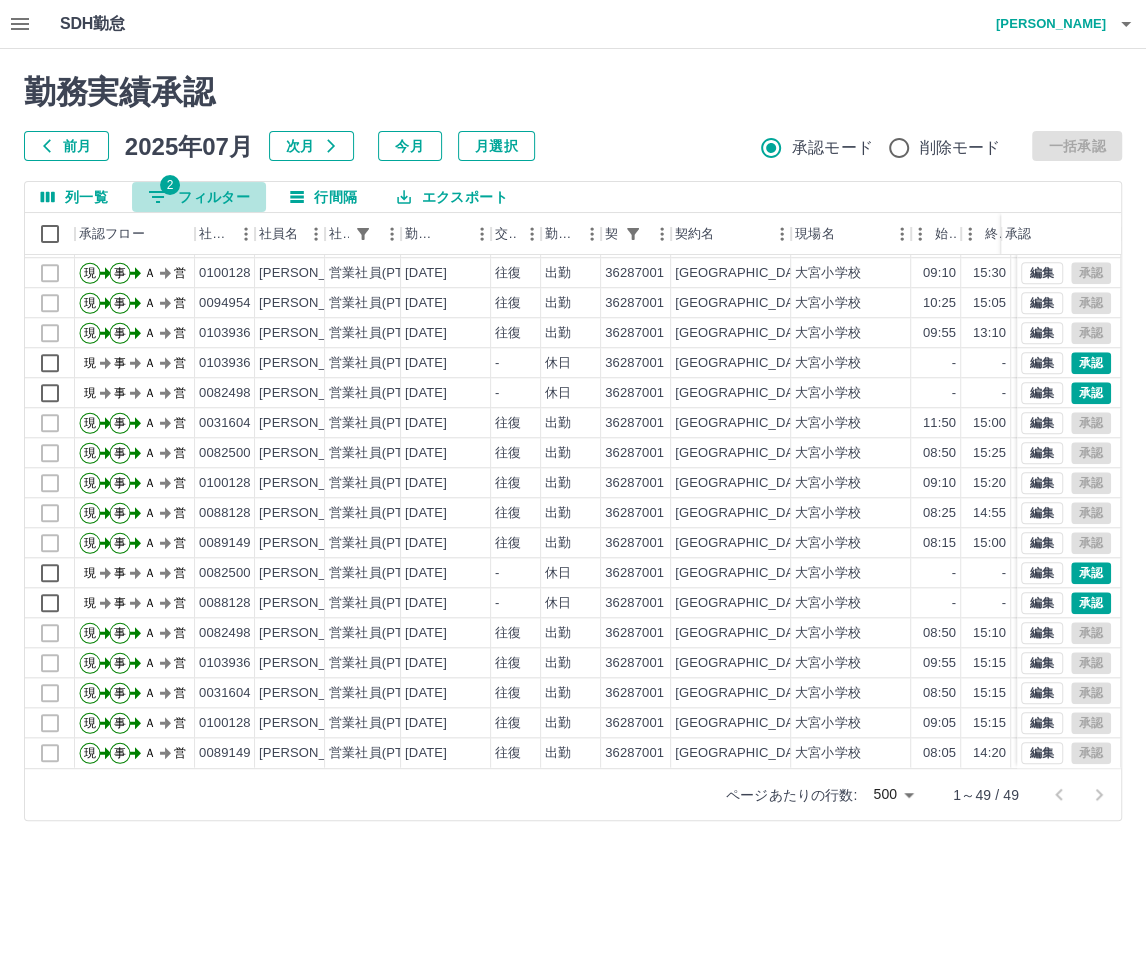 click on "2 フィルター" at bounding box center [199, 197] 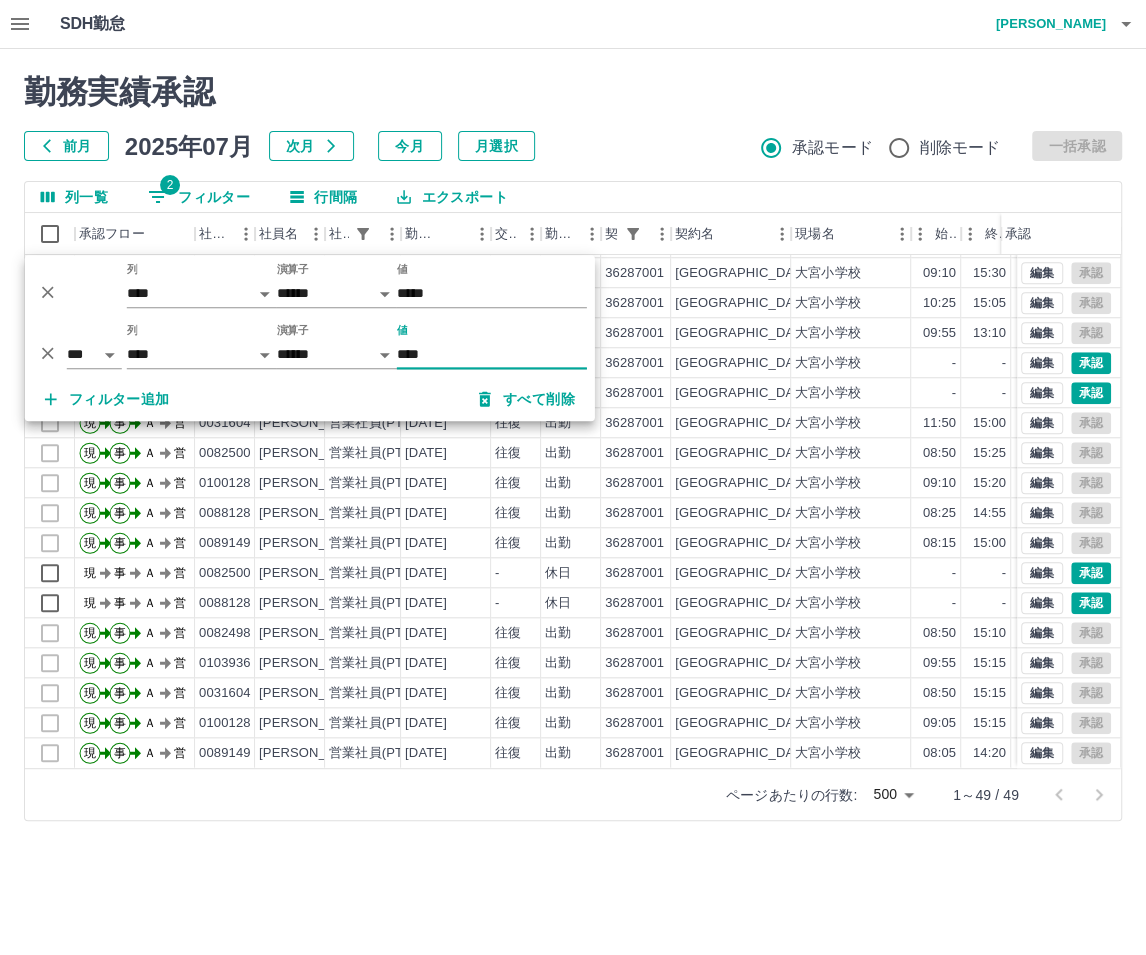 click on "****" at bounding box center [492, 354] 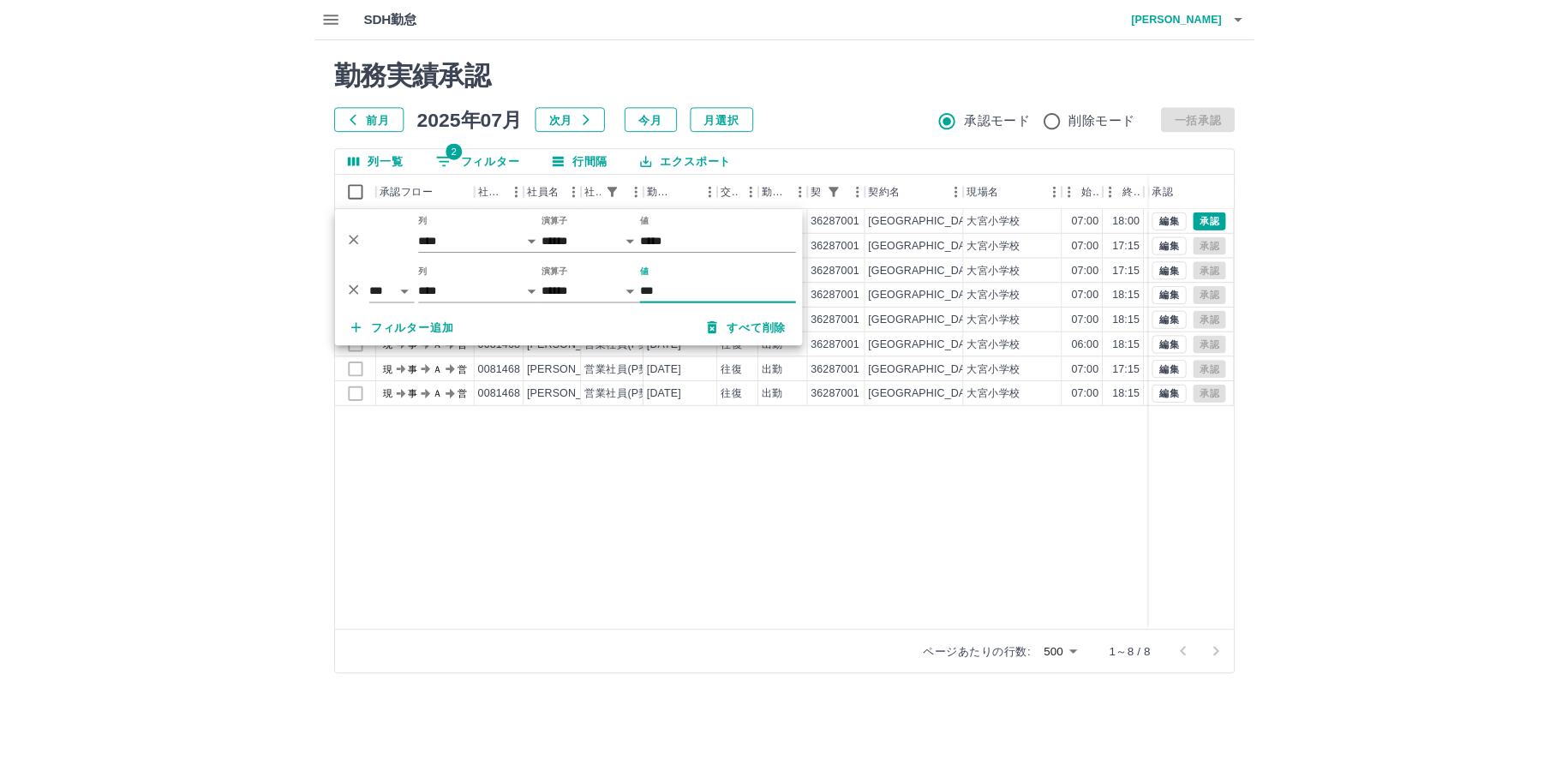 scroll, scrollTop: 0, scrollLeft: 0, axis: both 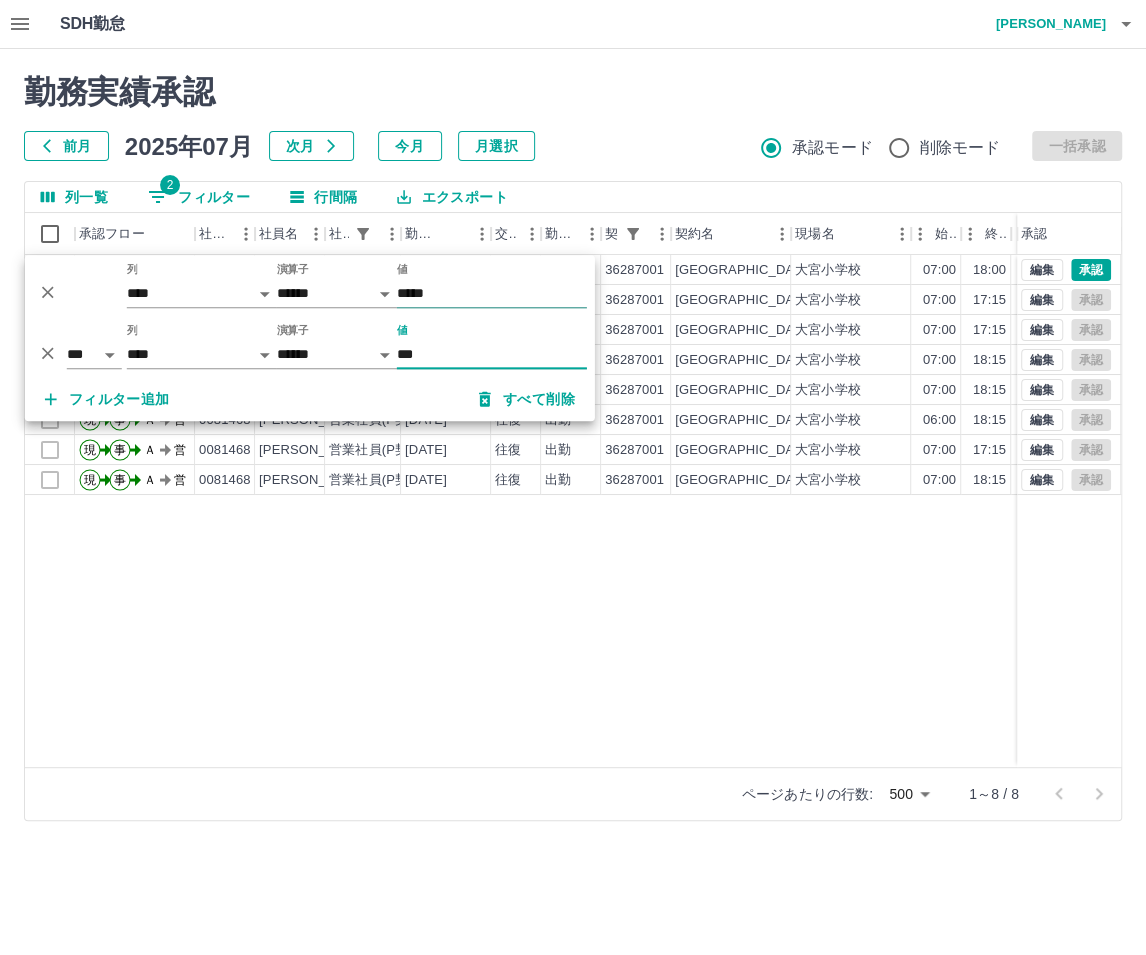 type on "***" 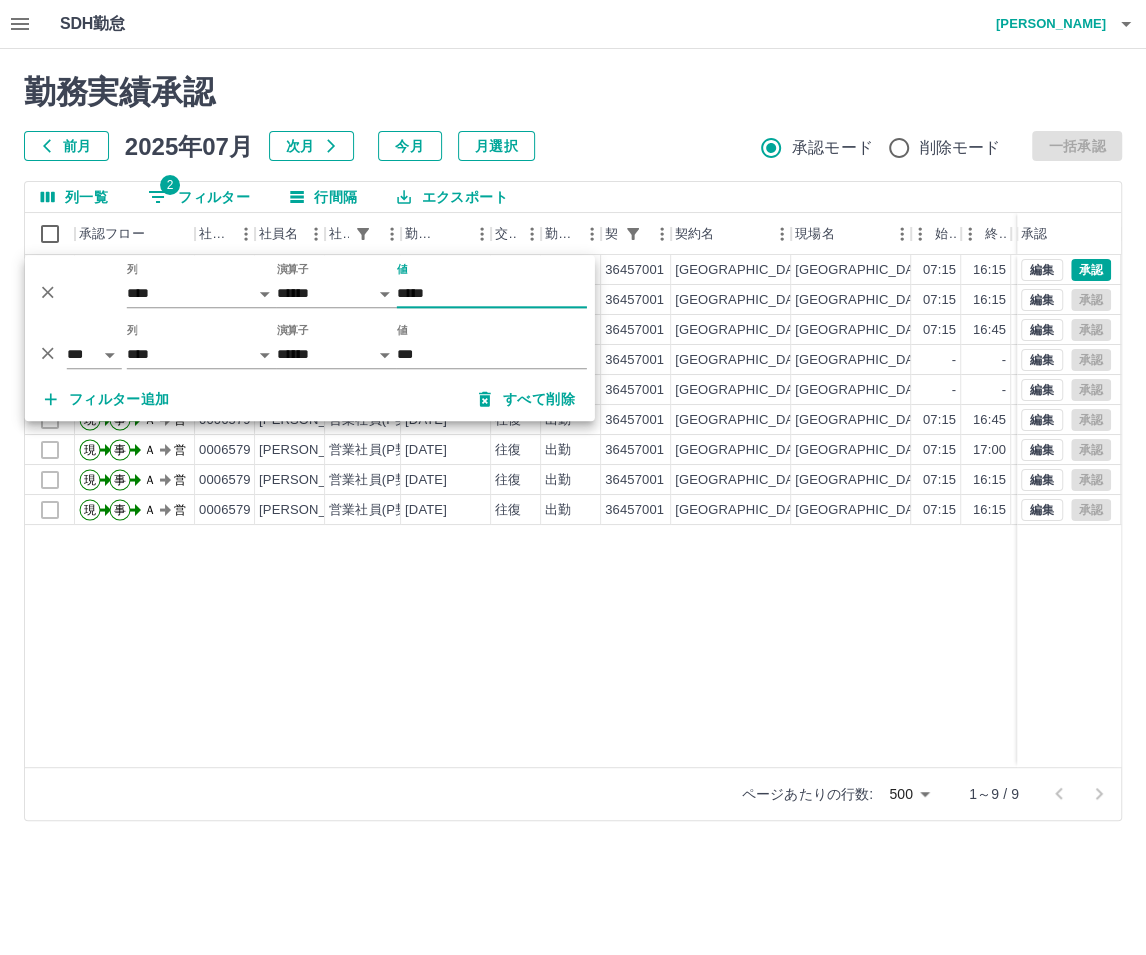 type on "*****" 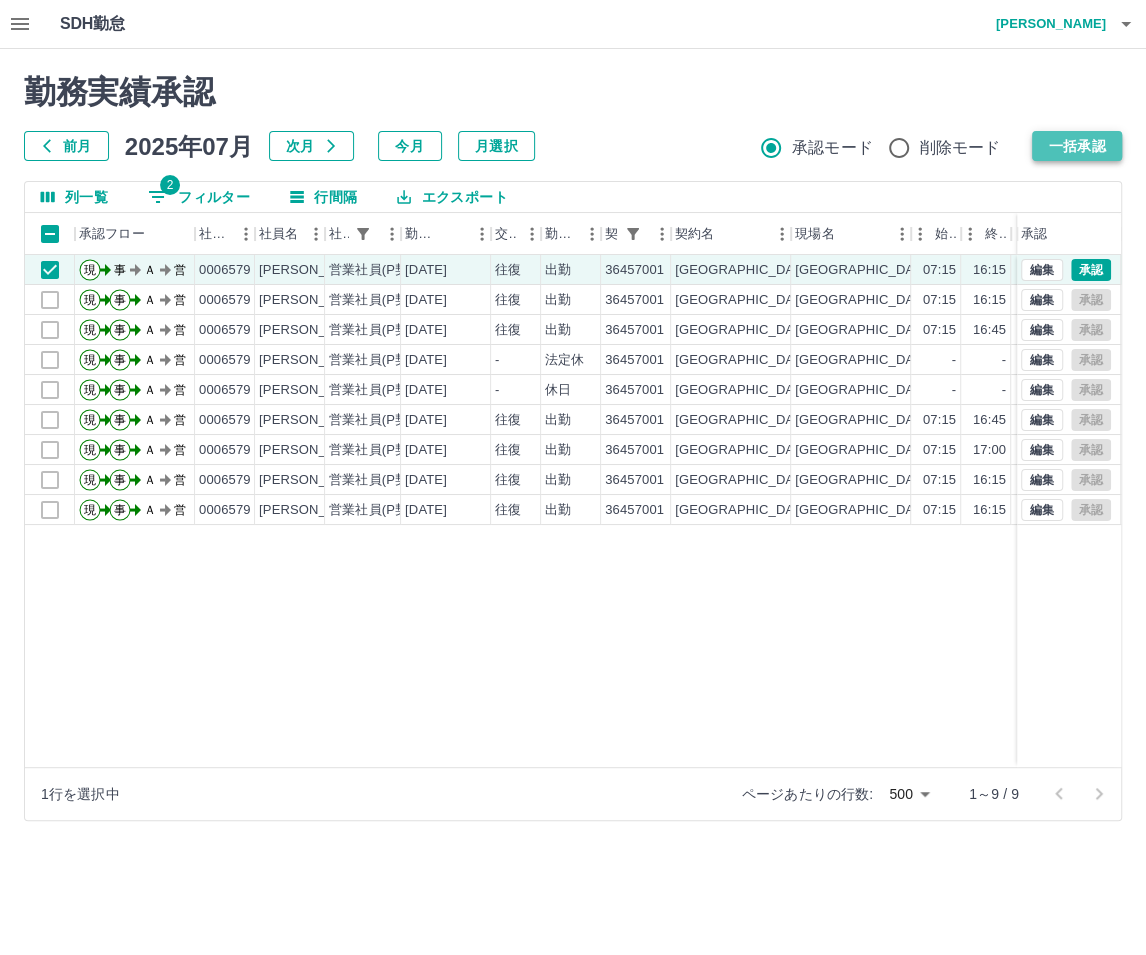 click on "一括承認" at bounding box center [1077, 146] 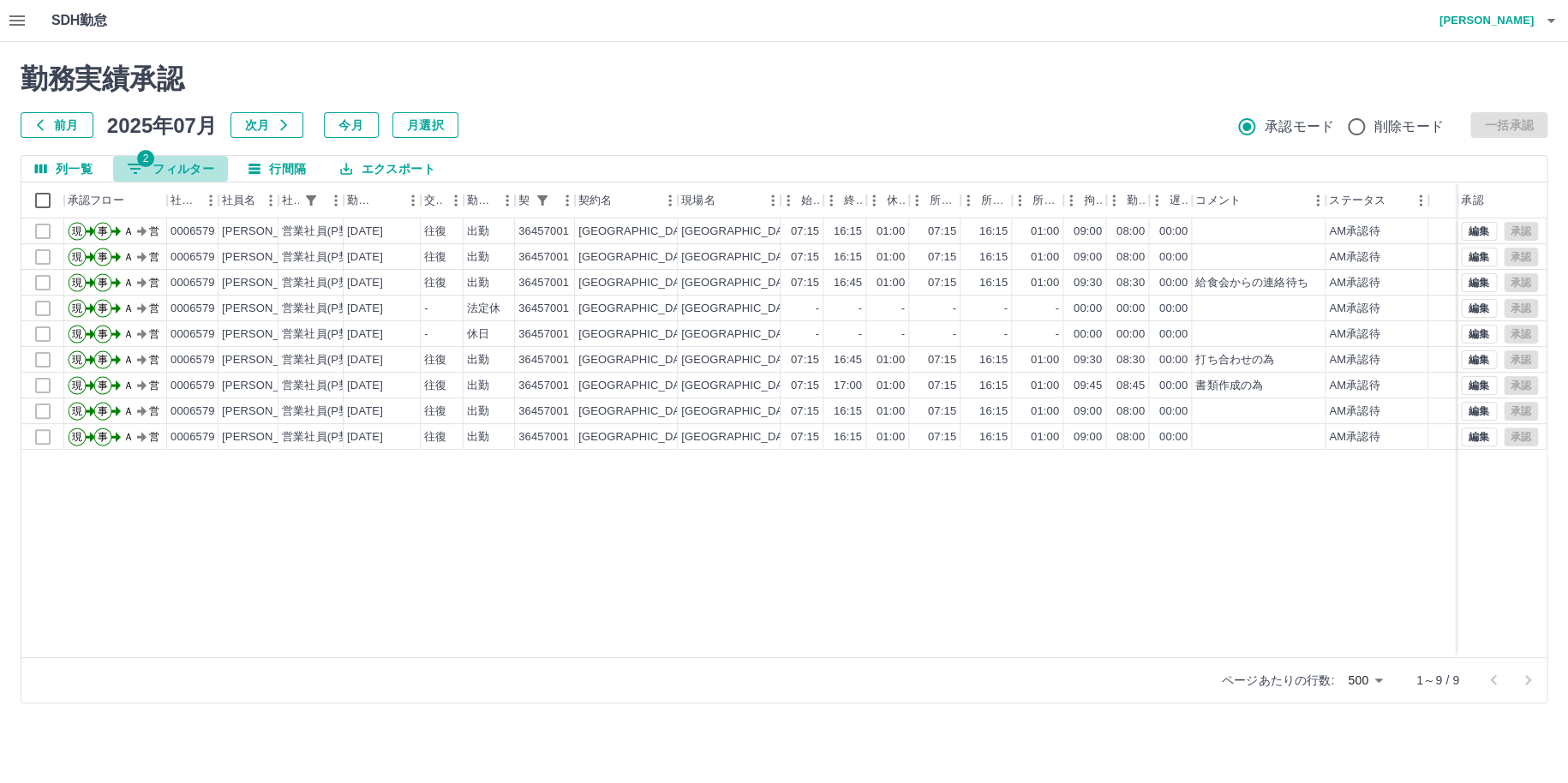click on "2 フィルター" at bounding box center [171, 169] 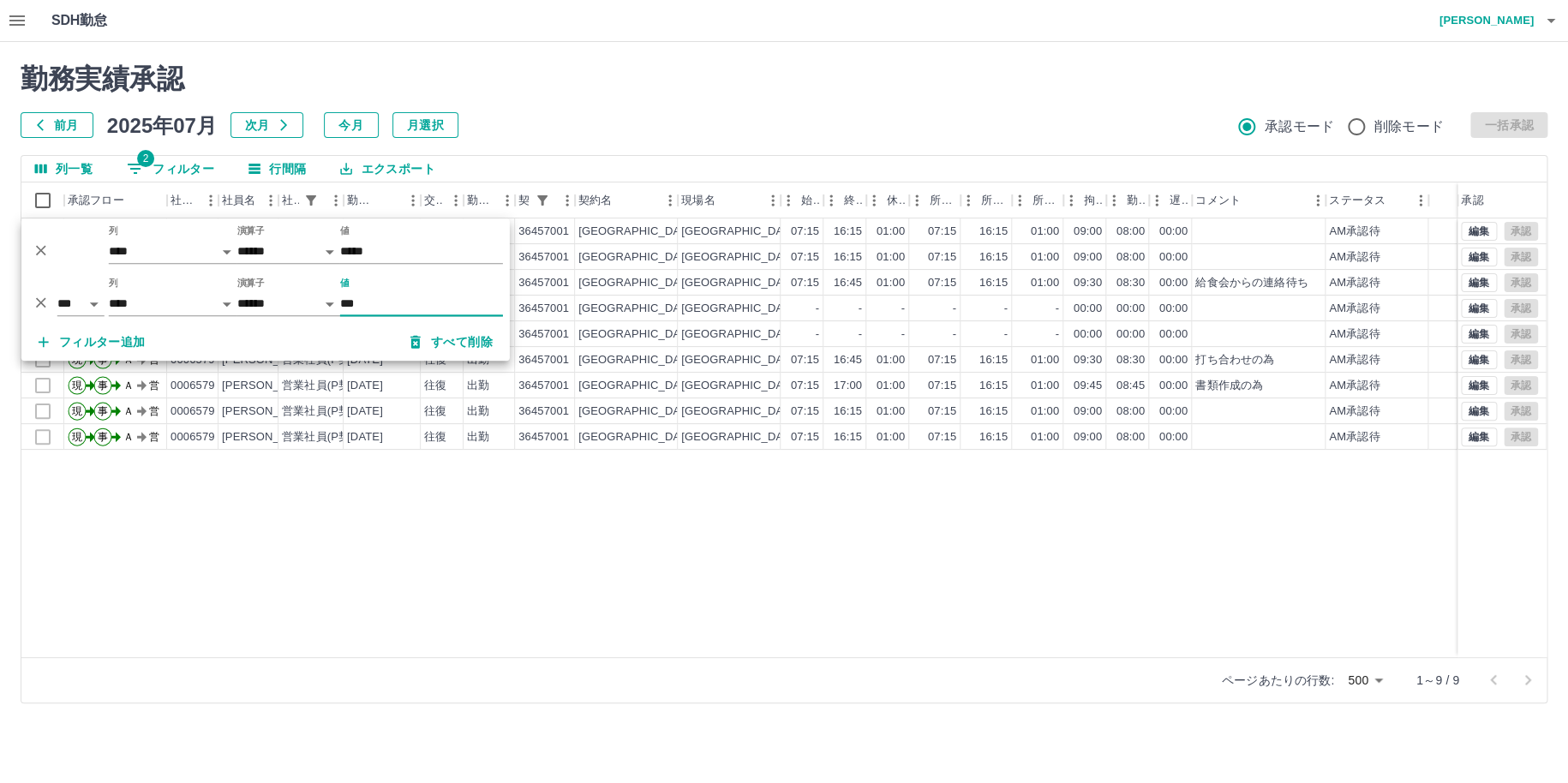 click on "***" at bounding box center [422, 303] 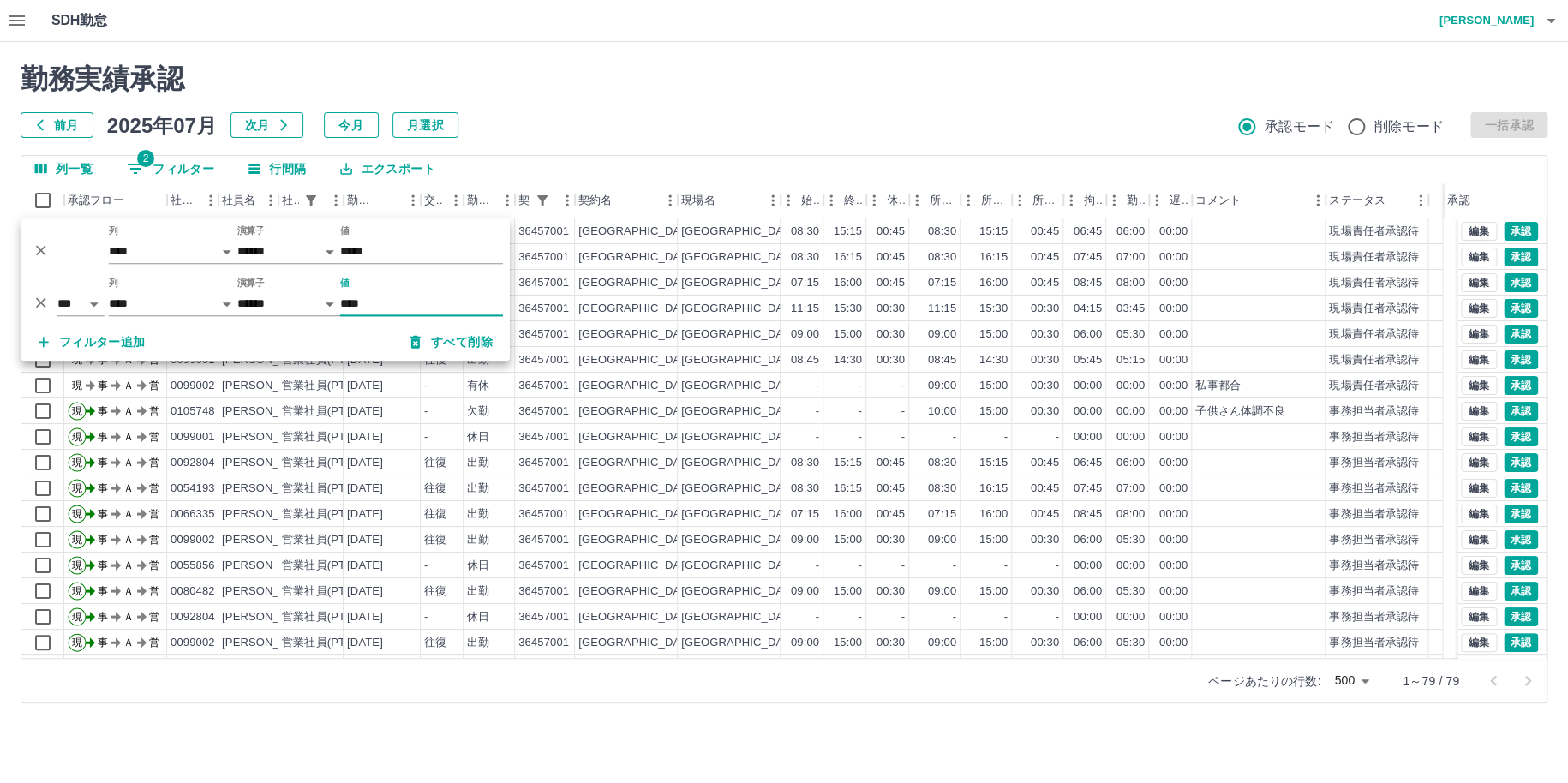 type on "****" 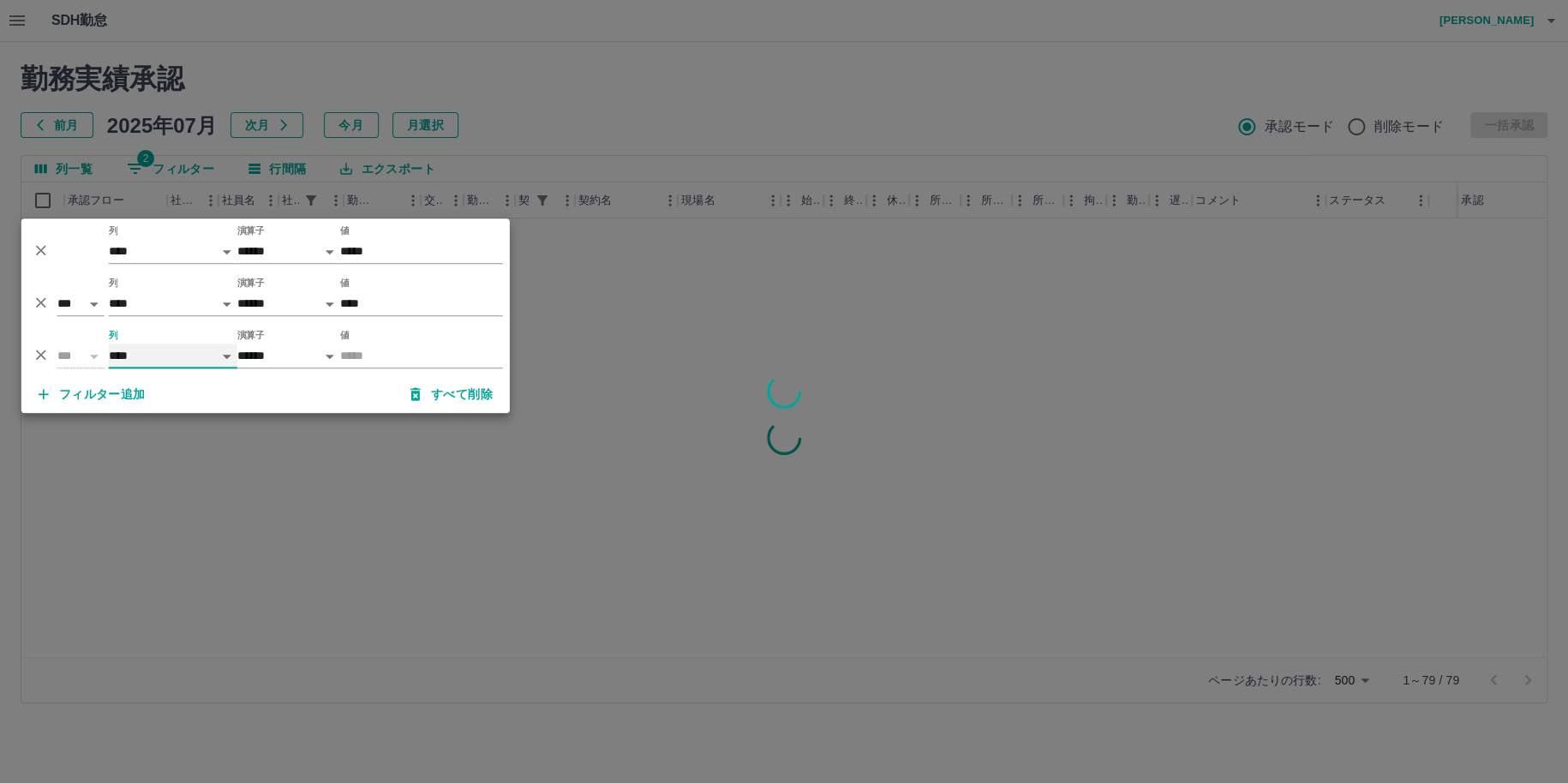 click on "**** *** **** *** *** **** ***** *** *** ** ** ** **** **** **** ** ** *** **** *****" at bounding box center [173, 356] 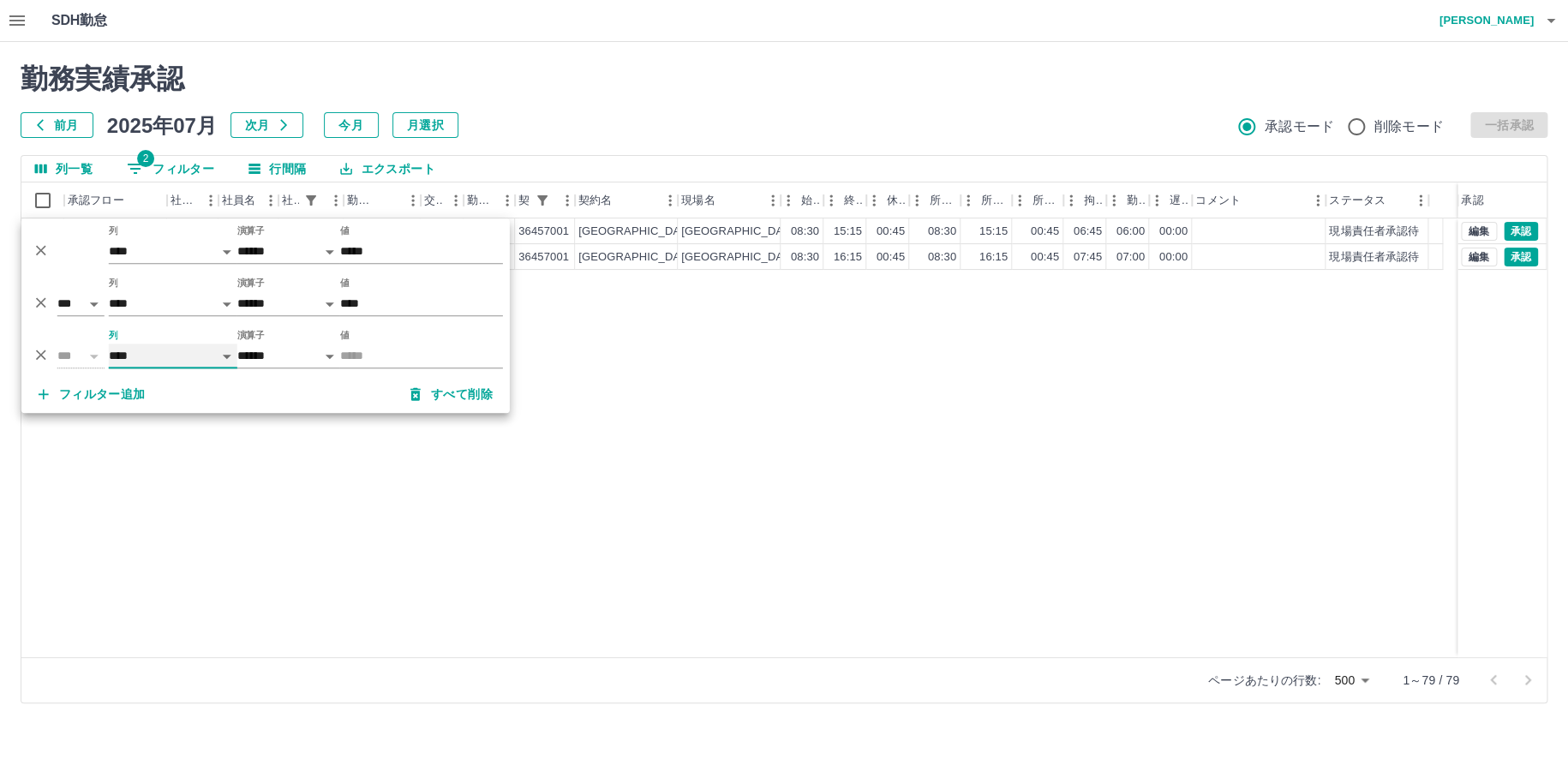click on "**** *** **** *** *** **** ***** *** *** ** ** ** **** **** **** ** ** *** **** *****" at bounding box center [173, 356] 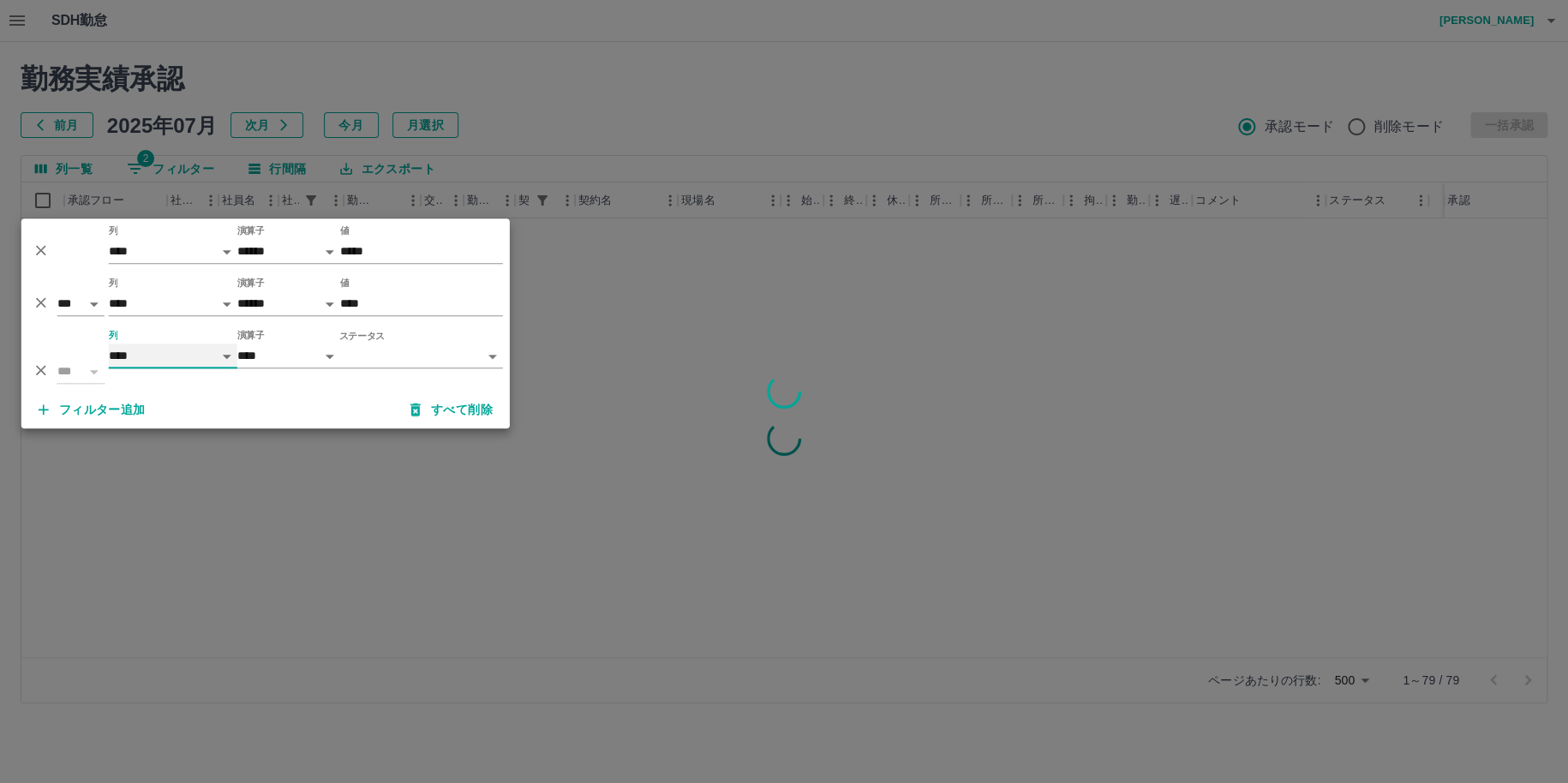 select on "**********" 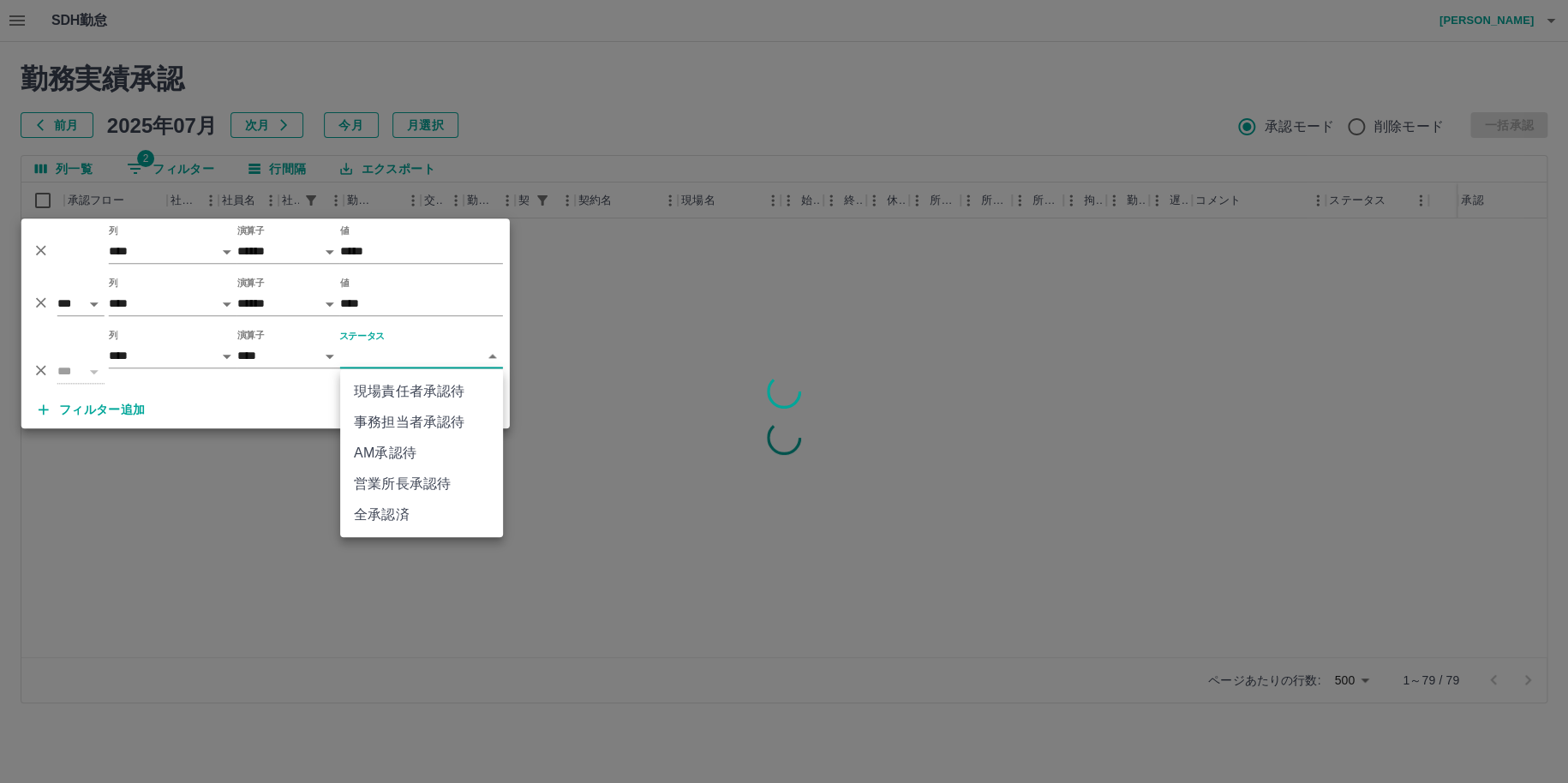 click on "SDH勤怠 [PERSON_NAME] 勤務実績承認 前月 [DATE] 次月 今月 月選択 承認モード 削除モード 一括承認 列一覧 2 フィルター 行間隔 エクスポート 承認フロー 社員番号 社員名 社員区分 勤務日 交通費 勤務区分 契約コード 契約名 現場名 始業 終業 休憩 所定開始 所定終業 所定休憩 拘束 勤務 遅刻等 コメント ステータス 承認 ページあたりの行数: 500 *** 1～79 / 79 SDH勤怠 *** ** 列 **** *** **** *** *** **** ***** *** *** ** ** ** **** **** **** ** ** *** **** ***** 演算子 ****** ******* 値 ***** *** ** 列 **** *** **** *** *** **** ***** *** *** ** ** ** **** **** **** ** ** *** **** ***** 演算子 ****** ******* 値 **** *** ** 列 **** *** **** *** *** **** ***** *** *** ** ** ** **** **** **** ** ** *** **** ***** 演算子 **** ****** ステータス ​ ********* フィルター追加 すべて削除 現場責任者承認待 事務担当者承認待 AM承認待 全承認済" at bounding box center [784, 362] 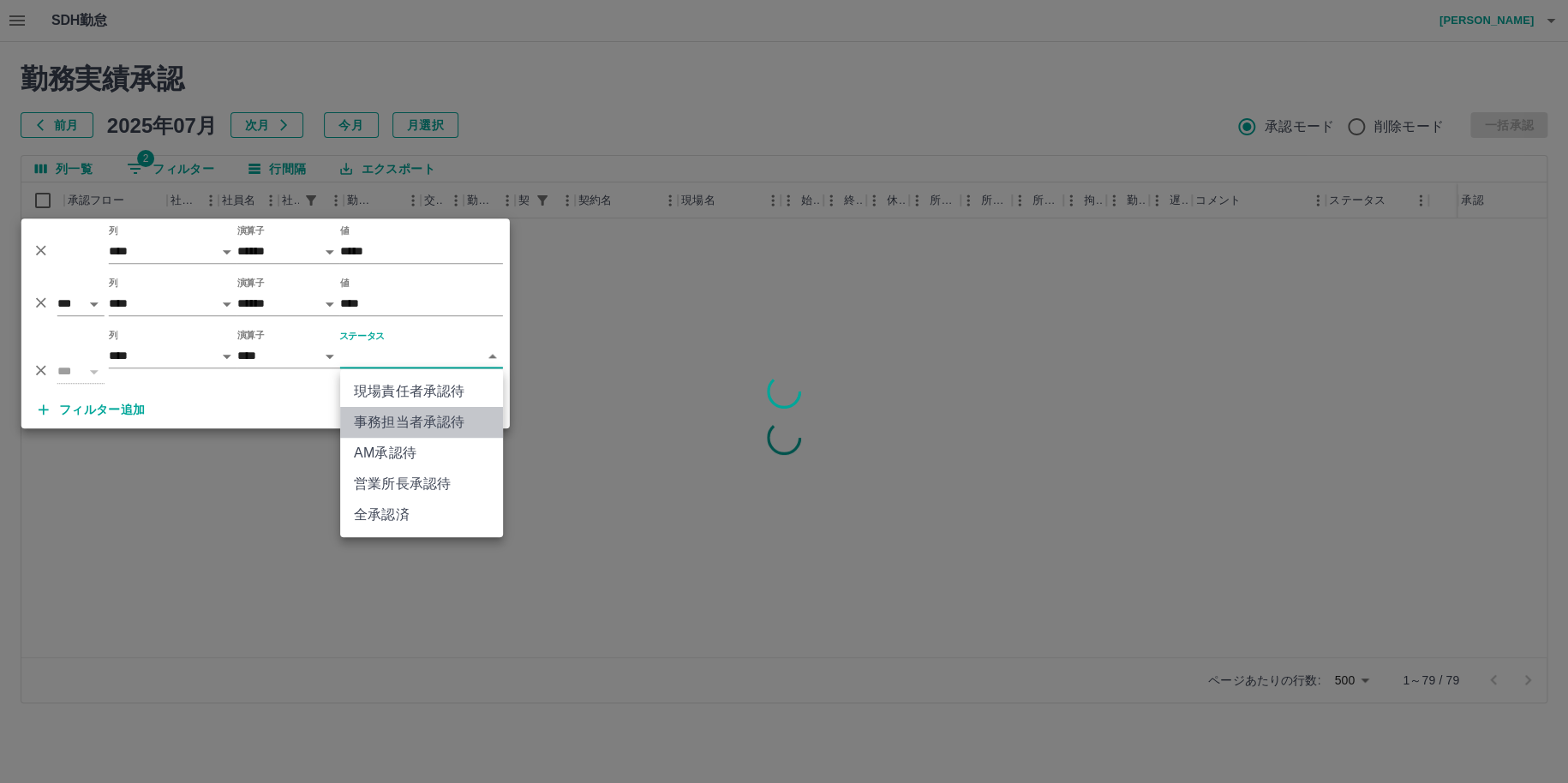 click on "事務担当者承認待" at bounding box center (422, 422) 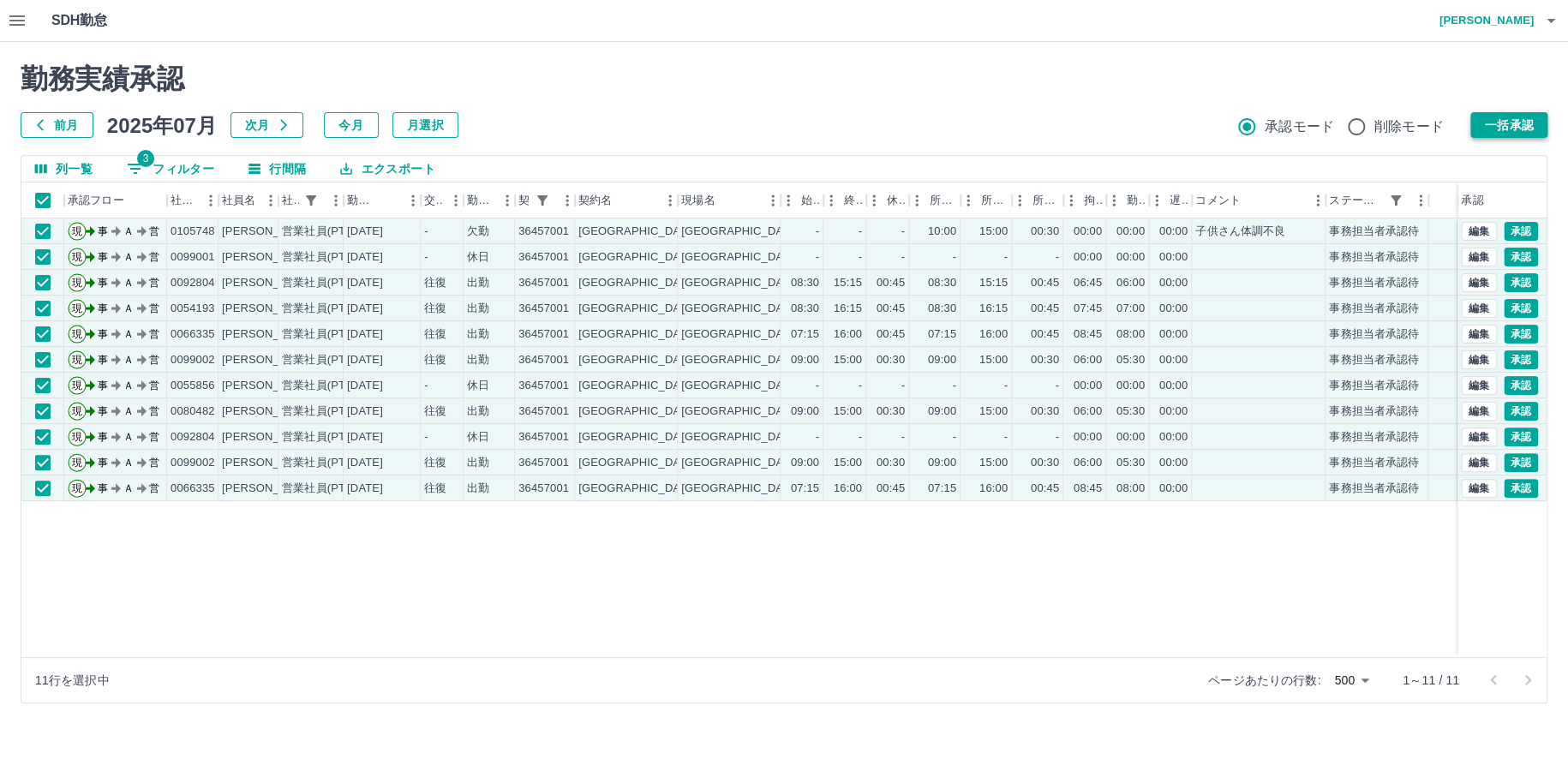click on "一括承認" at bounding box center (1509, 125) 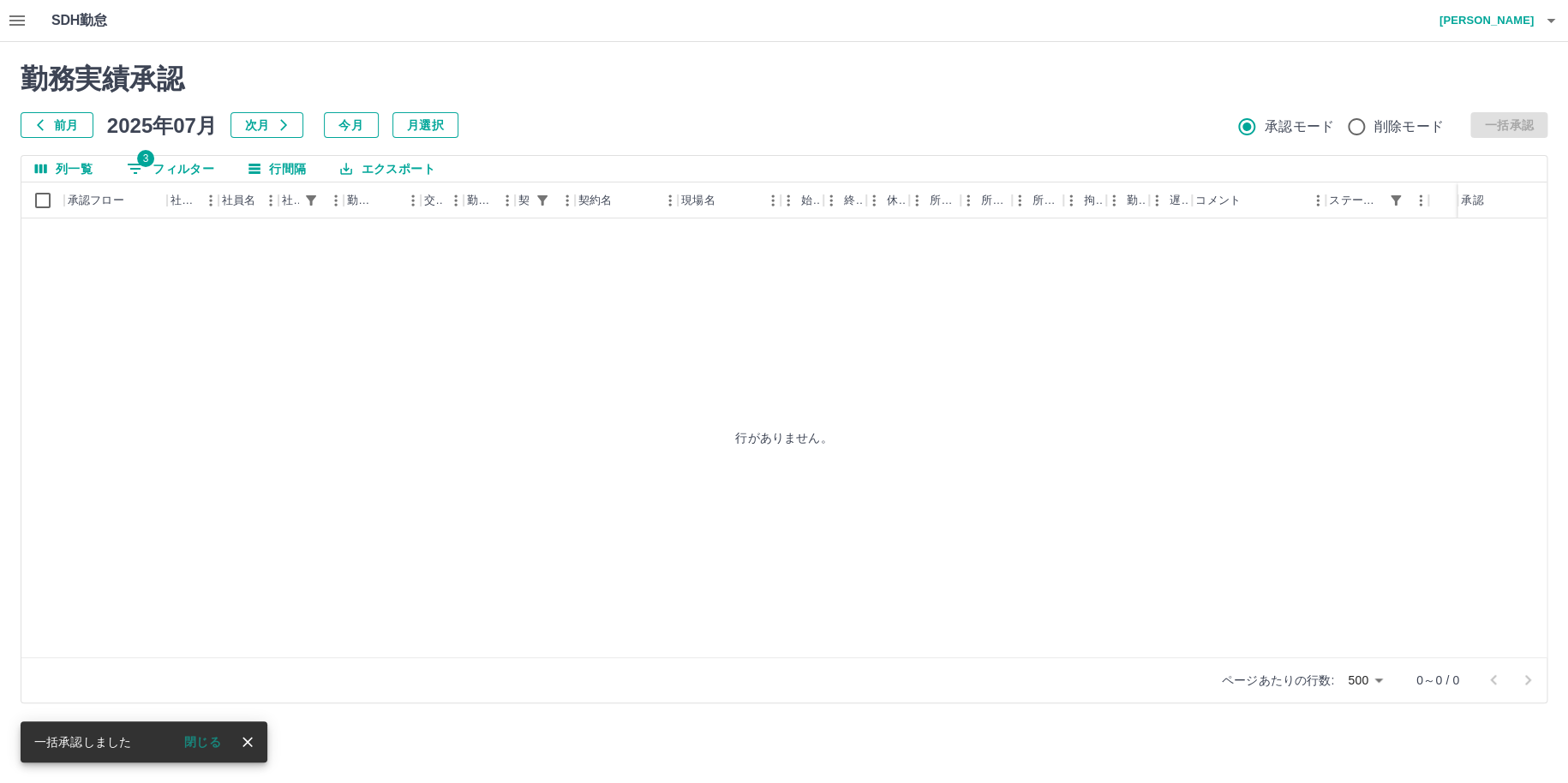 click on "3 フィルター" at bounding box center [171, 169] 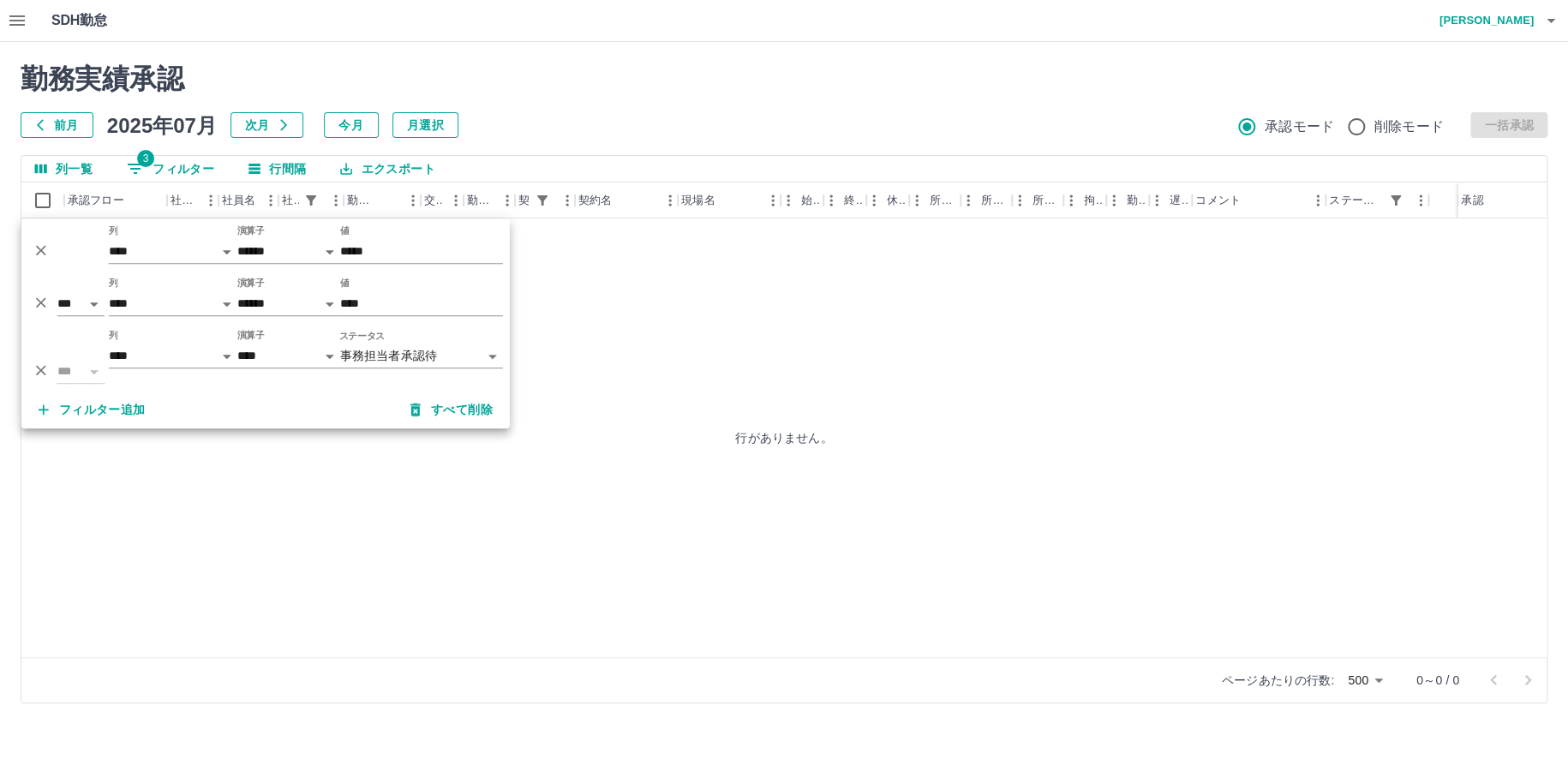 click 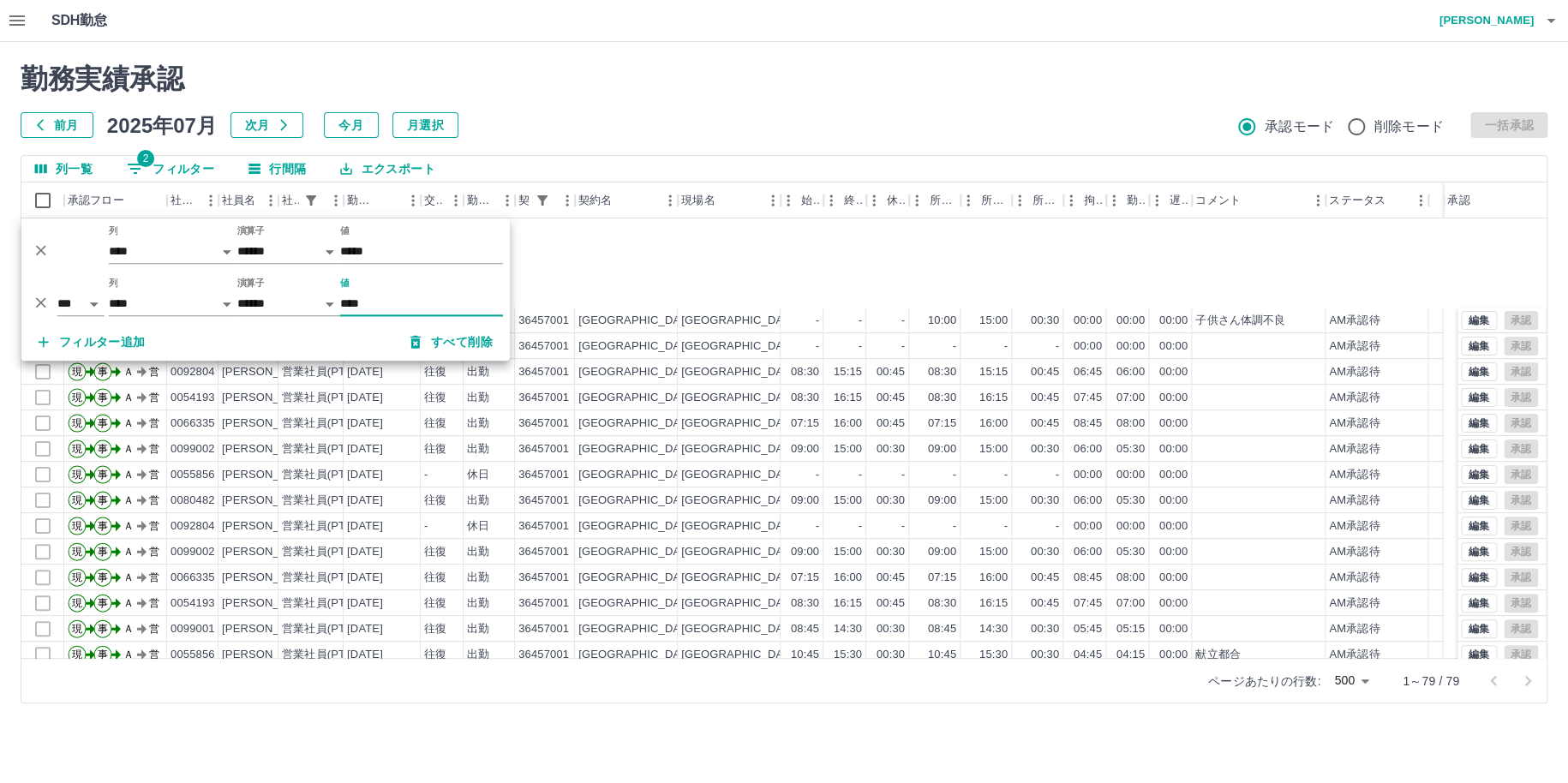 scroll, scrollTop: 257, scrollLeft: 0, axis: vertical 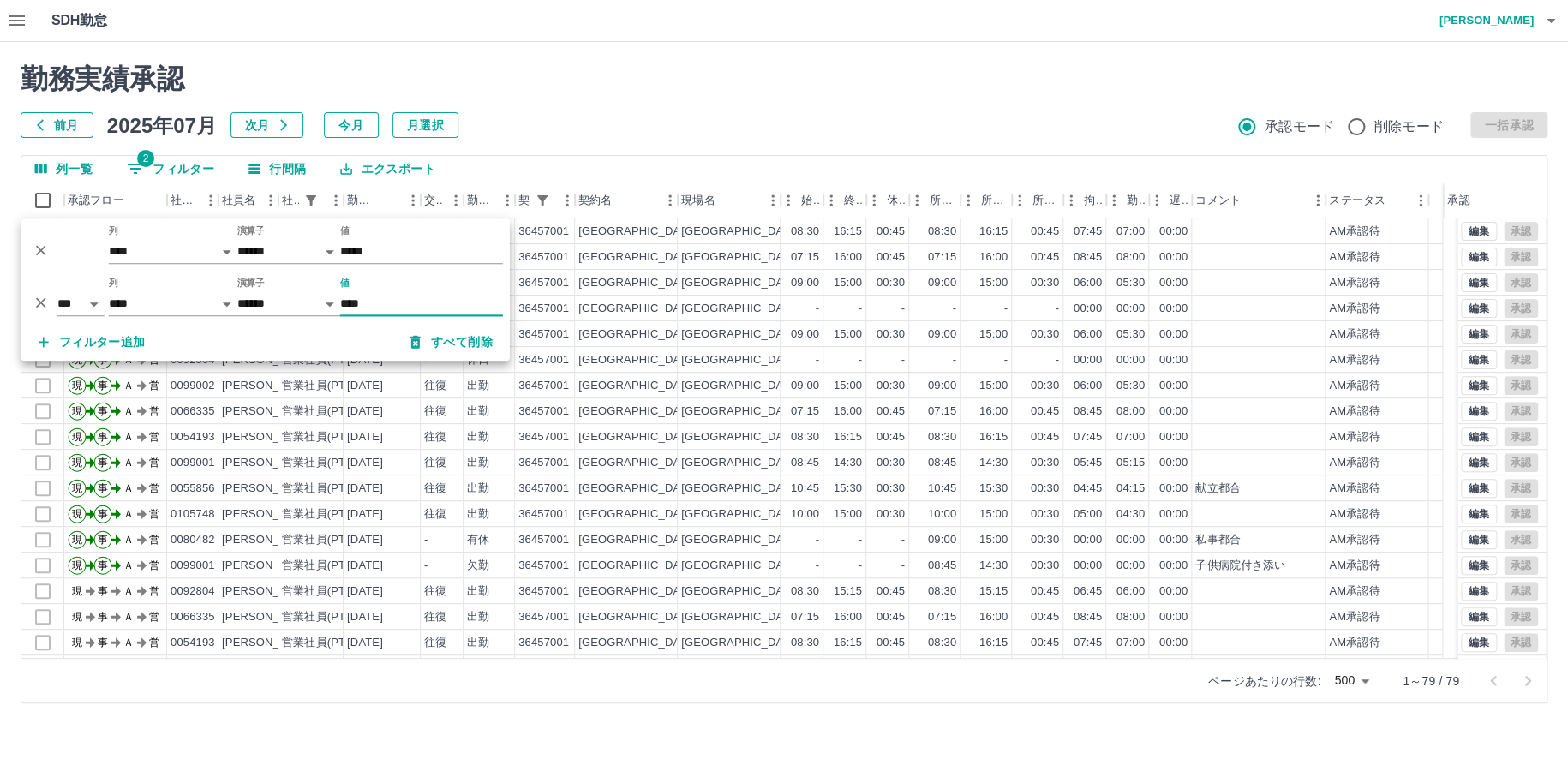 click on "勤務実績承認 前月 2025年07月 次月 今月 月選択 承認モード 削除モード 一括承認" at bounding box center [784, 100] 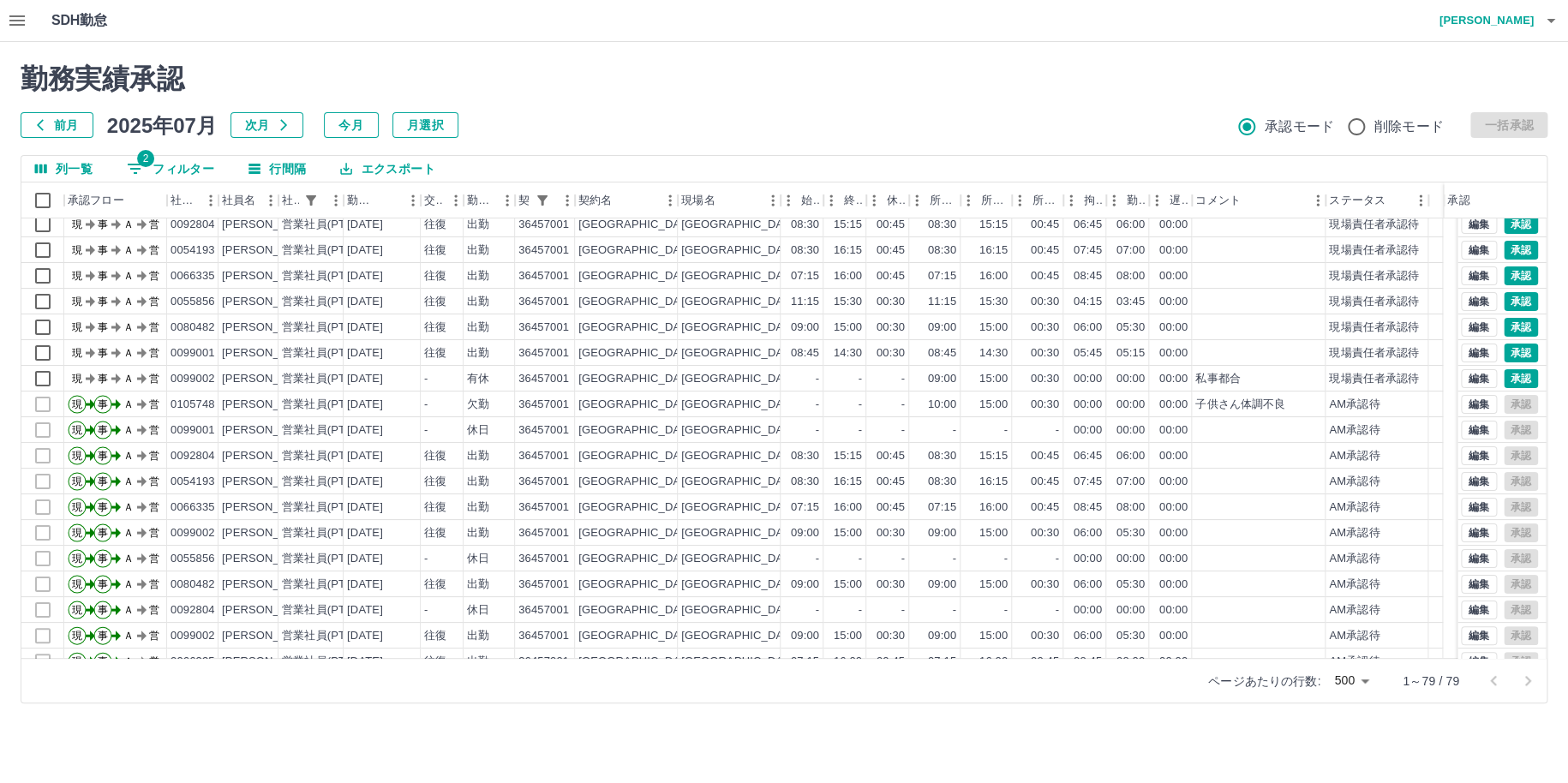 scroll, scrollTop: 0, scrollLeft: 0, axis: both 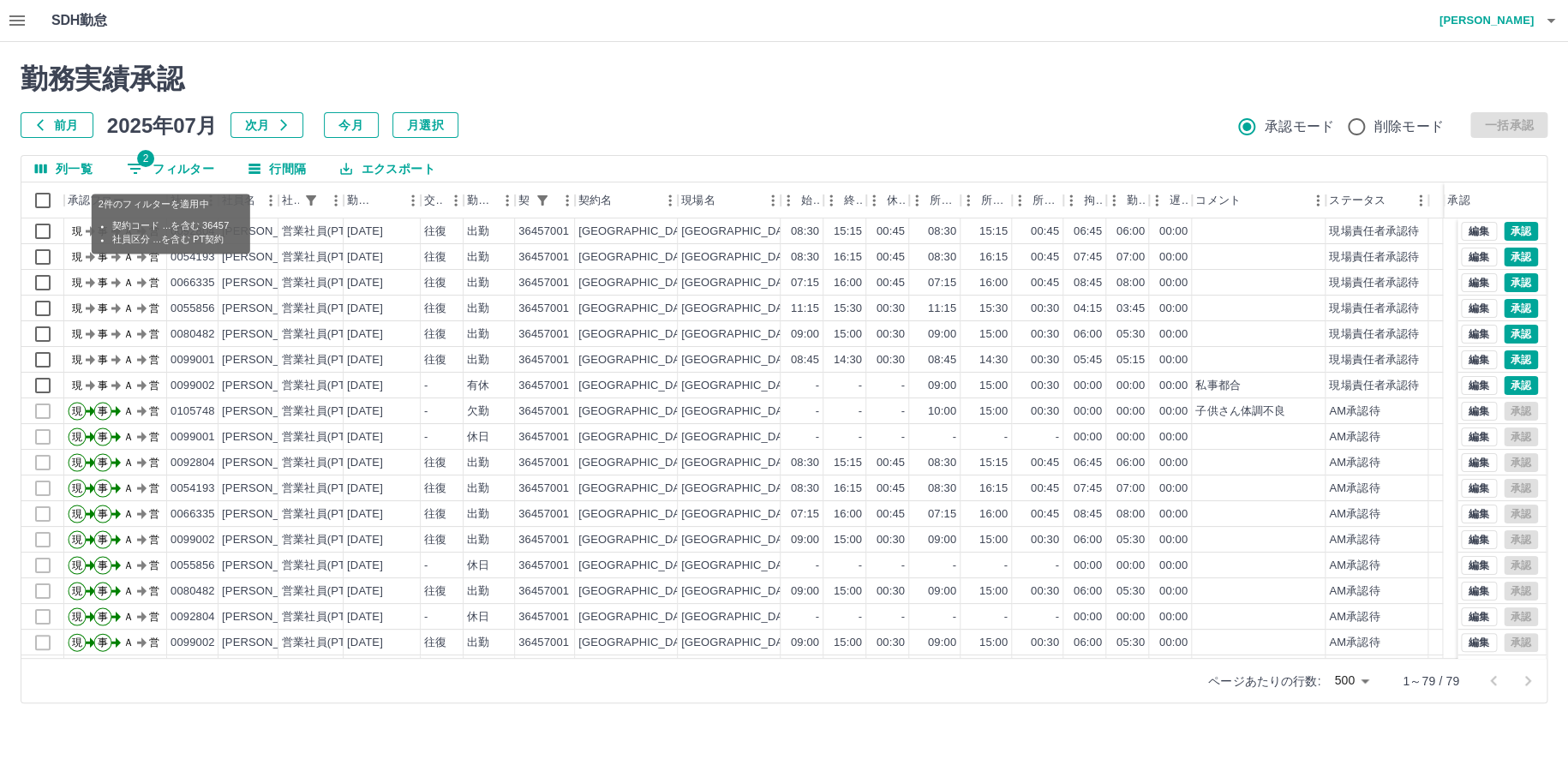 click on "2 フィルター" at bounding box center [171, 169] 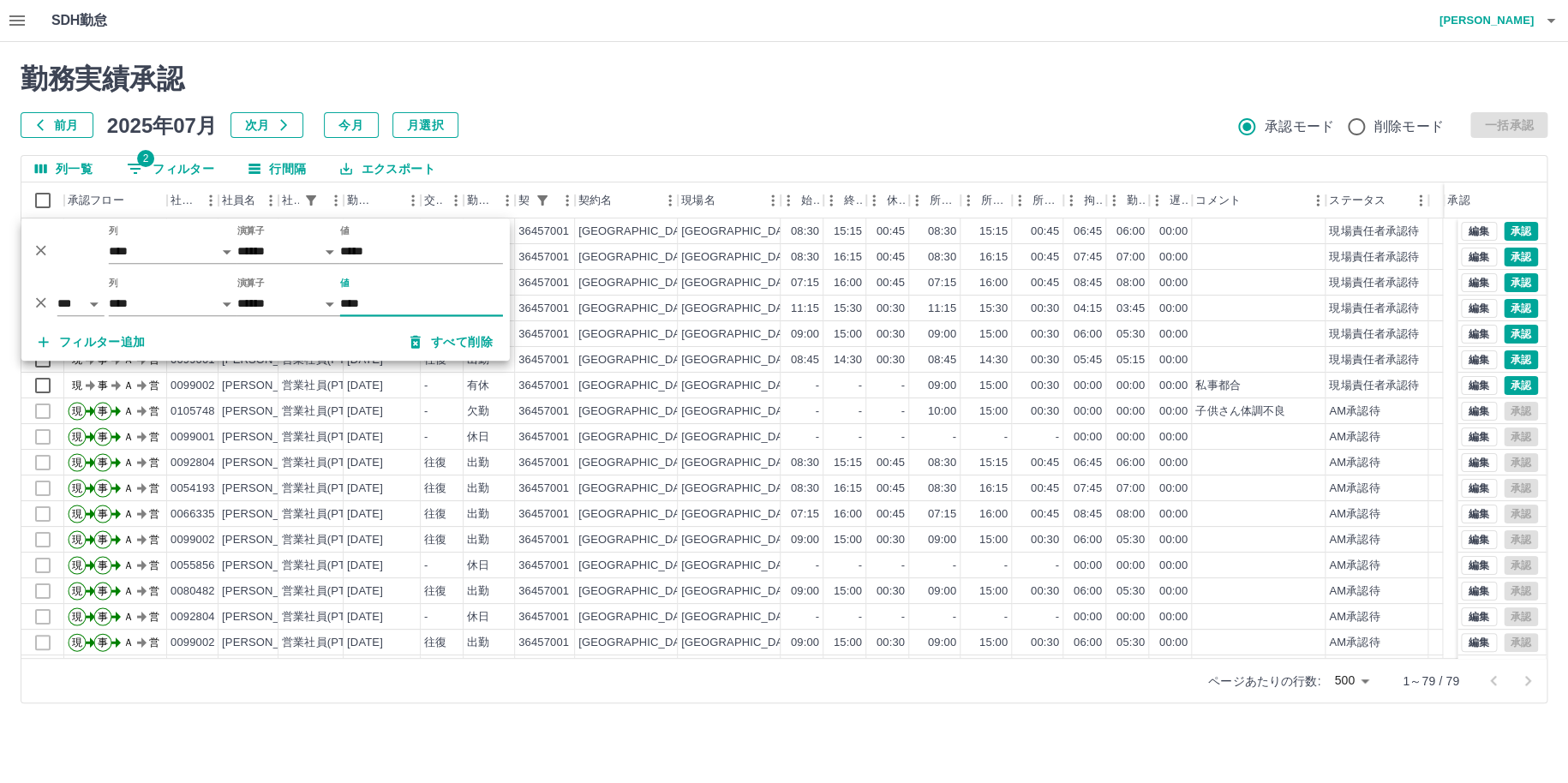 click on "****" at bounding box center [422, 303] 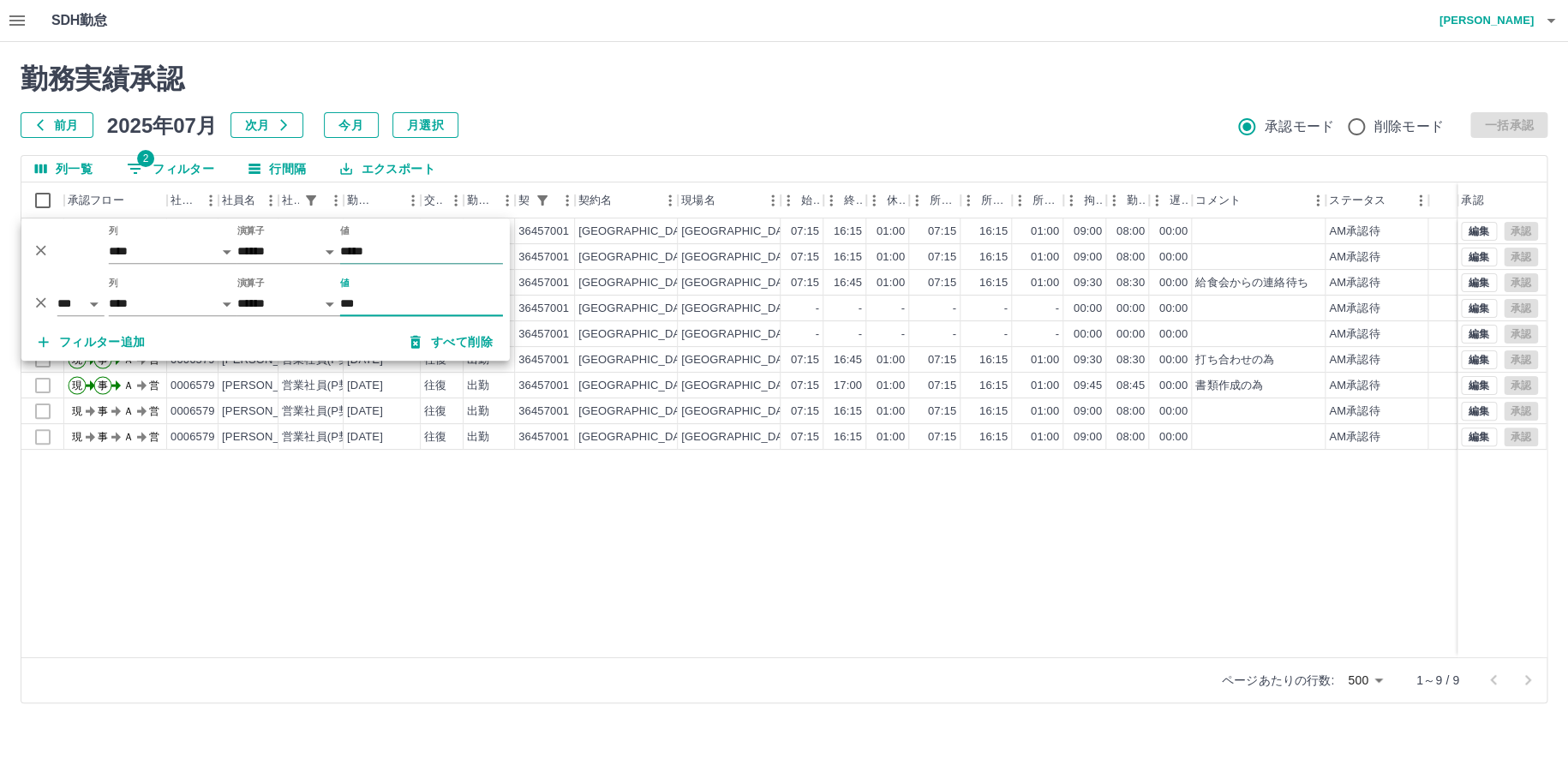 type on "***" 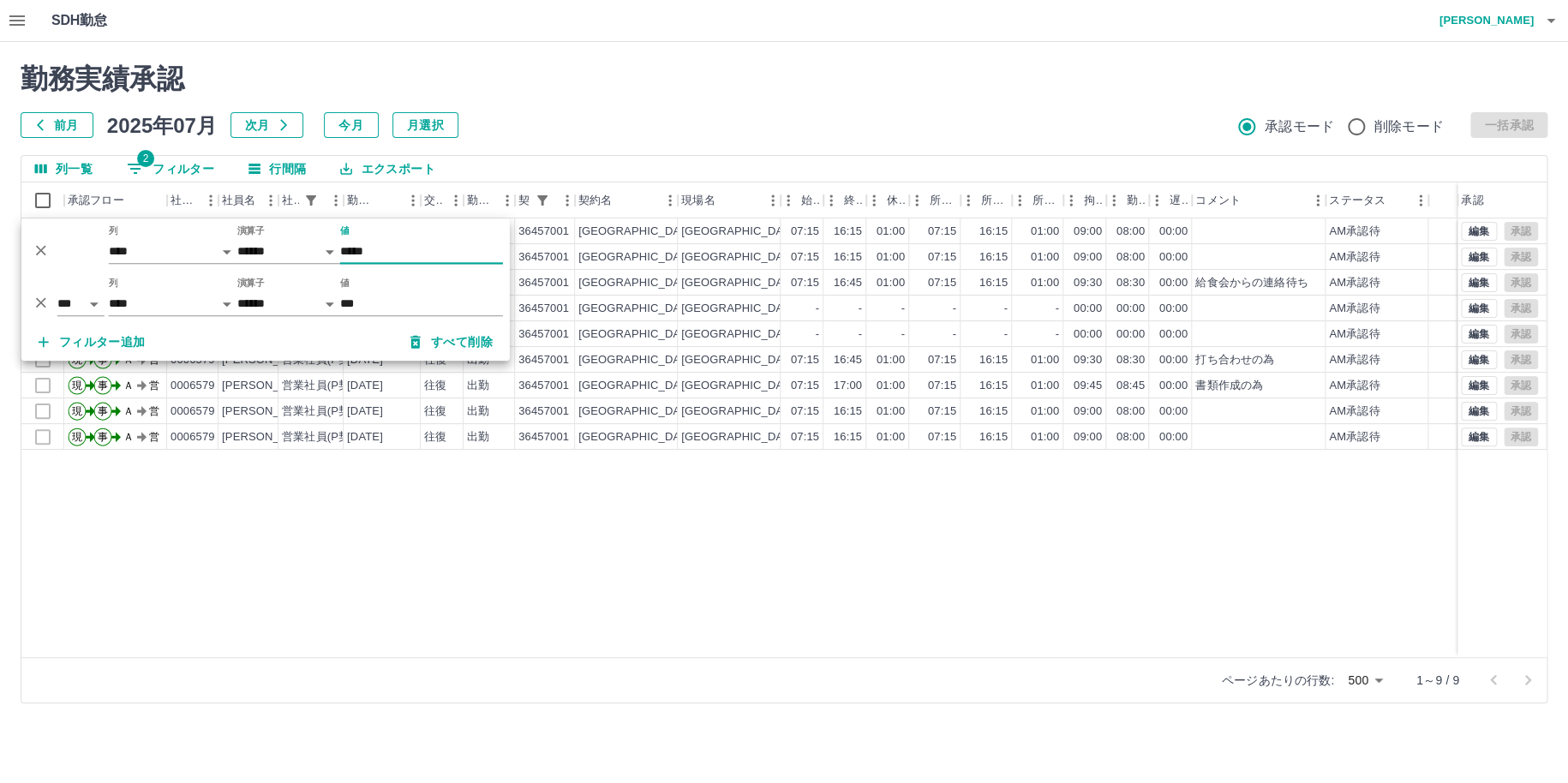 click on "*****" at bounding box center [422, 251] 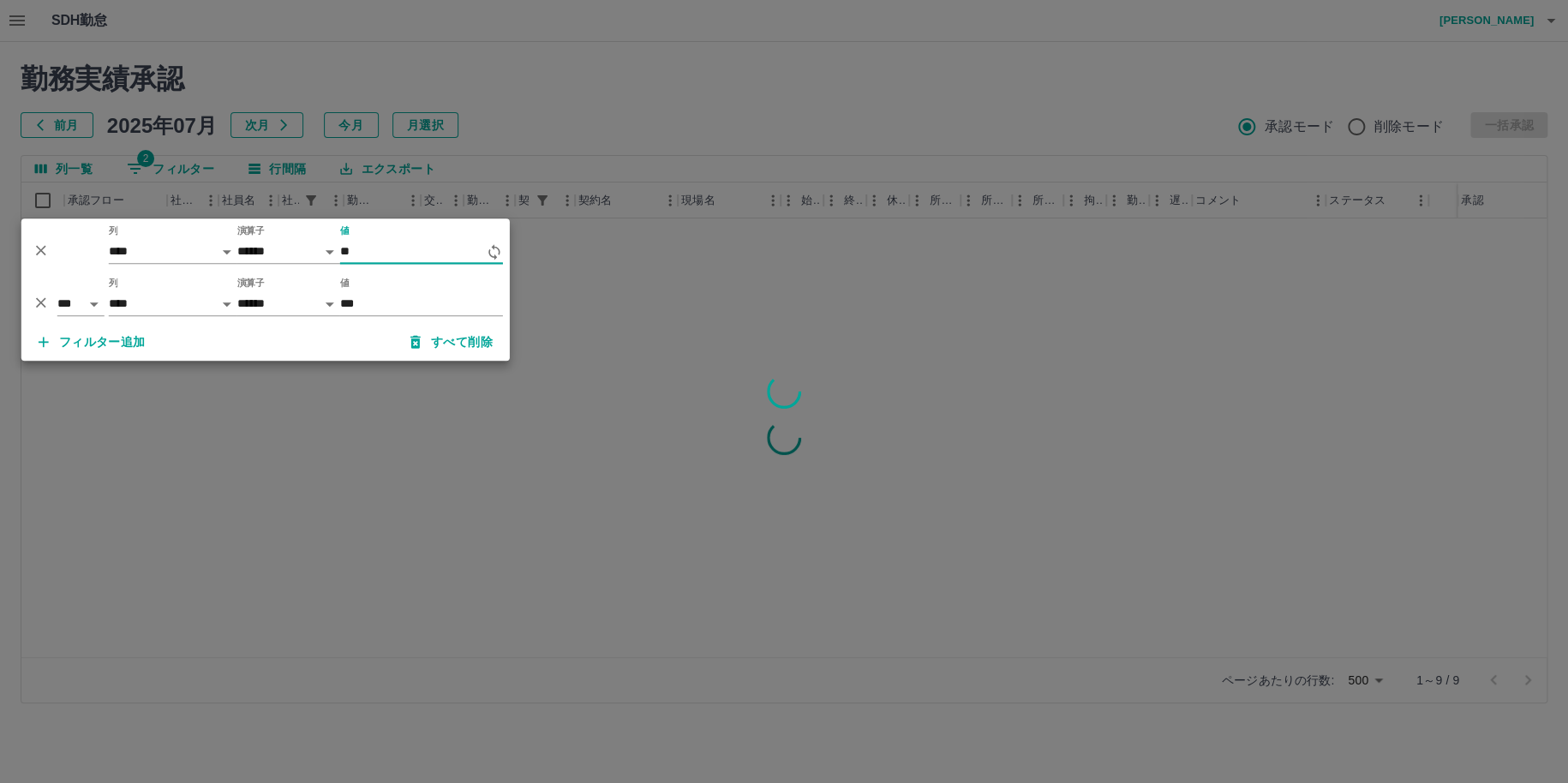 type on "*" 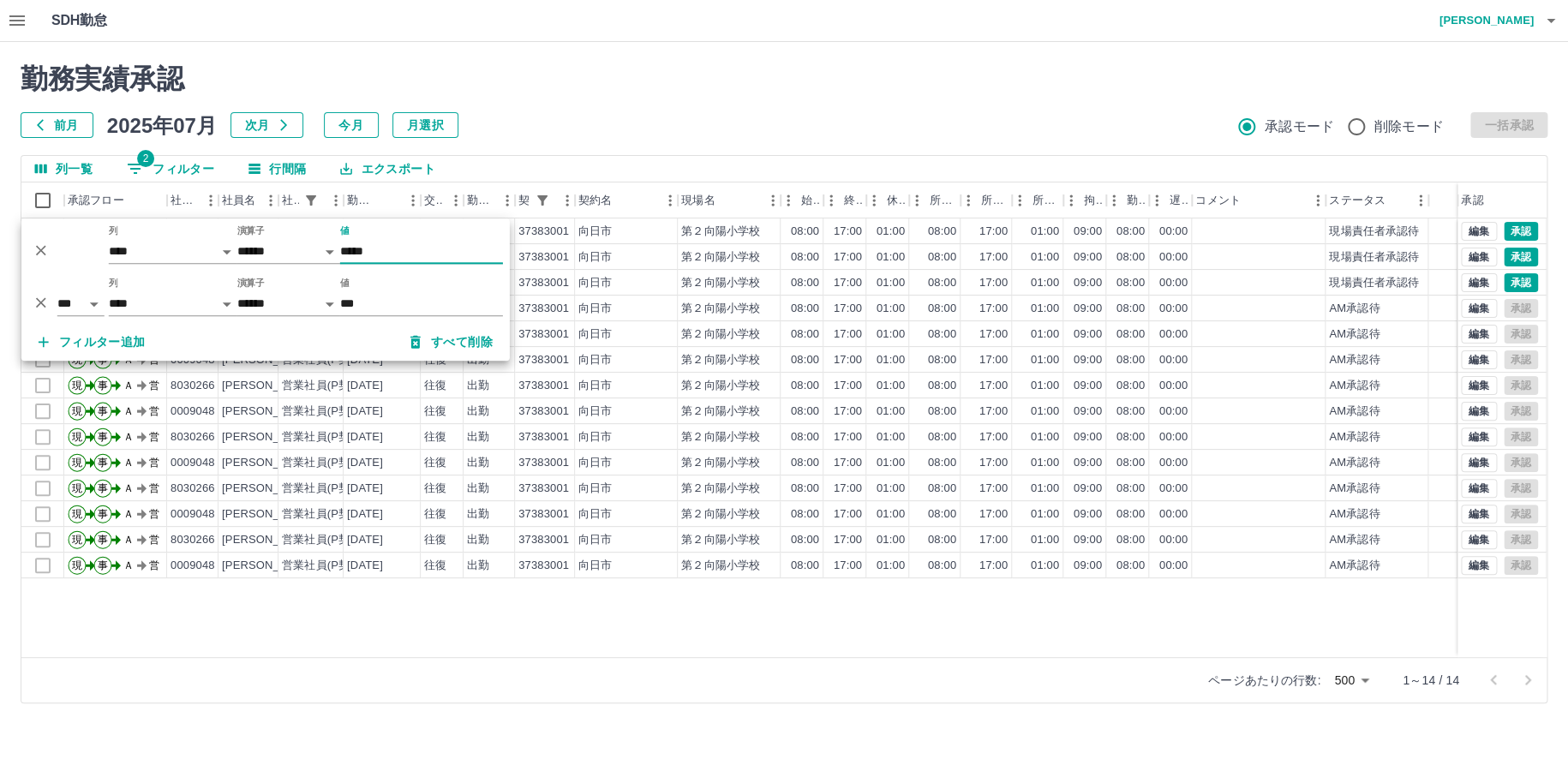 type on "*****" 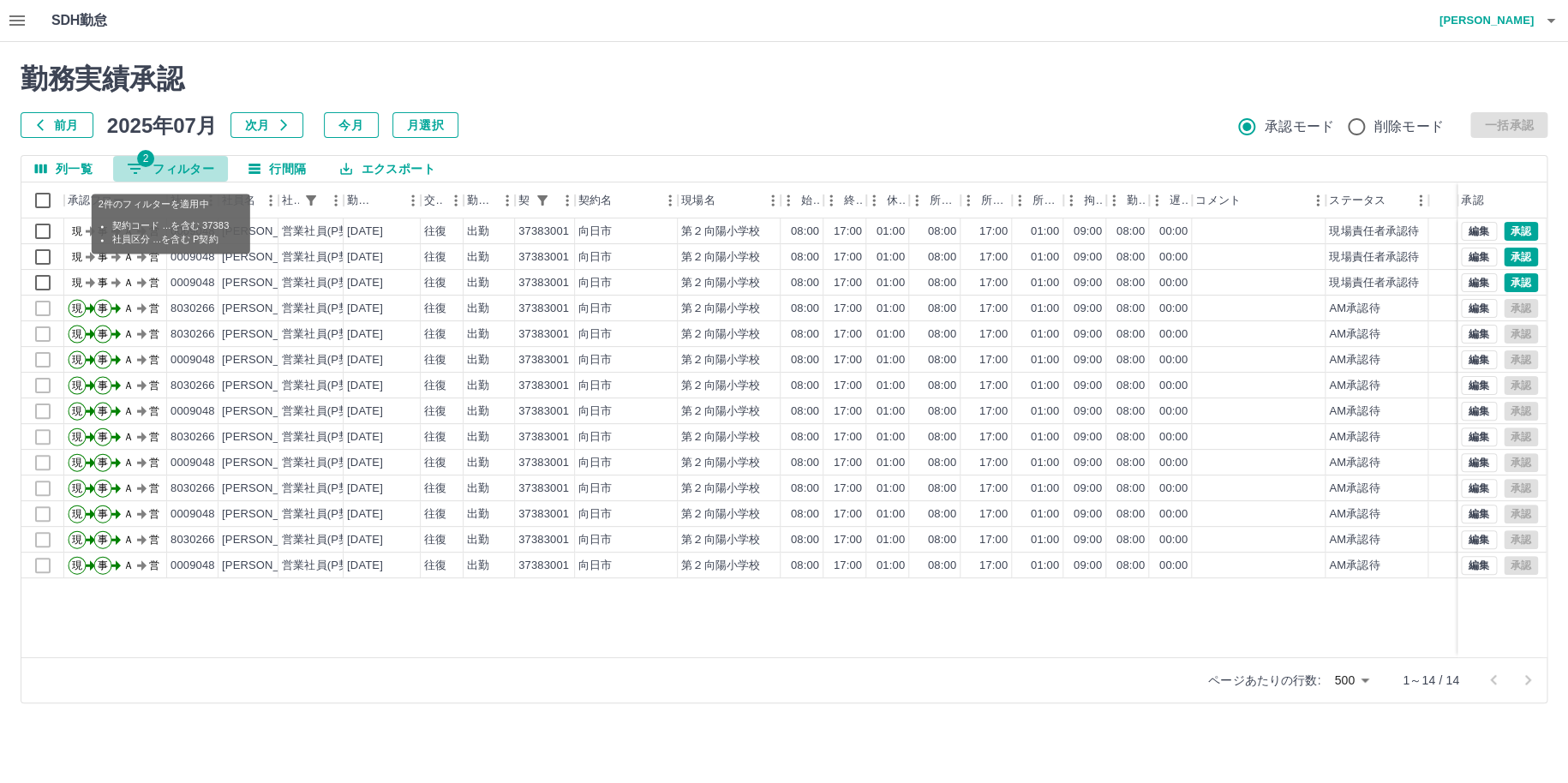 click on "2 フィルター" at bounding box center [171, 169] 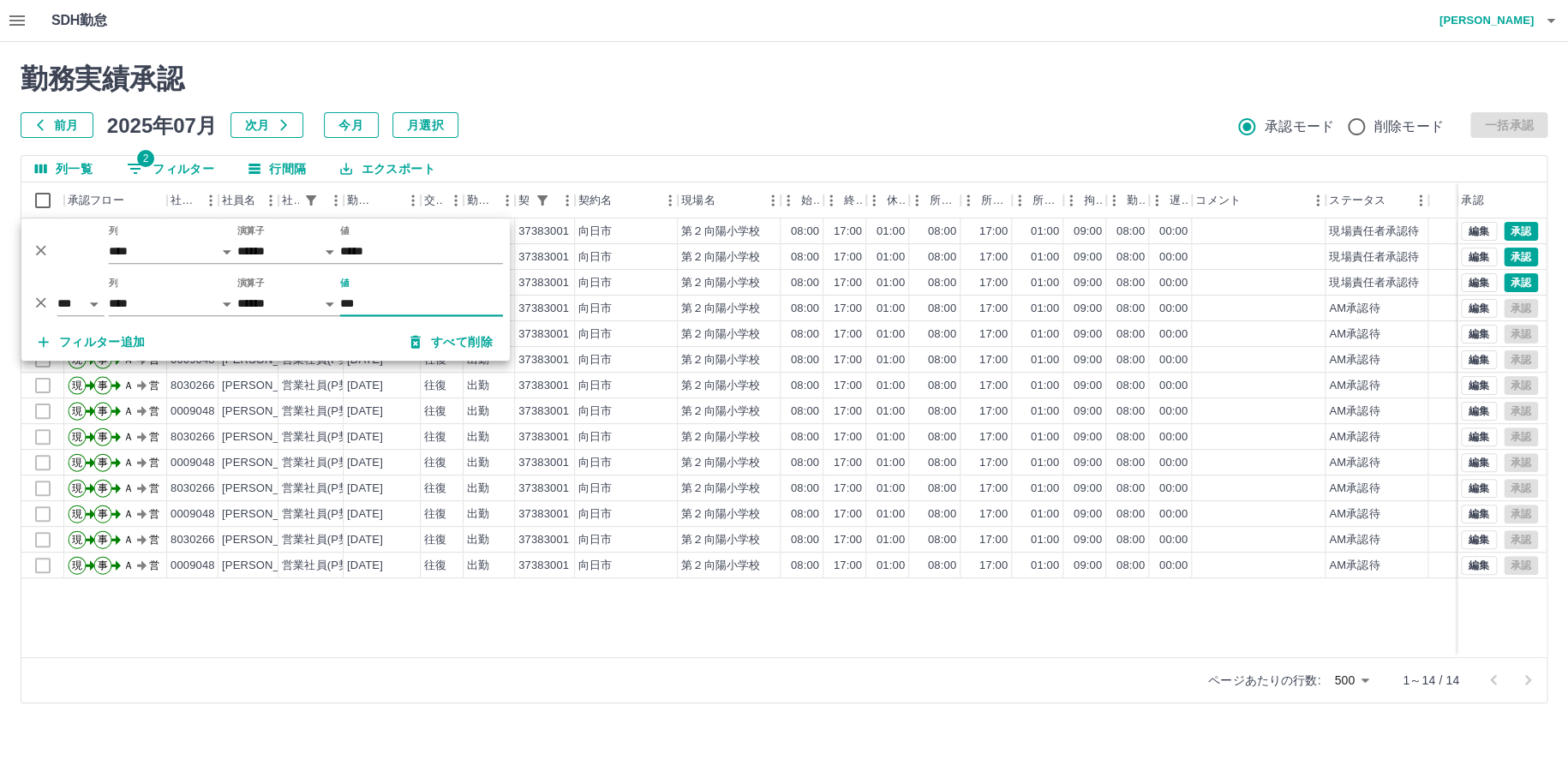 click on "***" at bounding box center (422, 303) 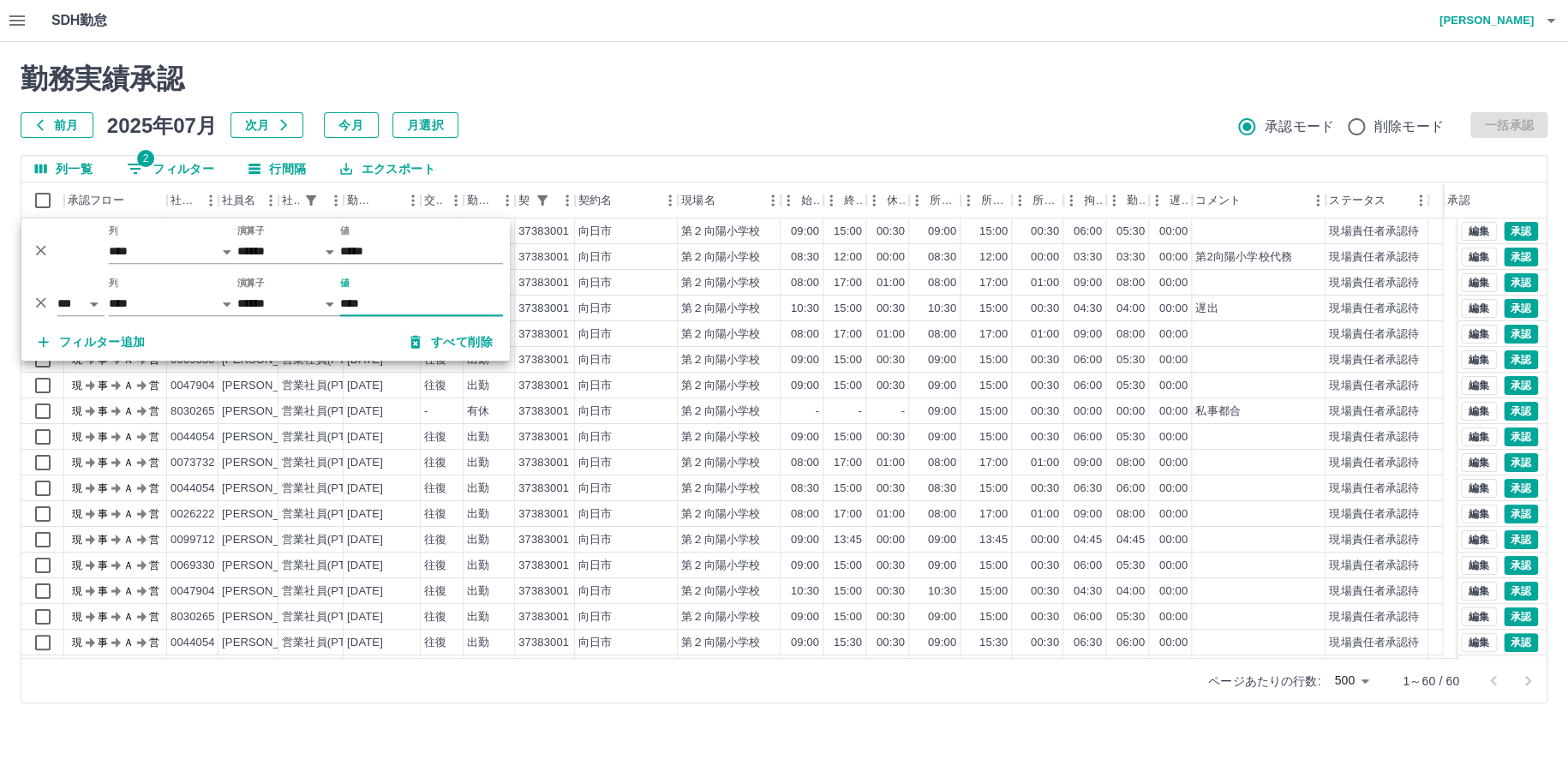 type on "****" 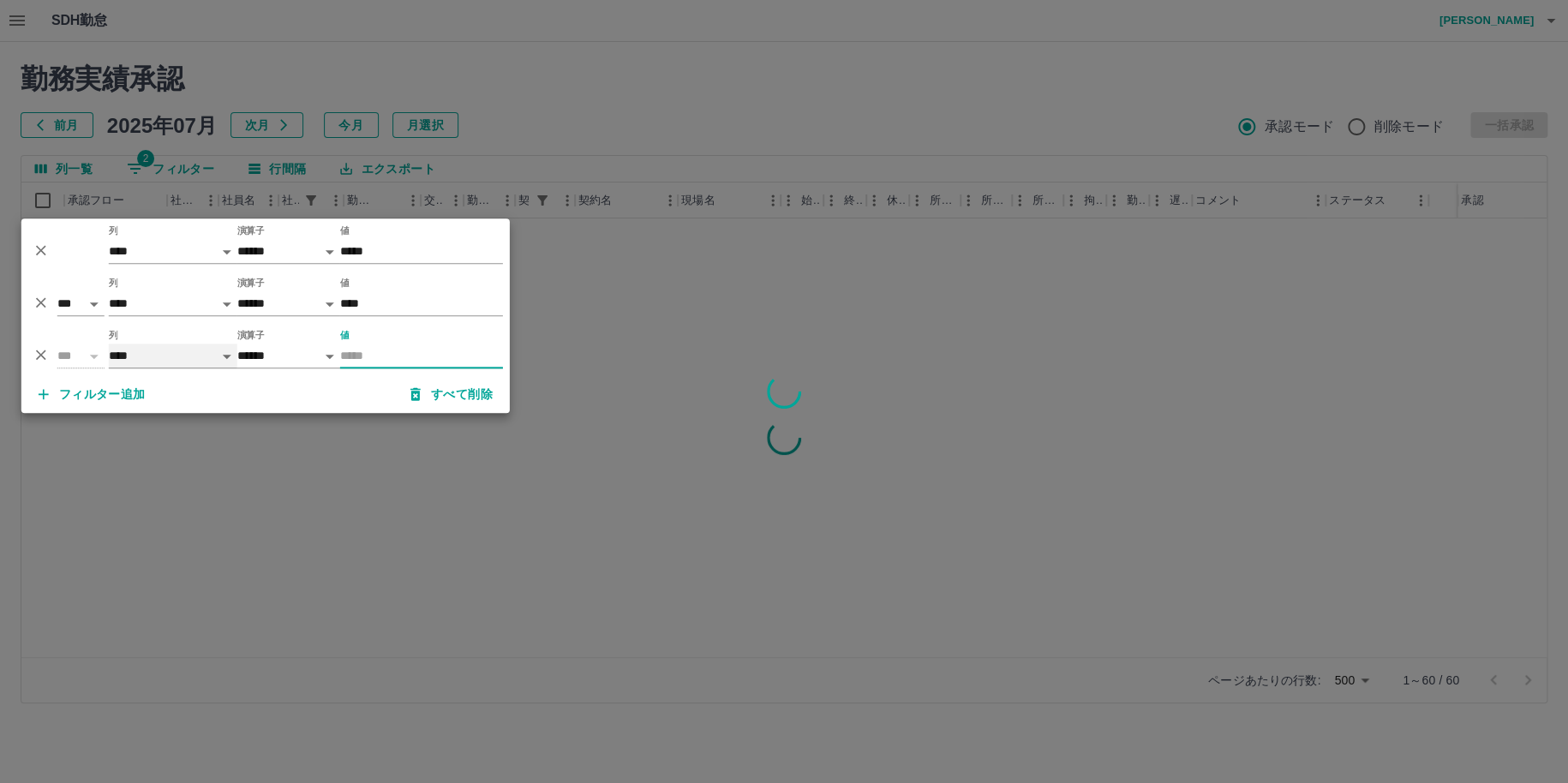 click on "**** *** **** *** *** **** ***** *** *** ** ** ** **** **** **** ** ** *** **** *****" at bounding box center (173, 356) 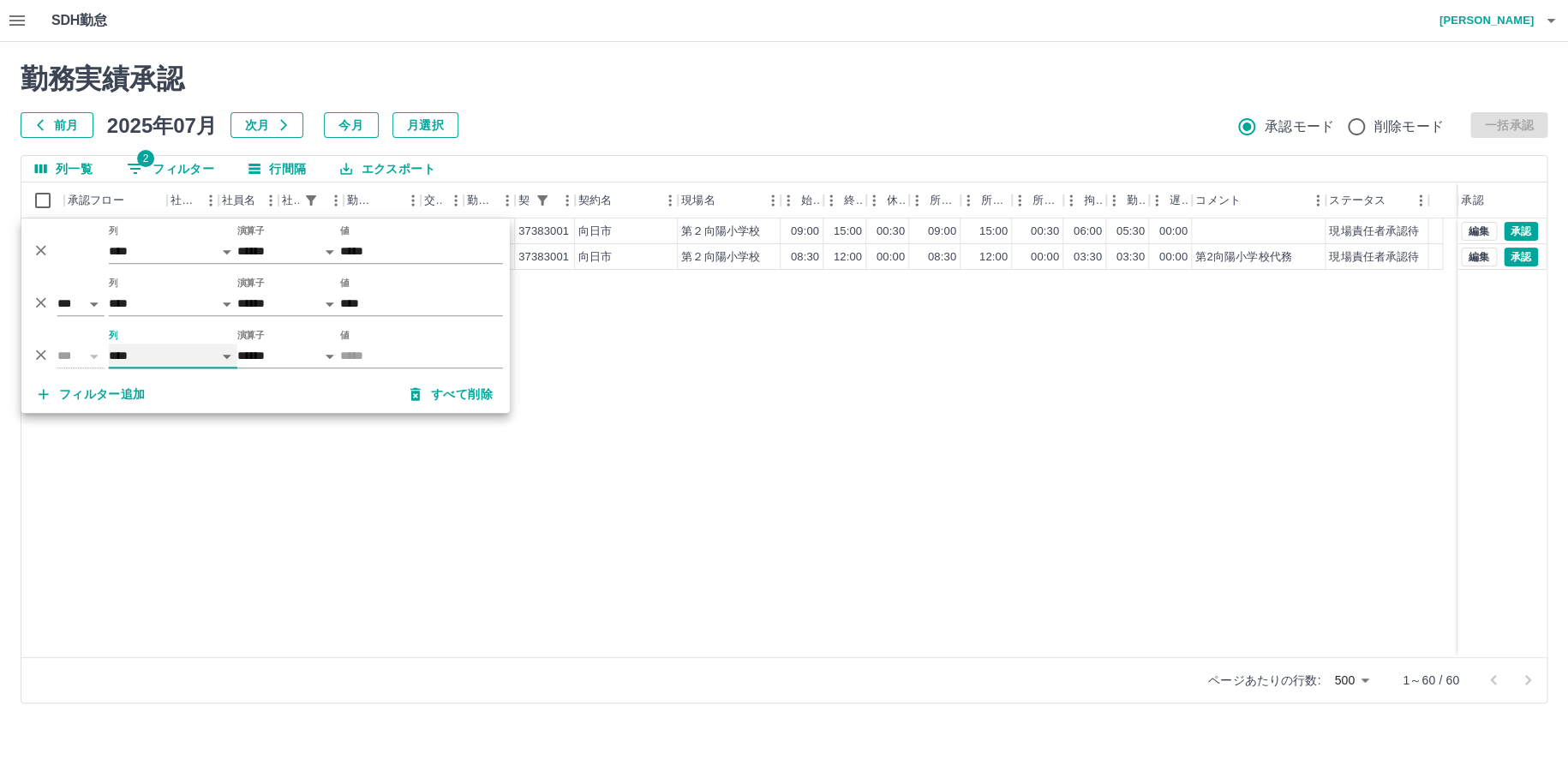click on "**** *** **** *** *** **** ***** *** *** ** ** ** **** **** **** ** ** *** **** *****" at bounding box center (173, 356) 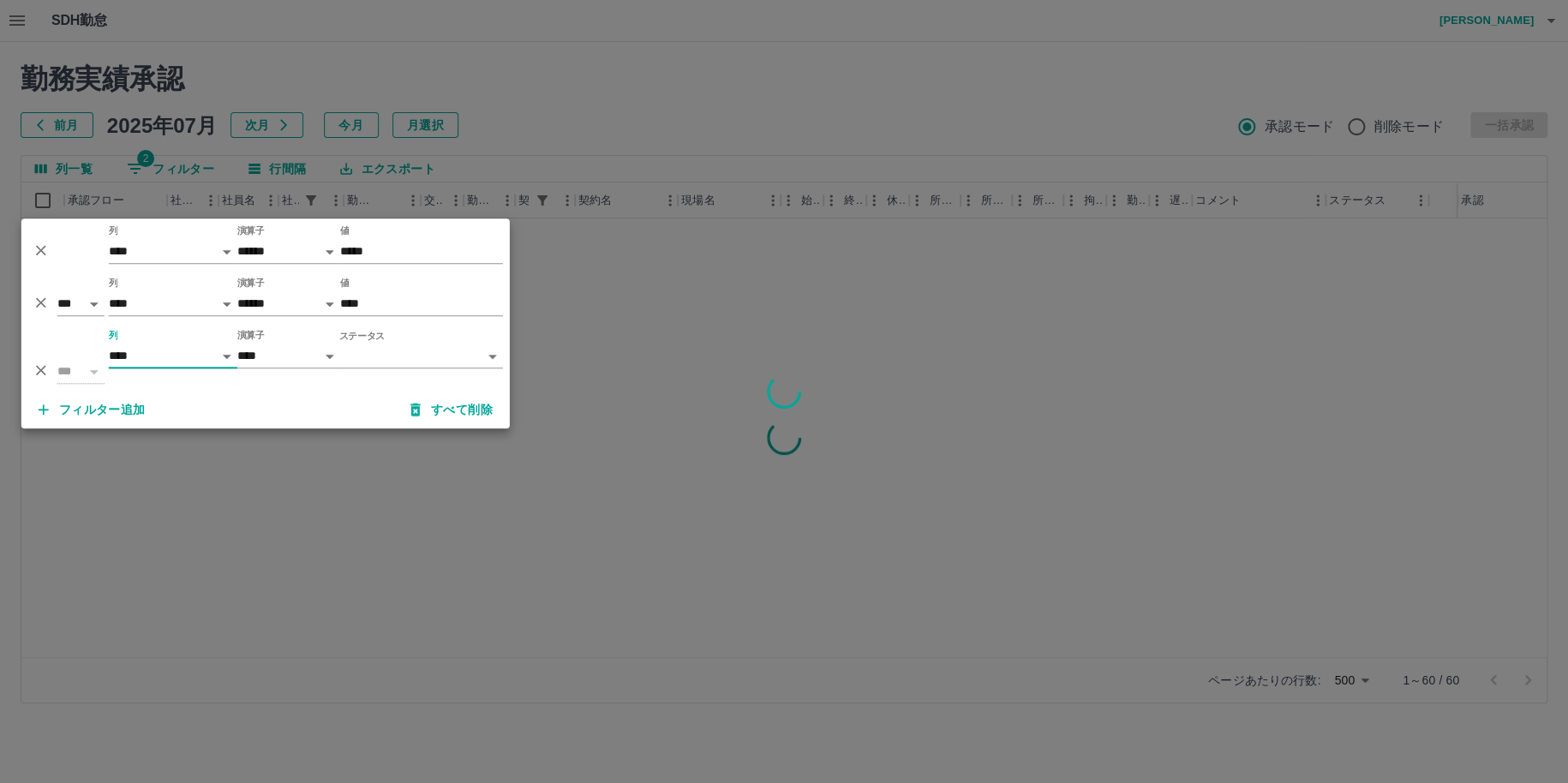 click on "SDH勤怠 [PERSON_NAME] 勤務実績承認 前月 [DATE] 次月 今月 月選択 承認モード 削除モード 一括承認 列一覧 2 フィルター 行間隔 エクスポート 承認フロー 社員番号 社員名 社員区分 勤務日 交通費 勤務区分 契約コード 契約名 現場名 始業 終業 休憩 所定開始 所定終業 所定休憩 拘束 勤務 遅刻等 コメント ステータス 承認 ページあたりの行数: 500 *** 1～60 / 60 SDH勤怠 *** ** 列 **** *** **** *** *** **** ***** *** *** ** ** ** **** **** **** ** ** *** **** ***** 演算子 ****** ******* 値 ***** *** ** 列 **** *** **** *** *** **** ***** *** *** ** ** ** **** **** **** ** ** *** **** ***** 演算子 ****** ******* 値 **** *** ** 列 **** *** **** *** *** **** ***** *** *** ** ** ** **** **** **** ** ** *** **** ***** 演算子 **** ****** ステータス ​ ********* フィルター追加 すべて削除" at bounding box center (784, 362) 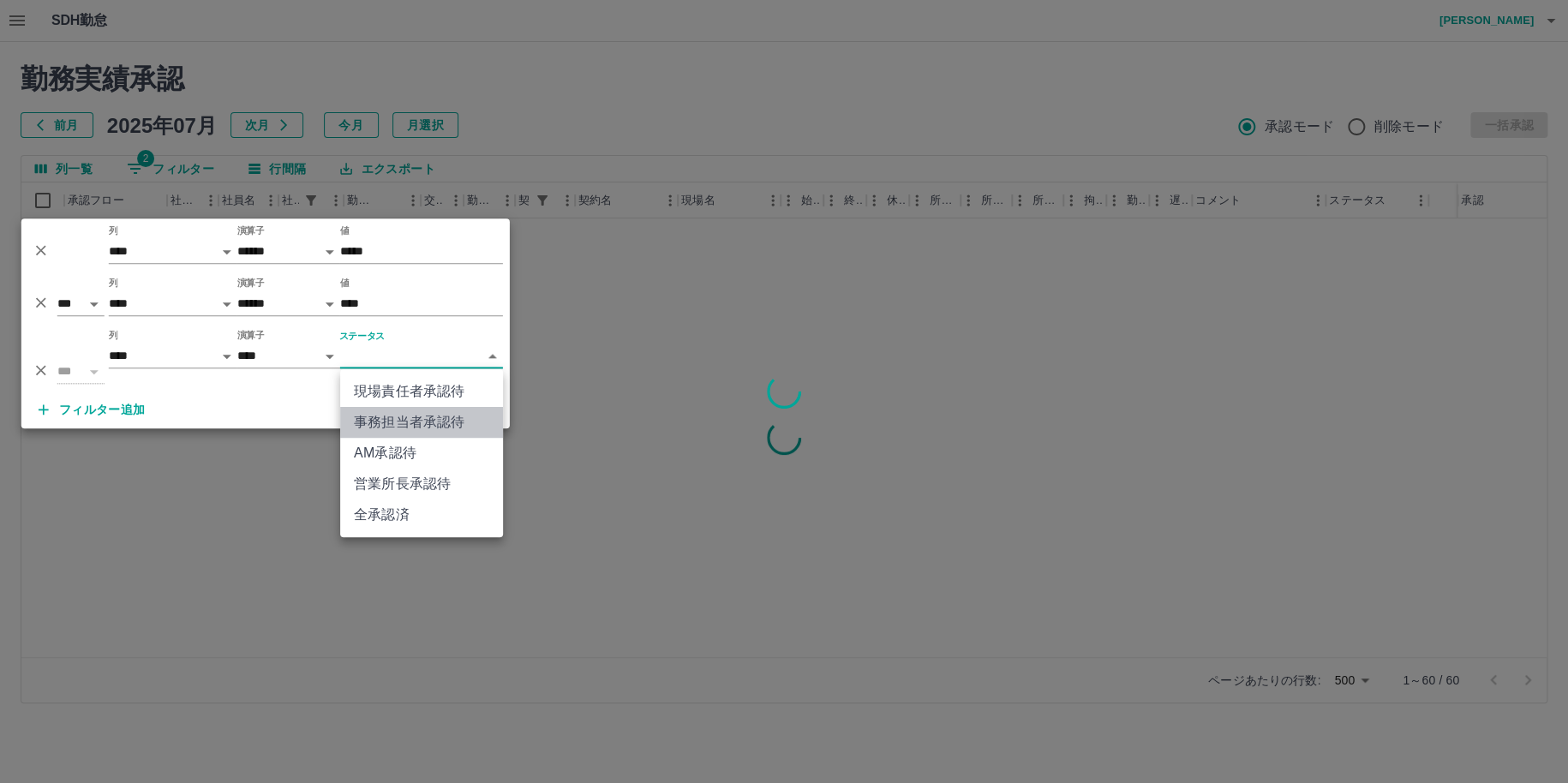 click on "事務担当者承認待" at bounding box center [422, 422] 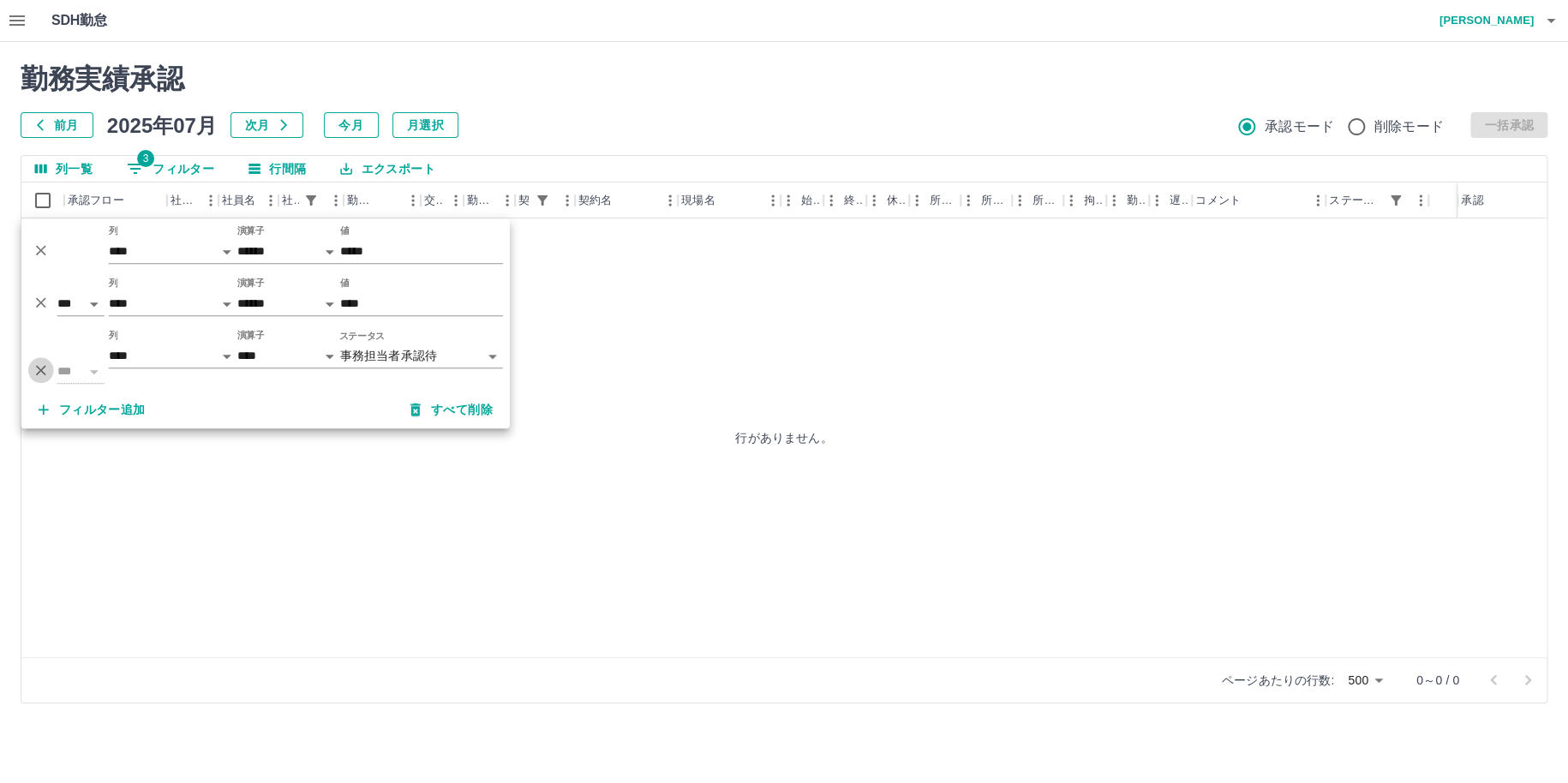 click 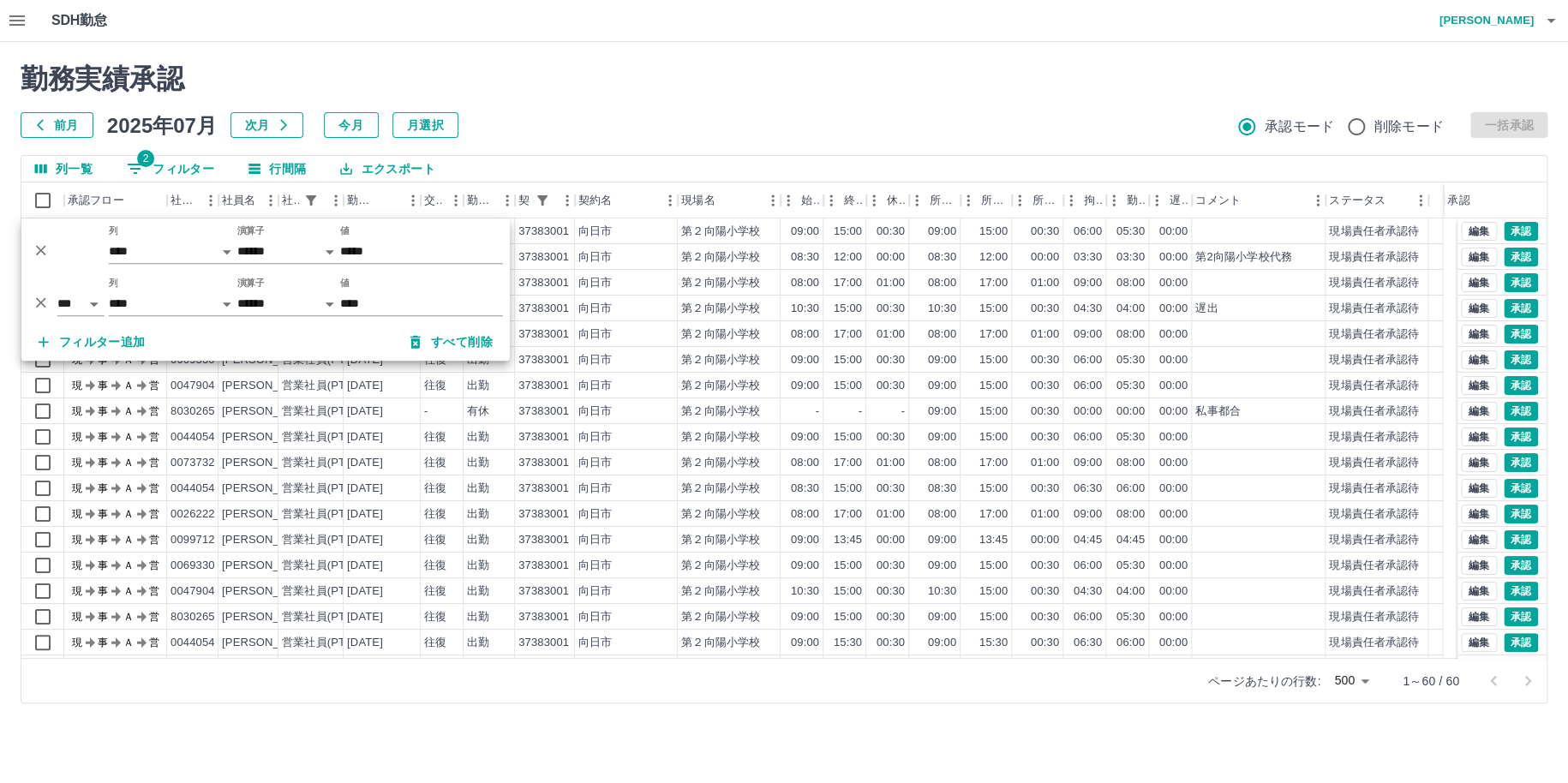 click on "勤務実績承認 前月 2025年07月 次月 今月 月選択 承認モード 削除モード 一括承認" at bounding box center (784, 100) 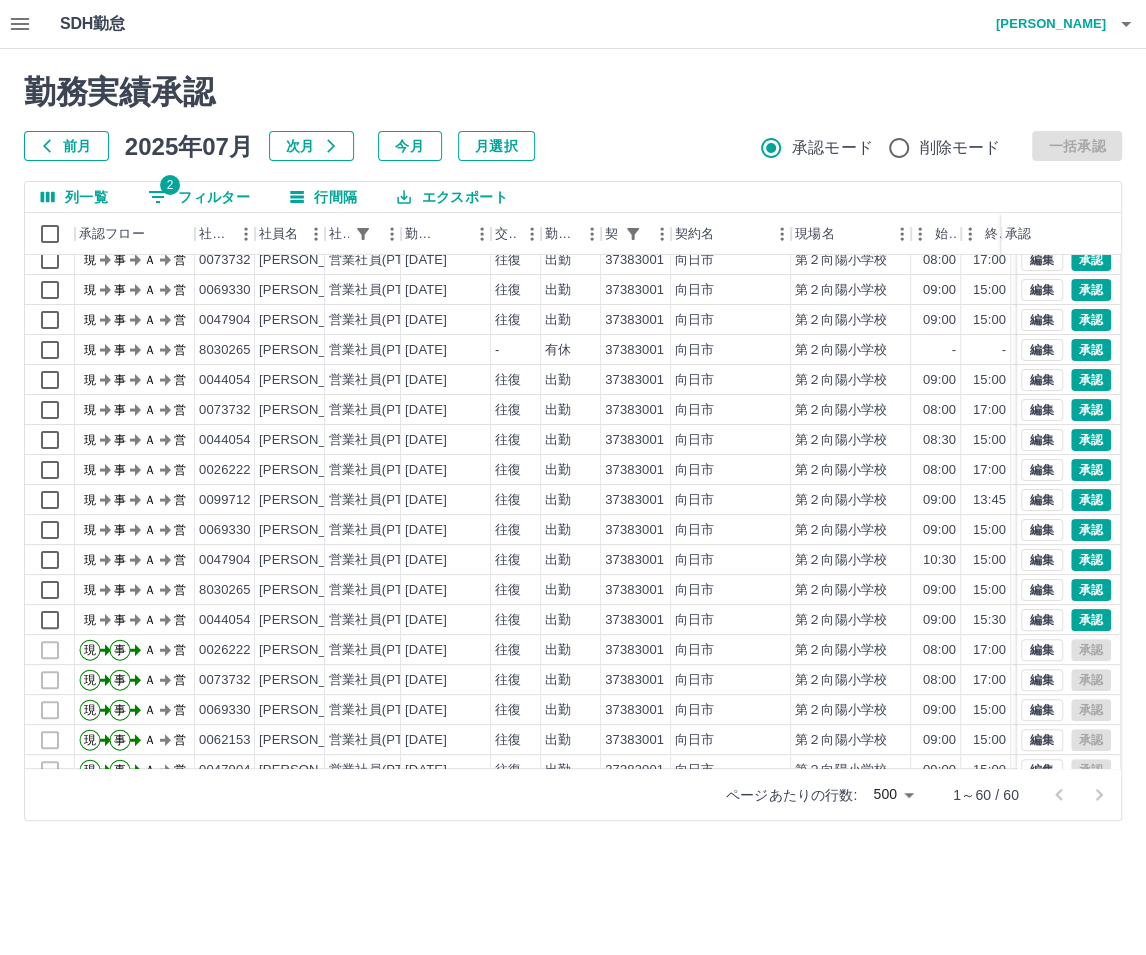 scroll, scrollTop: 102, scrollLeft: 0, axis: vertical 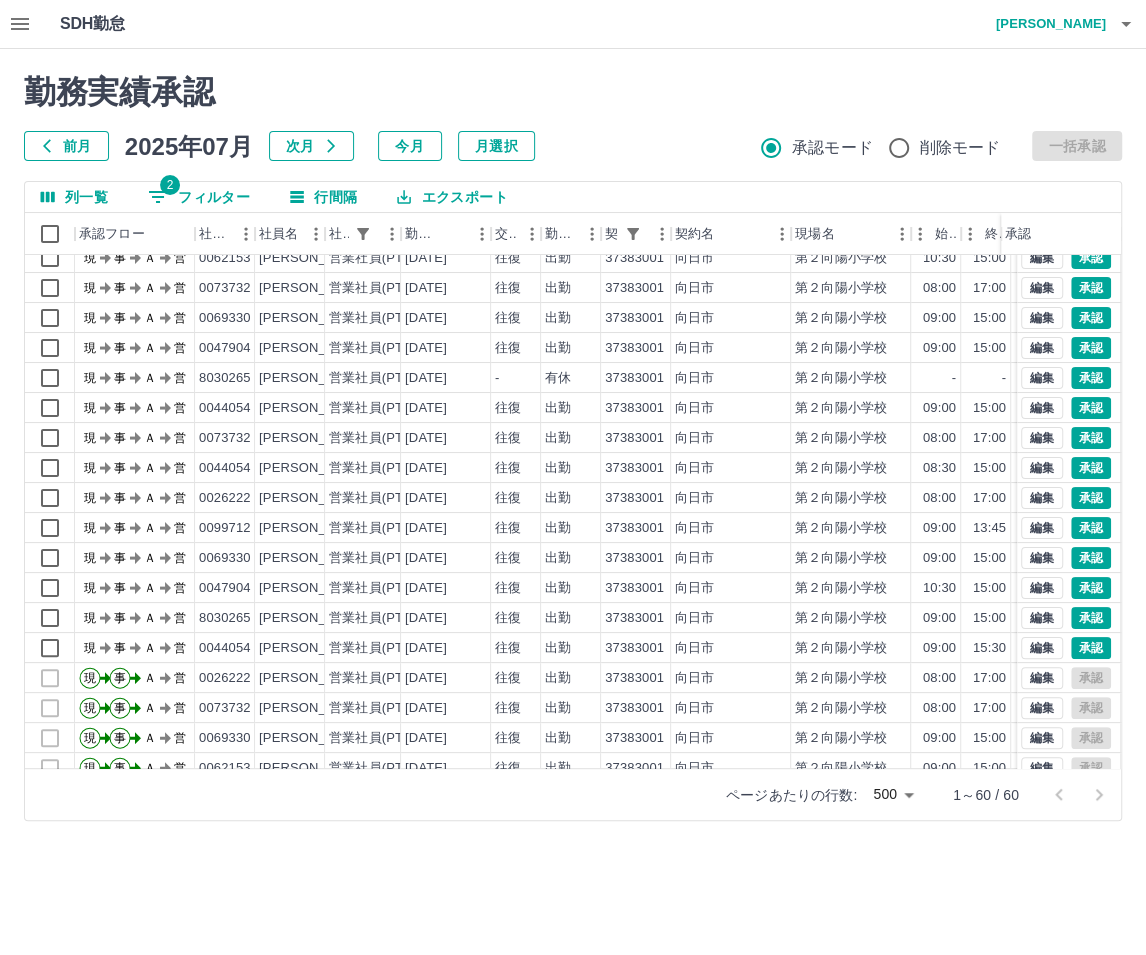 click on "勤務実績承認 前月 [DATE] 次月 今月 月選択 承認モード 削除モード 一括承認 列一覧 2 フィルター 行間隔 エクスポート 承認フロー 社員番号 社員名 社員区分 勤務日 交通費 勤務区分 契約コード 契約名 現場名 始業 終業 休憩 所定開始 所定終業 所定休憩 拘束 承認 現 事 Ａ 営 0019923 [PERSON_NAME] 営業社員(PT契約) [DATE] 往復 出勤 37383001 向日市 第２向陽小学校 08:30 12:00 00:00 08:30 12:00 00:00 03:30 現 事 Ａ 営 0026222 [PERSON_NAME] 営業社員(PT契約) [DATE] 往復 出勤 37383001 向日市 第２向陽小学校 08:00 17:00 01:00 08:00 17:00 01:00 09:00 現 事 Ａ 営 0062153 [PERSON_NAME] 営業社員(PT契約) [DATE] 往復 出勤 37383001 向日市 第２向陽小学校 10:30 15:00 00:30 10:30 15:00 00:30 04:30 現 事 Ａ 営 0073732 [PERSON_NAME] 営業社員(PT契約) [DATE] 往復 出勤 37383001 [GEOGRAPHIC_DATA] 第２向陽小学校 08:00 17:00 -" at bounding box center [573, 447] 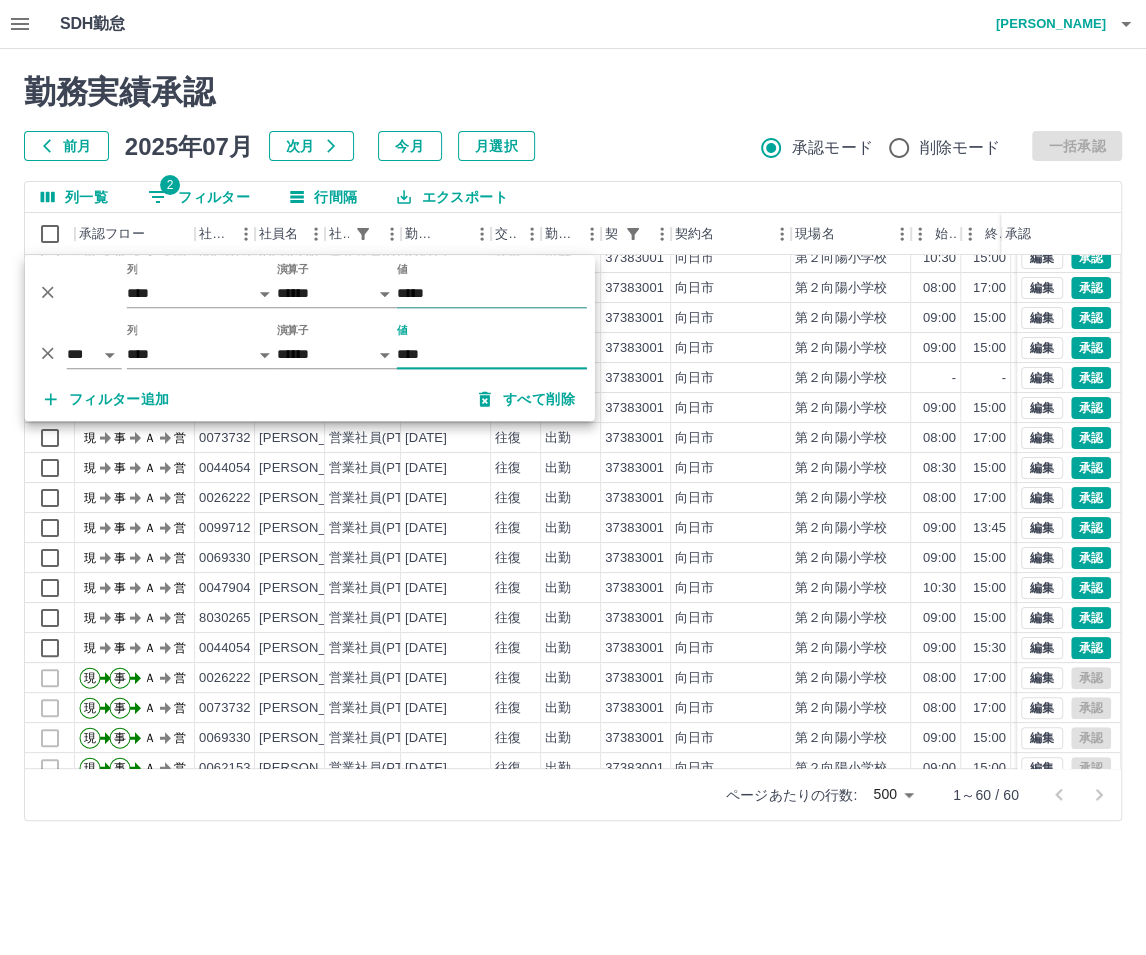 click on "*****" at bounding box center [492, 293] 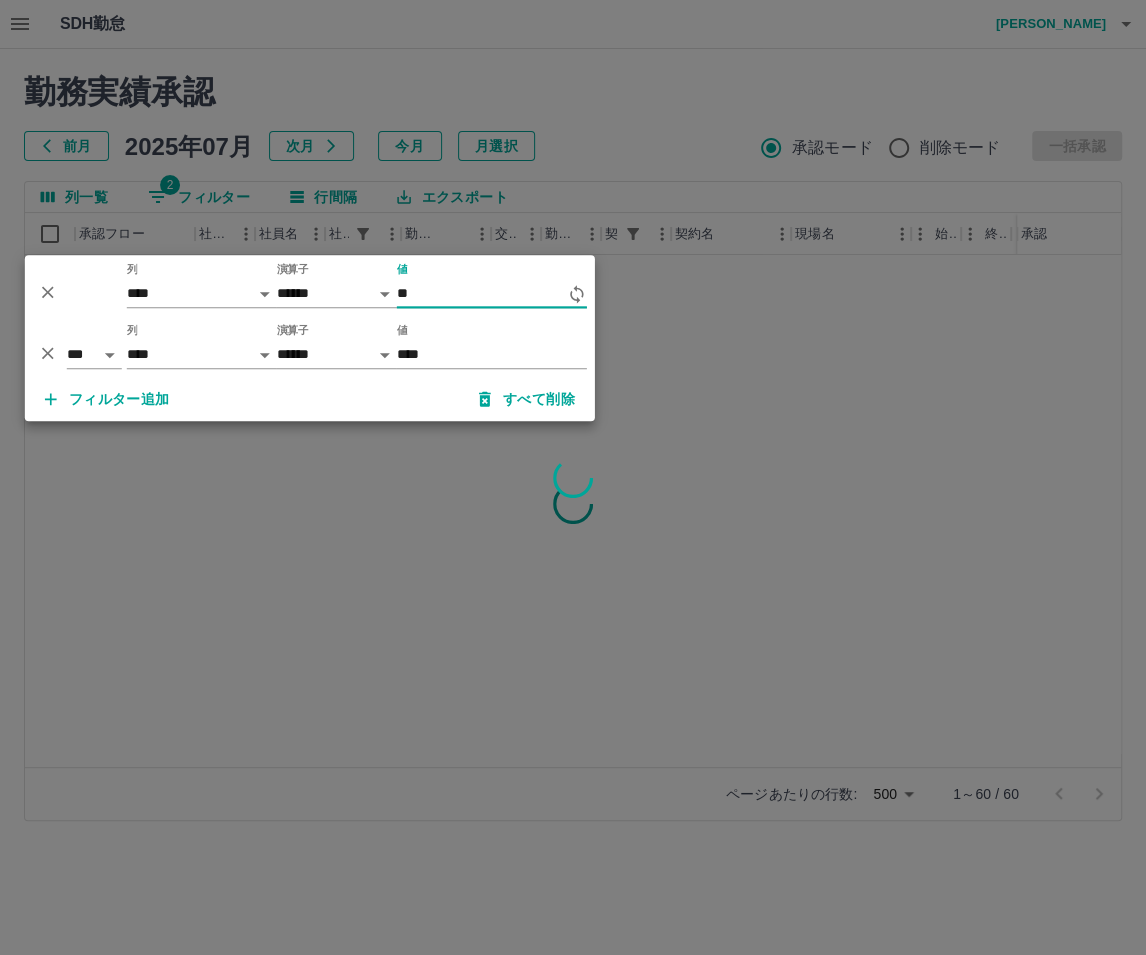 scroll, scrollTop: 0, scrollLeft: 0, axis: both 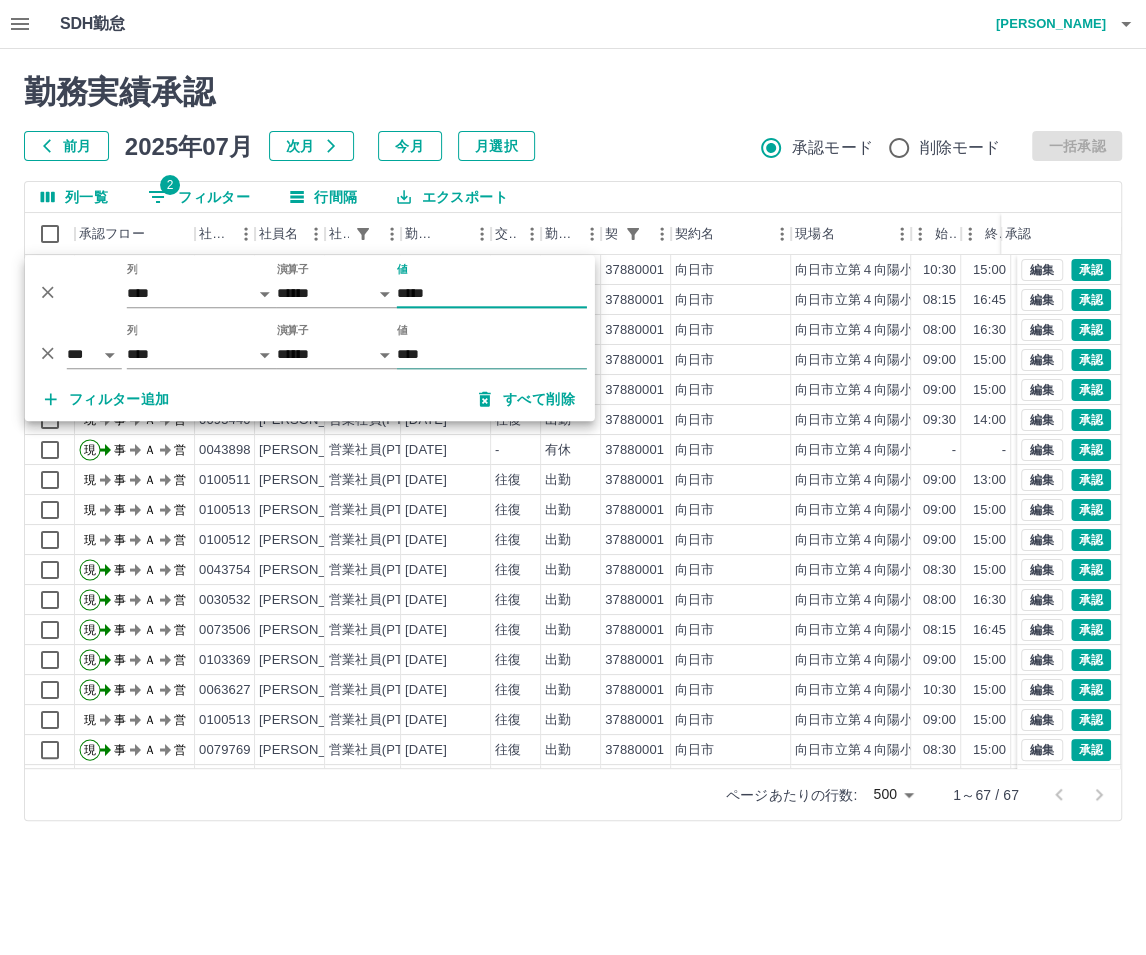 type on "*****" 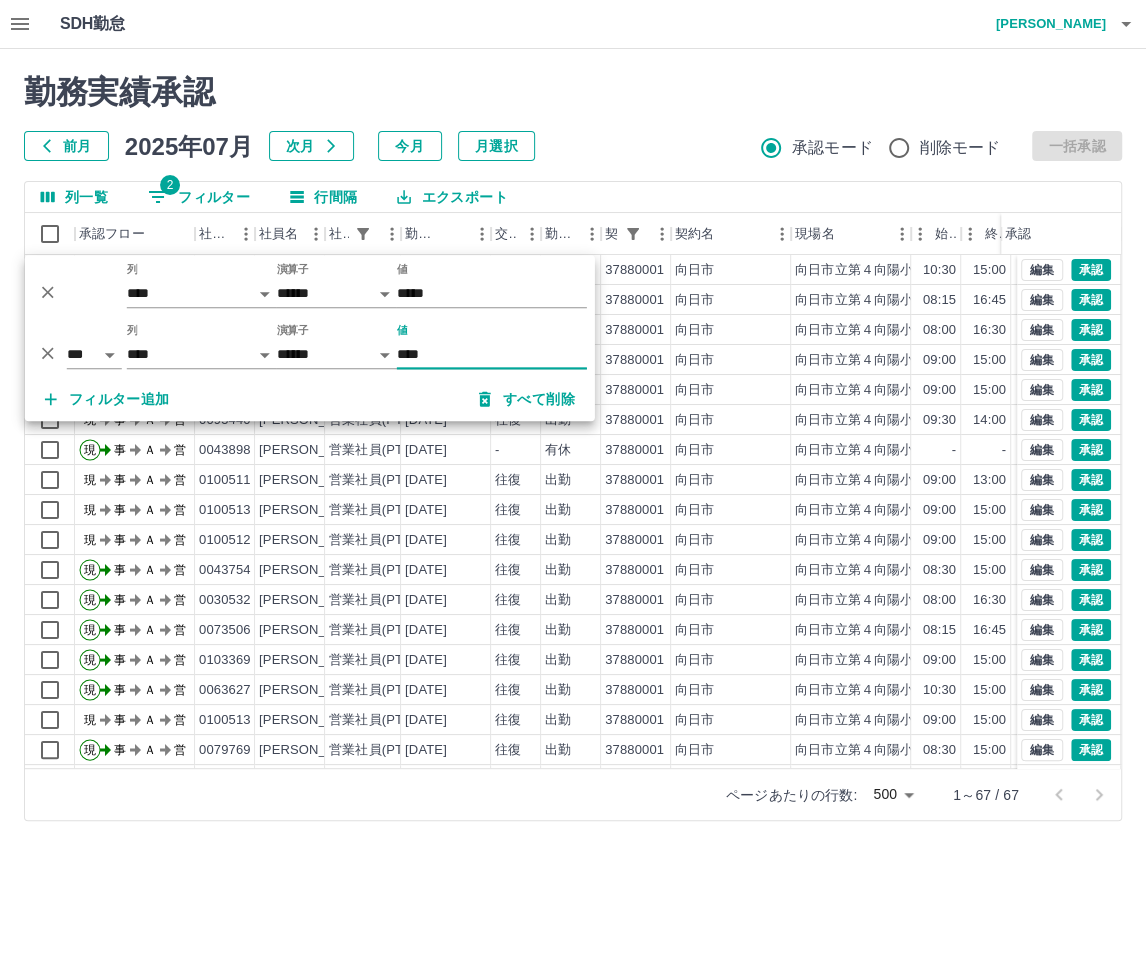 click on "****" at bounding box center [492, 354] 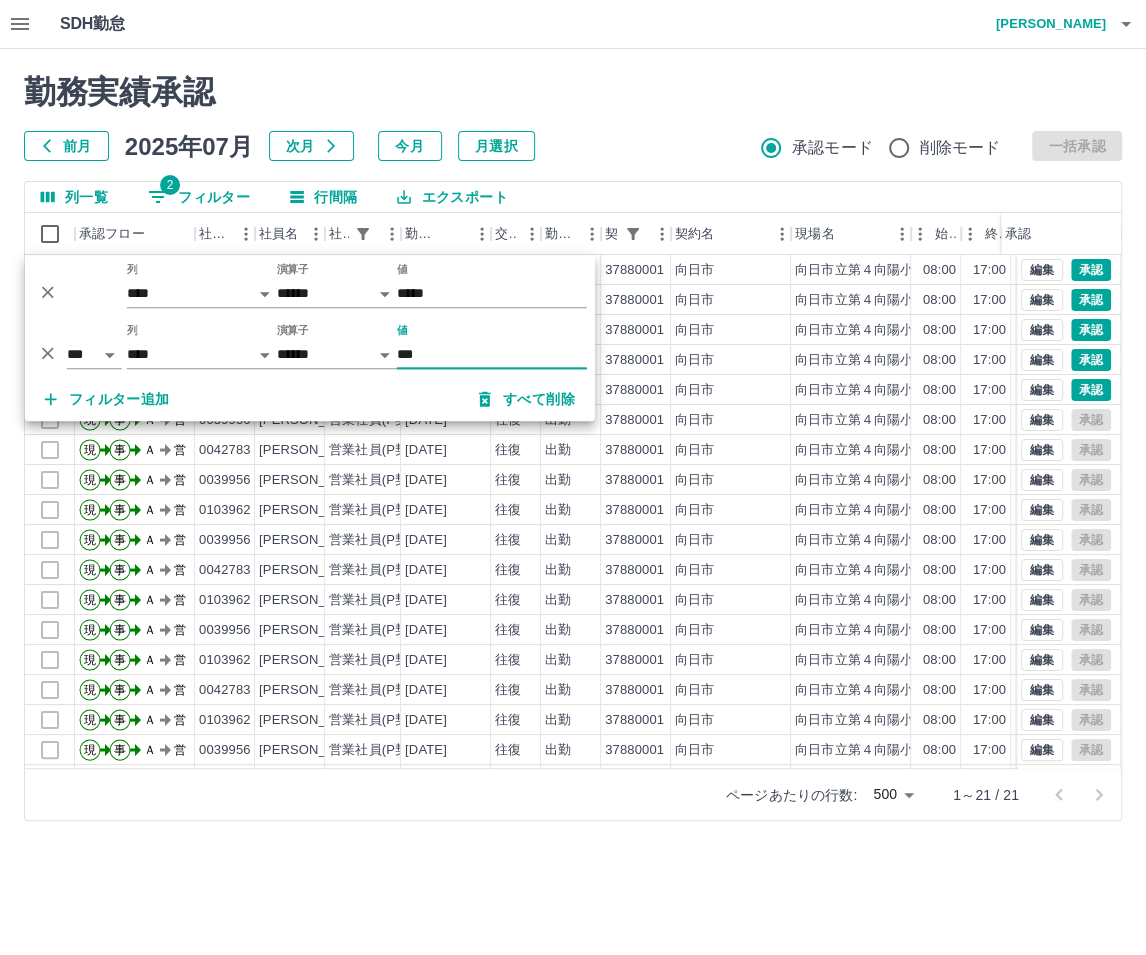 type on "***" 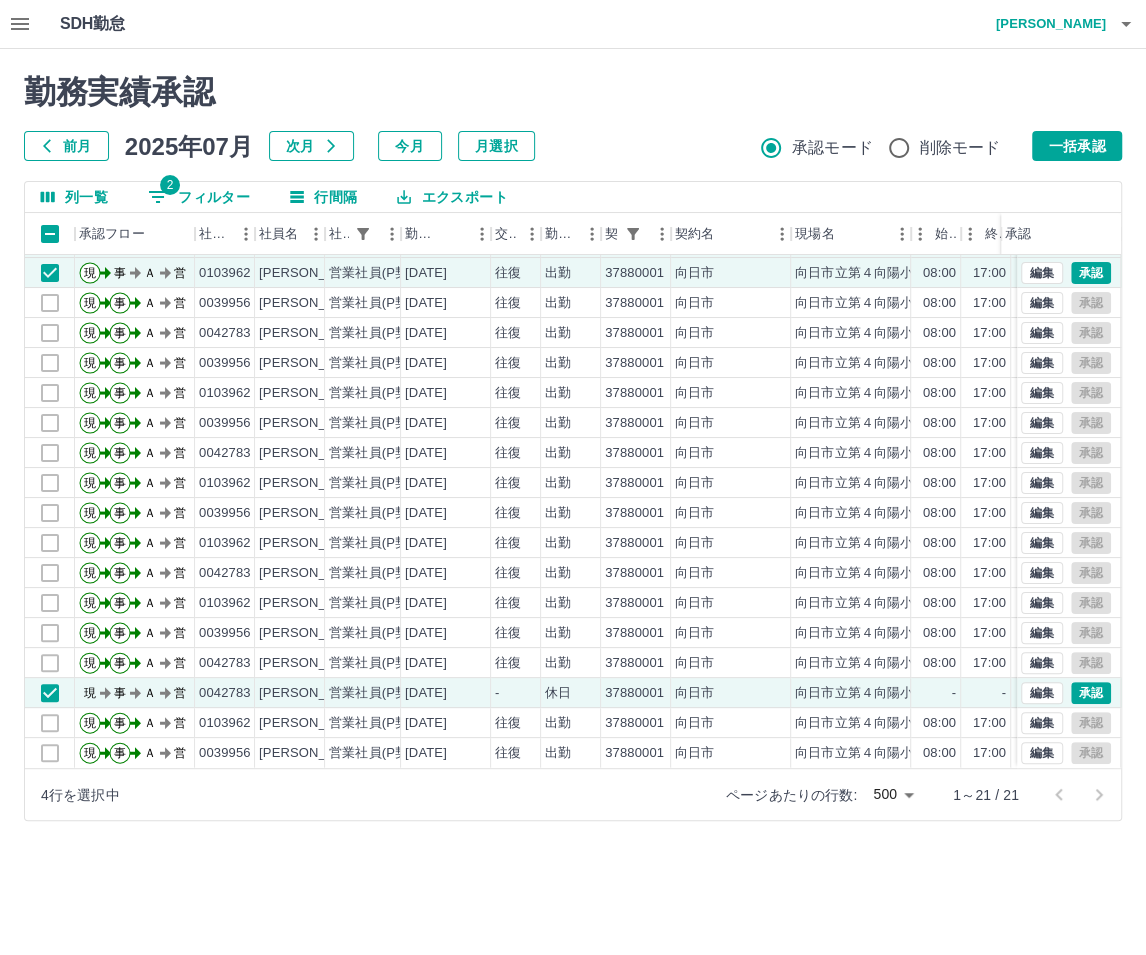 scroll, scrollTop: 132, scrollLeft: 0, axis: vertical 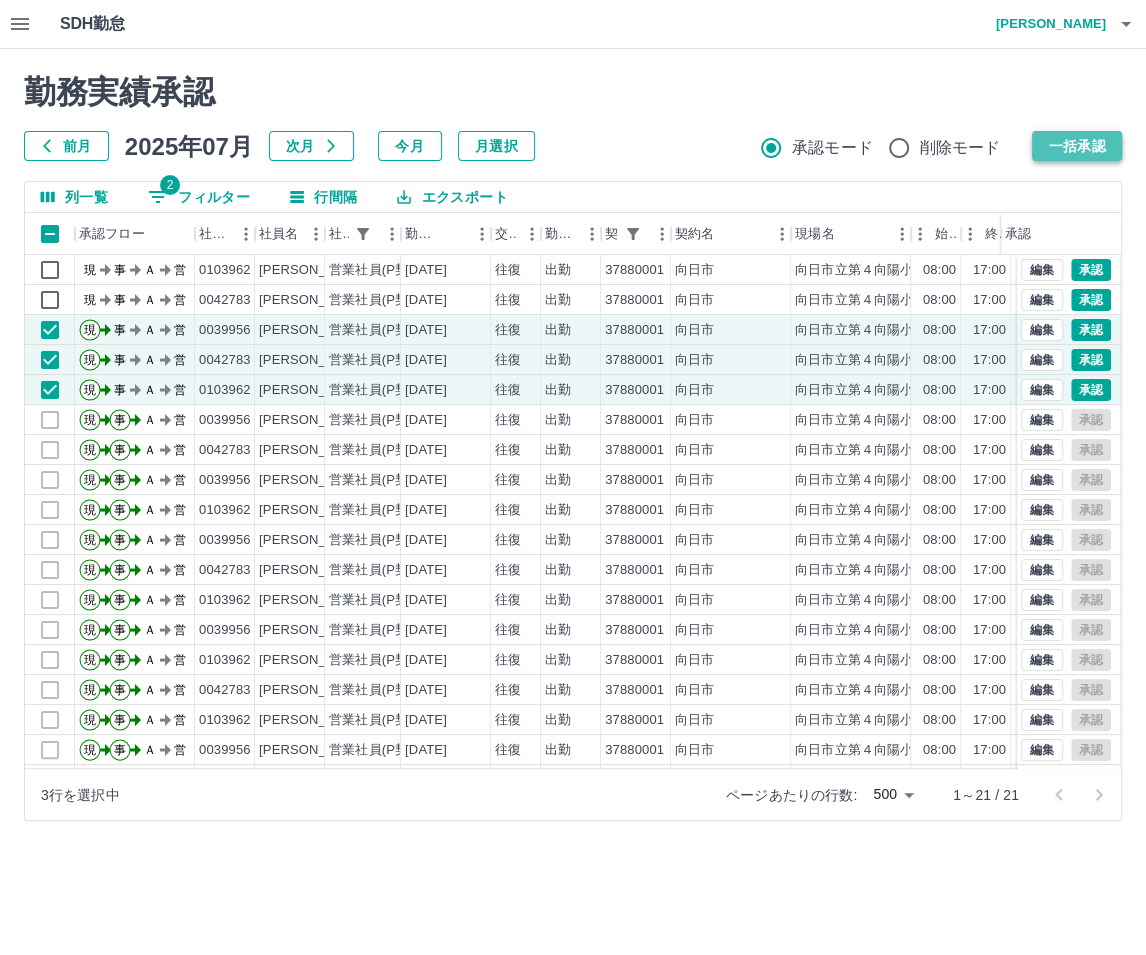 click on "一括承認" at bounding box center [1077, 146] 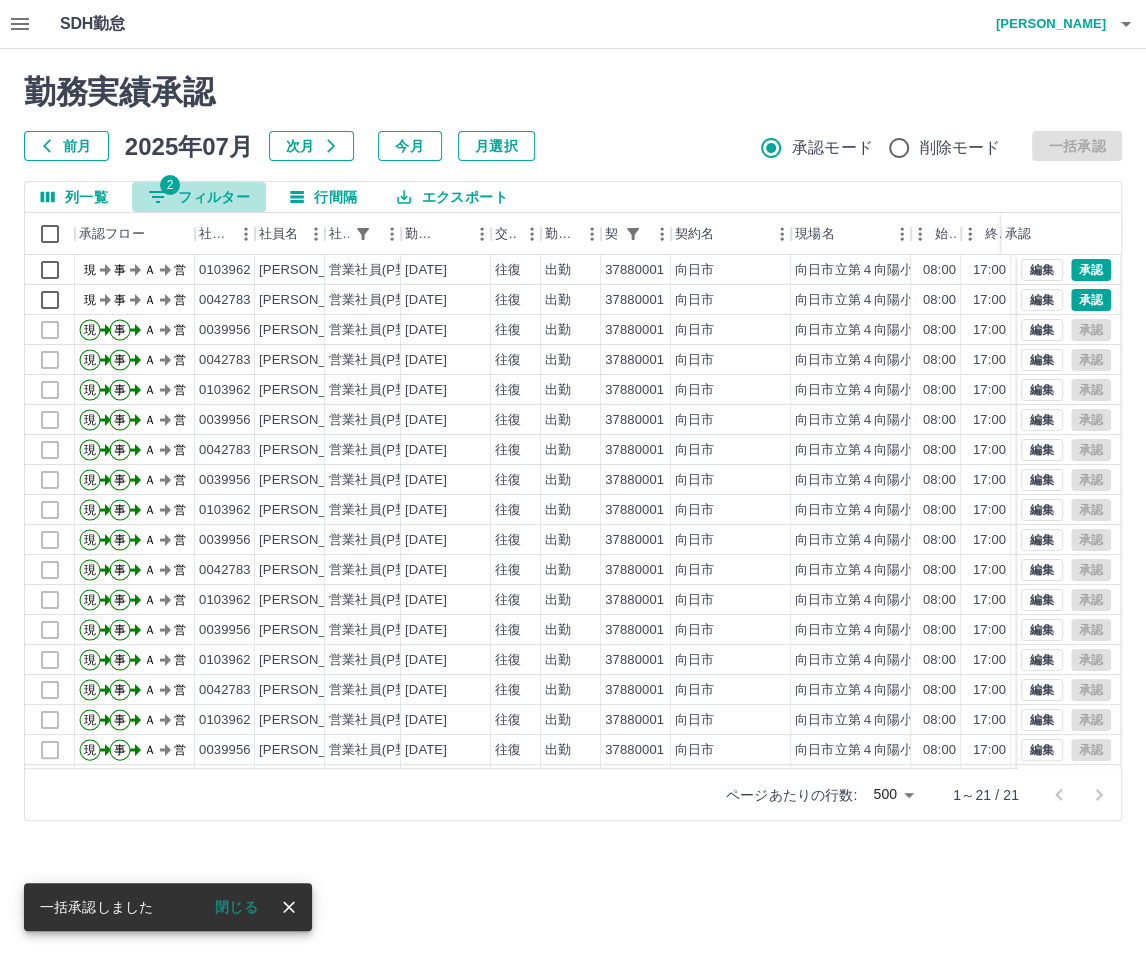 click on "2 フィルター" at bounding box center [199, 197] 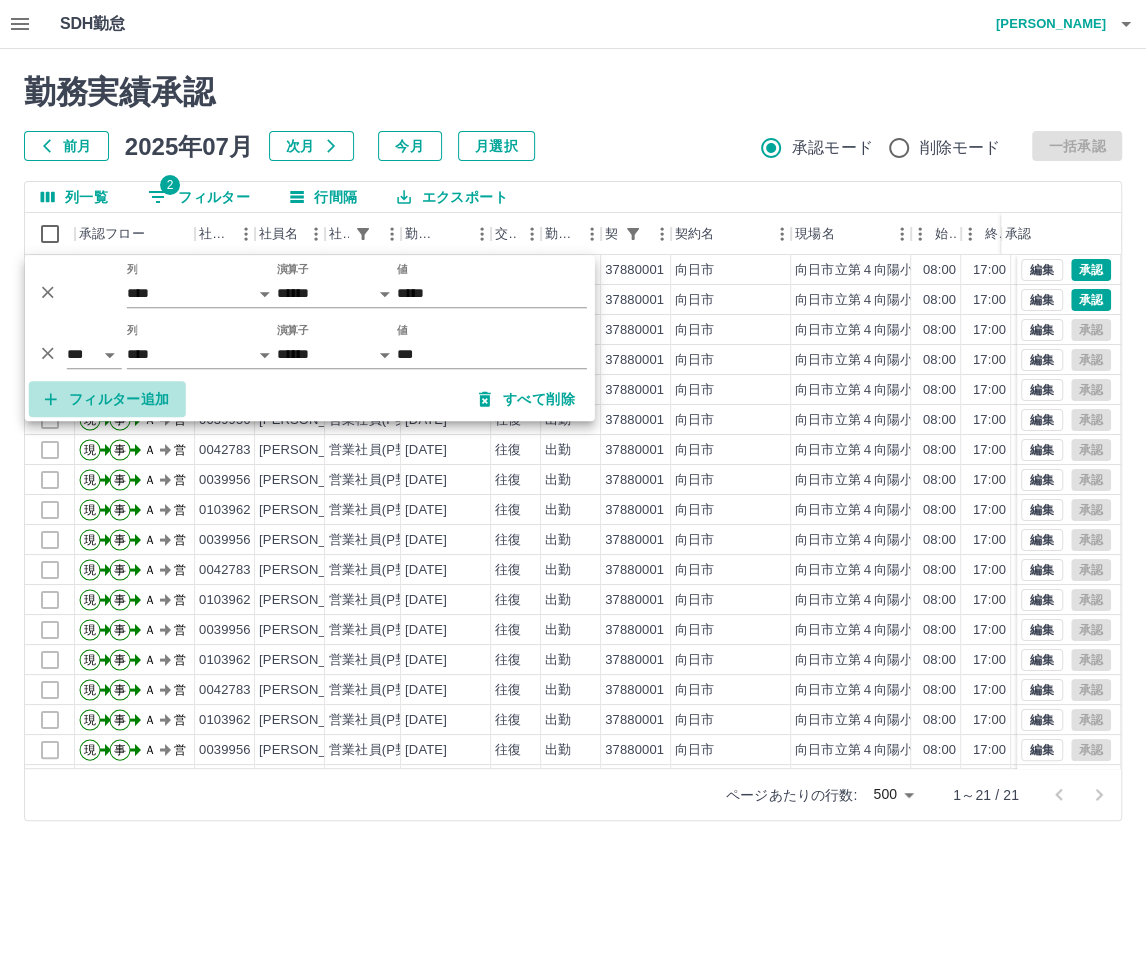 click on "フィルター追加" at bounding box center (107, 399) 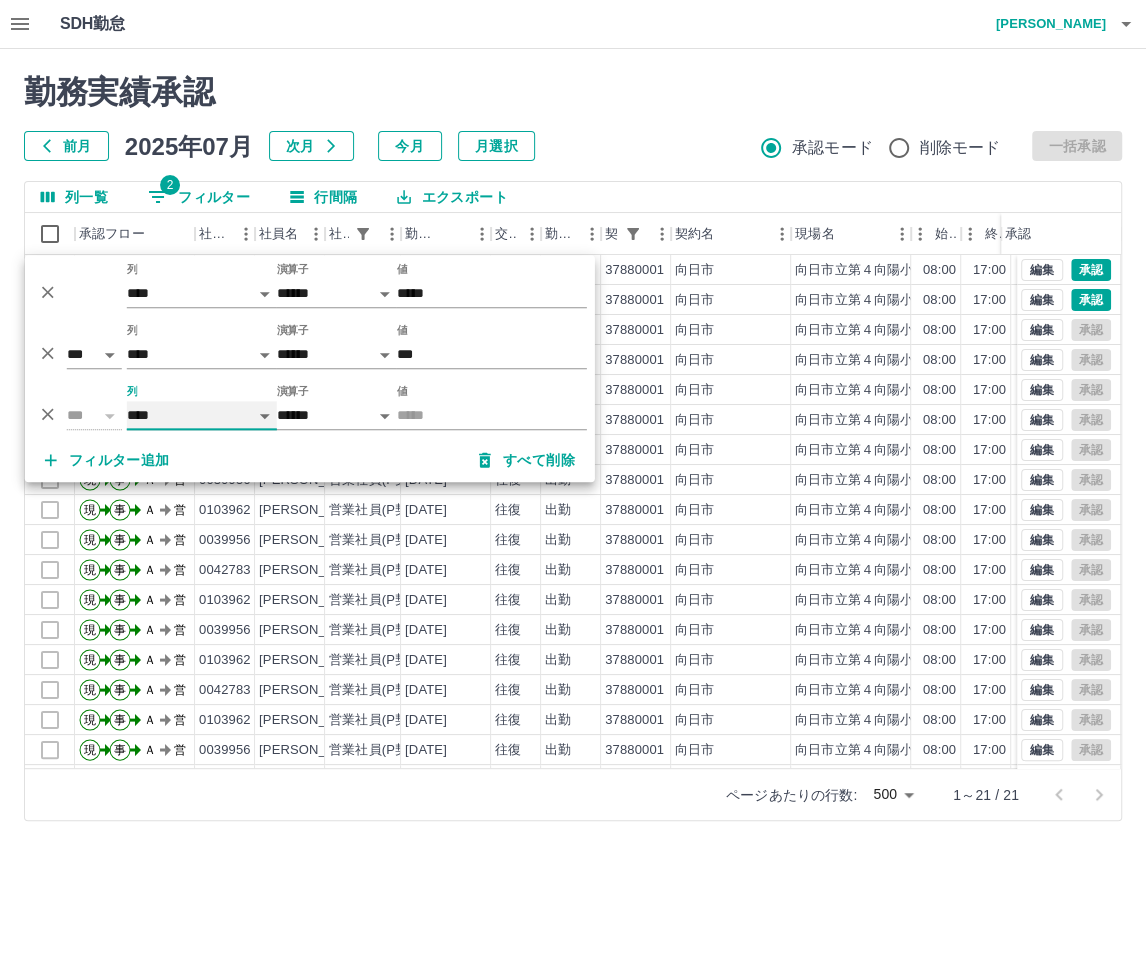 click on "**** *** **** *** *** **** ***** *** *** ** ** ** **** **** **** ** ** *** **** *****" at bounding box center (202, 415) 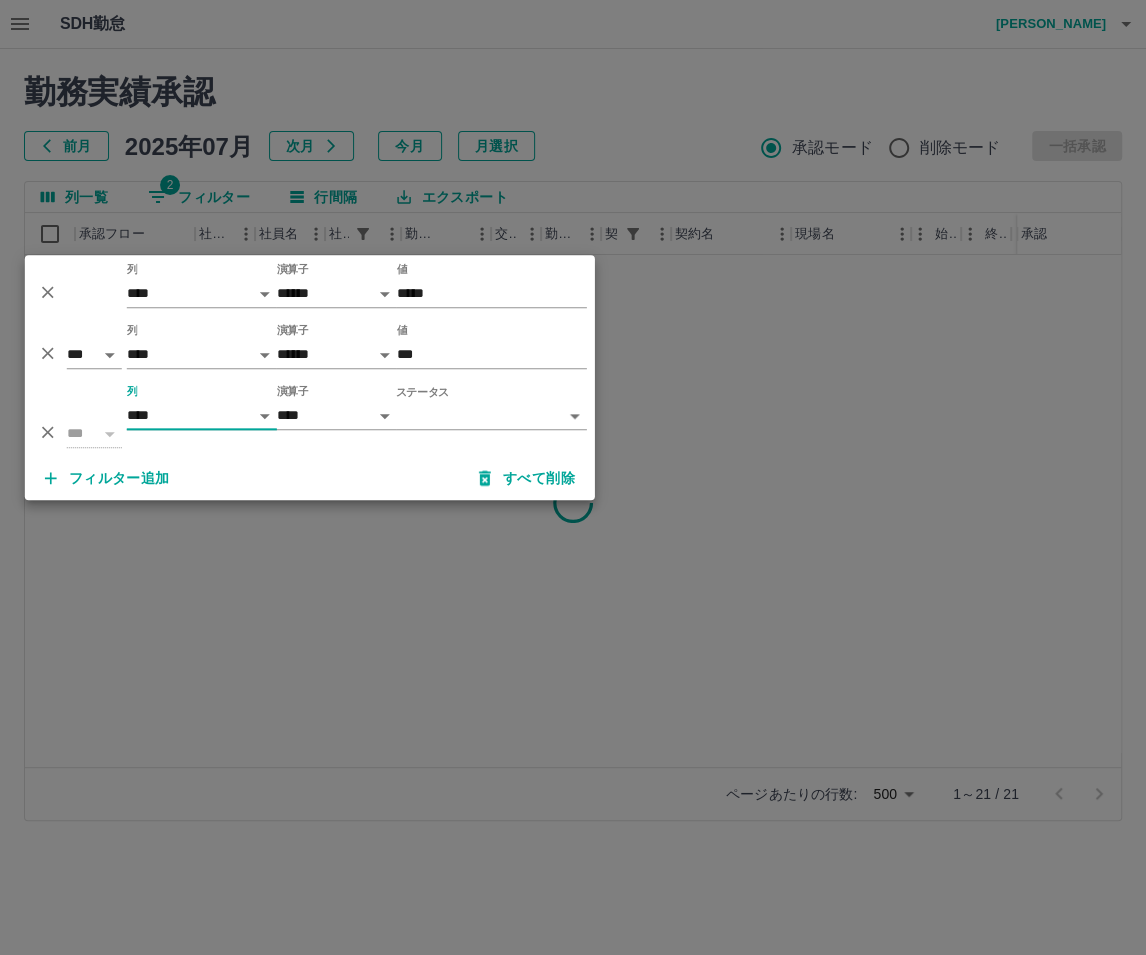 click on "SDH勤怠 [PERSON_NAME] 勤務実績承認 前月 [DATE] 次月 今月 月選択 承認モード 削除モード 一括承認 列一覧 2 フィルター 行間隔 エクスポート 承認フロー 社員番号 社員名 社員区分 勤務日 交通費 勤務区分 契約コード 契約名 現場名 始業 終業 休憩 所定開始 所定終業 所定休憩 拘束 承認 ページあたりの行数: 500 *** 1～21 / 21 SDH勤怠 *** ** 列 **** *** **** *** *** **** ***** *** *** ** ** ** **** **** **** ** ** *** **** ***** 演算子 ****** ******* 値 ***** *** ** 列 **** *** **** *** *** **** ***** *** *** ** ** ** **** **** **** ** ** *** **** ***** 演算子 ****** ******* 値 *** *** ** 列 **** *** **** *** *** **** ***** *** *** ** ** ** **** **** **** ** ** *** **** ***** 演算子 **** ****** ステータス ​ ********* フィルター追加 すべて削除" at bounding box center [573, 422] 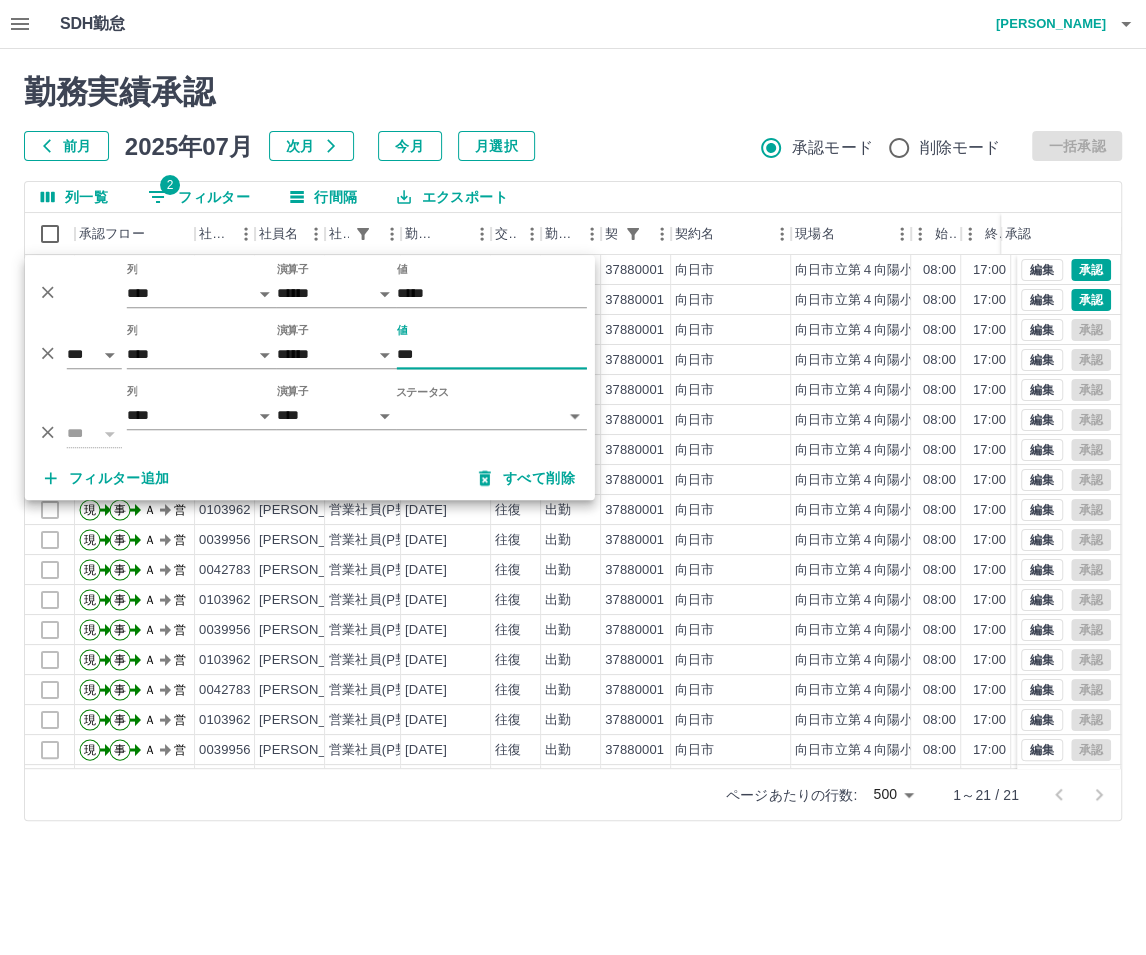 click on "***" at bounding box center [492, 354] 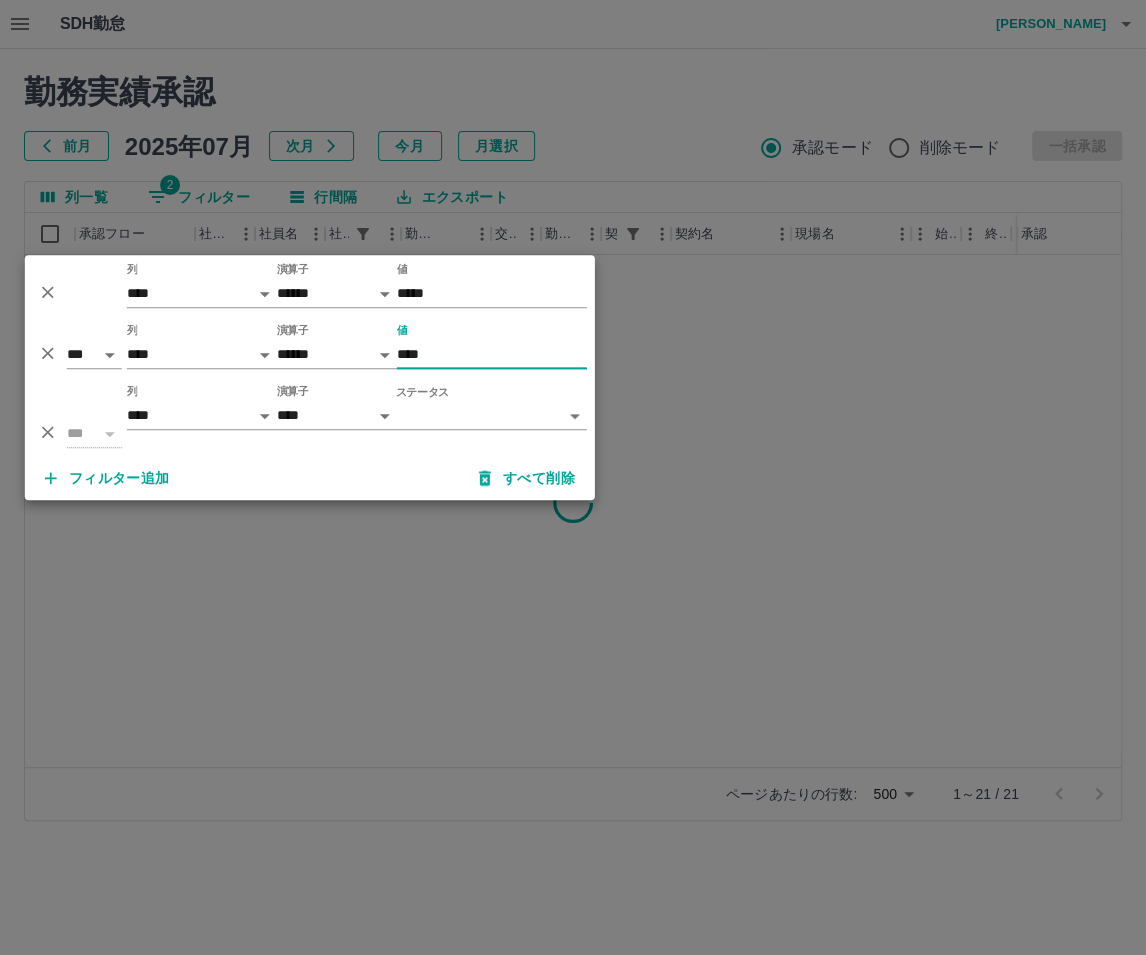type on "****" 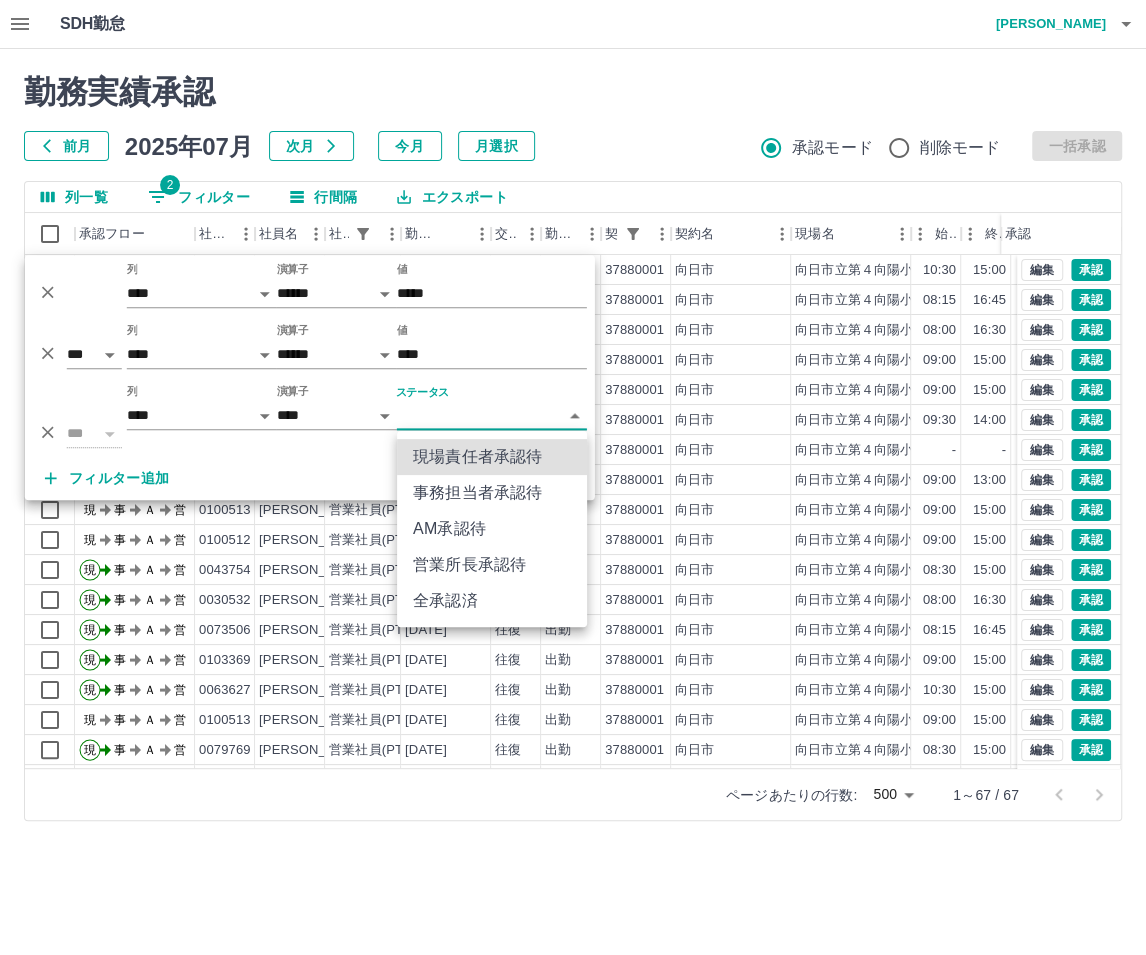 click on "SDH勤怠 [PERSON_NAME] 勤務実績承認 前月 [DATE] 次月 今月 月選択 承認モード 削除モード 一括承認 列一覧 2 フィルター 行間隔 エクスポート 承認フロー 社員番号 社員名 社員区分 勤務日 交通費 勤務区分 契約コード 契約名 現場名 始業 終業 休憩 所定開始 所定終業 所定休憩 拘束 承認 現 事 Ａ 営 0063627 [PERSON_NAME][PERSON_NAME] 営業社員(PT契約) [DATE] 往復 出勤 37880001 向日市 [GEOGRAPHIC_DATA]立第４向陽小学校 10:30 15:00 00:00 10:30 15:00 00:00 04:30 現 事 Ａ 営 0073506 [PERSON_NAME] 営業社員(PT契約) [DATE] 往復 出勤 37880001 [GEOGRAPHIC_DATA] [GEOGRAPHIC_DATA]立第４向陽小学校 08:15 16:45 00:45 08:15 16:45 00:45 08:30 現 事 Ａ 営 0030532 [PERSON_NAME] 営業社員(PT契約) [DATE] 往復 出勤 37880001 向日市 向日市立第４向陽小学校 08:00 16:30 00:45 08:00 16:30 00:45 08:30 現 事 Ａ 営 0100513 [PERSON_NAME] 営業社員(PT契約) [DATE] 往復" at bounding box center (573, 422) 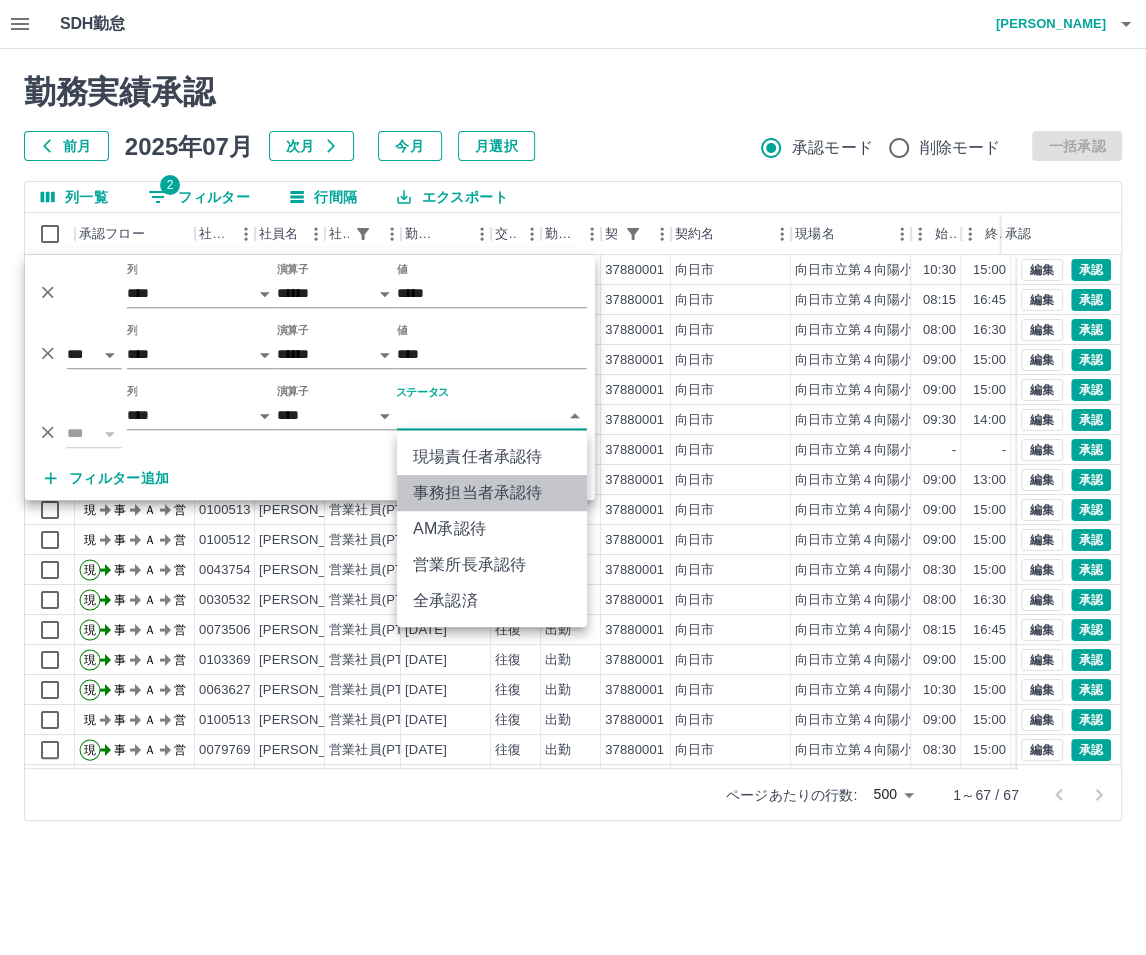 click on "事務担当者承認待" at bounding box center (492, 493) 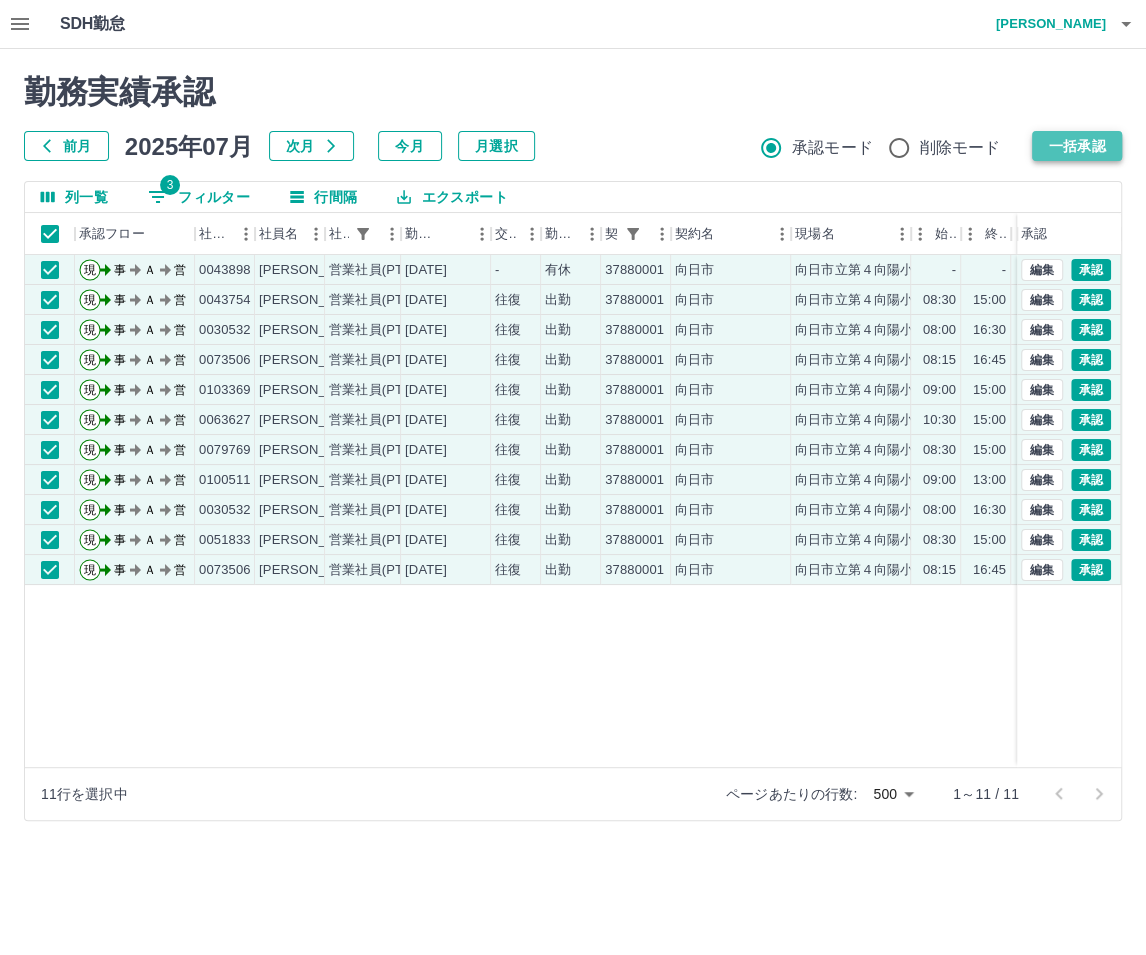 click on "一括承認" at bounding box center [1077, 146] 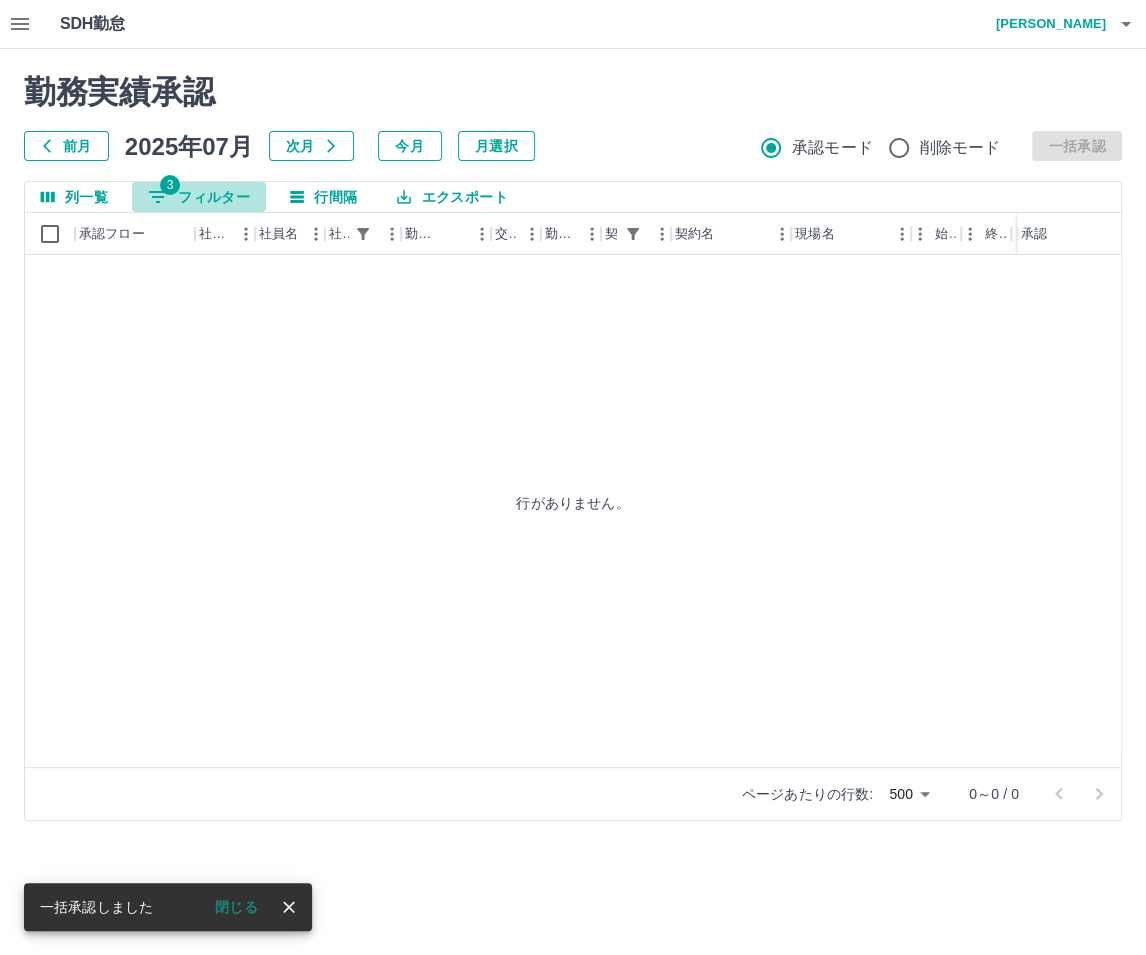 click on "3 フィルター" at bounding box center (199, 197) 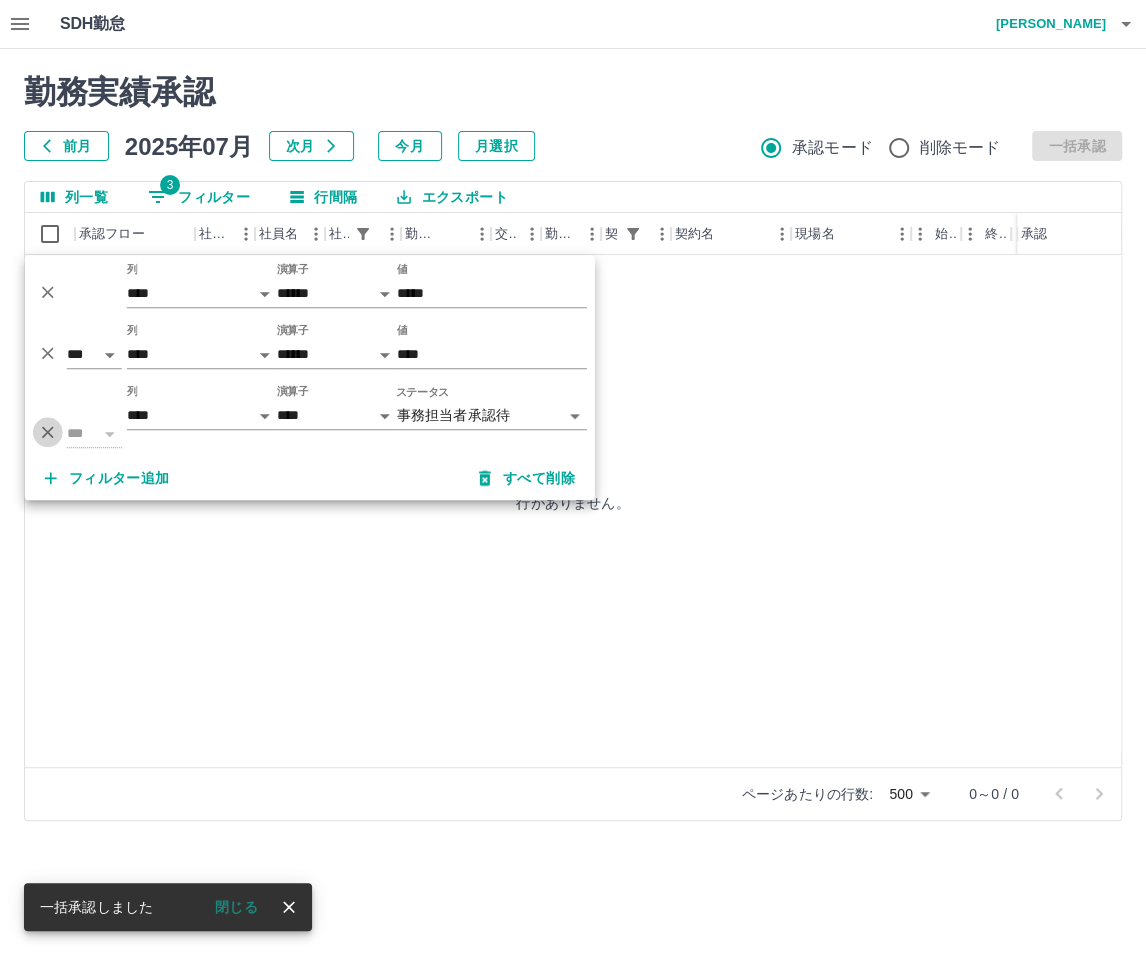 click 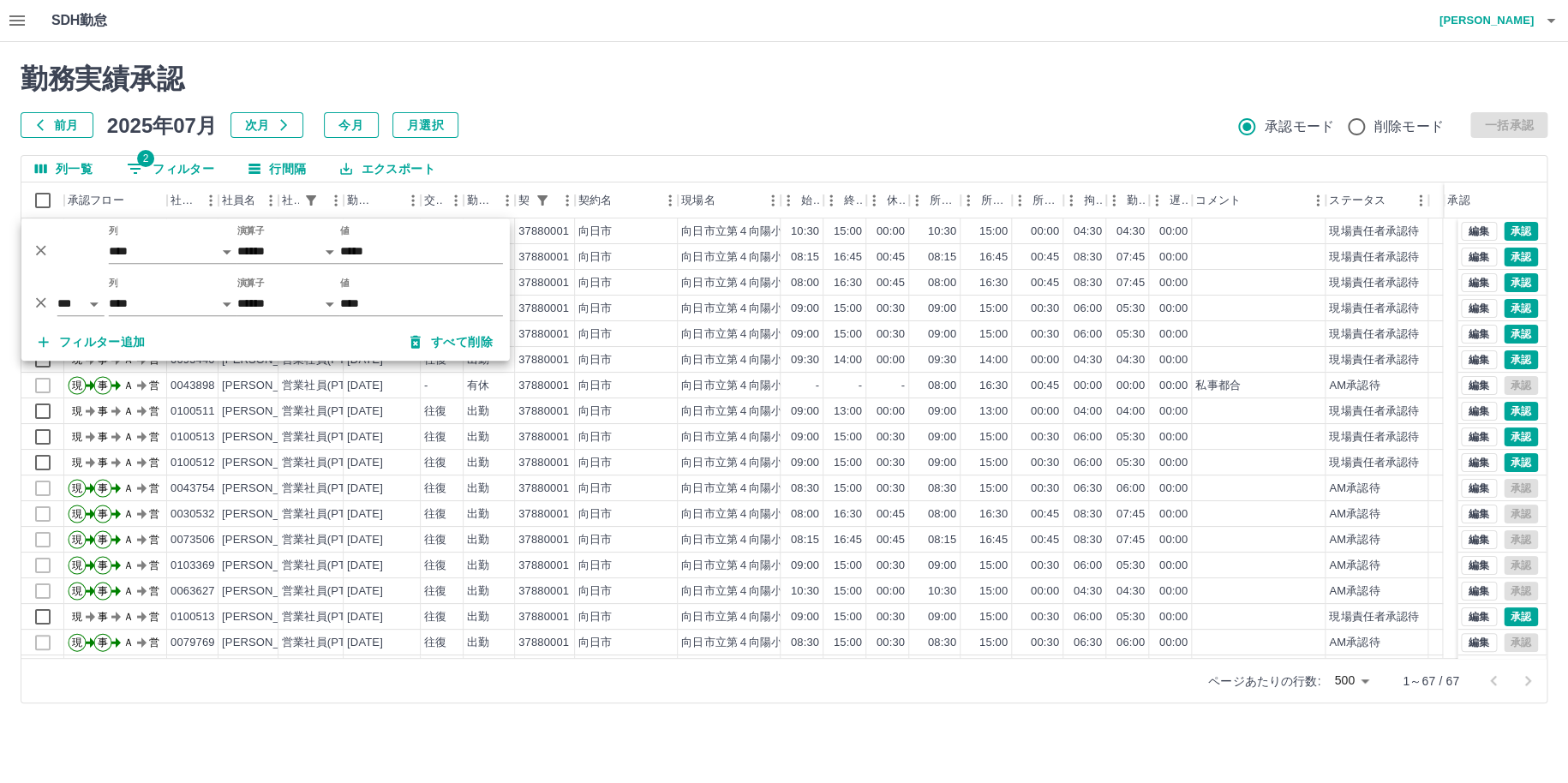 click on "前月 [DATE] 次月 今月 月選択 承認モード 削除モード 一括承認" at bounding box center [784, 125] 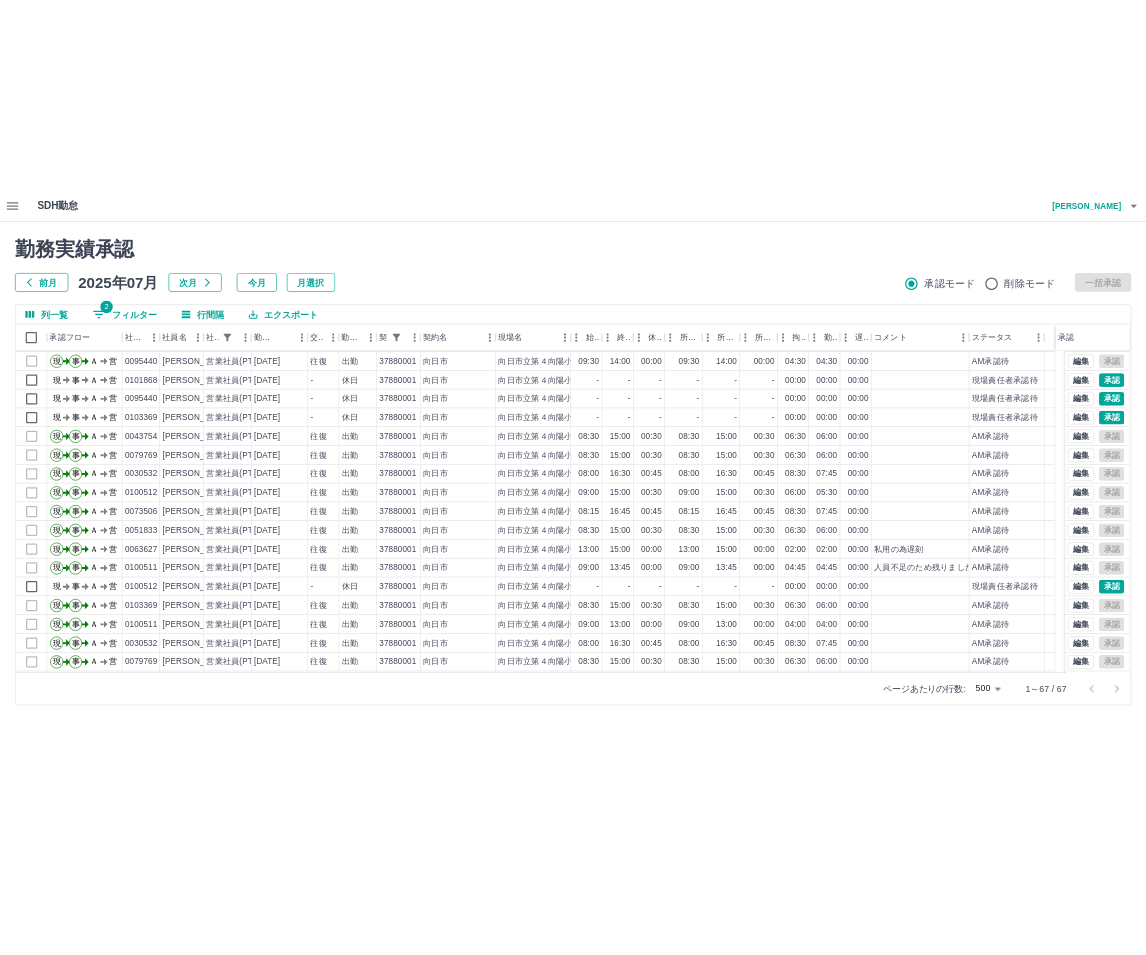 scroll, scrollTop: 1296, scrollLeft: 0, axis: vertical 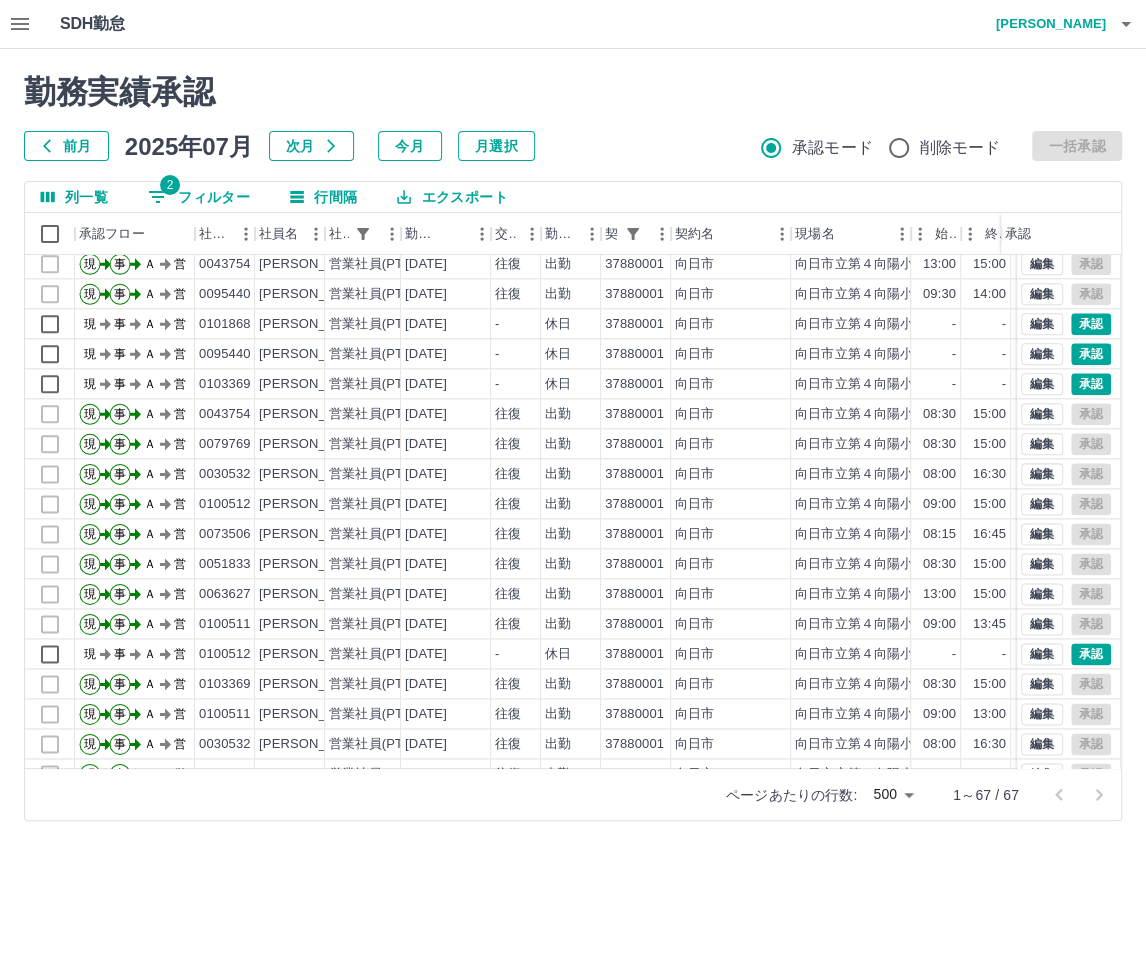 click on "ページあたりの行数: 500 *** 1～67 / 67" at bounding box center (573, 794) 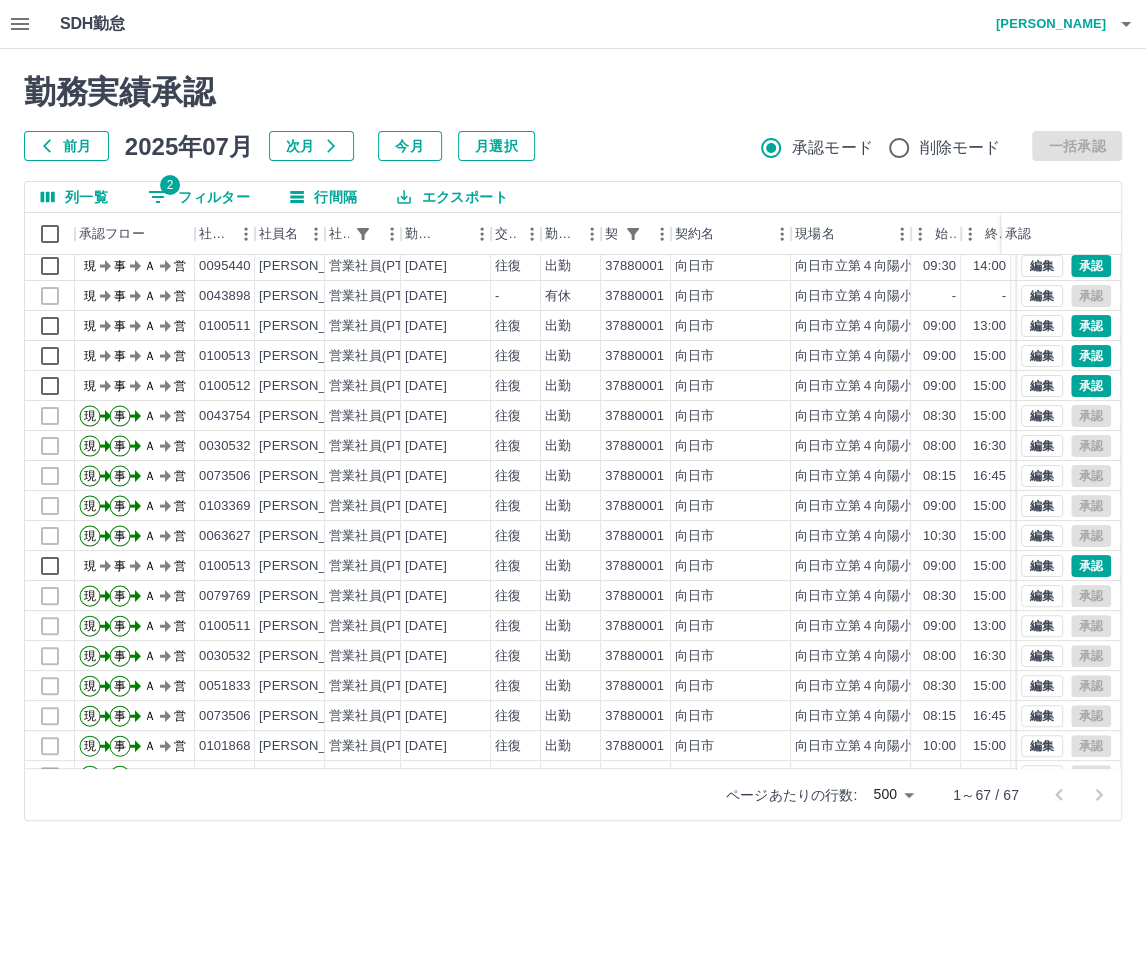 scroll, scrollTop: 0, scrollLeft: 0, axis: both 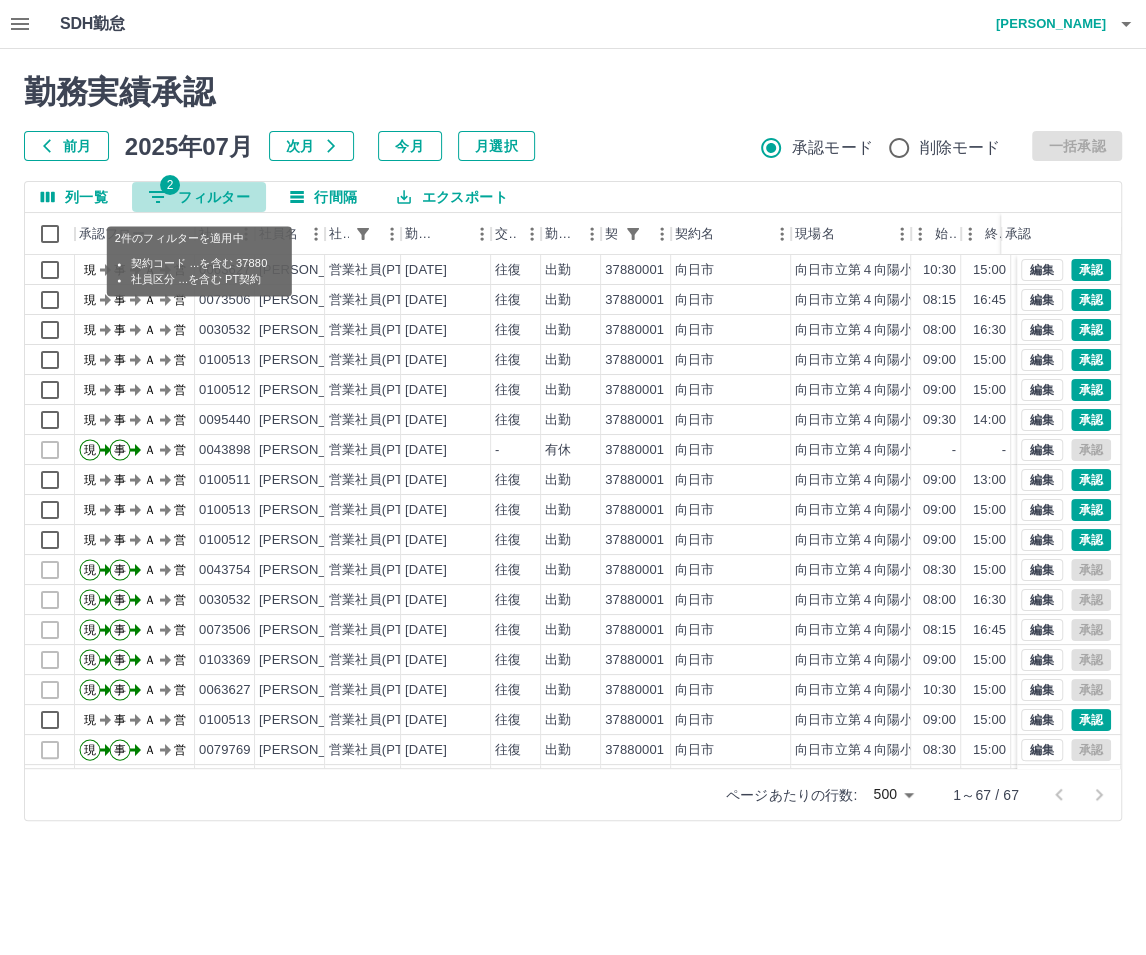 click on "2 フィルター" at bounding box center [199, 197] 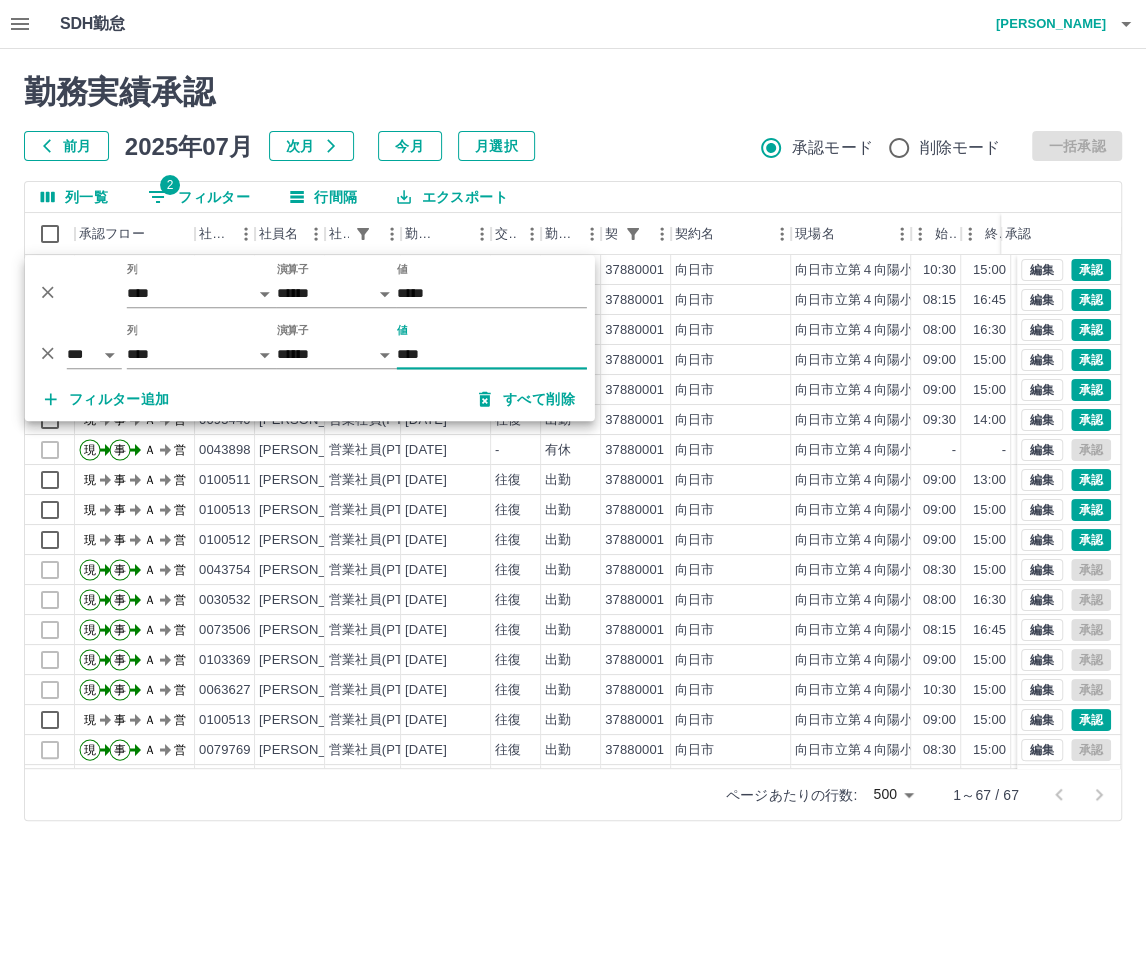 click on "****" at bounding box center [492, 354] 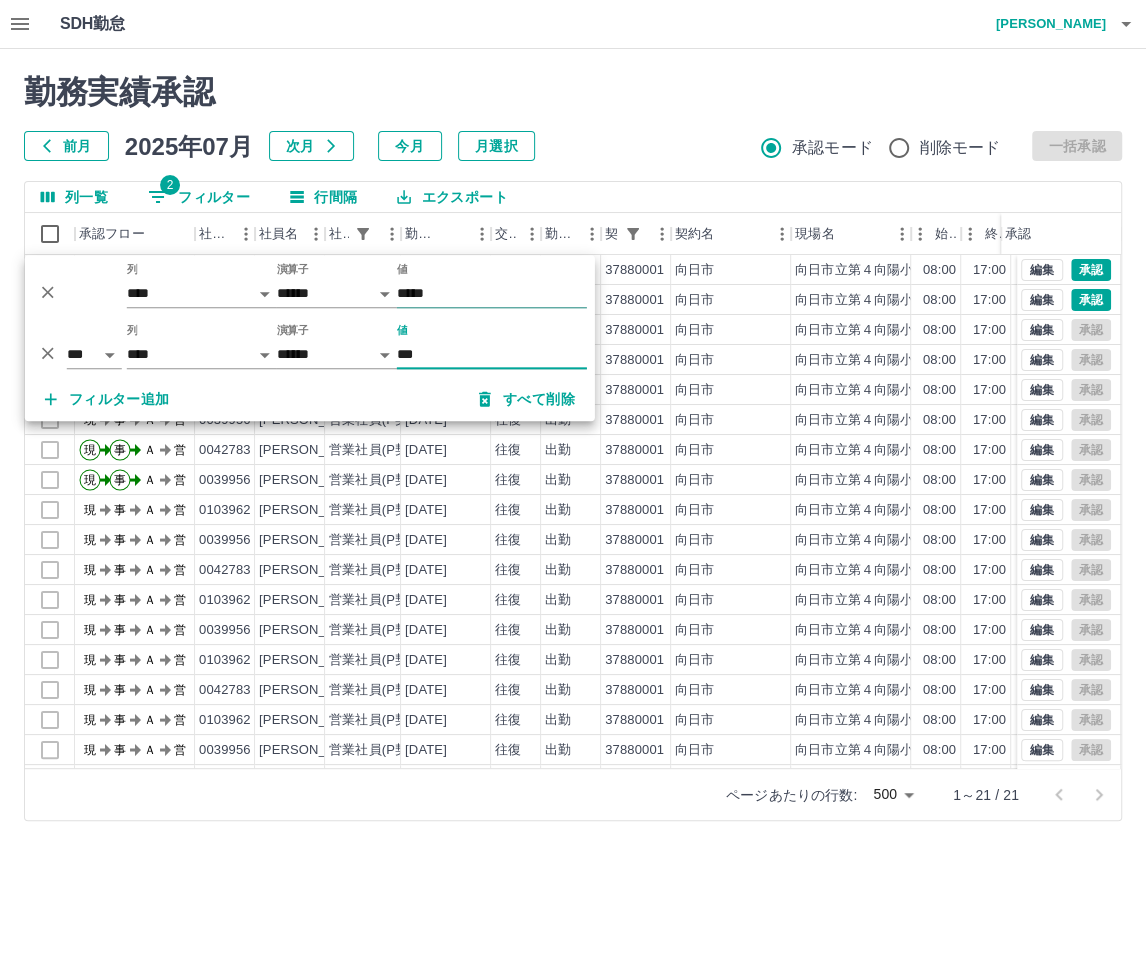 type on "***" 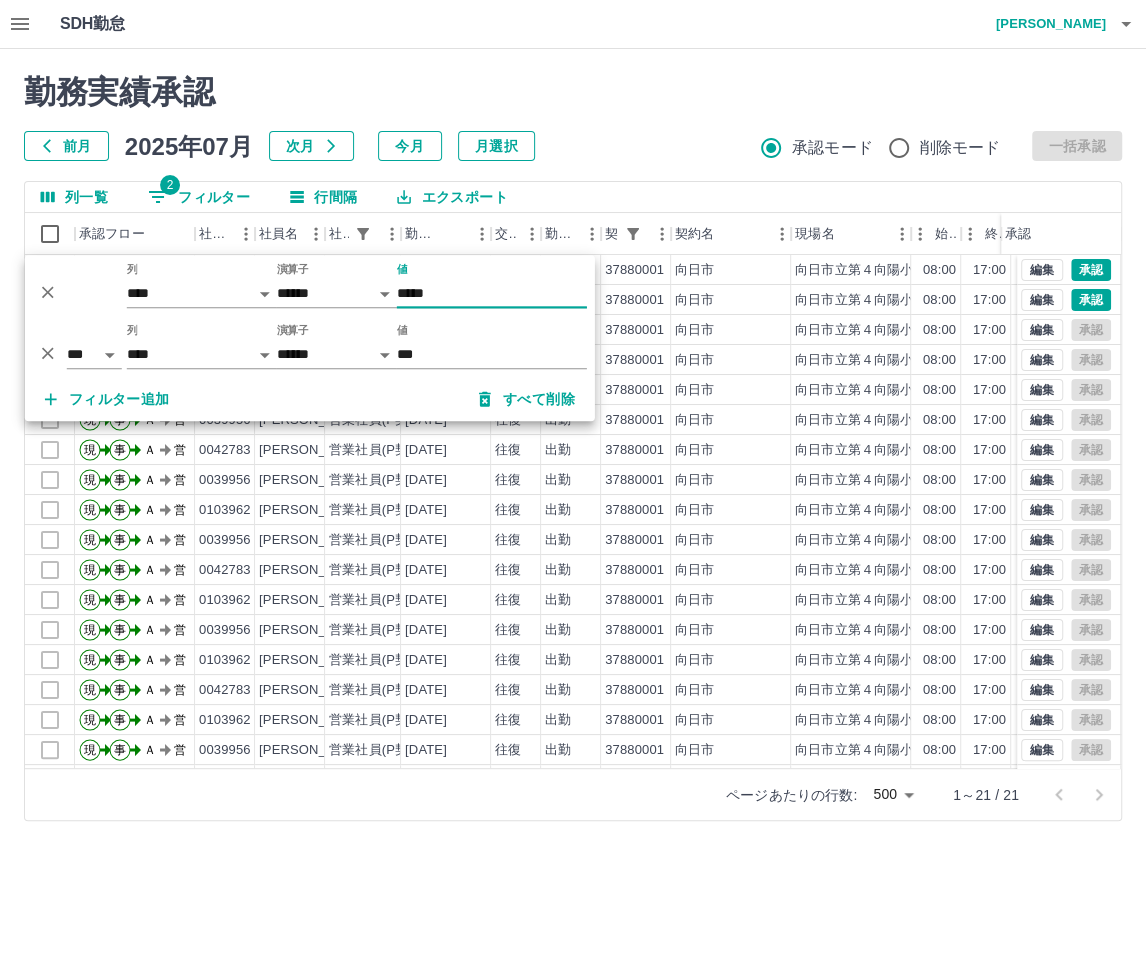 click on "*****" at bounding box center [492, 293] 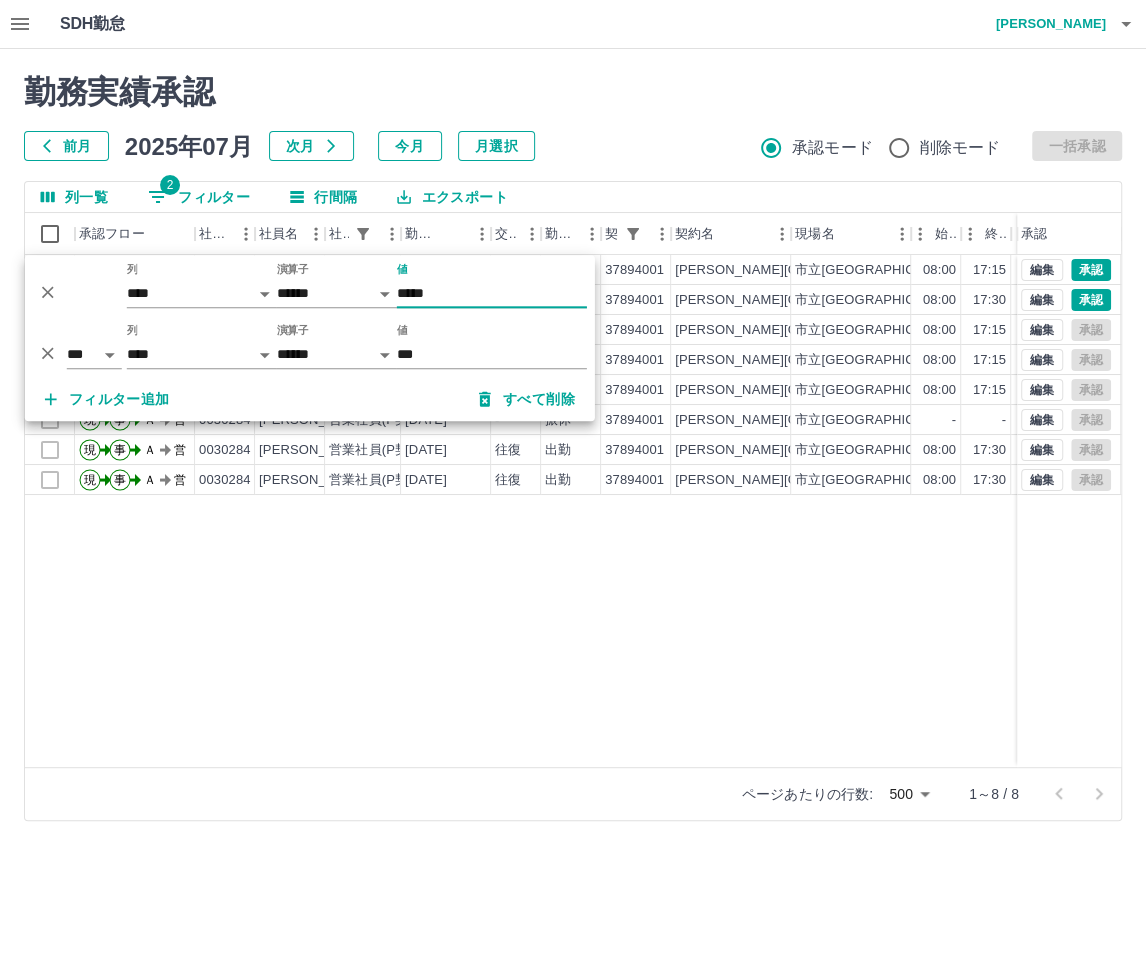 type on "*****" 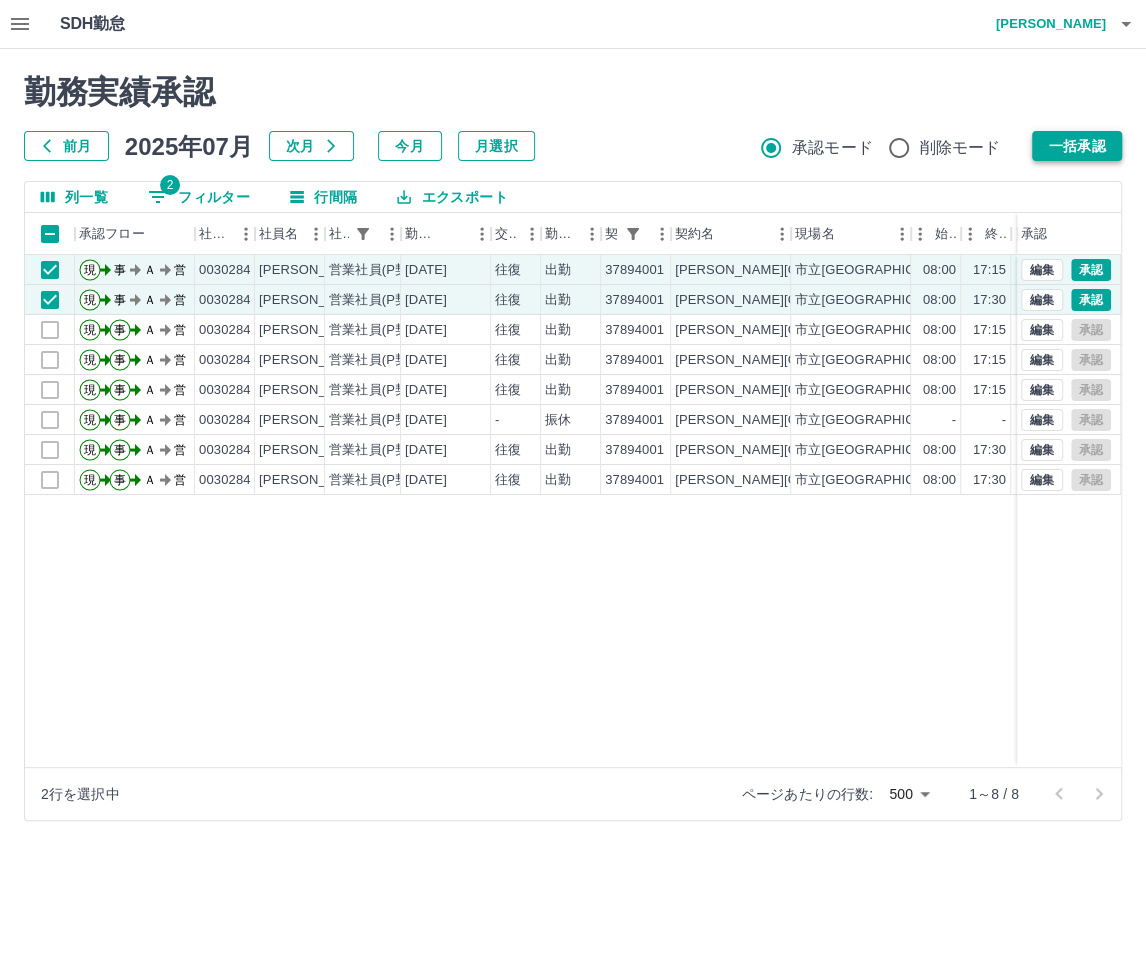 click on "一括承認" at bounding box center [1077, 146] 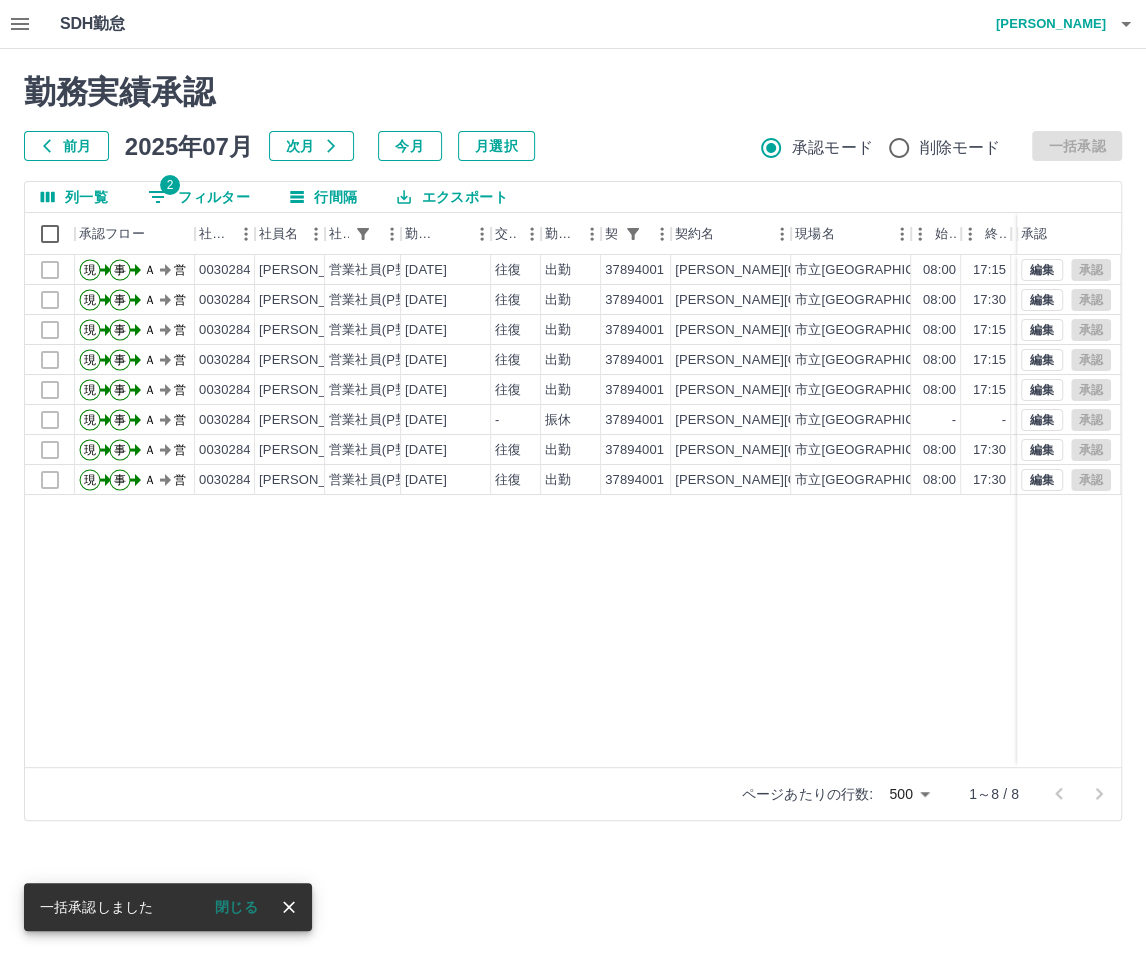 click on "現 事 Ａ 営 0030284 [PERSON_NAME] 営業社員(P契約) [DATE] 往復 出勤 37894001 [PERSON_NAME][GEOGRAPHIC_DATA]立[GEOGRAPHIC_DATA]00 17:15 01:00 08:00 17:00 01:00 09:15 現 事 Ａ 営 0030284 [PERSON_NAME] 営業社員(P契約) [DATE] 往復 出勤 37894001 [PERSON_NAME][GEOGRAPHIC_DATA]立[GEOGRAPHIC_DATA]00 17:30 01:00 08:00 17:00 01:00 09:30 現 事 Ａ 営 0030284 [PERSON_NAME] 営業社員(P契約) [DATE] 往復 出勤 37894001 [PERSON_NAME][GEOGRAPHIC_DATA]00 17:15 01:00 08:00 17:00 01:00 09:15 現 事 Ａ 営 0030284 [PERSON_NAME] 営業社員(P契約) [DATE] 往復 出勤 37894001 [PERSON_NAME][GEOGRAPHIC_DATA]立[GEOGRAPHIC_DATA]00 17:15 01:00 08:00 17:00 01:00 09:15 現 事 Ａ 営 0030284 [PERSON_NAME] 営業社員(P契約) [DATE] 往復 出勤 37894001 [PERSON_NAME][GEOGRAPHIC_DATA]立[GEOGRAPHIC_DATA]00 17:15 01:00 08:00 17:00 01:00 09:15 現 事 Ａ 営 0030284 [PERSON_NAME] 営業社員(P契約) [DATE]  -  振休 37894001 [PERSON_NAME][GEOGRAPHIC_DATA]立[GEOGRAPHIC_DATA] - - - 08:00 17:00 01:00 00:00 現 事 Ａ 営 0030284 [DATE]" at bounding box center [898, 511] 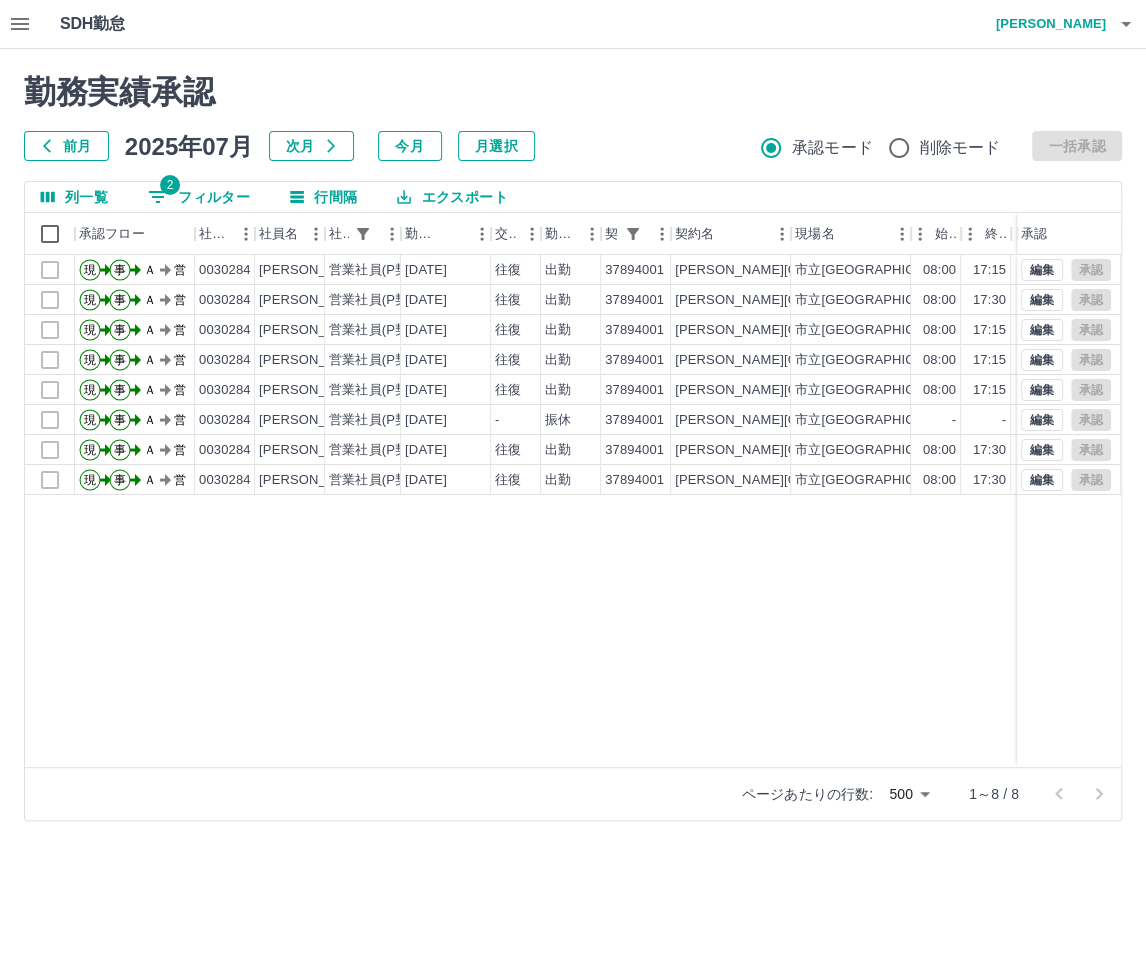 click on "2 フィルター" at bounding box center [199, 197] 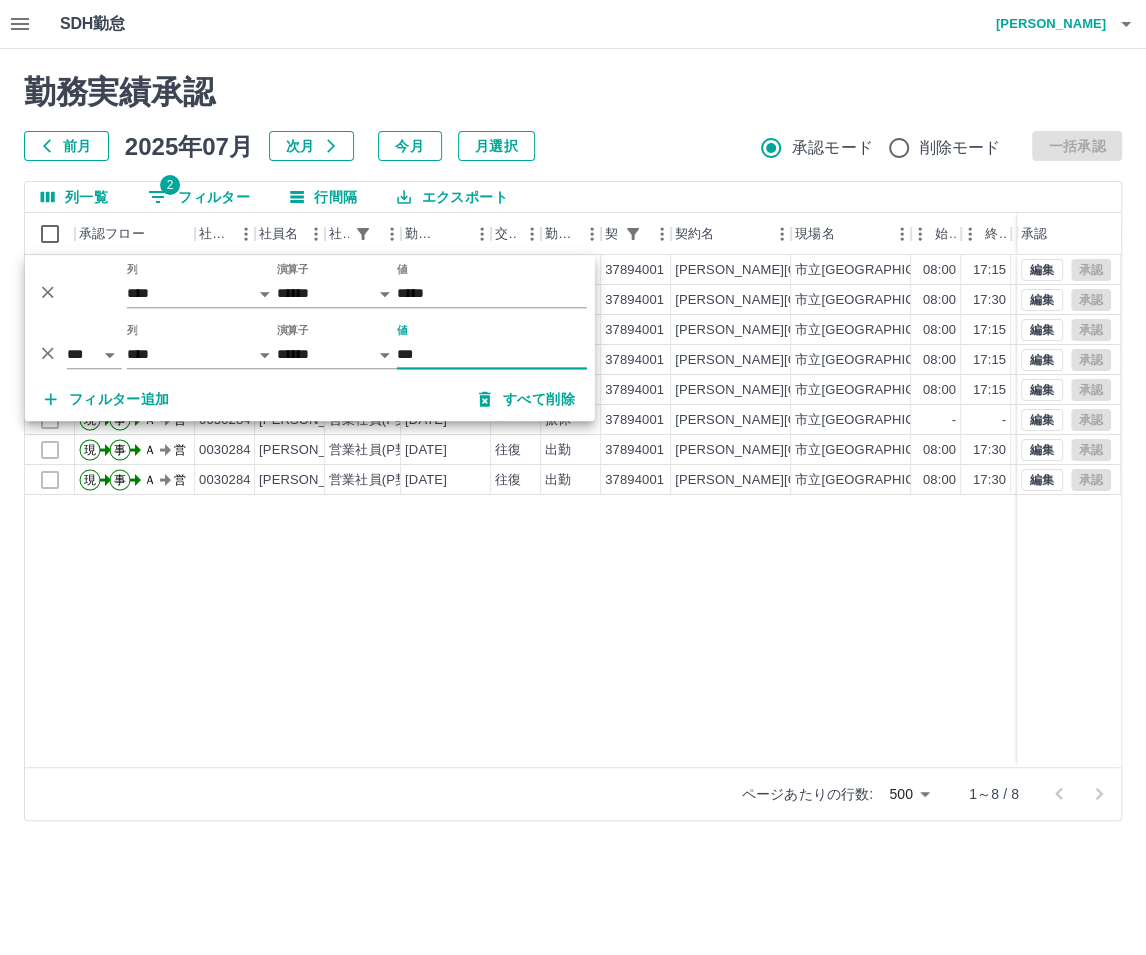 click on "***" at bounding box center (492, 354) 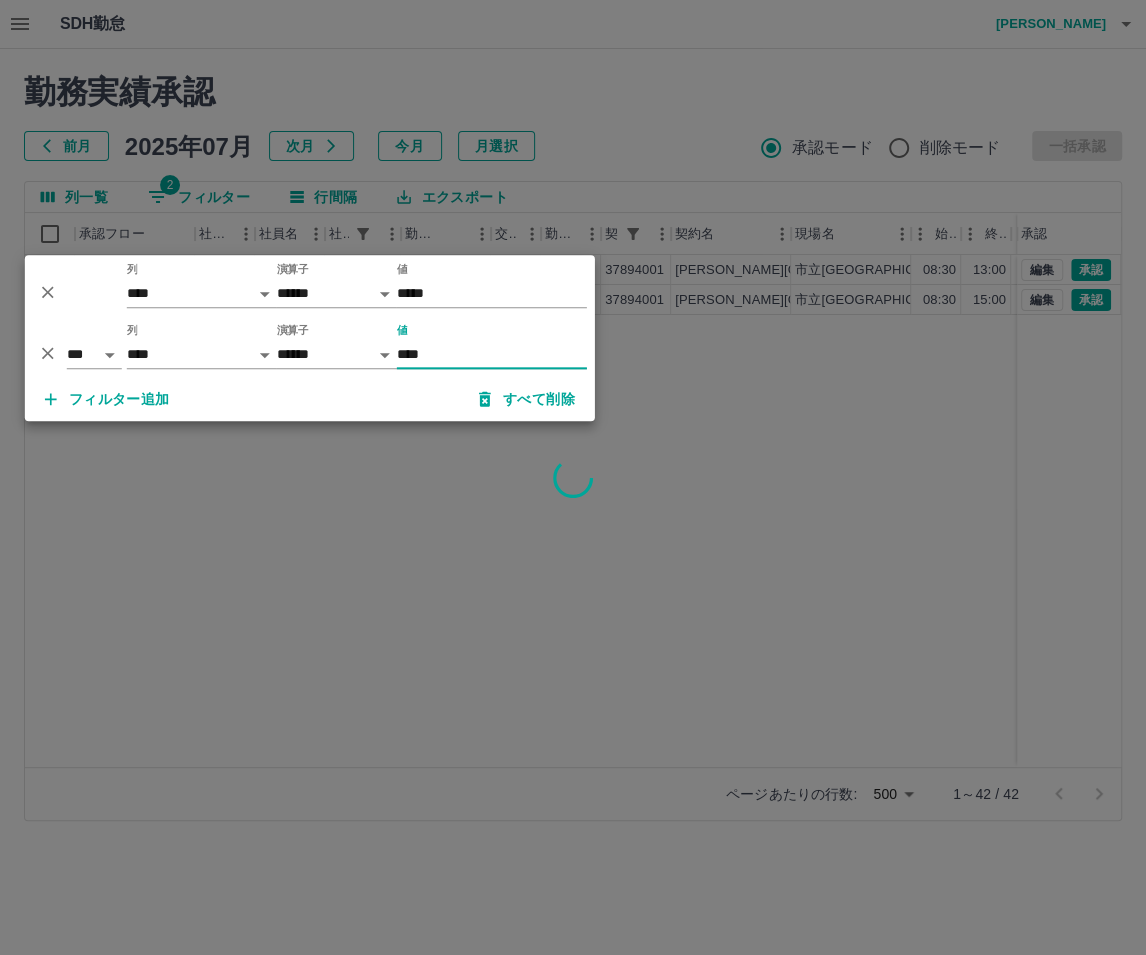 type on "****" 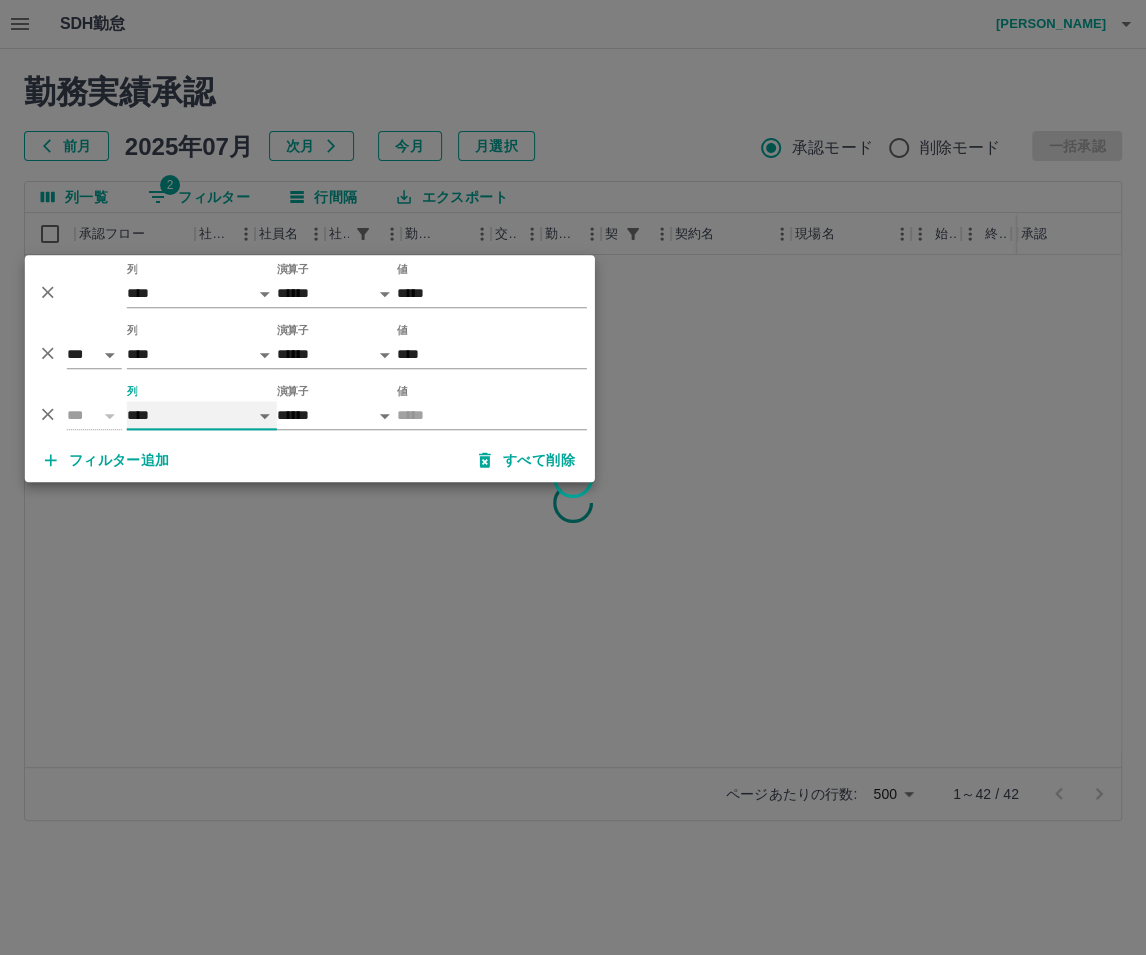 click on "**** *** **** *** *** **** ***** *** *** ** ** ** **** **** **** ** ** *** **** *****" at bounding box center (202, 415) 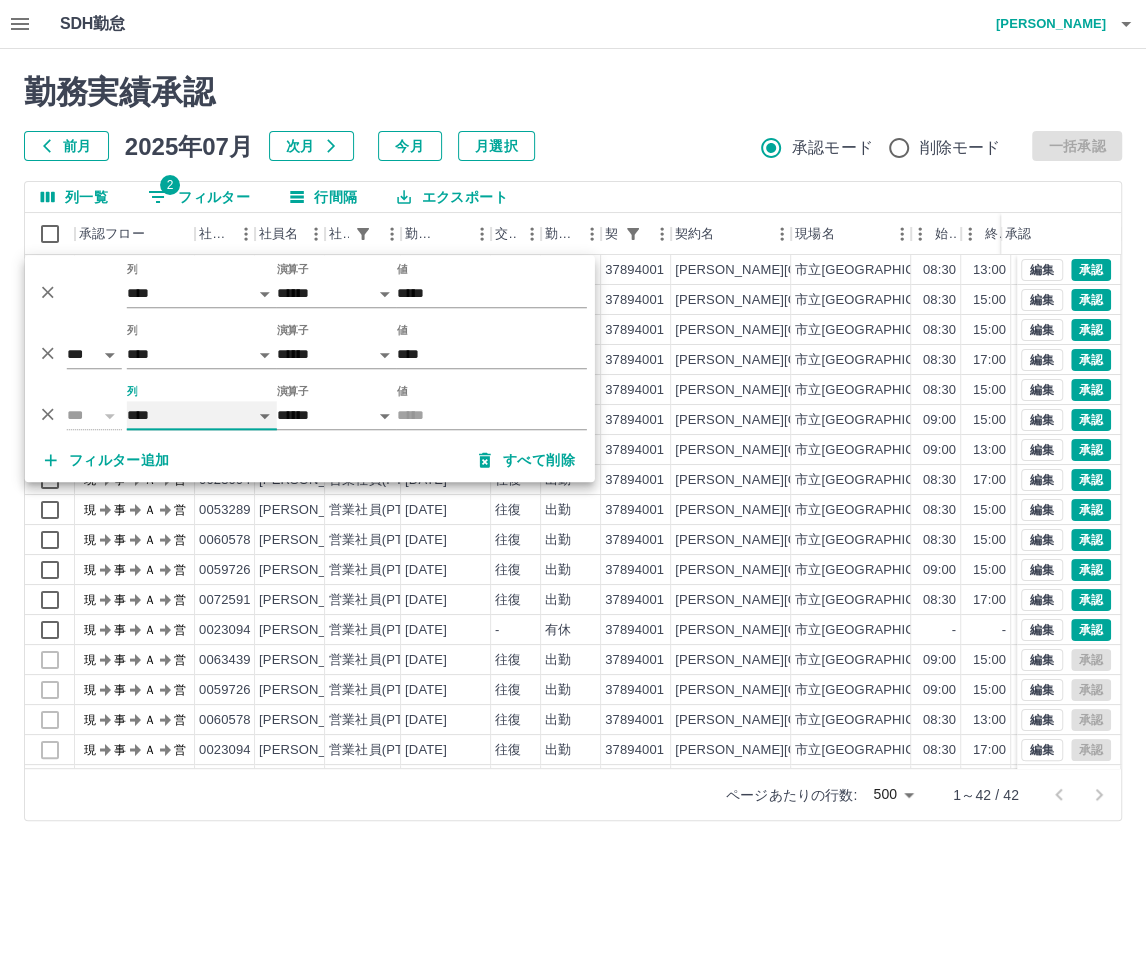 click on "**** *** **** *** *** **** ***** *** *** ** ** ** **** **** **** ** ** *** **** *****" at bounding box center (202, 415) 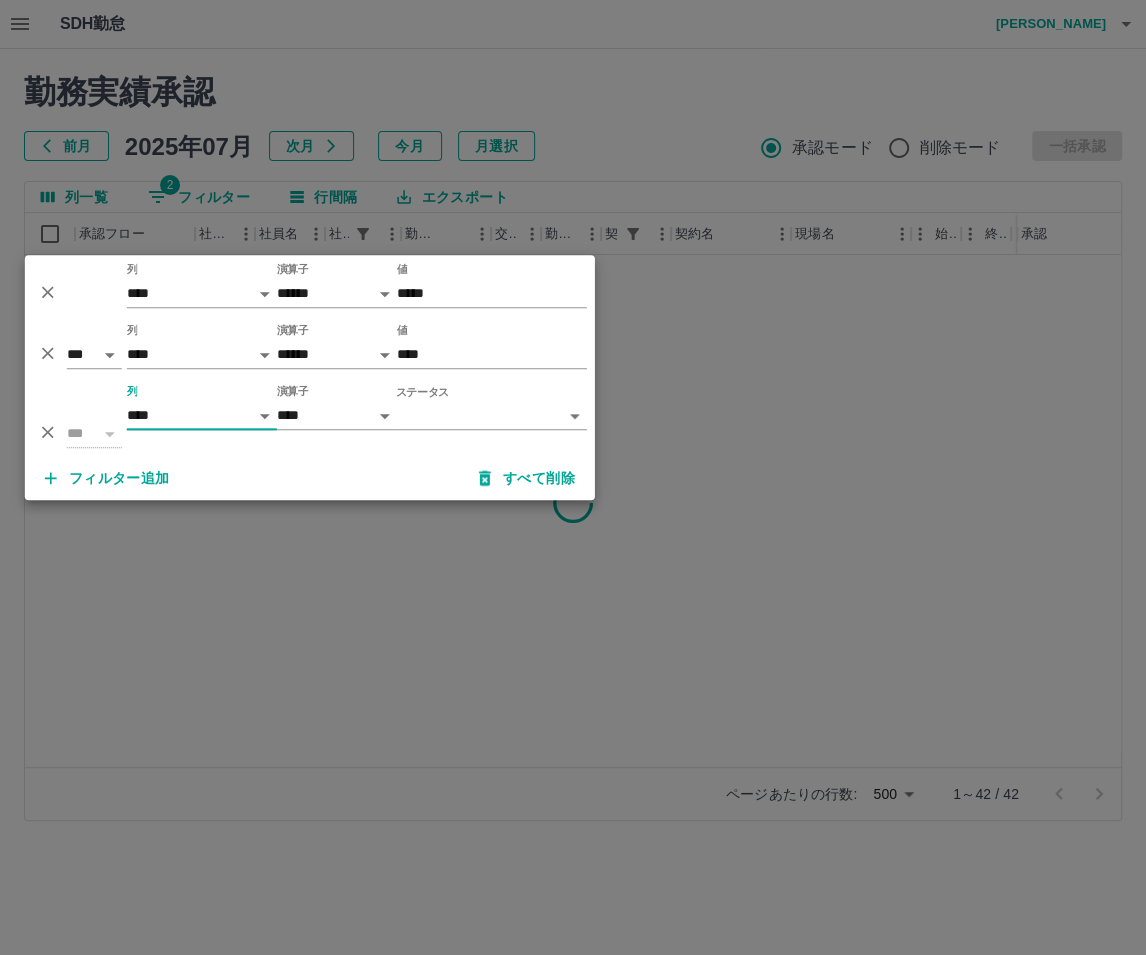 click on "SDH勤怠 [PERSON_NAME] 勤務実績承認 前月 [DATE] 次月 今月 月選択 承認モード 削除モード 一括承認 列一覧 2 フィルター 行間隔 エクスポート 承認フロー 社員番号 社員名 社員区分 勤務日 交通費 勤務区分 契約コード 契約名 現場名 始業 終業 休憩 所定開始 所定終業 所定休憩 拘束 承認 ページあたりの行数: 500 *** 1～42 / 42 SDH勤怠 *** ** 列 **** *** **** *** *** **** ***** *** *** ** ** ** **** **** **** ** ** *** **** ***** 演算子 ****** ******* 値 ***** *** ** 列 **** *** **** *** *** **** ***** *** *** ** ** ** **** **** **** ** ** *** **** ***** 演算子 ****** ******* 値 **** *** ** 列 **** *** **** *** *** **** ***** *** *** ** ** ** **** **** **** ** ** *** **** ***** 演算子 **** ****** ステータス ​ ********* フィルター追加 すべて削除" at bounding box center [573, 422] 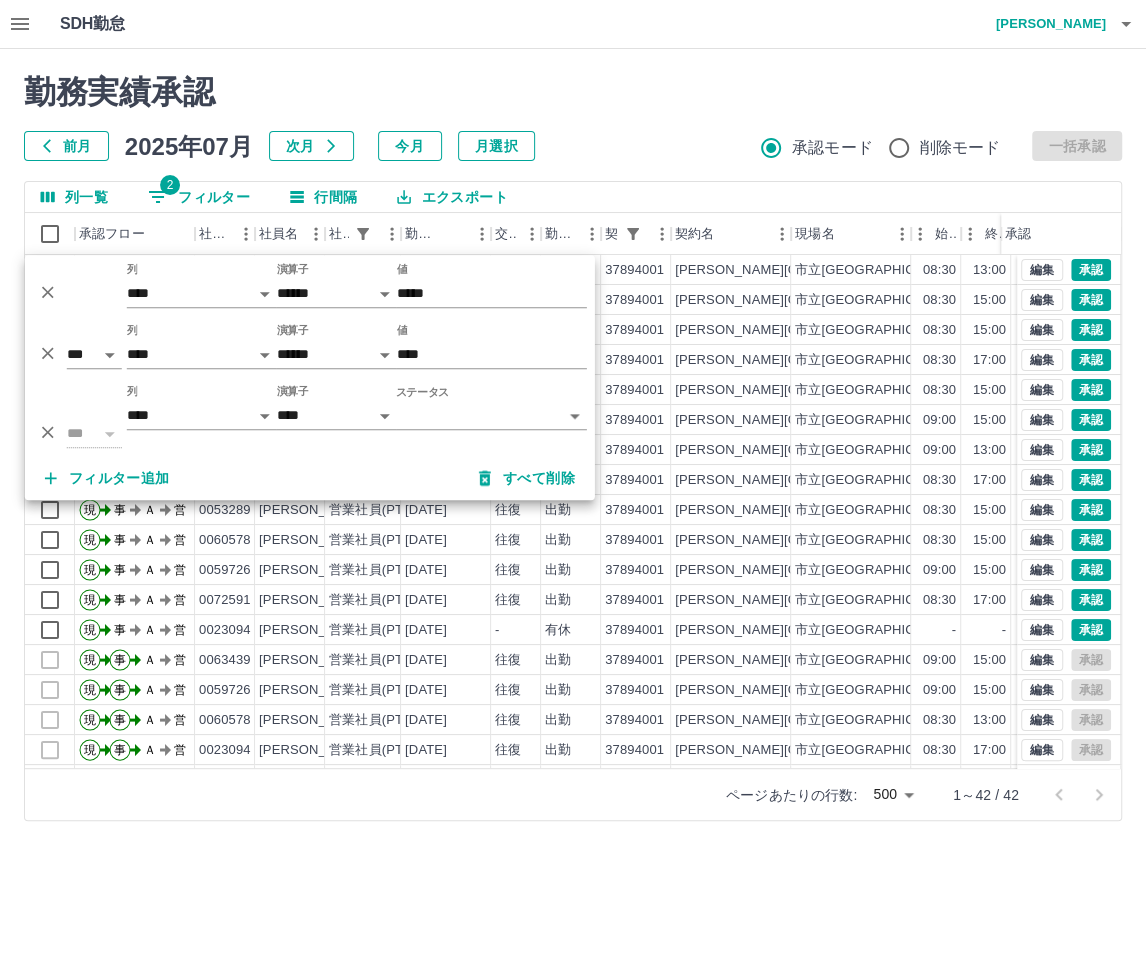 click on "SDH勤怠 [PERSON_NAME] 勤務実績承認 前月 [DATE] 次月 今月 月選択 承認モード 削除モード 一括承認 列一覧 2 フィルター 行間隔 エクスポート 承認フロー 社員番号 社員名 社員区分 勤務日 交通費 勤務区分 契約コード 契約名 現場名 始業 終業 休憩 所定開始 所定終業 所定休憩 拘束 承認 現 事 Ａ 営 0053289 [PERSON_NAME] 営業社員(PT契約) [DATE] 往復 出勤 37894001 [PERSON_NAME][GEOGRAPHIC_DATA]立[GEOGRAPHIC_DATA] 13:00 00:00 08:30 13:00 00:00 04:30 現 事 Ａ 営 0060578 [PERSON_NAME][PERSON_NAME] 営業社員(PT契約) [DATE] 往復 出勤 37894001 [PERSON_NAME][GEOGRAPHIC_DATA]立[GEOGRAPHIC_DATA] 15:00 00:30 08:30 15:00 00:30 06:30 現 事 Ａ 営 0072591 [PERSON_NAME] 営業社員(PT契約) [DATE] 往復 出勤 37894001 [PERSON_NAME][GEOGRAPHIC_DATA]立[GEOGRAPHIC_DATA] 15:00 00:30 08:30 15:00 00:30 06:30 現 事 Ａ 営 0023094 [PERSON_NAME] 営業社員(PT契約) [DATE] 往復 出勤 37894001 [PERSON_NAME][GEOGRAPHIC_DATA]立[GEOGRAPHIC_DATA] -" at bounding box center [573, 422] 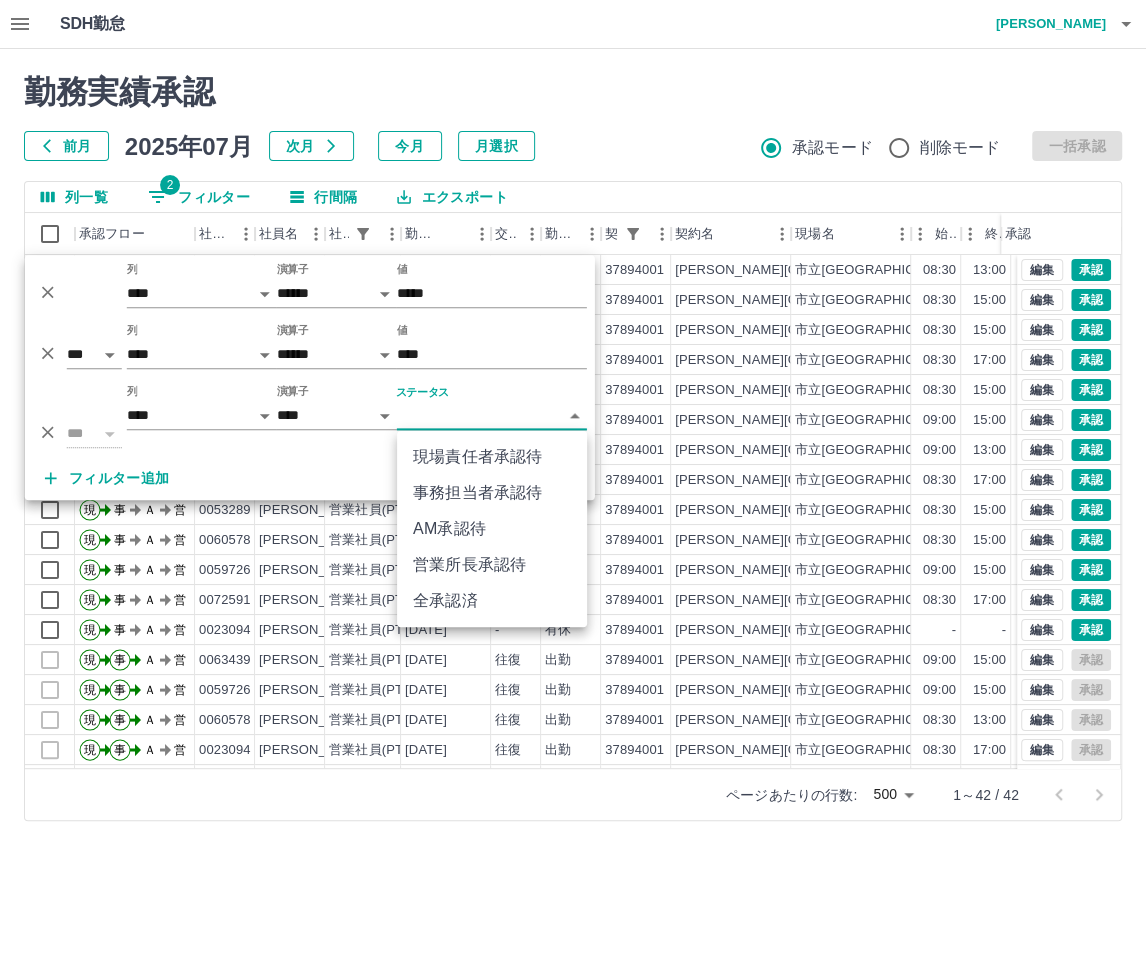 click on "事務担当者承認待" at bounding box center (492, 493) 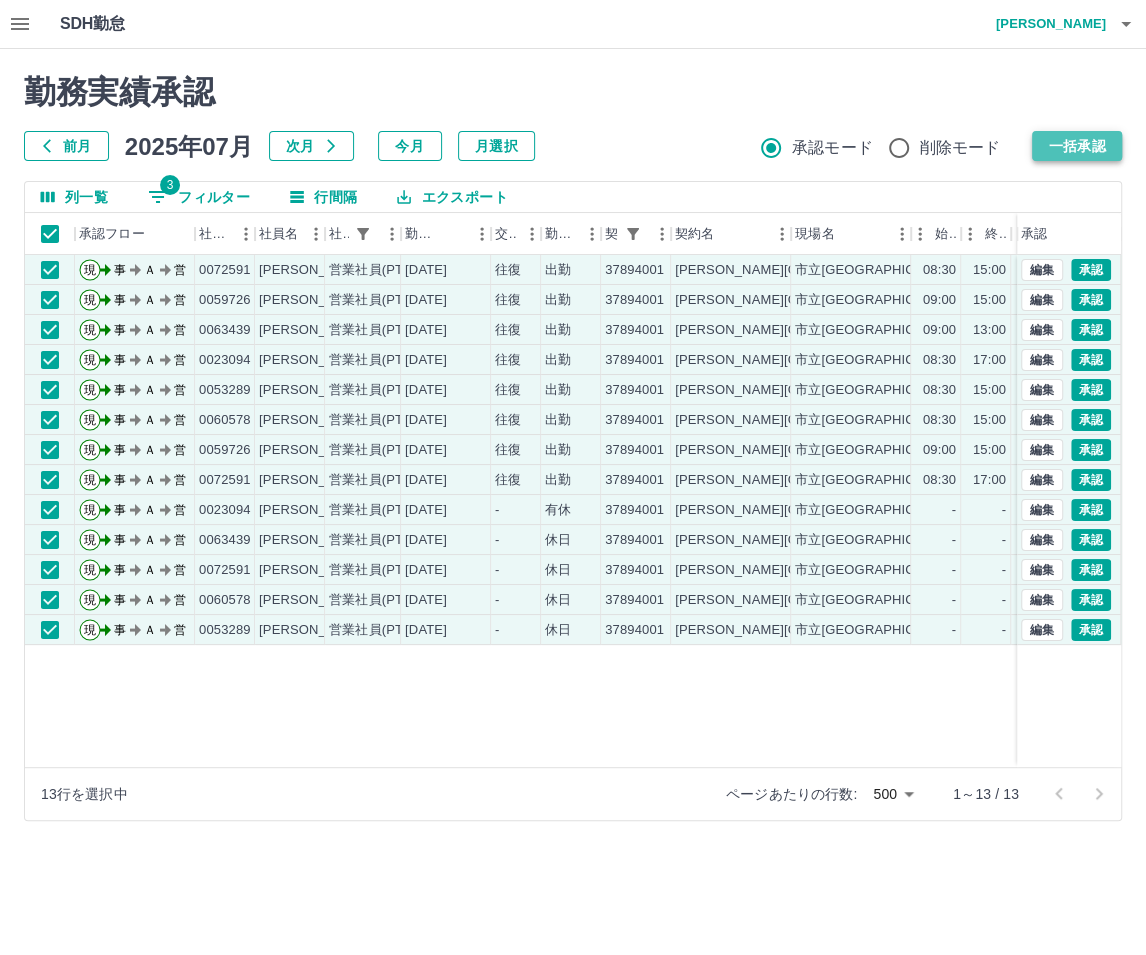 click on "一括承認" at bounding box center (1077, 146) 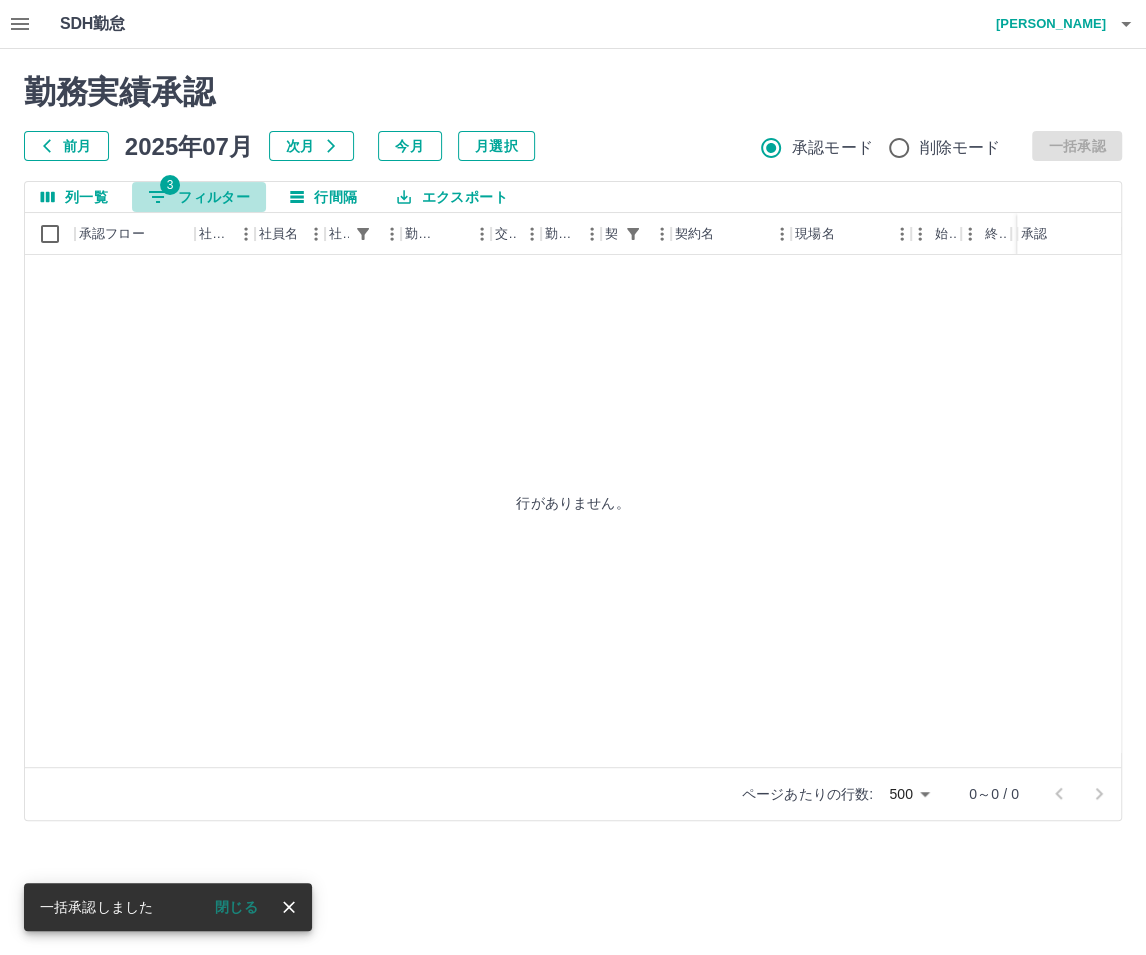 click on "3 フィルター" at bounding box center (199, 197) 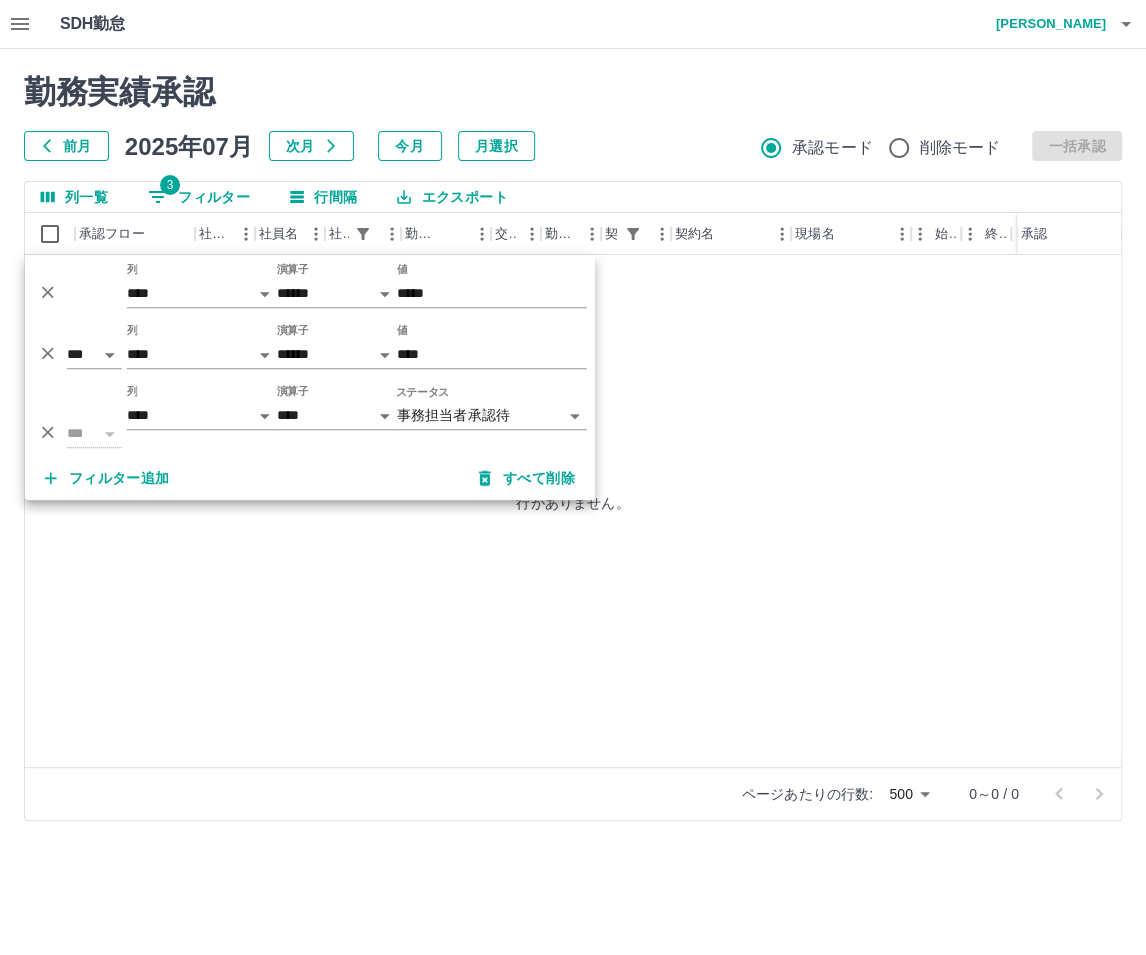click 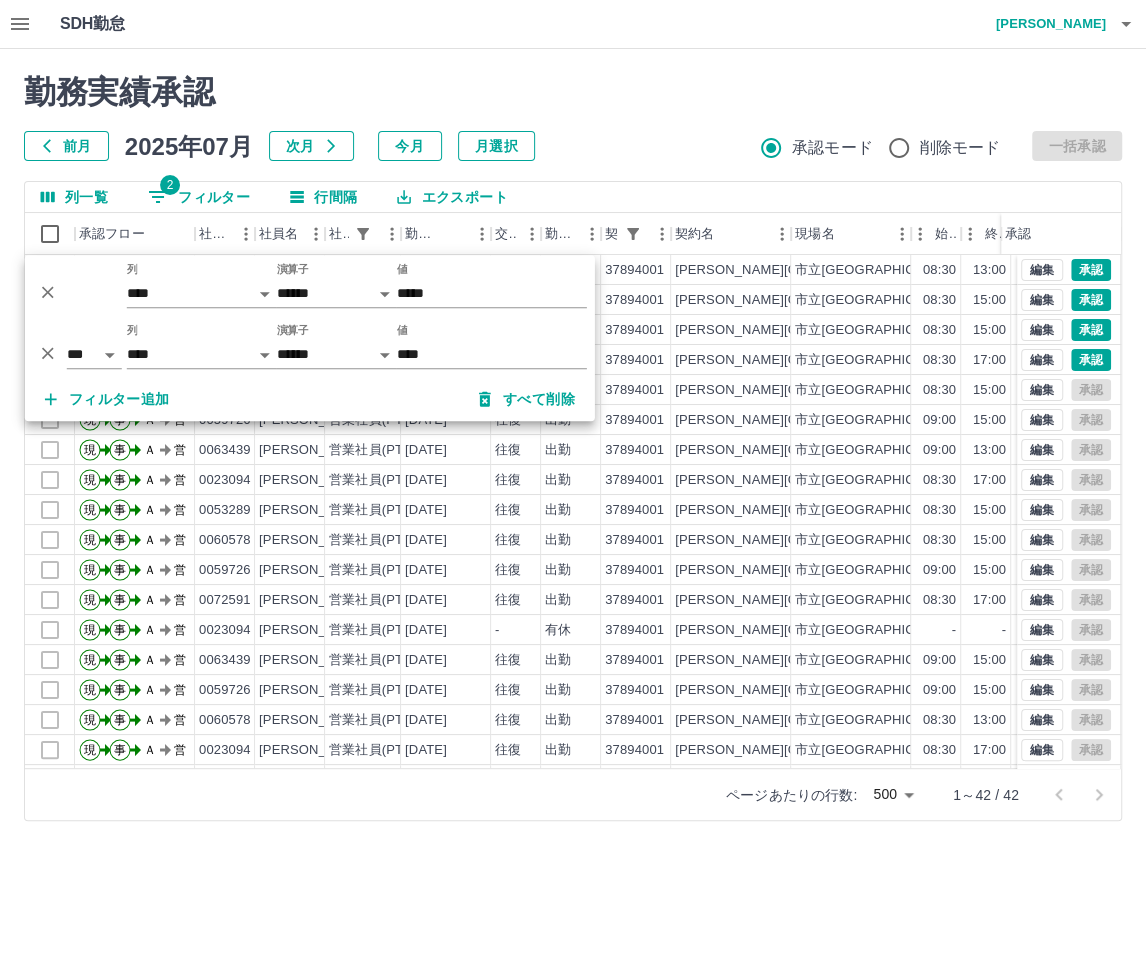click on "勤務実績承認" at bounding box center (573, 92) 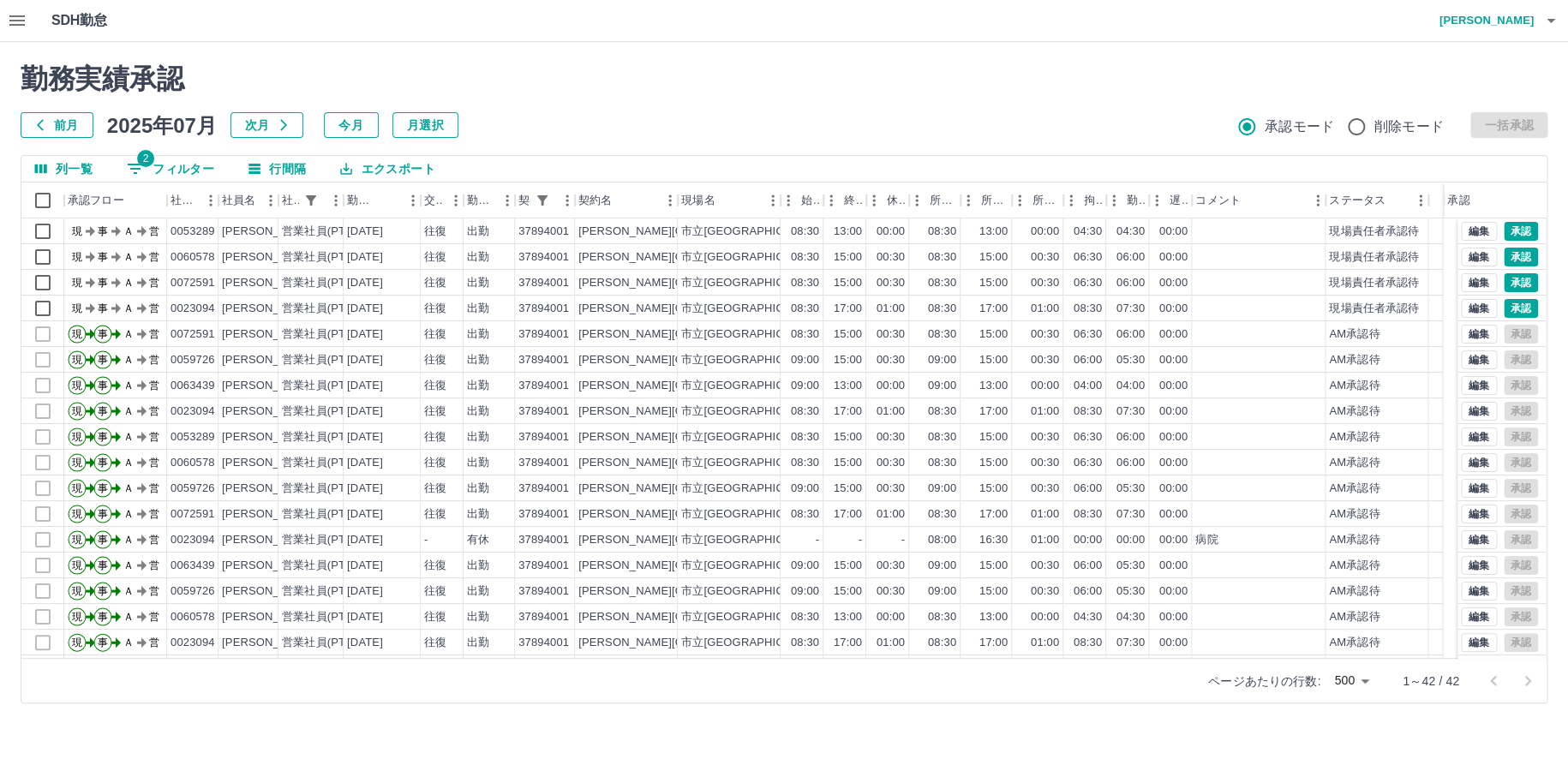 scroll, scrollTop: 0, scrollLeft: 0, axis: both 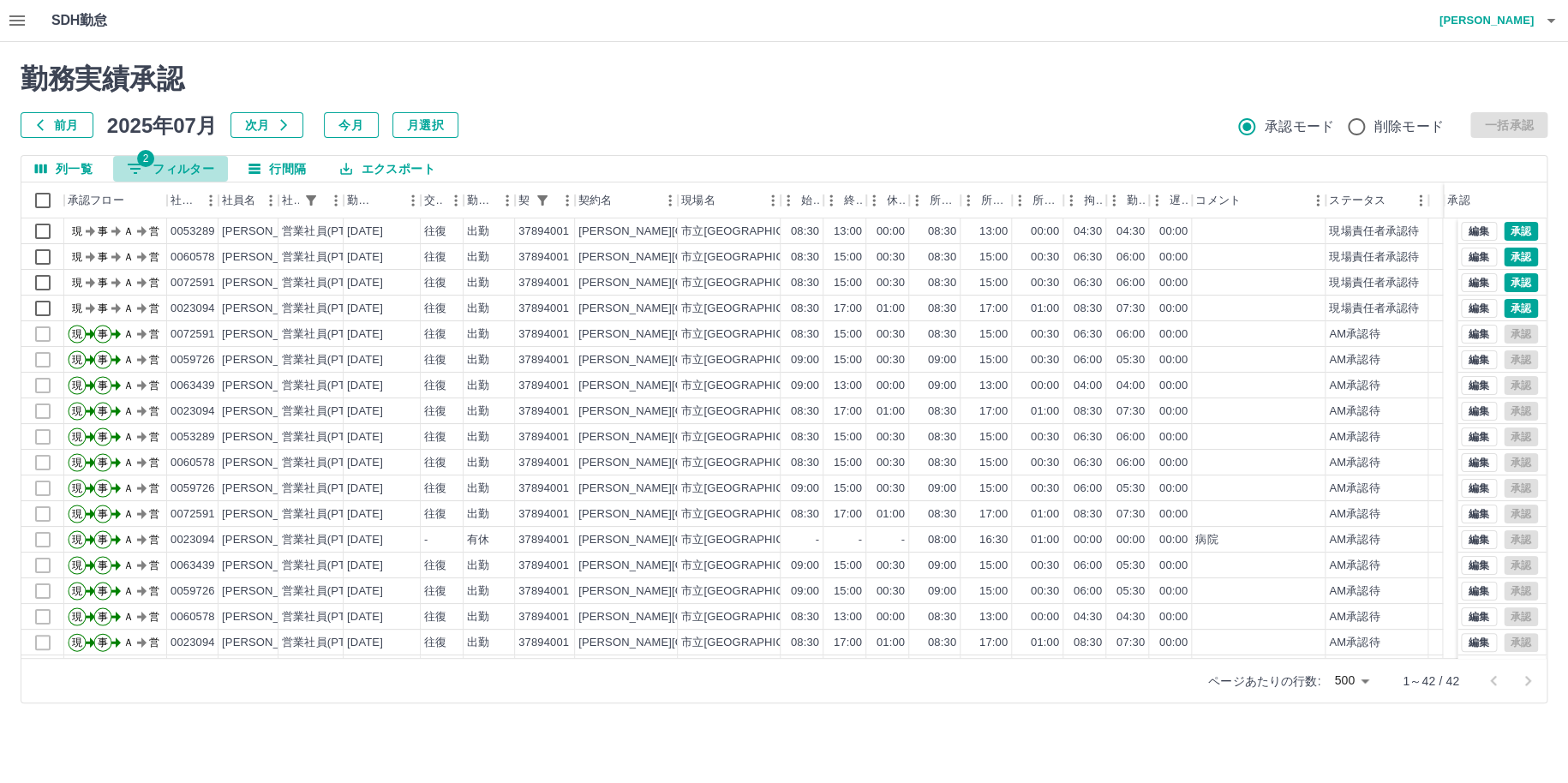 click on "2 フィルター" at bounding box center [171, 169] 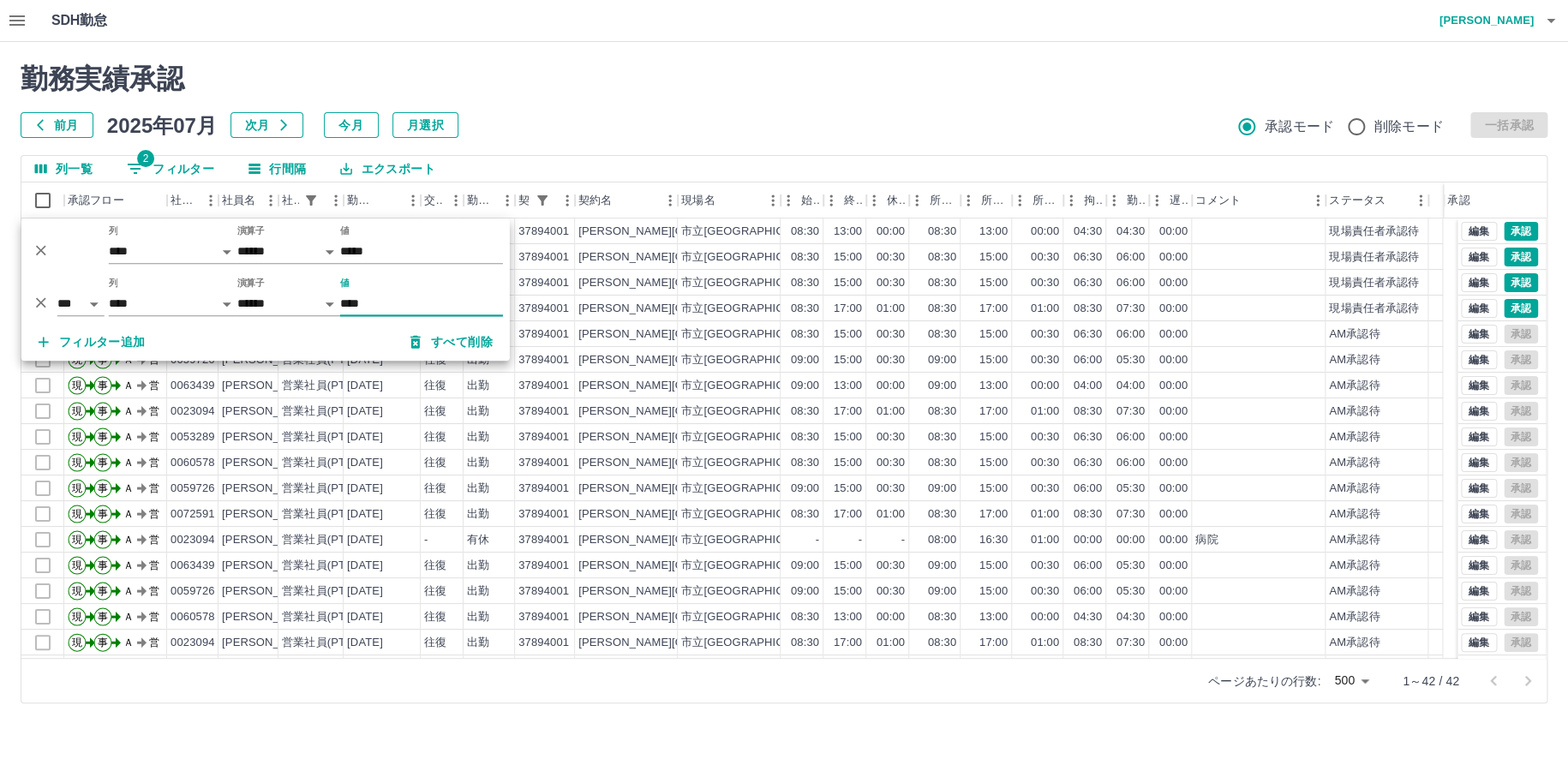 click on "****" at bounding box center [422, 303] 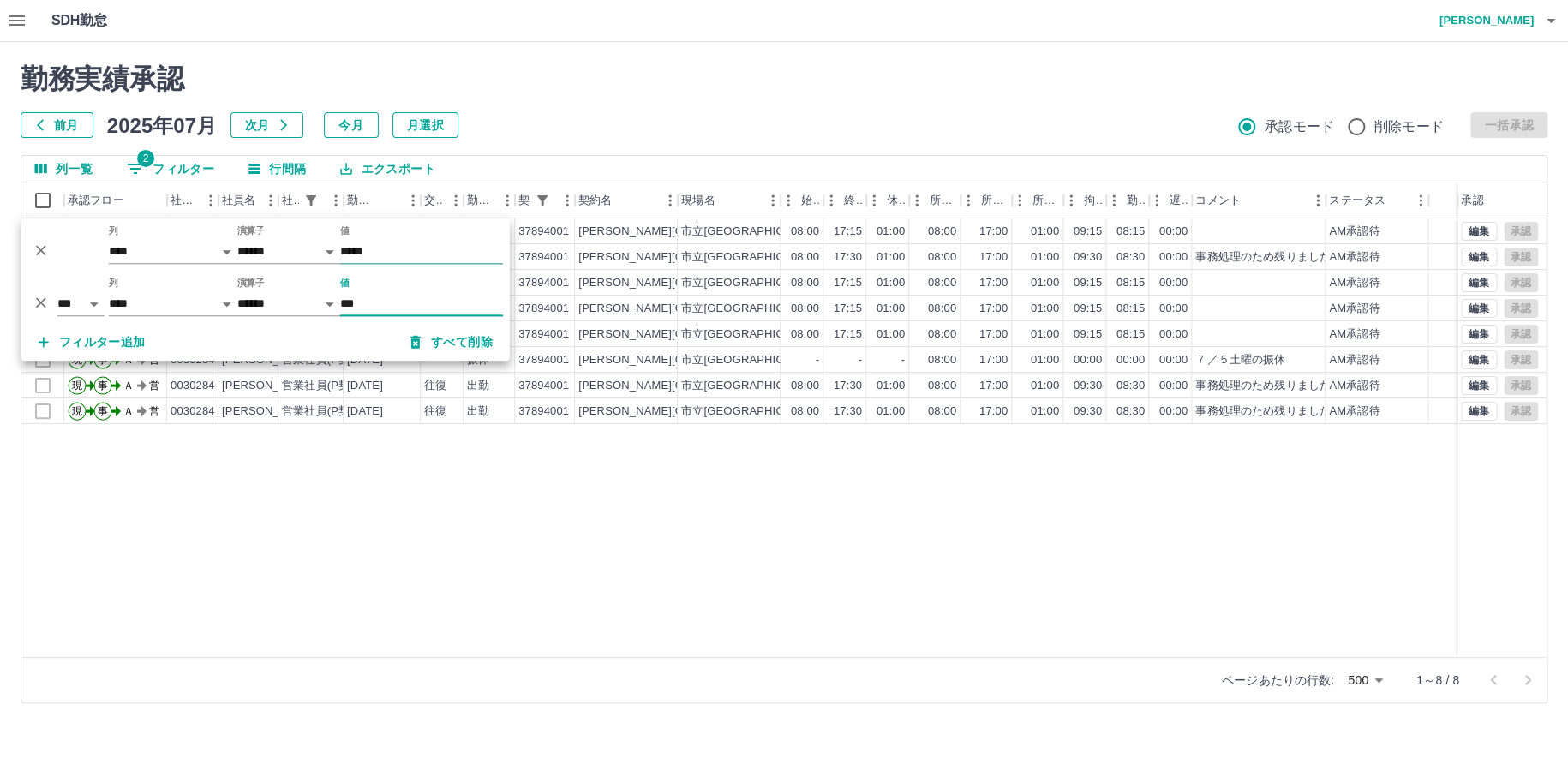 type on "***" 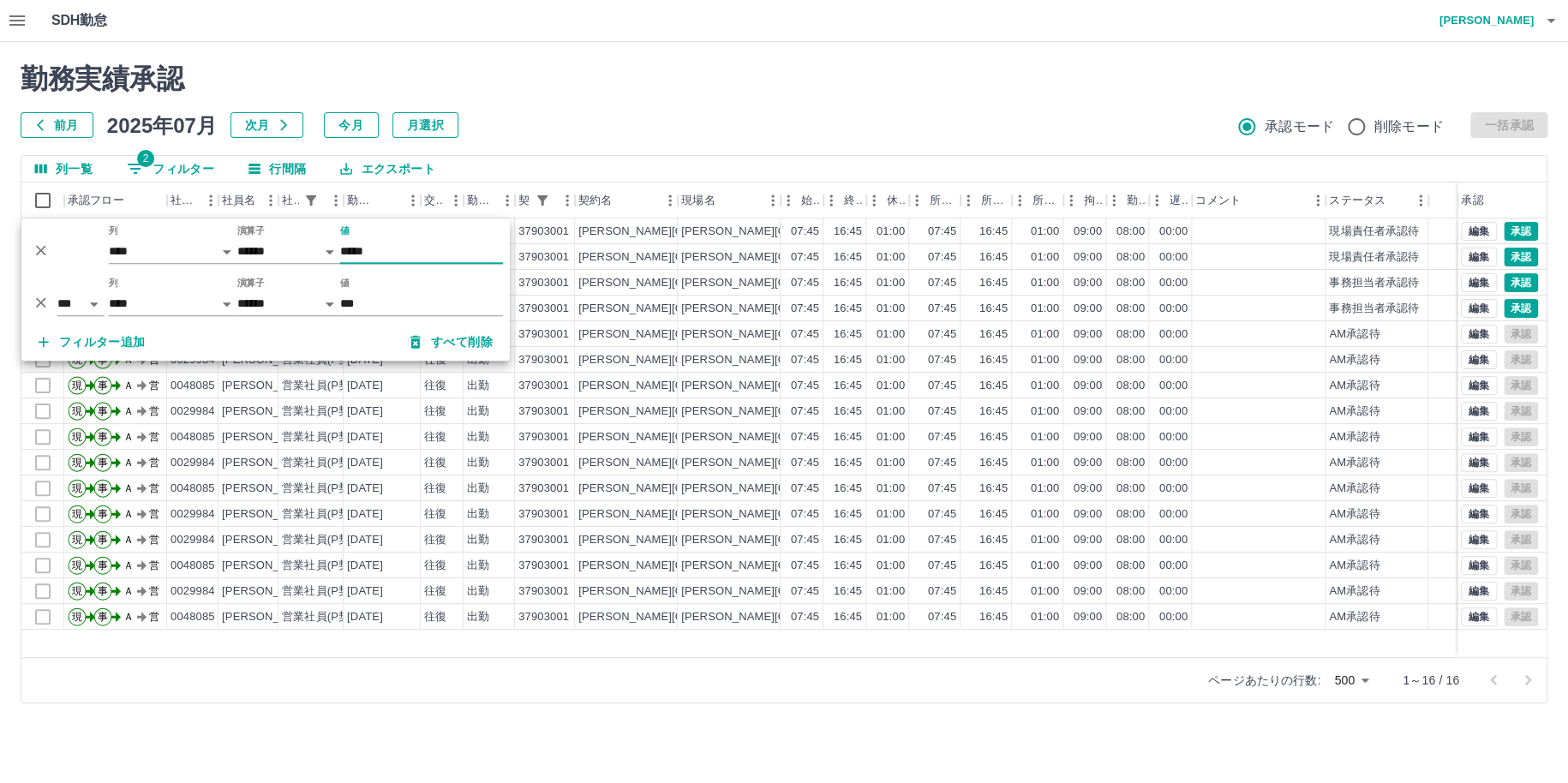 type on "*****" 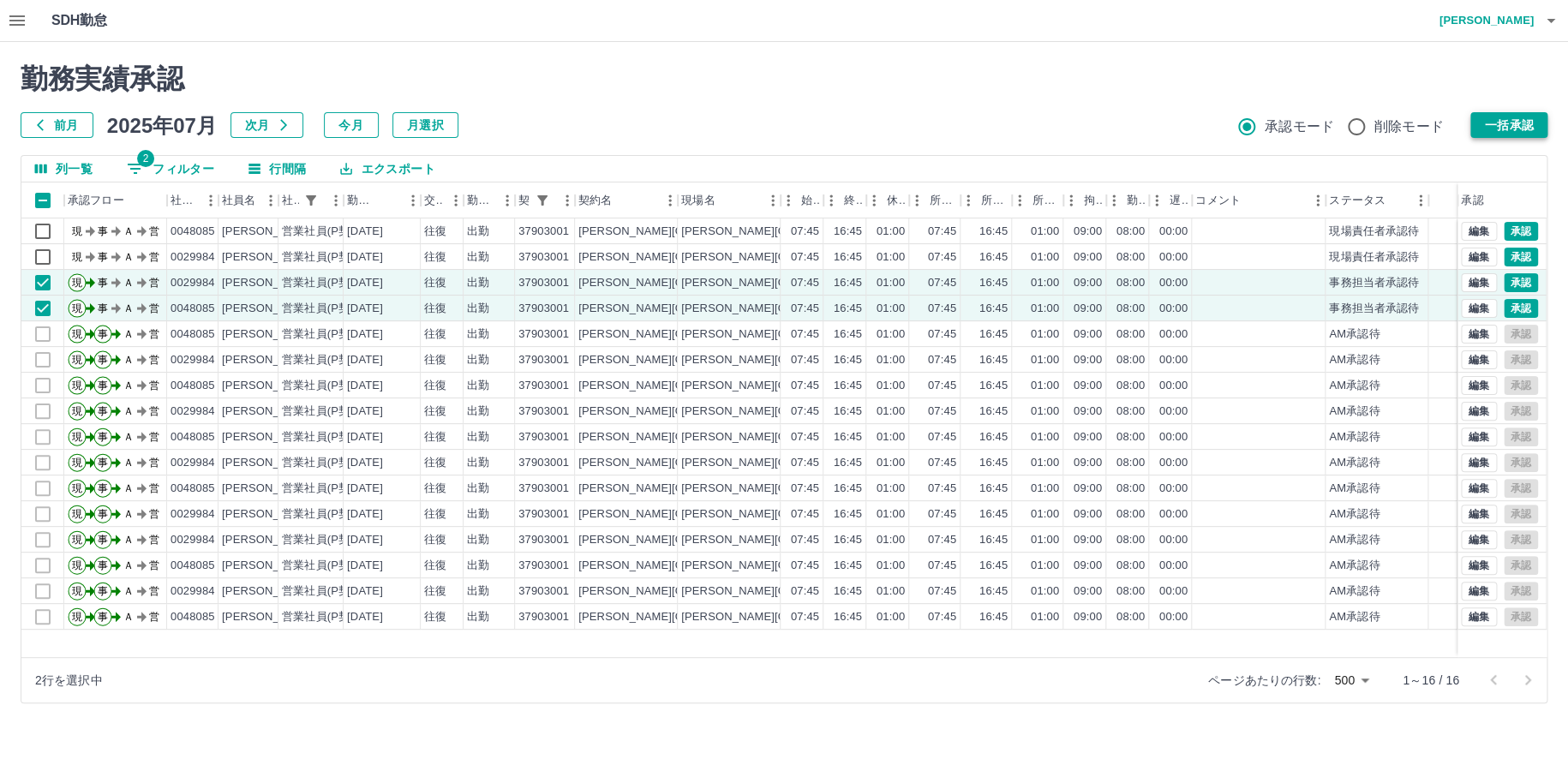 click on "一括承認" at bounding box center [1509, 125] 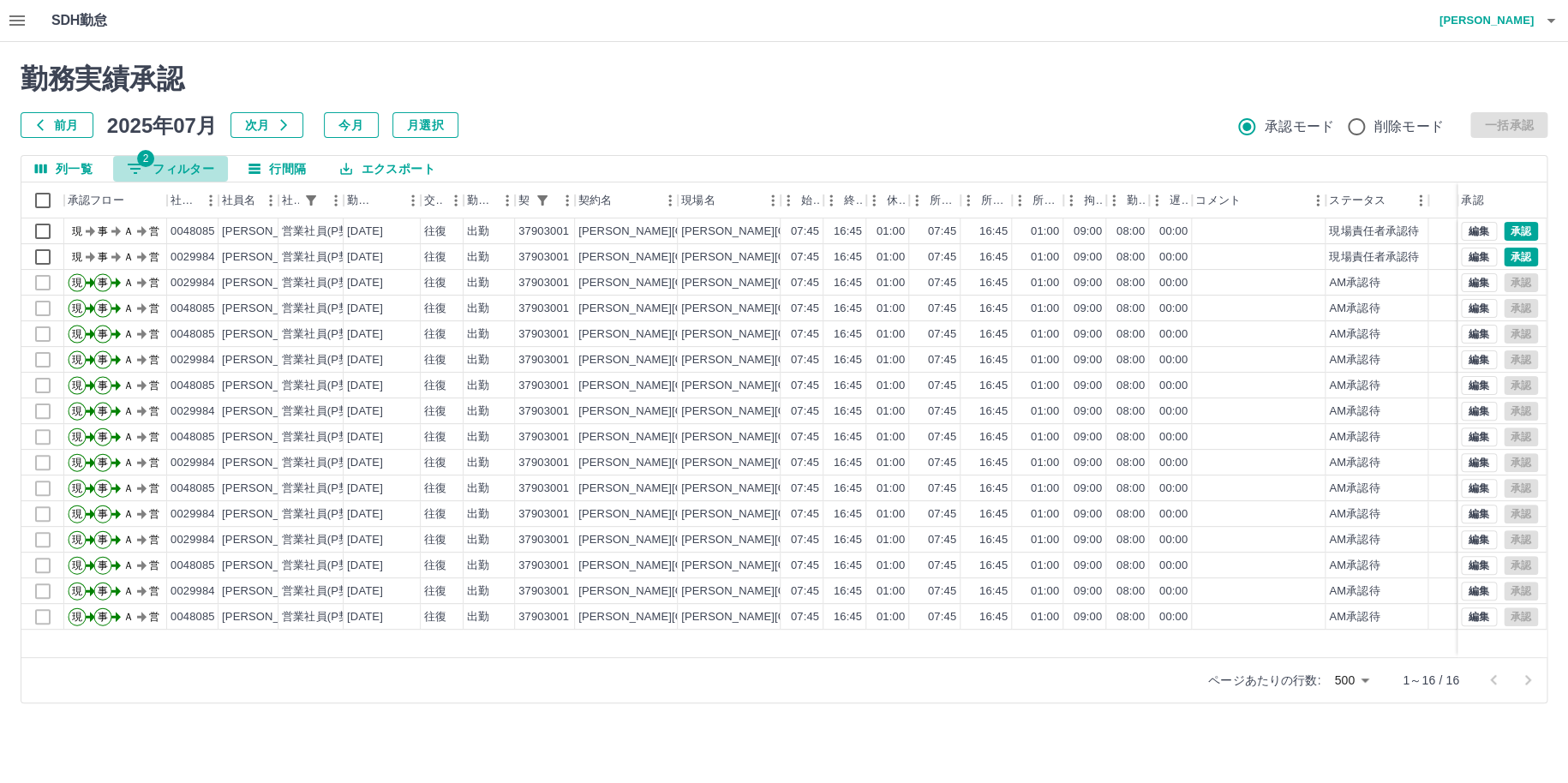 click on "2 フィルター" at bounding box center (171, 169) 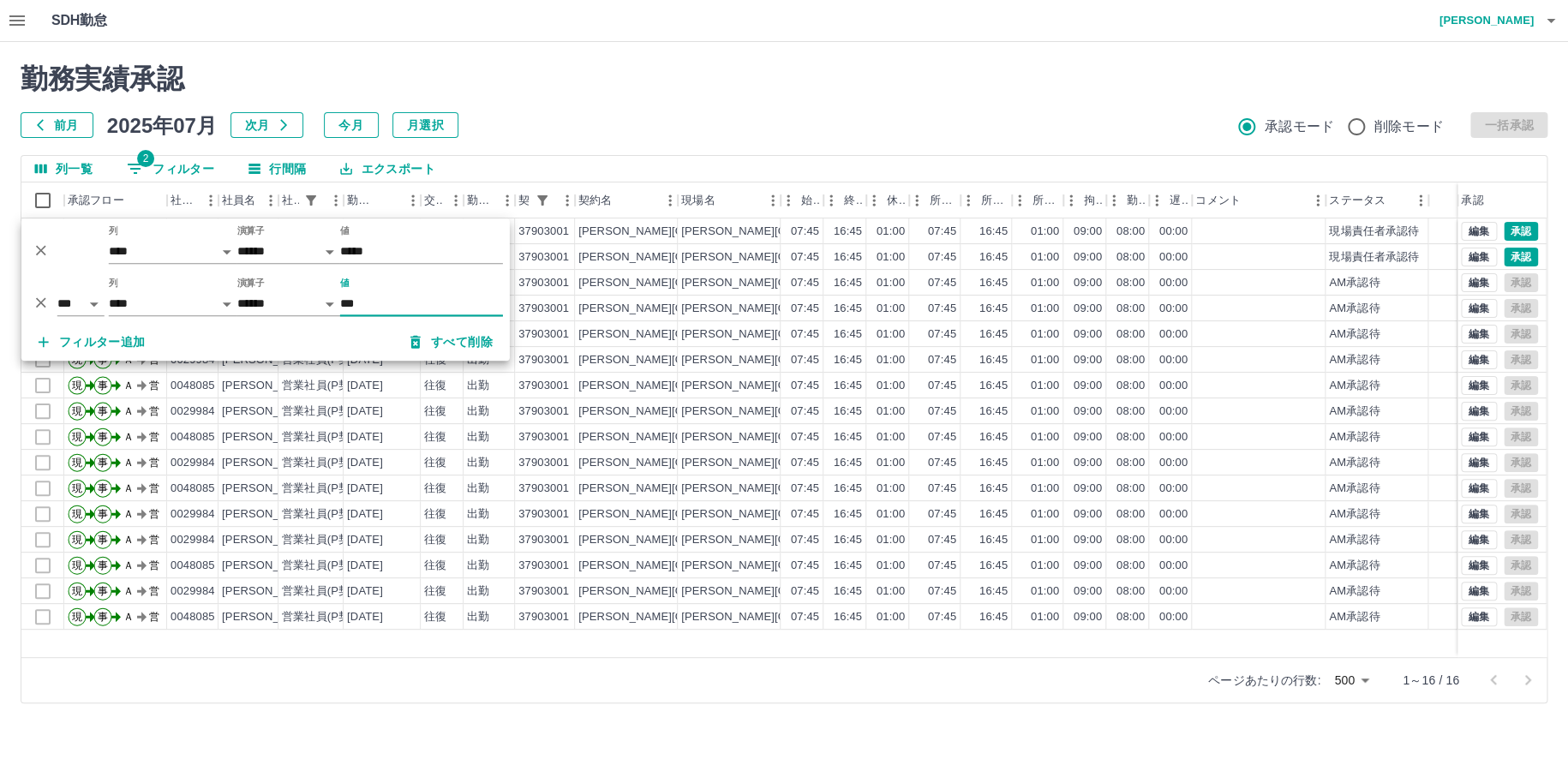 click on "***" at bounding box center (422, 303) 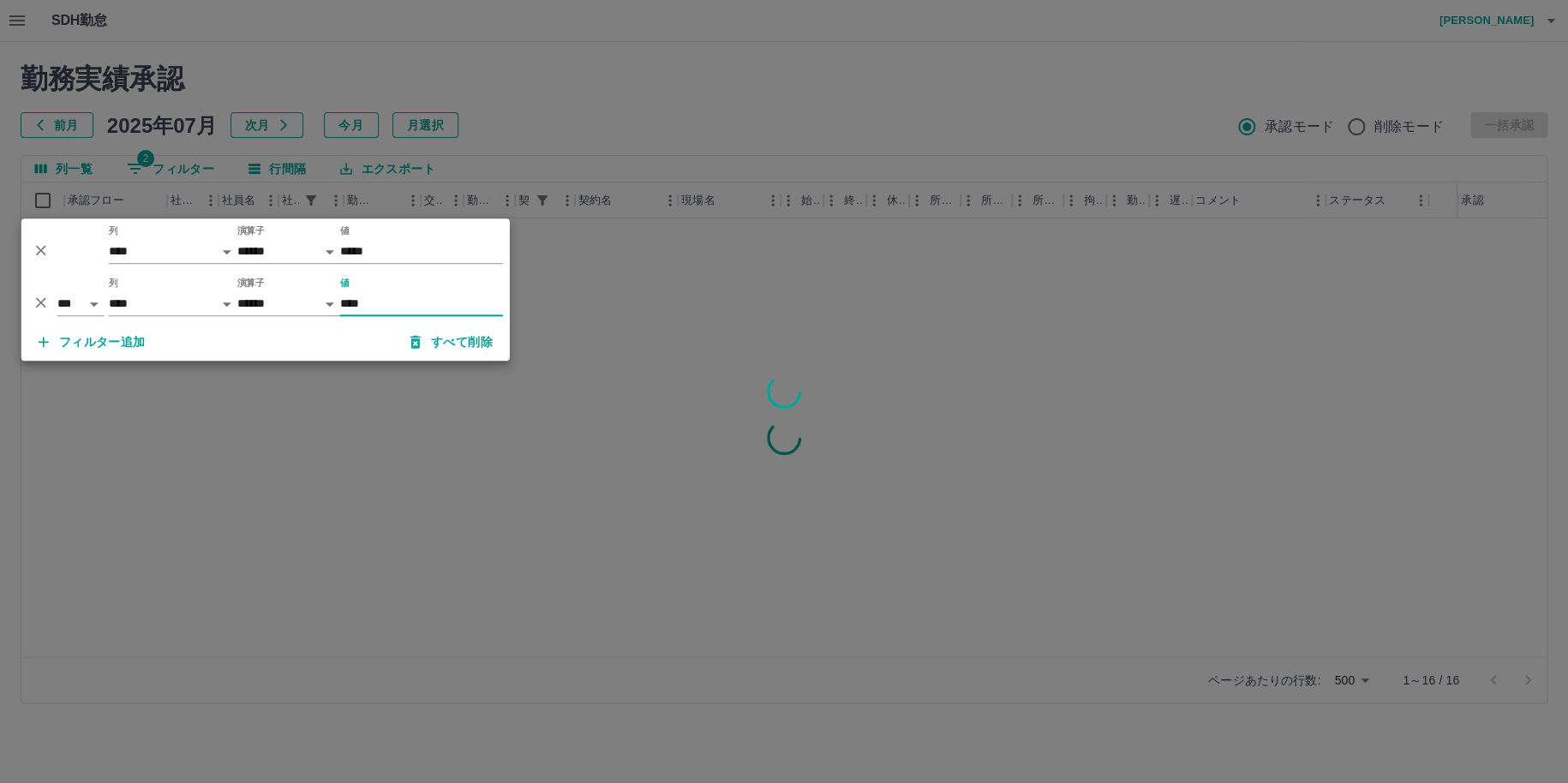 type on "****" 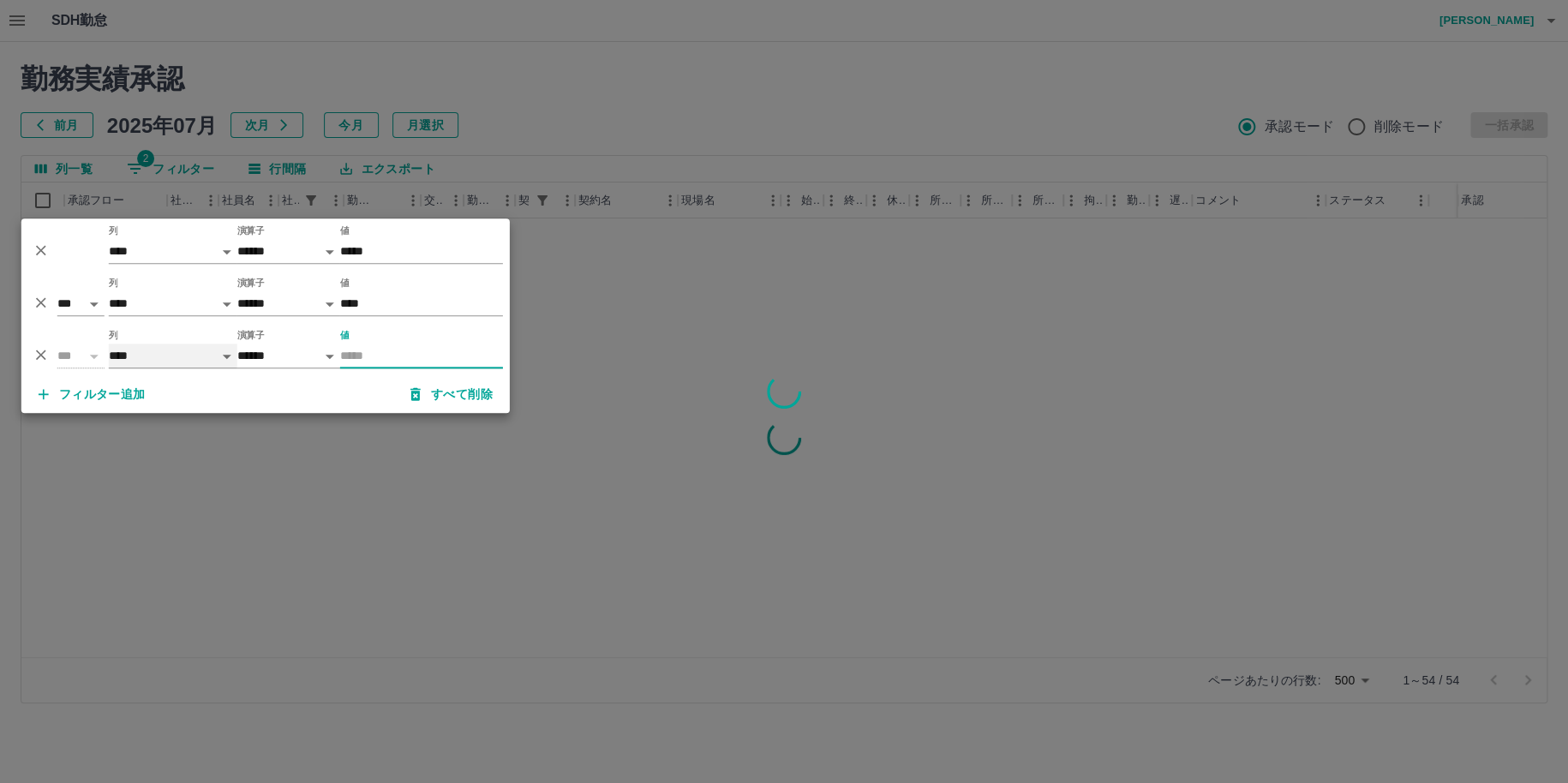 click on "**** *** **** *** *** **** ***** *** *** ** ** ** **** **** **** ** ** *** **** *****" at bounding box center [173, 356] 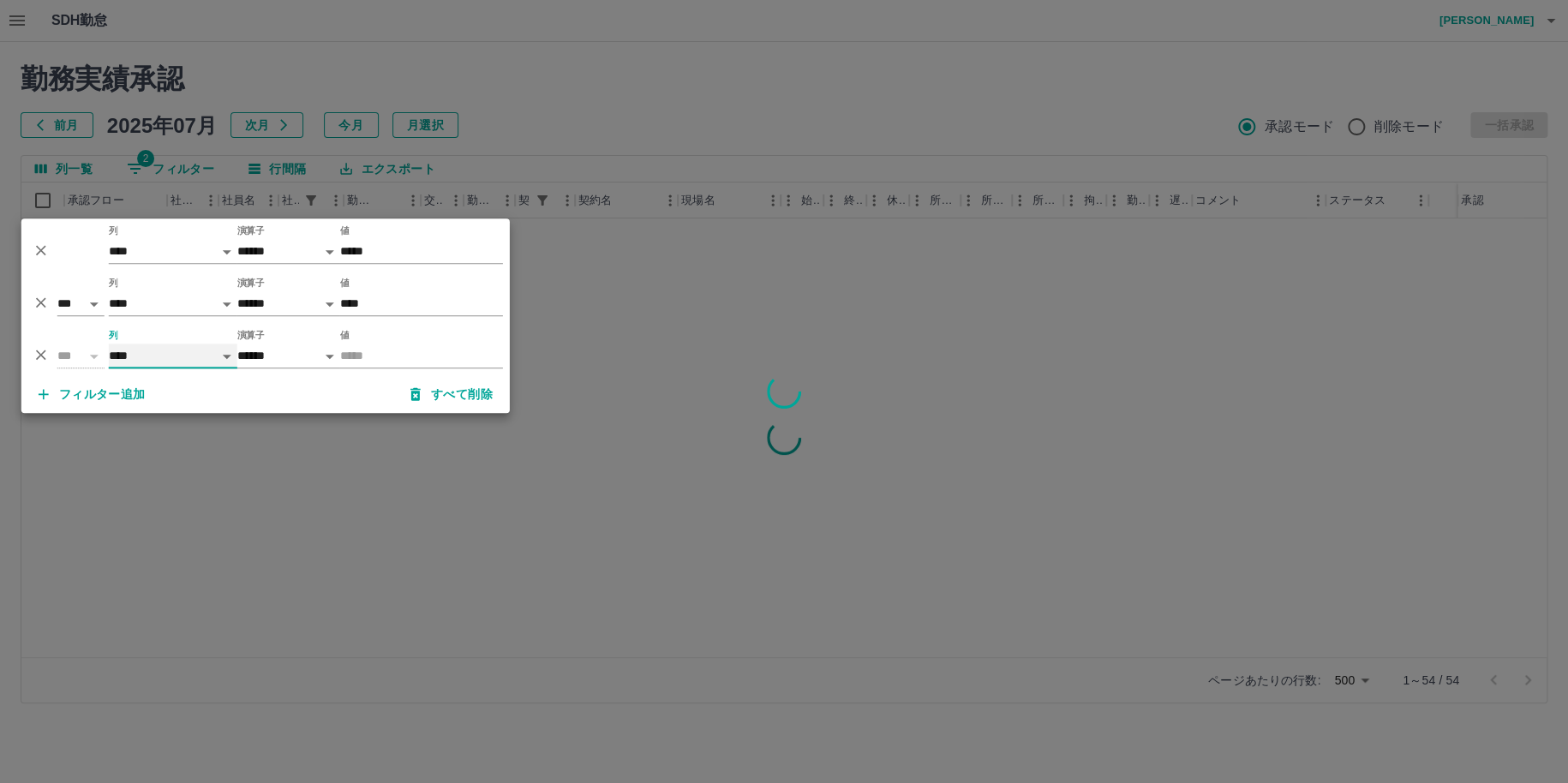 click on "**** *** **** *** *** **** ***** *** *** ** ** ** **** **** **** ** ** *** **** *****" at bounding box center [173, 356] 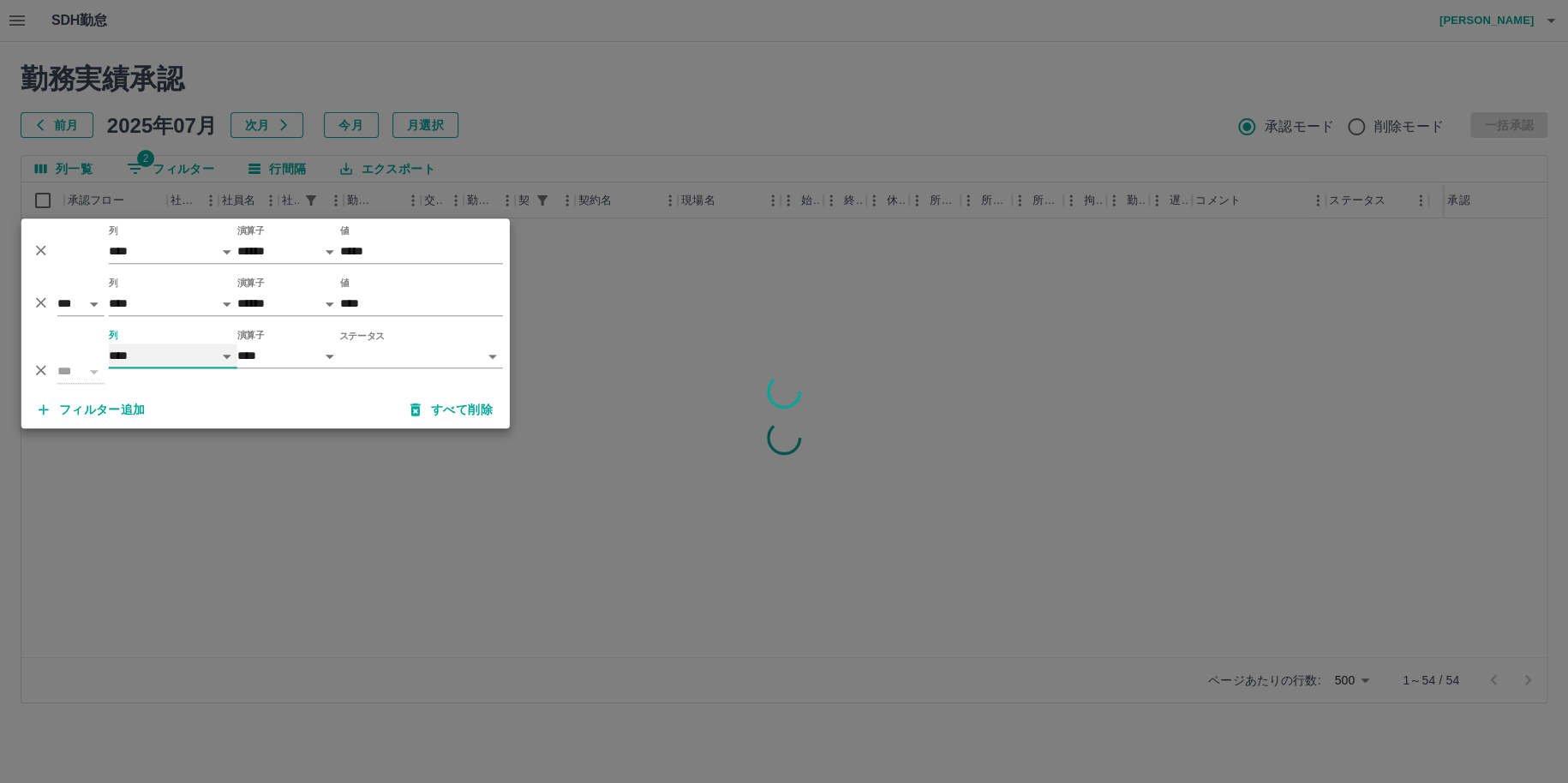 select on "**********" 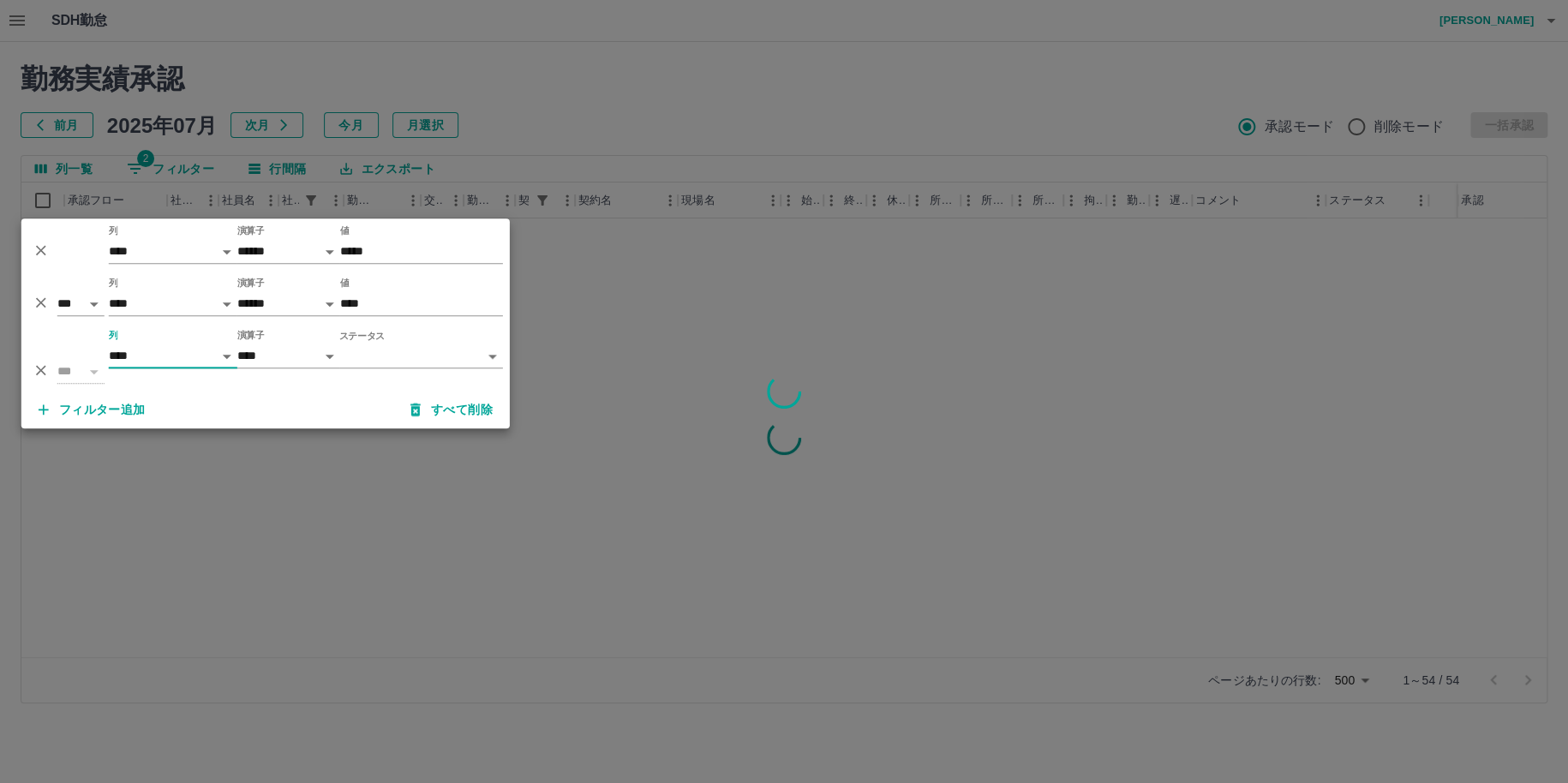 click on "SDH勤怠 [PERSON_NAME] 勤務実績承認 前月 [DATE] 次月 今月 月選択 承認モード 削除モード 一括承認 列一覧 2 フィルター 行間隔 エクスポート 承認フロー 社員番号 社員名 社員区分 勤務日 交通費 勤務区分 契約コード 契約名 現場名 始業 終業 休憩 所定開始 所定終業 所定休憩 拘束 勤務 遅刻等 コメント ステータス 承認 ページあたりの行数: 500 *** 1～54 / 54 SDH勤怠 *** ** 列 **** *** **** *** *** **** ***** *** *** ** ** ** **** **** **** ** ** *** **** ***** 演算子 ****** ******* 値 ***** *** ** 列 **** *** **** *** *** **** ***** *** *** ** ** ** **** **** **** ** ** *** **** ***** 演算子 ****** ******* 値 **** *** ** 列 **** *** **** *** *** **** ***** *** *** ** ** ** **** **** **** ** ** *** **** ***** 演算子 **** ****** ステータス ​ ********* フィルター追加 すべて削除" at bounding box center [784, 362] 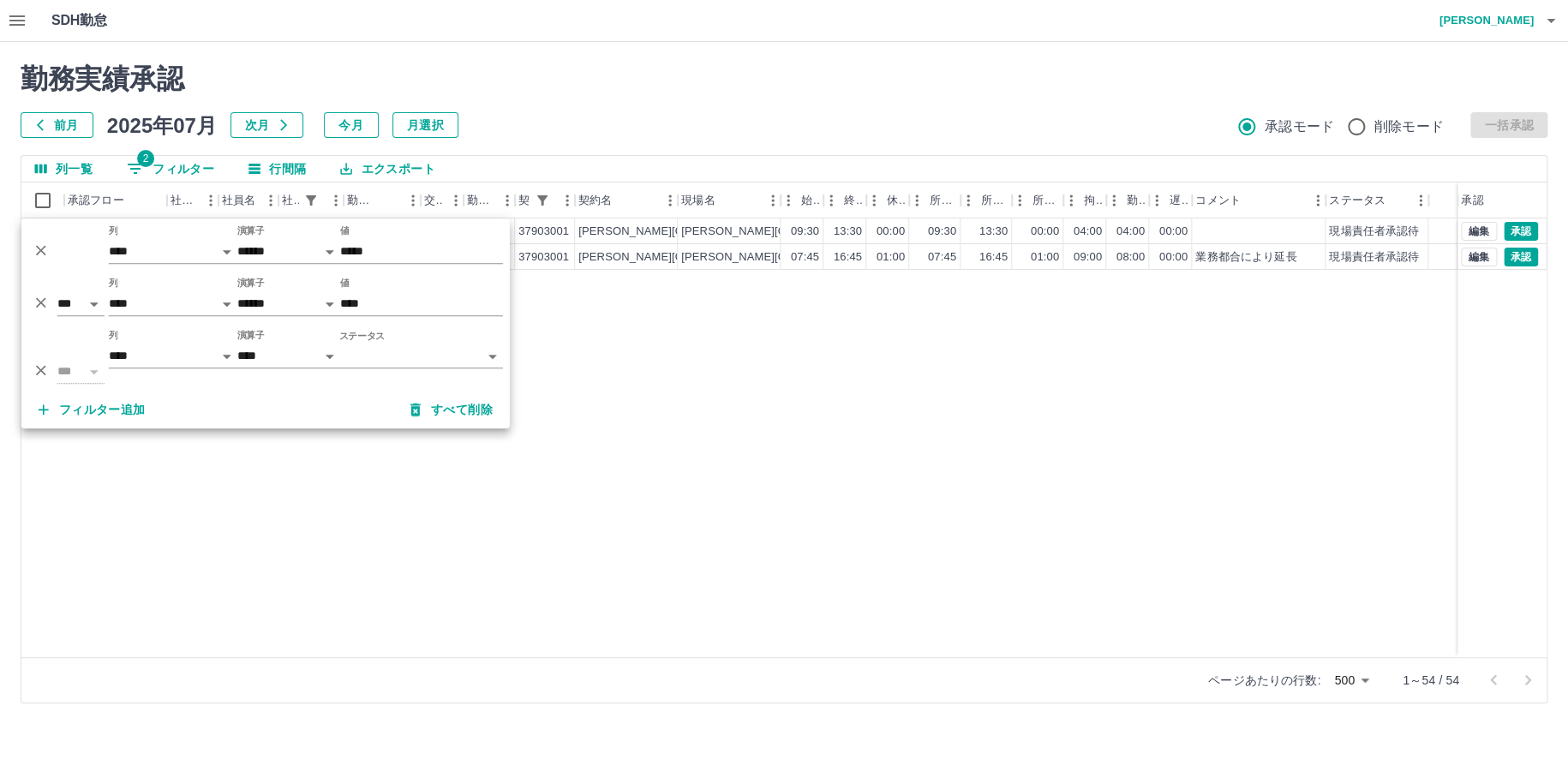 click on "フィルター追加 すべて削除" at bounding box center [266, 409] 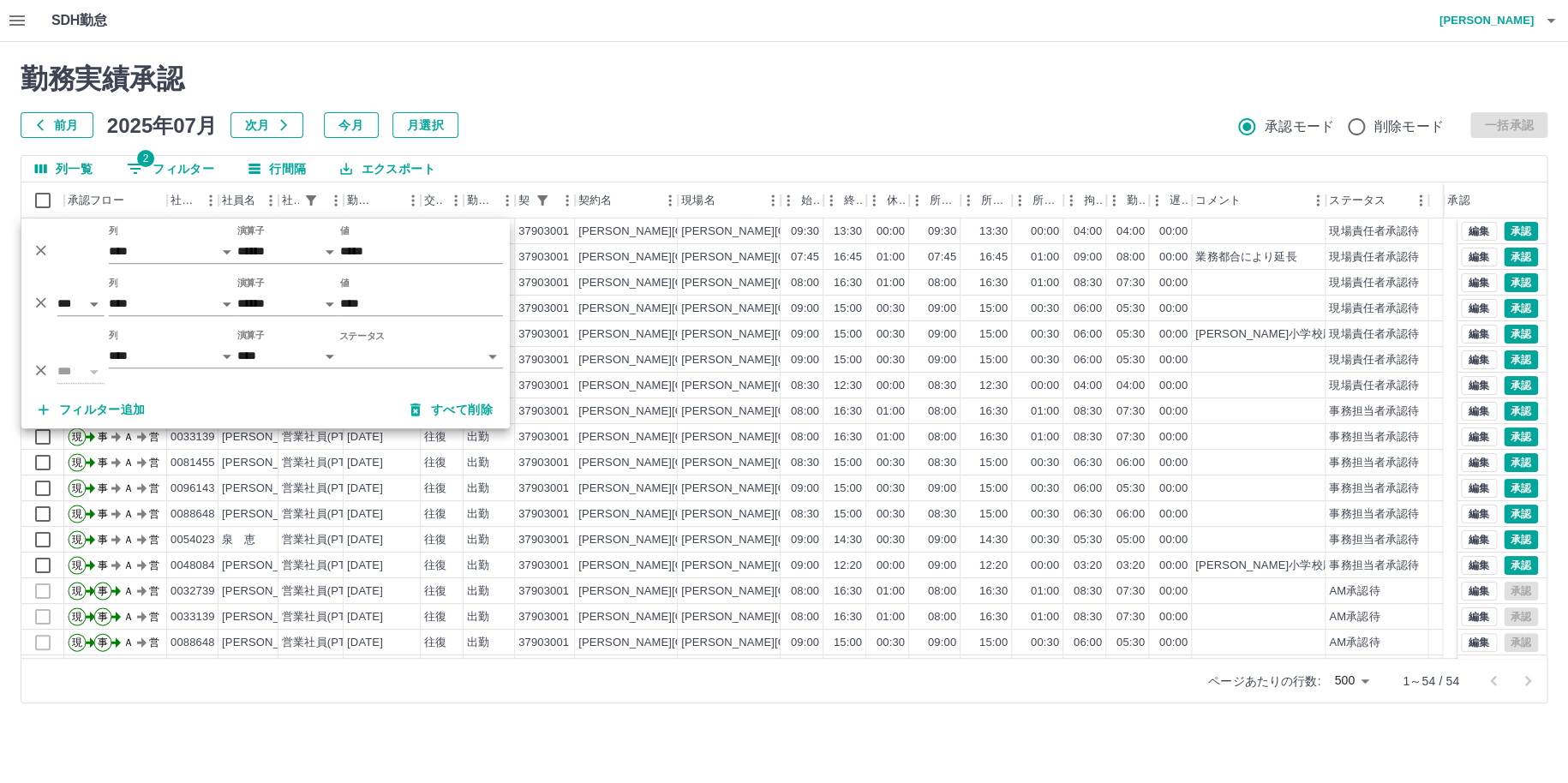 click on "SDH勤怠 [PERSON_NAME] 勤務実績承認 前月 [DATE] 次月 今月 月選択 承認モード 削除モード 一括承認 列一覧 2 フィルター 行間隔 エクスポート 承認フロー 社員番号 社員名 社員区分 勤務日 交通費 勤務区分 契約コード 契約名 現場名 始業 終業 休憩 所定開始 所定終業 所定休憩 拘束 勤務 遅刻等 コメント ステータス 承認 現 事 Ａ 営 0096144 [PERSON_NAME] 営業社員(PT契約) [DATE] 往復 出勤 37903001 [PERSON_NAME][GEOGRAPHIC_DATA] [PERSON_NAME][GEOGRAPHIC_DATA]立[PERSON_NAME]小学校 09:30 13:30 00:00 09:30 13:30 00:00 04:00 04:00 00:00 現場責任者承認待 現 事 Ａ 営 0033139 [PERSON_NAME] 営業社員(PT契約) [DATE] 往復 出勤 37903001 [PERSON_NAME][GEOGRAPHIC_DATA] [PERSON_NAME][GEOGRAPHIC_DATA]立[PERSON_NAME][GEOGRAPHIC_DATA] 07:45 16:45 01:00 07:45 16:45 01:00 09:00 08:00 00:00 業務都合により延長 現場責任者承認待 現 事 Ａ 営 0032739 [PERSON_NAME] 営業社員(PT契約) [DATE] 往復 出勤 37903001 [PERSON_NAME][GEOGRAPHIC_DATA] 08:00 16:30 01:00 08:00" at bounding box center (784, 362) 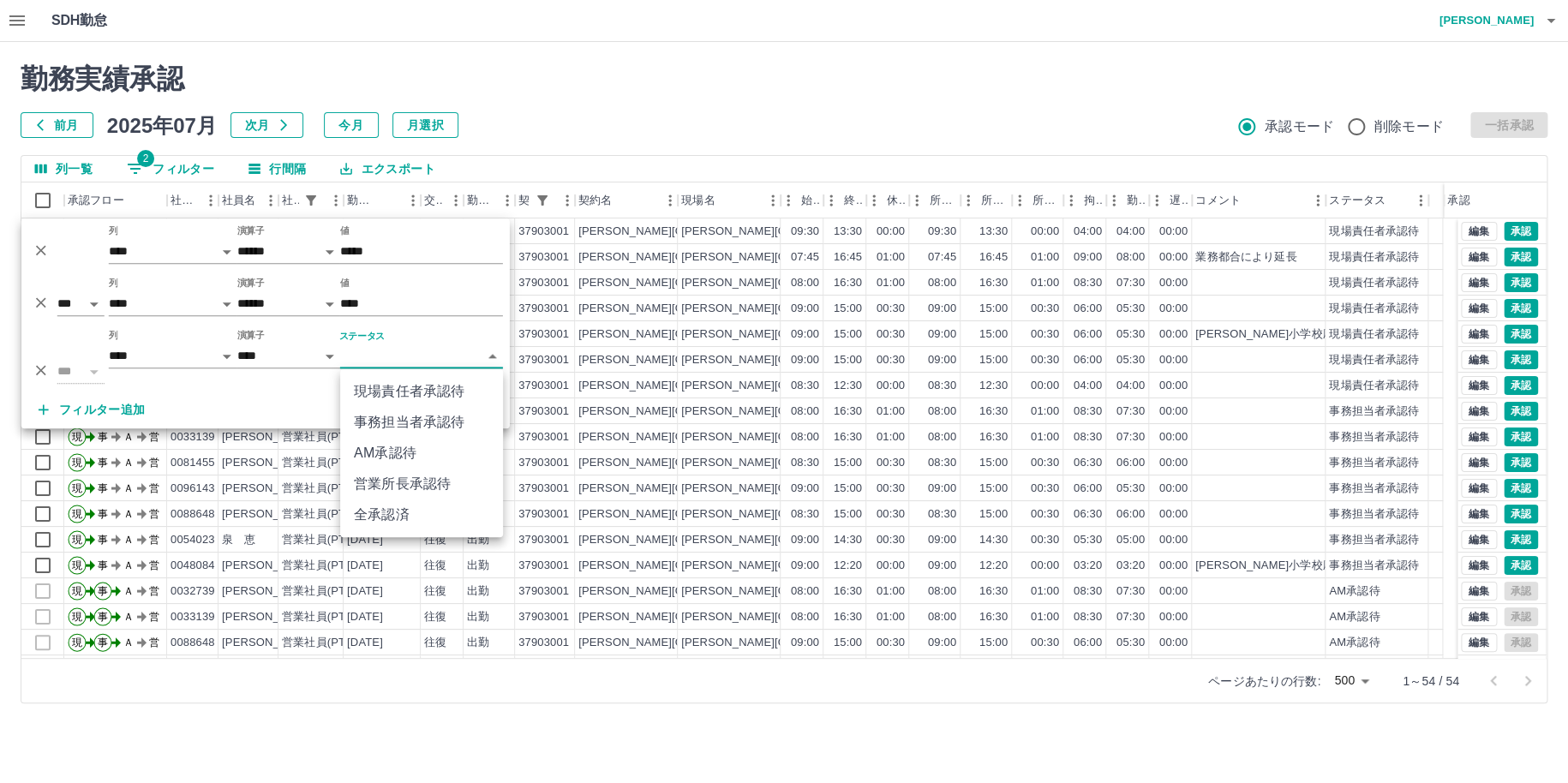 click on "事務担当者承認待" at bounding box center (422, 422) 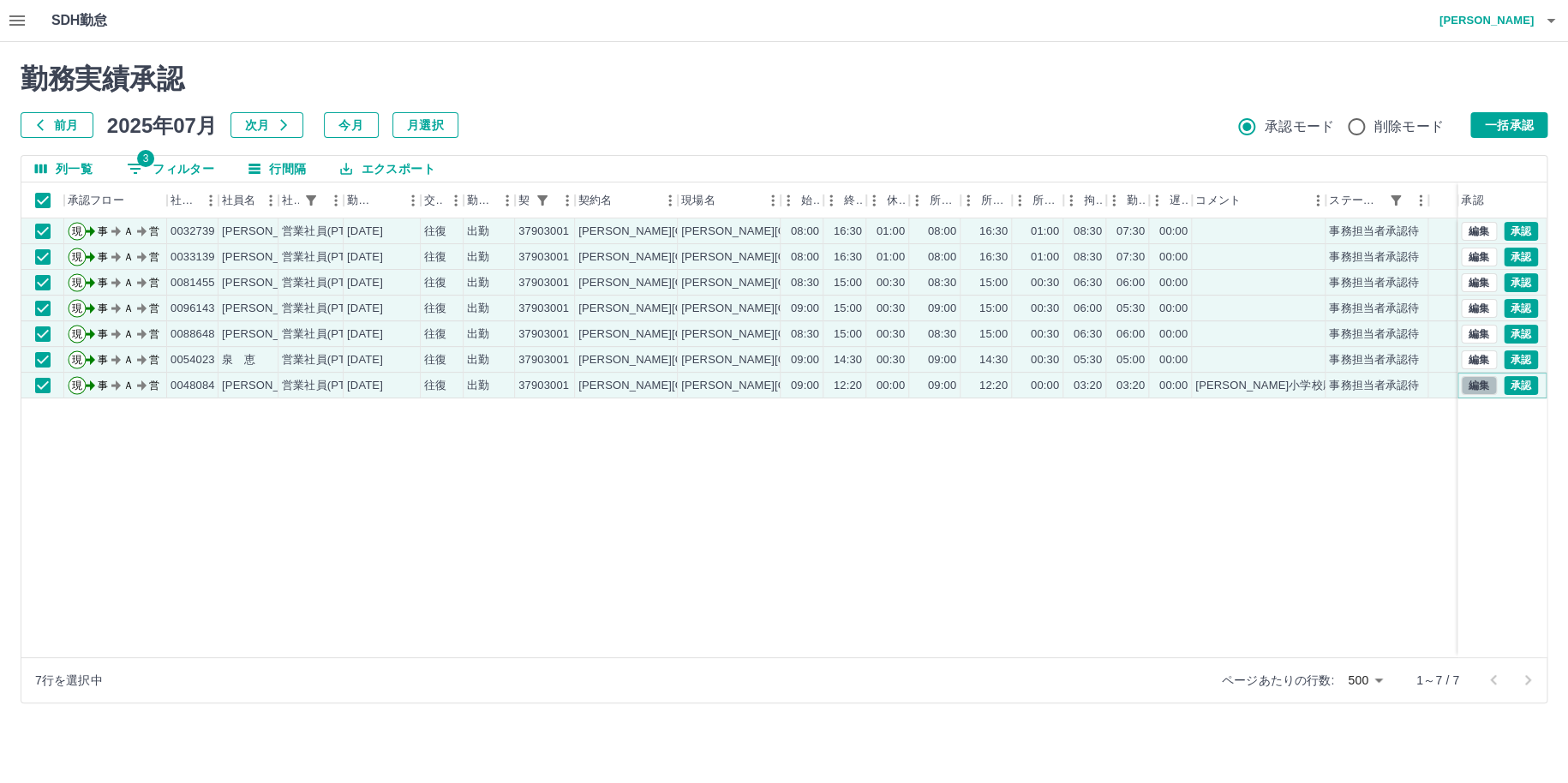 click on "編集" at bounding box center (1479, 386) 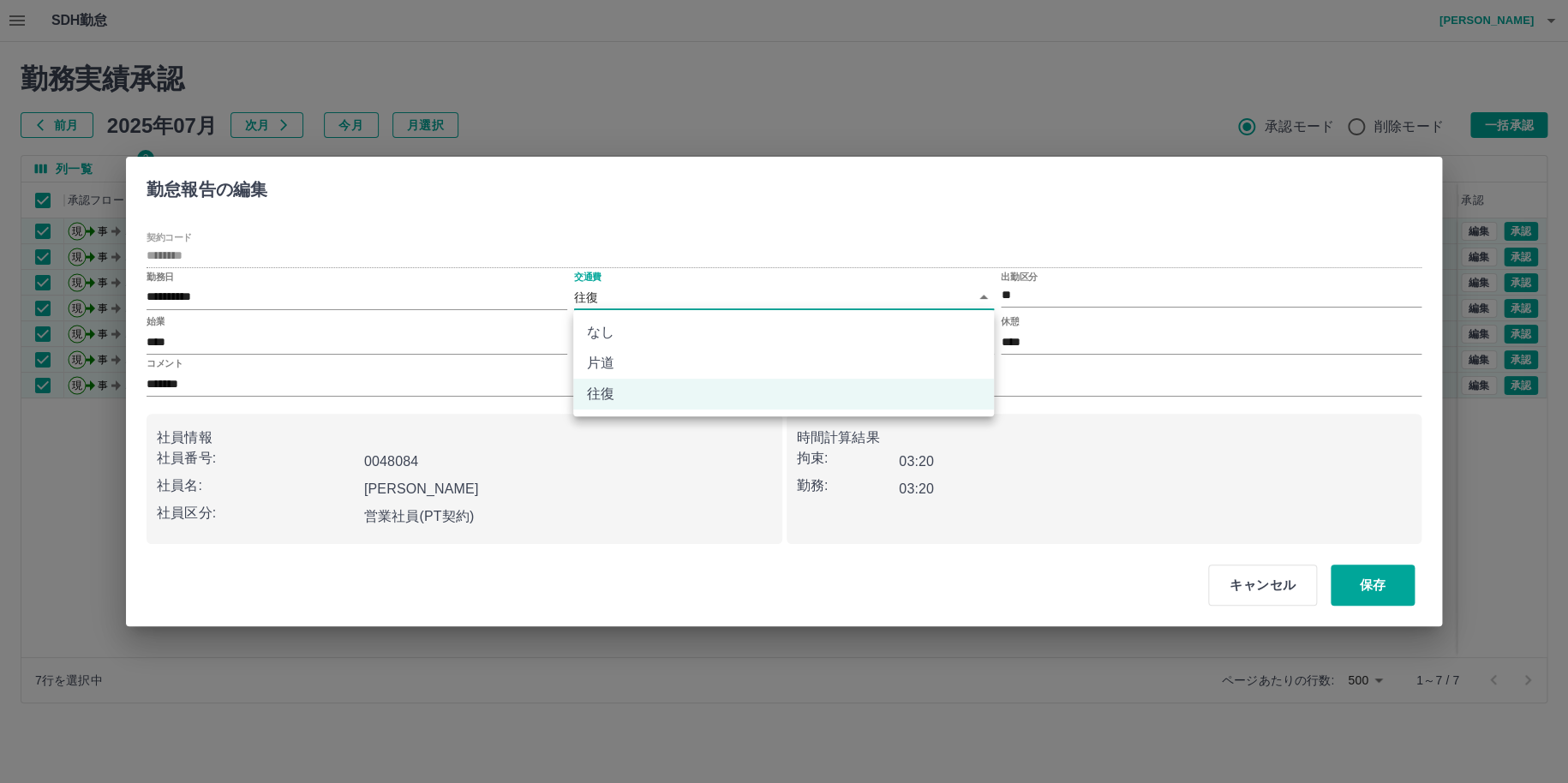 click on "SDH勤怠 [PERSON_NAME] 勤務実績承認 前月 [DATE] 次月 今月 月選択 承認モード 削除モード 一括承認 列一覧 3 フィルター 行間隔 エクスポート 承認フロー 社員番号 社員名 社員区分 勤務日 交通費 勤務区分 契約コード 契約名 現場名 始業 終業 休憩 所定開始 所定終業 所定休憩 拘束 勤務 遅刻等 コメント ステータス 承認 現 事 Ａ 営 0032739 [PERSON_NAME] 営業社員(PT契約) [DATE] 往復 出勤 37903001 [PERSON_NAME][GEOGRAPHIC_DATA] [PERSON_NAME][GEOGRAPHIC_DATA][PERSON_NAME] 08:00 16:30 01:00 08:00 16:30 01:00 08:30 07:30 00:00 事務担当者承認待 現 事 Ａ 営 0033139 [PERSON_NAME] 営業社員(PT契約) [DATE] 往復 出勤 37903001 [PERSON_NAME][GEOGRAPHIC_DATA] [PERSON_NAME][GEOGRAPHIC_DATA]立[PERSON_NAME][GEOGRAPHIC_DATA]00 16:30 01:00 08:00 16:30 01:00 08:30 07:30 00:00 事務担当者承認待 現 事 Ａ 営 0081455 [PERSON_NAME] 営業社員(PT契約) [DATE] 往復 出勤 37903001 [PERSON_NAME][GEOGRAPHIC_DATA] [PERSON_NAME][GEOGRAPHIC_DATA]立[PERSON_NAME]小学校 08:30 15:00 00:30 **" at bounding box center (784, 362) 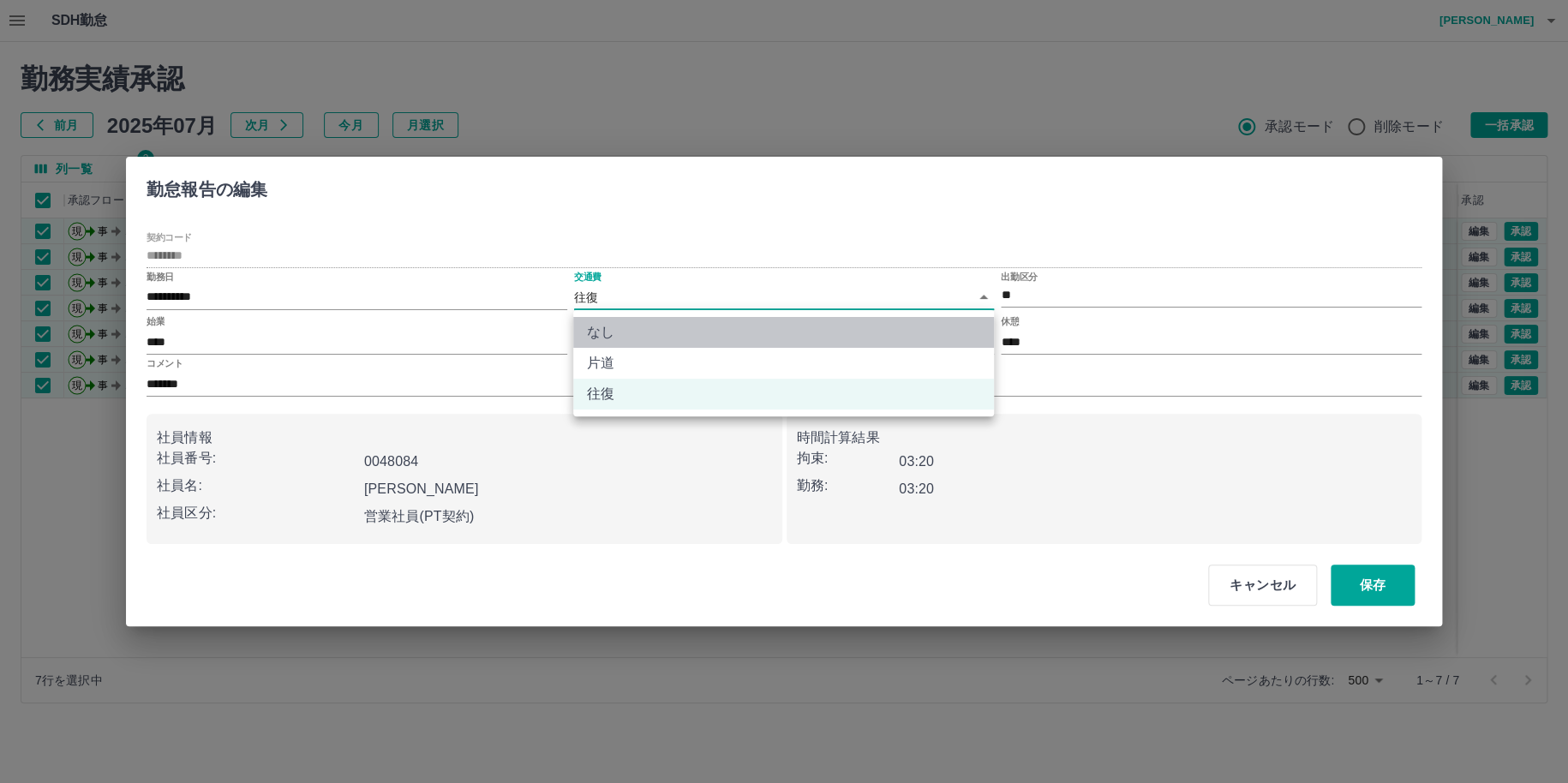click on "なし" at bounding box center (783, 332) 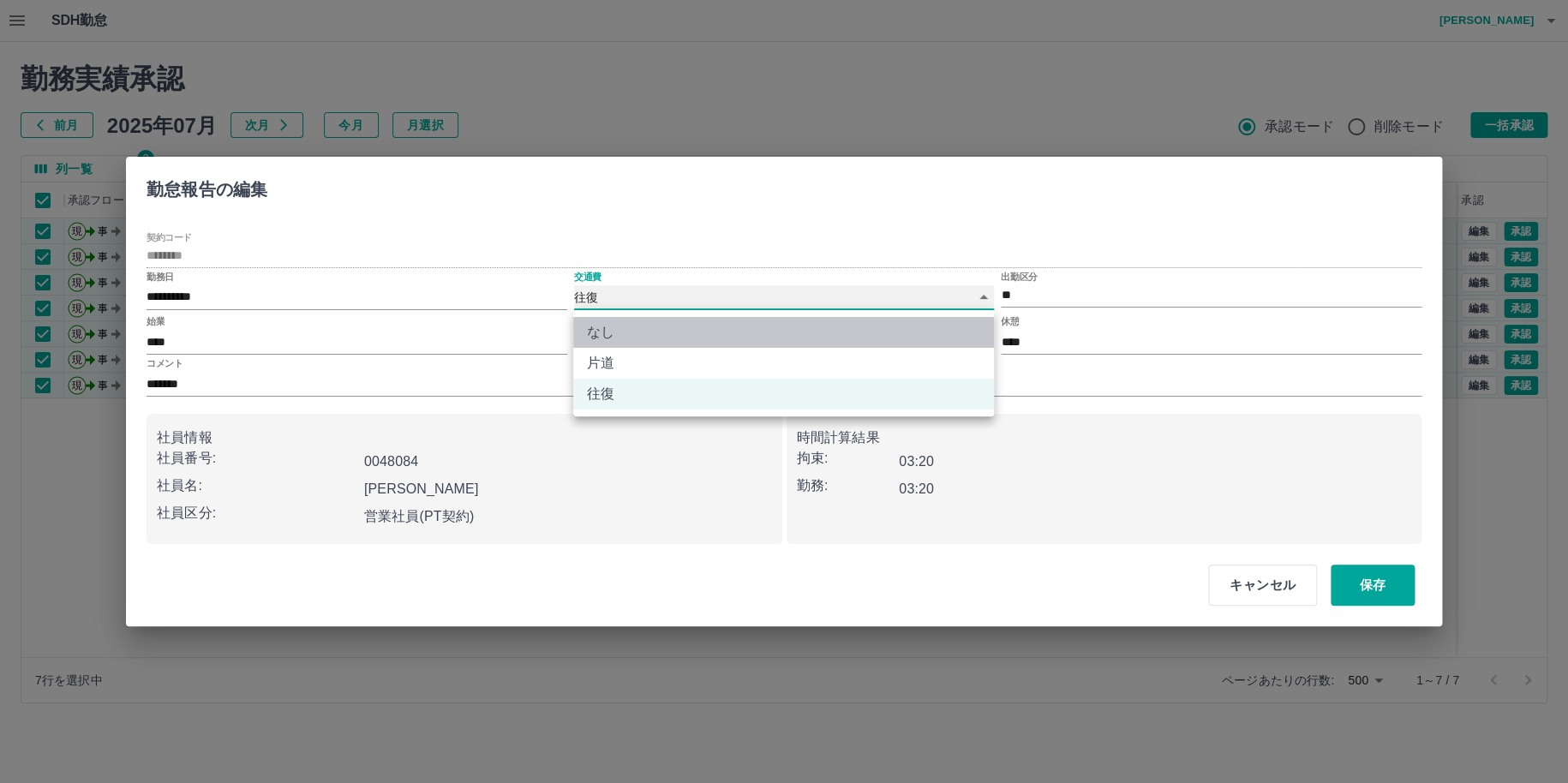 type on "****" 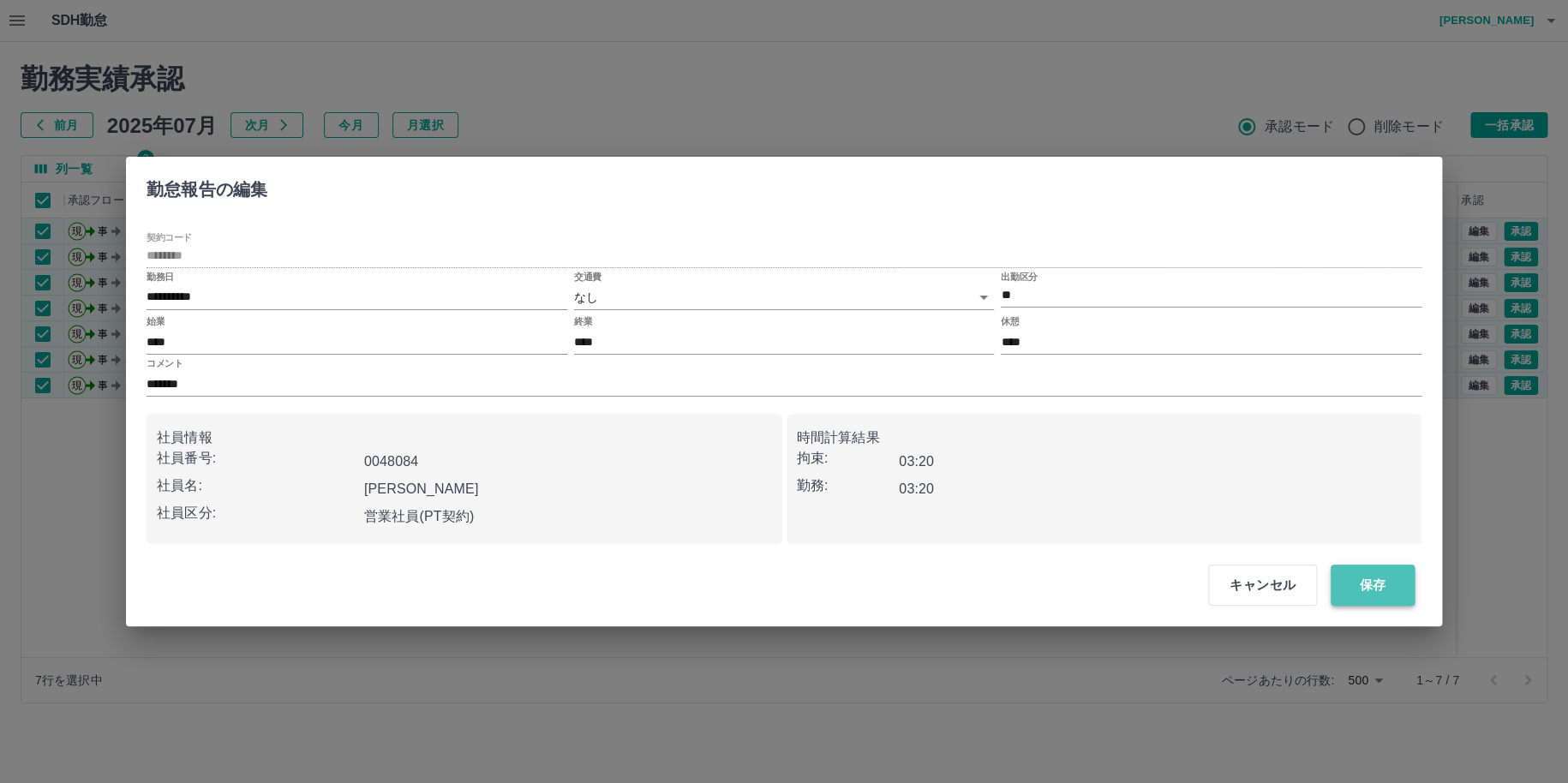 click on "保存" at bounding box center (1373, 585) 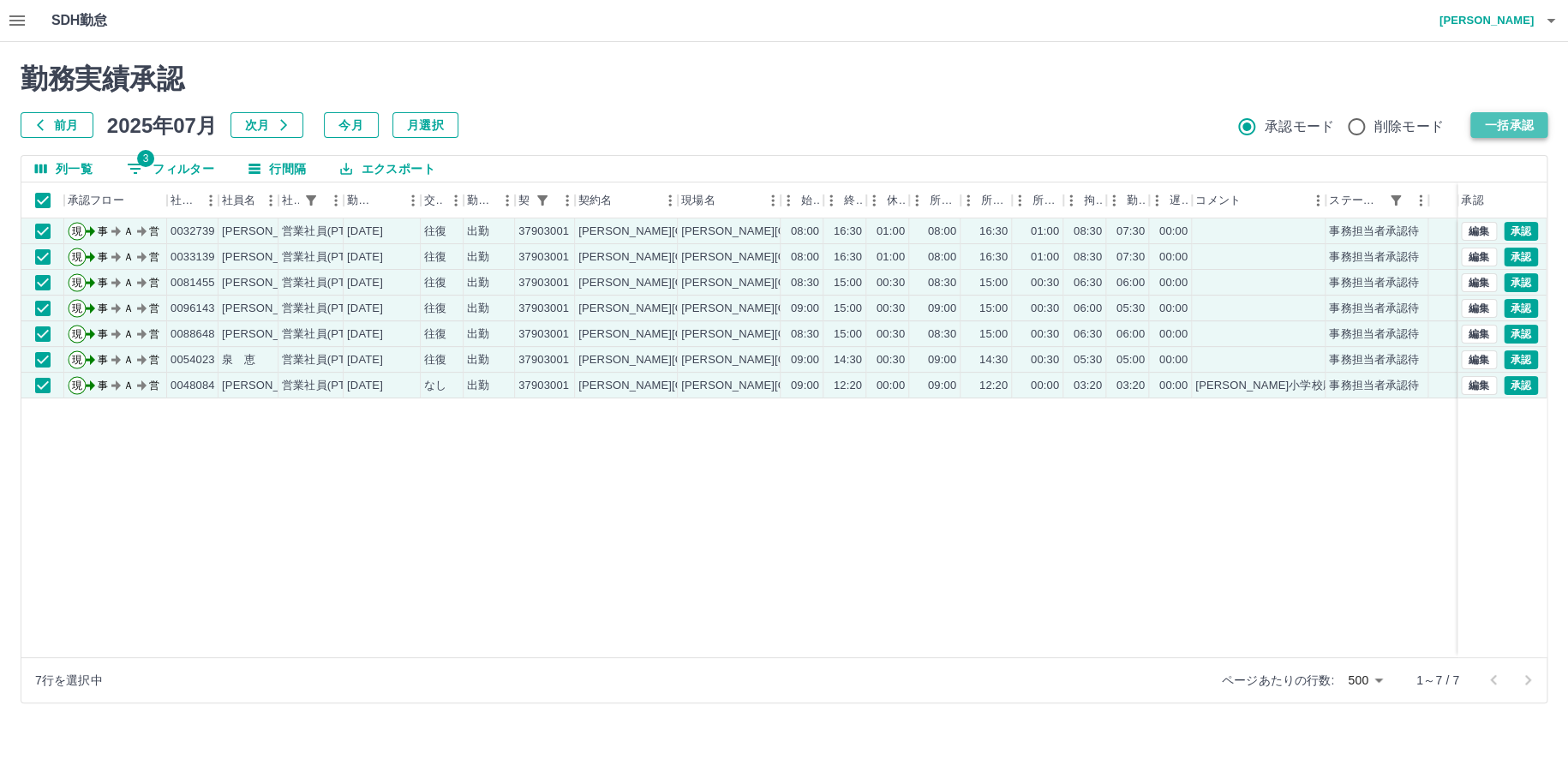 click on "一括承認" at bounding box center (1509, 125) 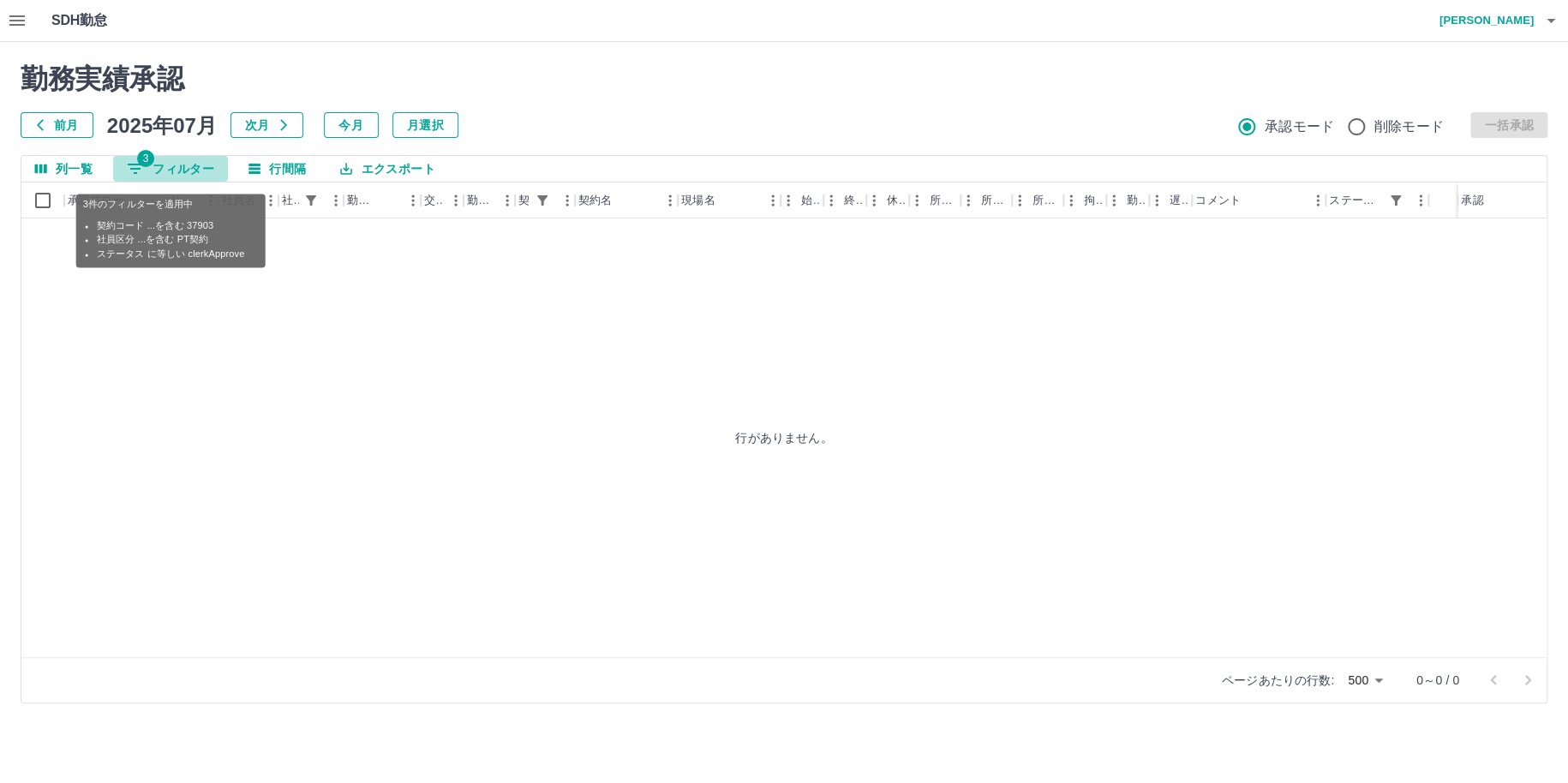 click on "3 フィルター" at bounding box center (171, 169) 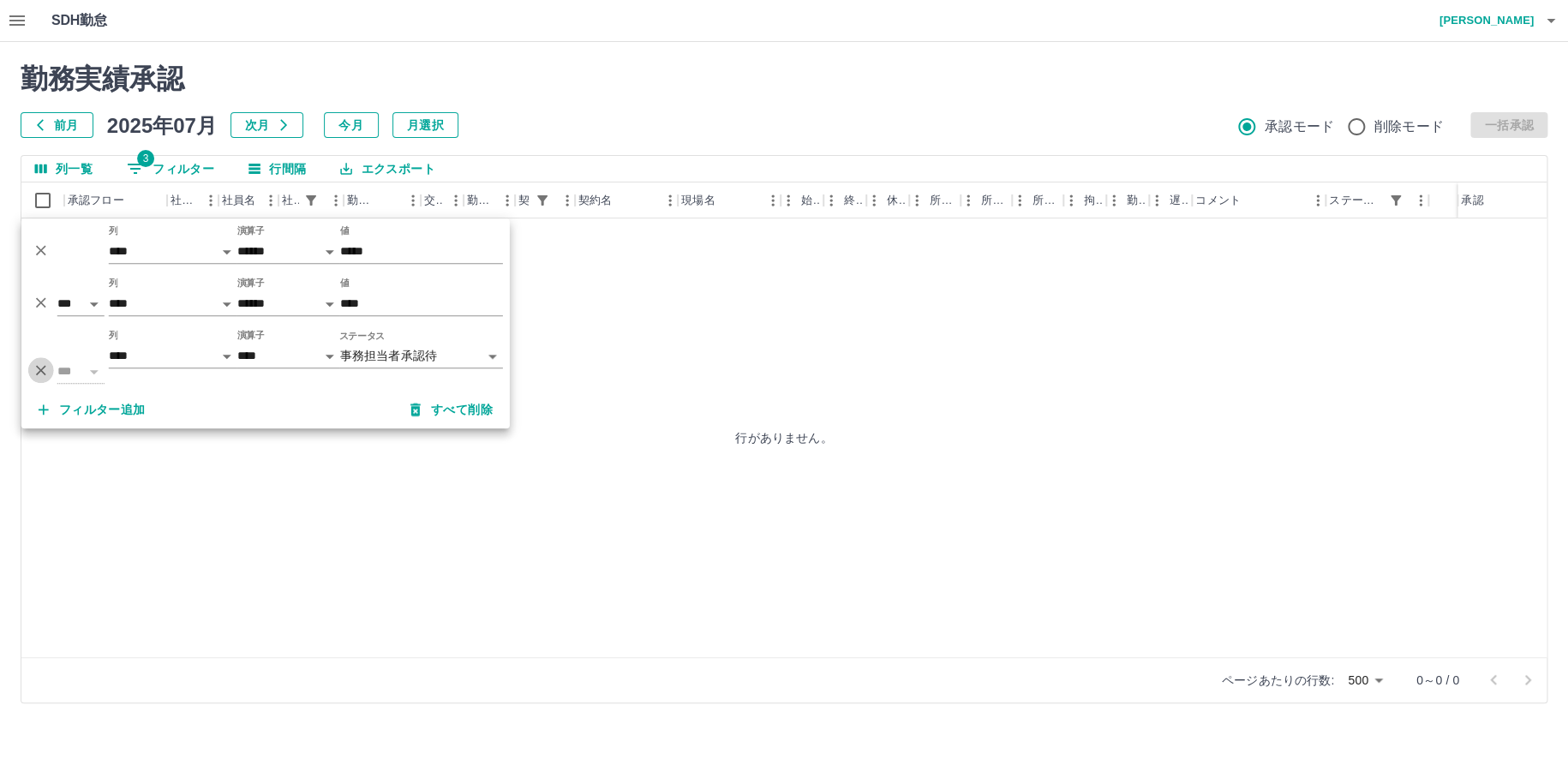 click 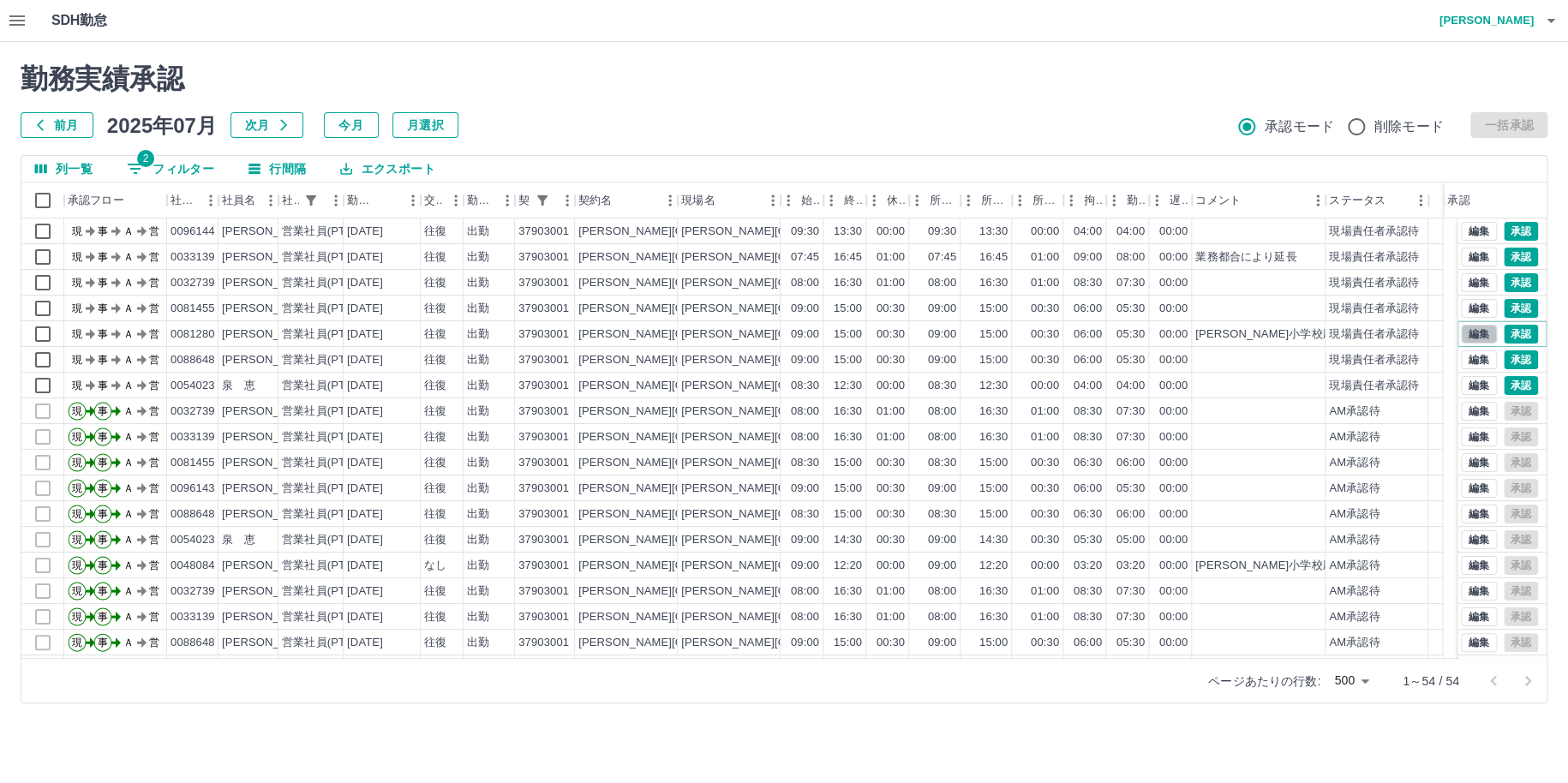 click on "編集" at bounding box center (1479, 334) 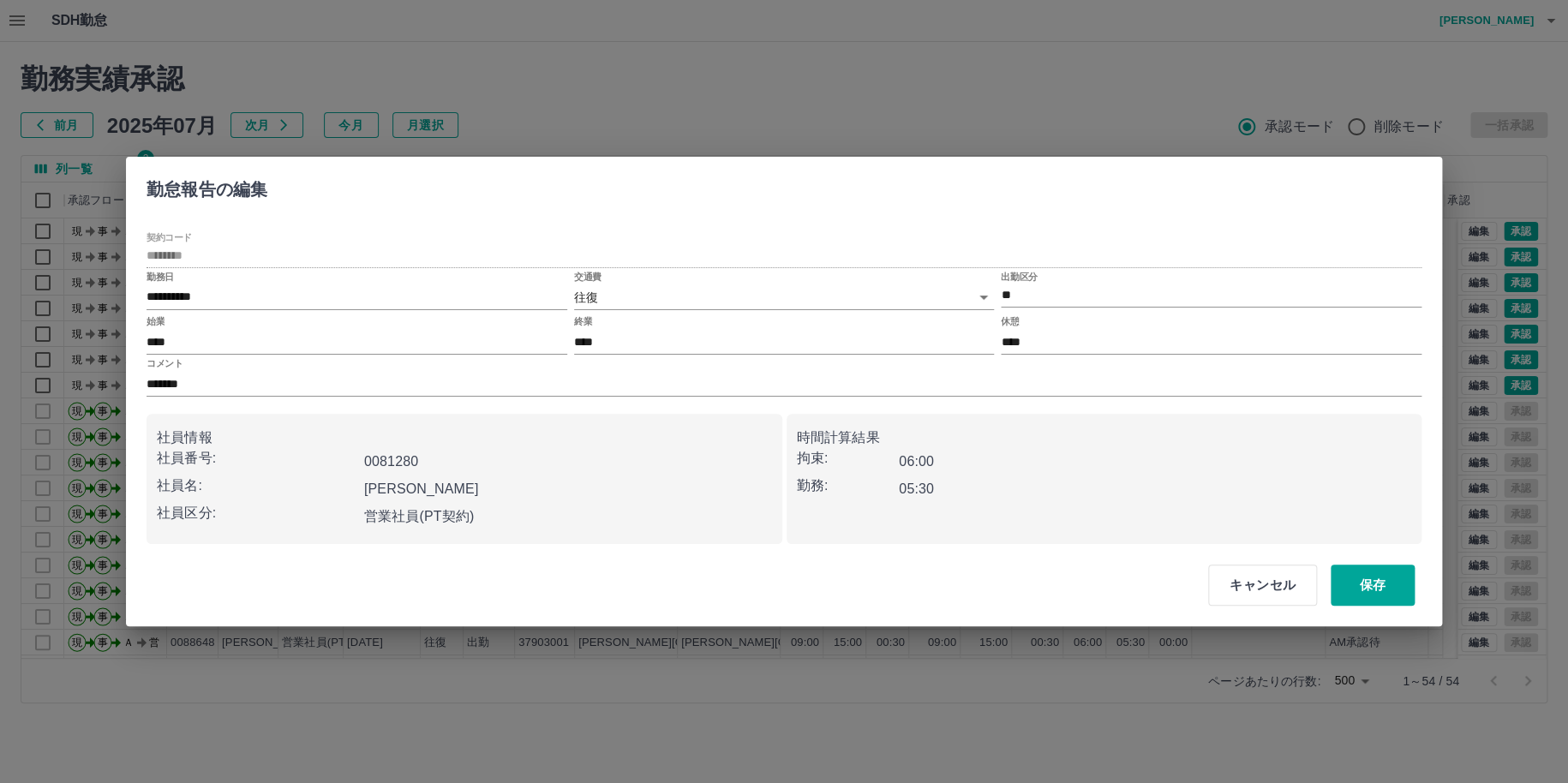 click on "SDH勤怠 [PERSON_NAME] 勤務実績承認 前月 [DATE] 次月 今月 月選択 承認モード 削除モード 一括承認 列一覧 2 フィルター 行間隔 エクスポート 承認フロー 社員番号 社員名 社員区分 勤務日 交通費 勤務区分 契約コード 契約名 現場名 始業 終業 休憩 所定開始 所定終業 所定休憩 拘束 勤務 遅刻等 コメント ステータス 承認 現 事 Ａ 営 0096144 [PERSON_NAME] 営業社員(PT契約) [DATE] 往復 出勤 37903001 [PERSON_NAME][GEOGRAPHIC_DATA] [PERSON_NAME][GEOGRAPHIC_DATA]立[PERSON_NAME]小学校 09:30 13:30 00:00 09:30 13:30 00:00 04:00 04:00 00:00 現場責任者承認待 現 事 Ａ 営 0033139 [PERSON_NAME] 営業社員(PT契約) [DATE] 往復 出勤 37903001 [PERSON_NAME][GEOGRAPHIC_DATA] [PERSON_NAME][GEOGRAPHIC_DATA]立[PERSON_NAME][GEOGRAPHIC_DATA] 07:45 16:45 01:00 07:45 16:45 01:00 09:00 08:00 00:00 業務都合により延長 現場責任者承認待 現 事 Ａ 営 0032739 [PERSON_NAME] 営業社員(PT契約) [DATE] 往復 出勤 37903001 [PERSON_NAME][GEOGRAPHIC_DATA] 08:00 16:30 01:00 08:00" at bounding box center [784, 362] 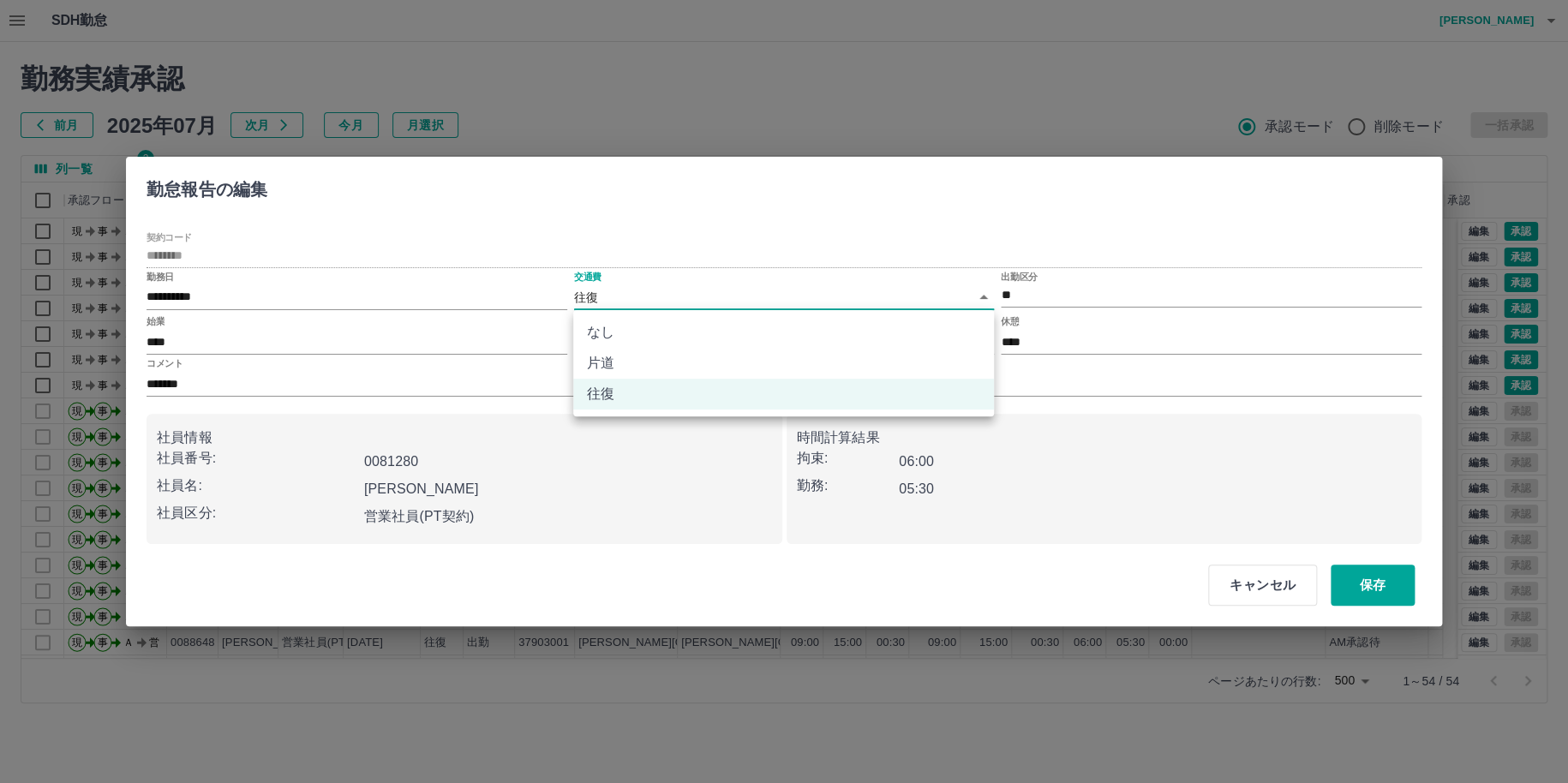 click on "なし" at bounding box center (783, 332) 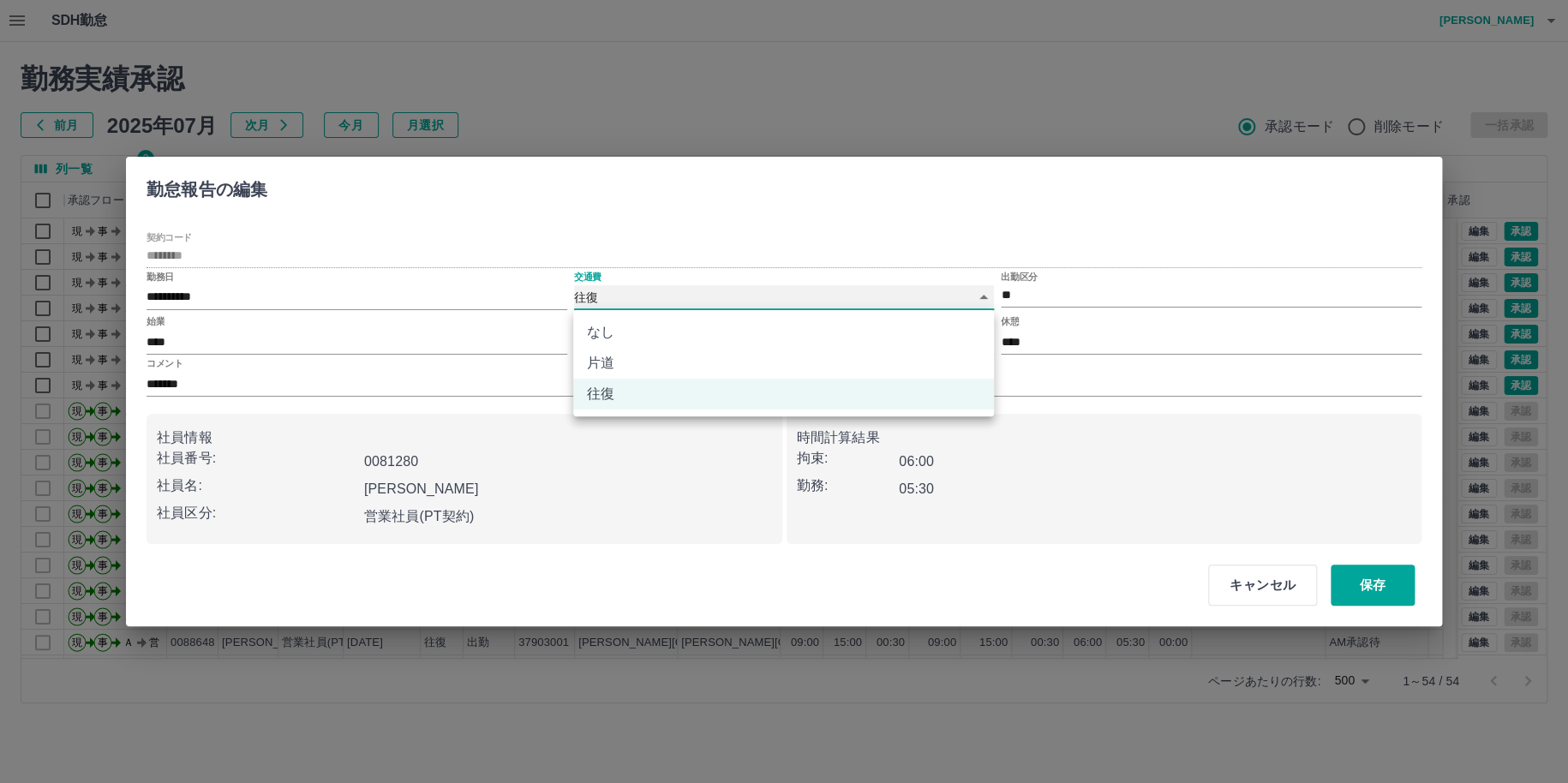 type on "****" 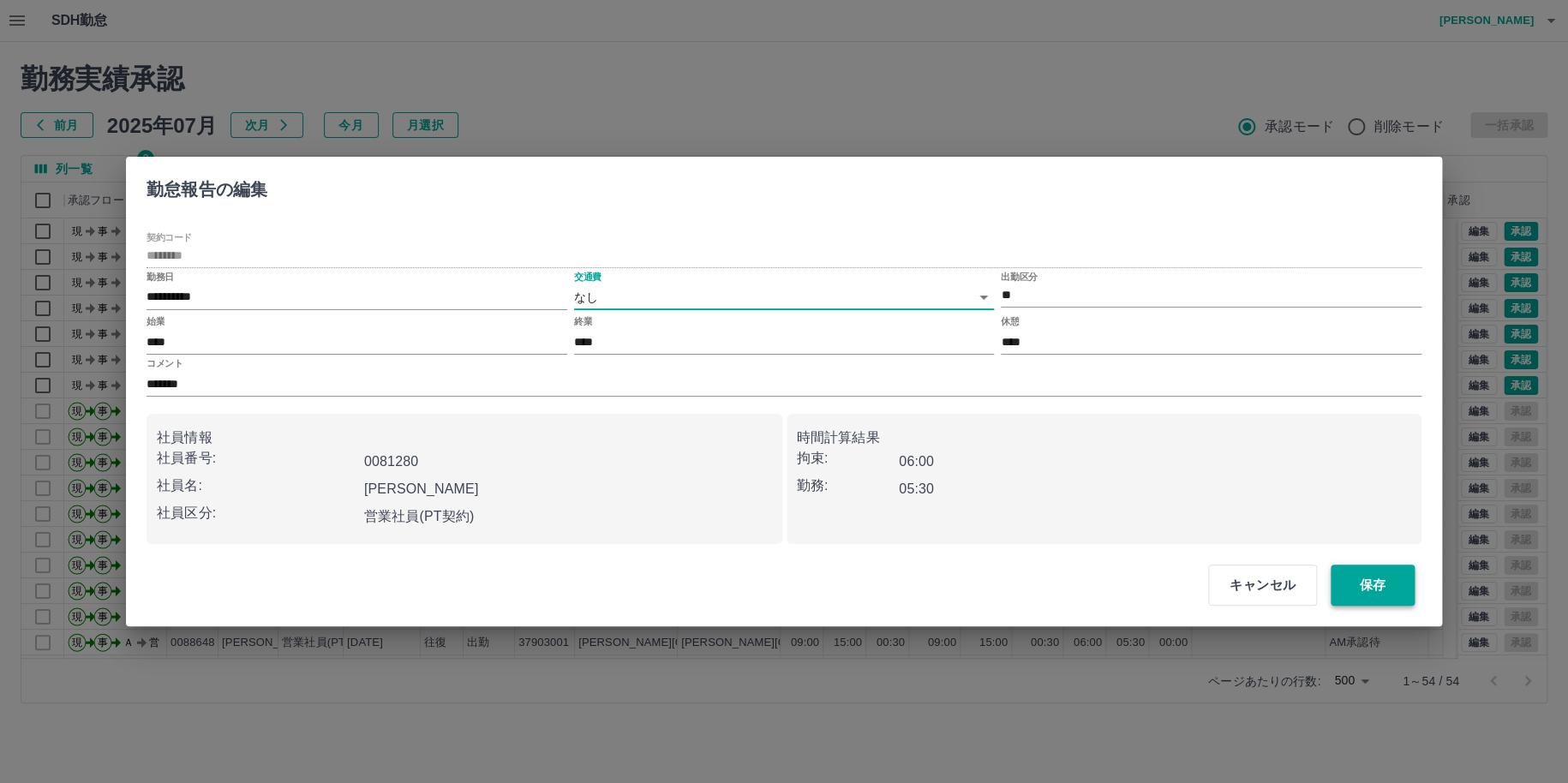click on "保存" at bounding box center (1373, 585) 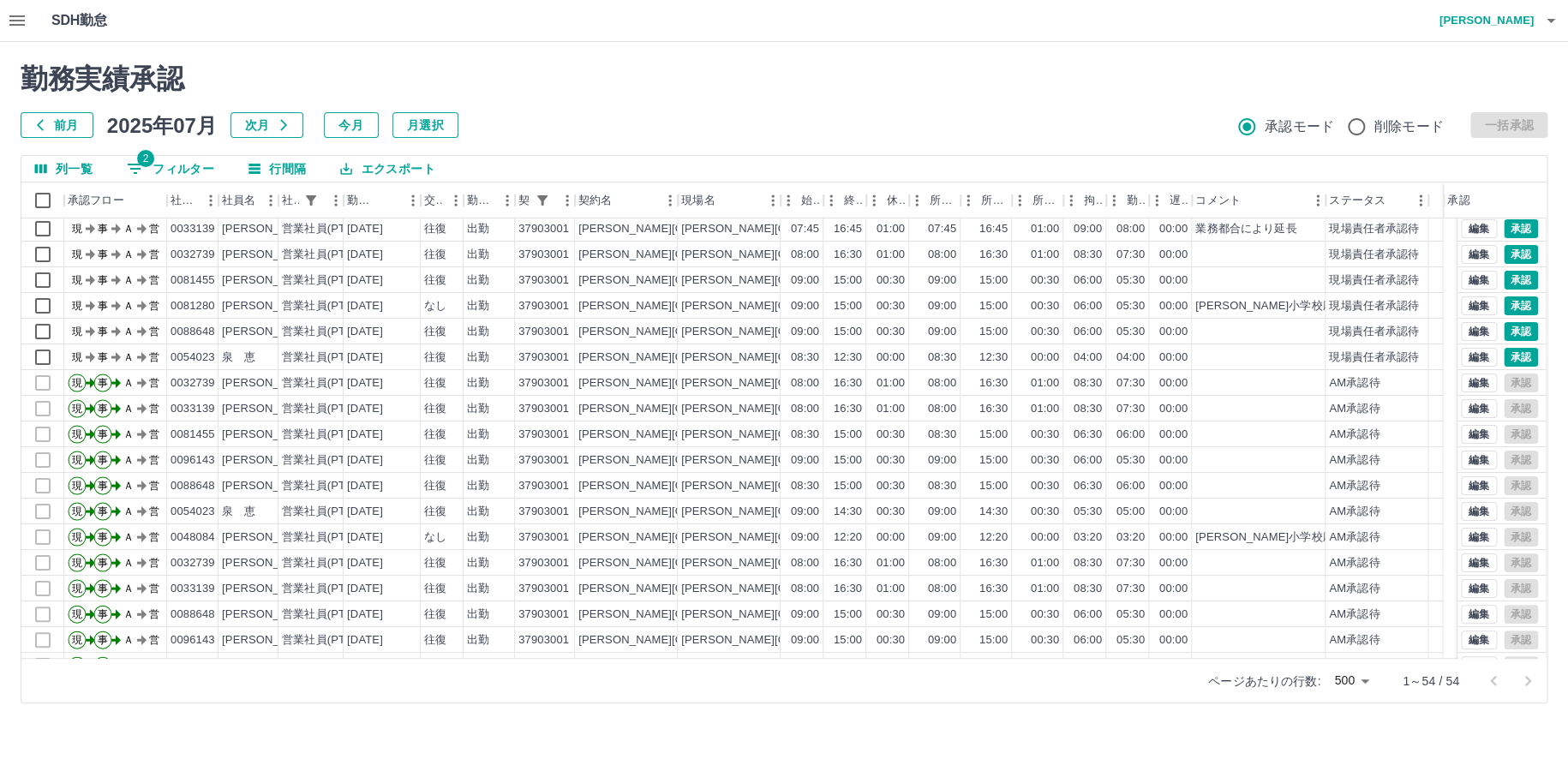 scroll, scrollTop: 0, scrollLeft: 0, axis: both 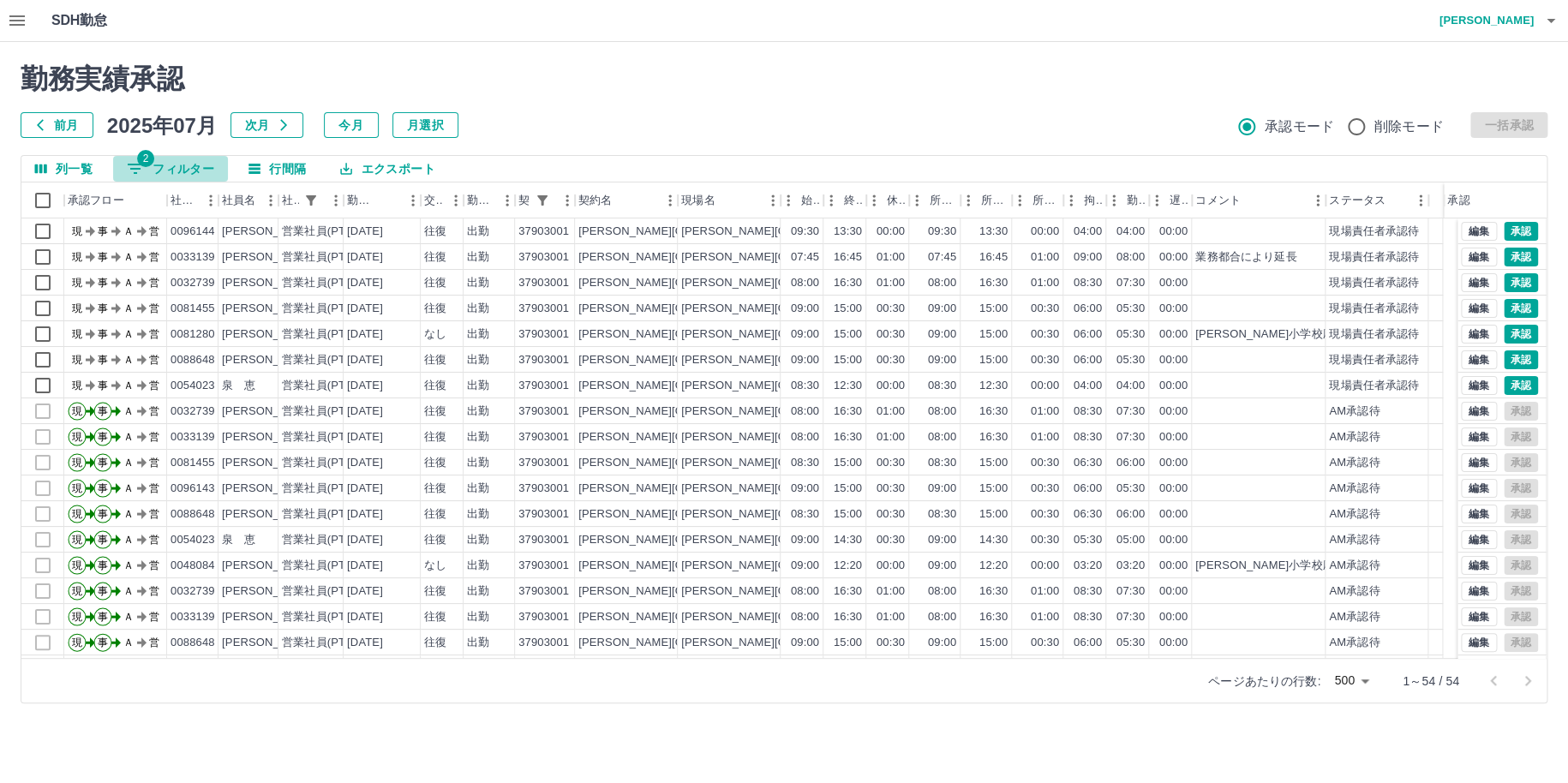click on "2 フィルター" at bounding box center [171, 169] 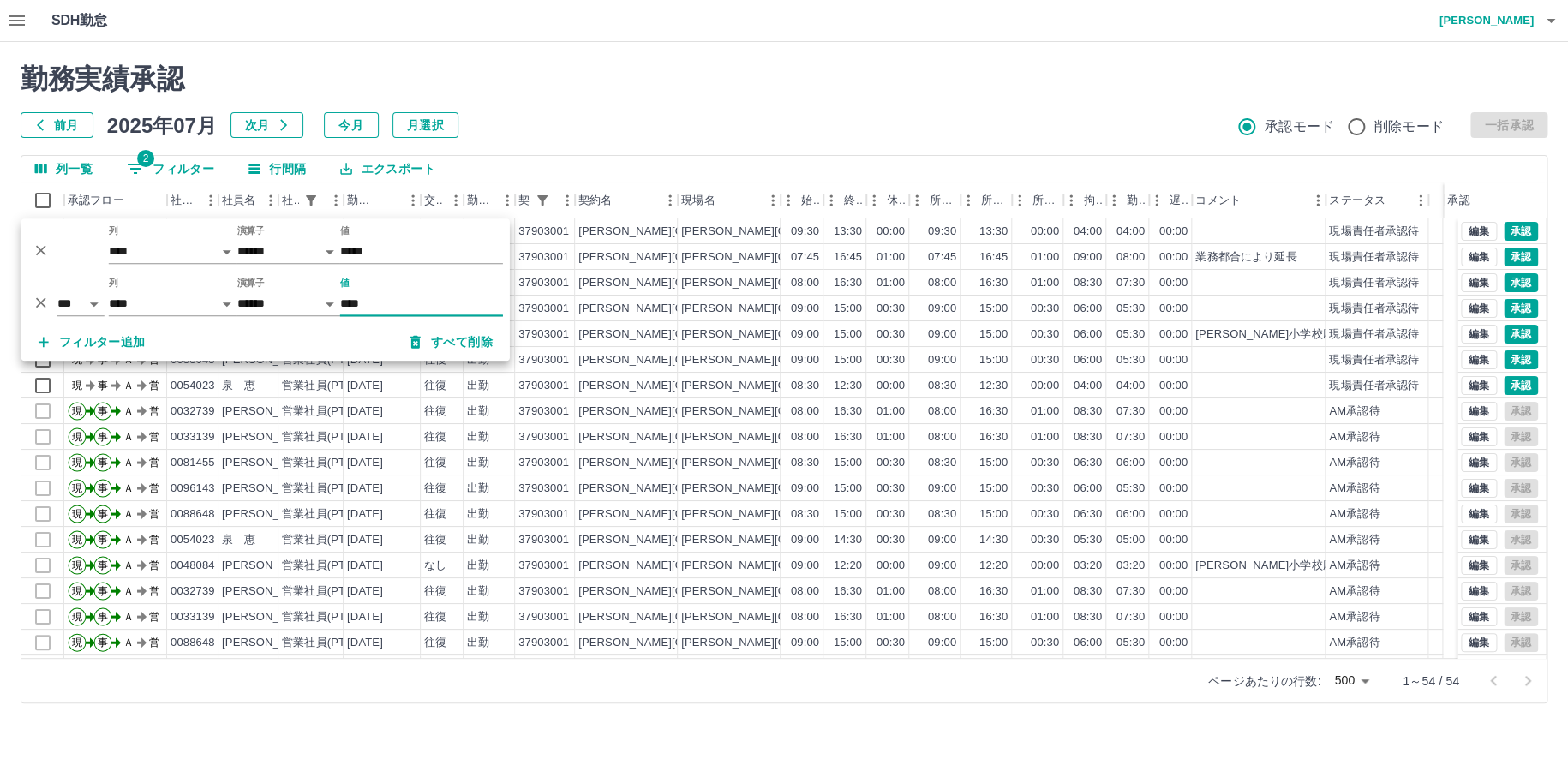 click on "****" at bounding box center (422, 303) 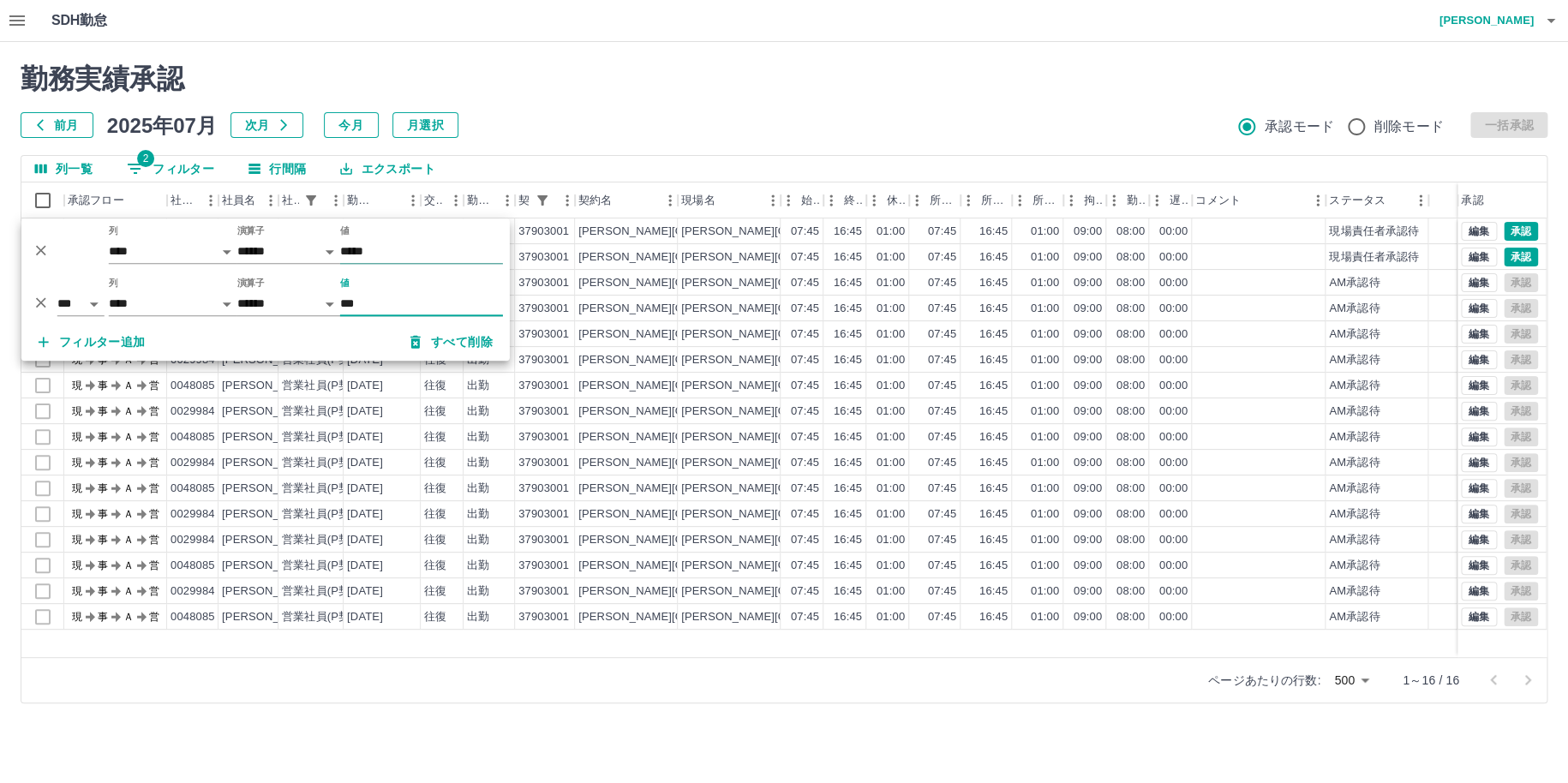 type on "***" 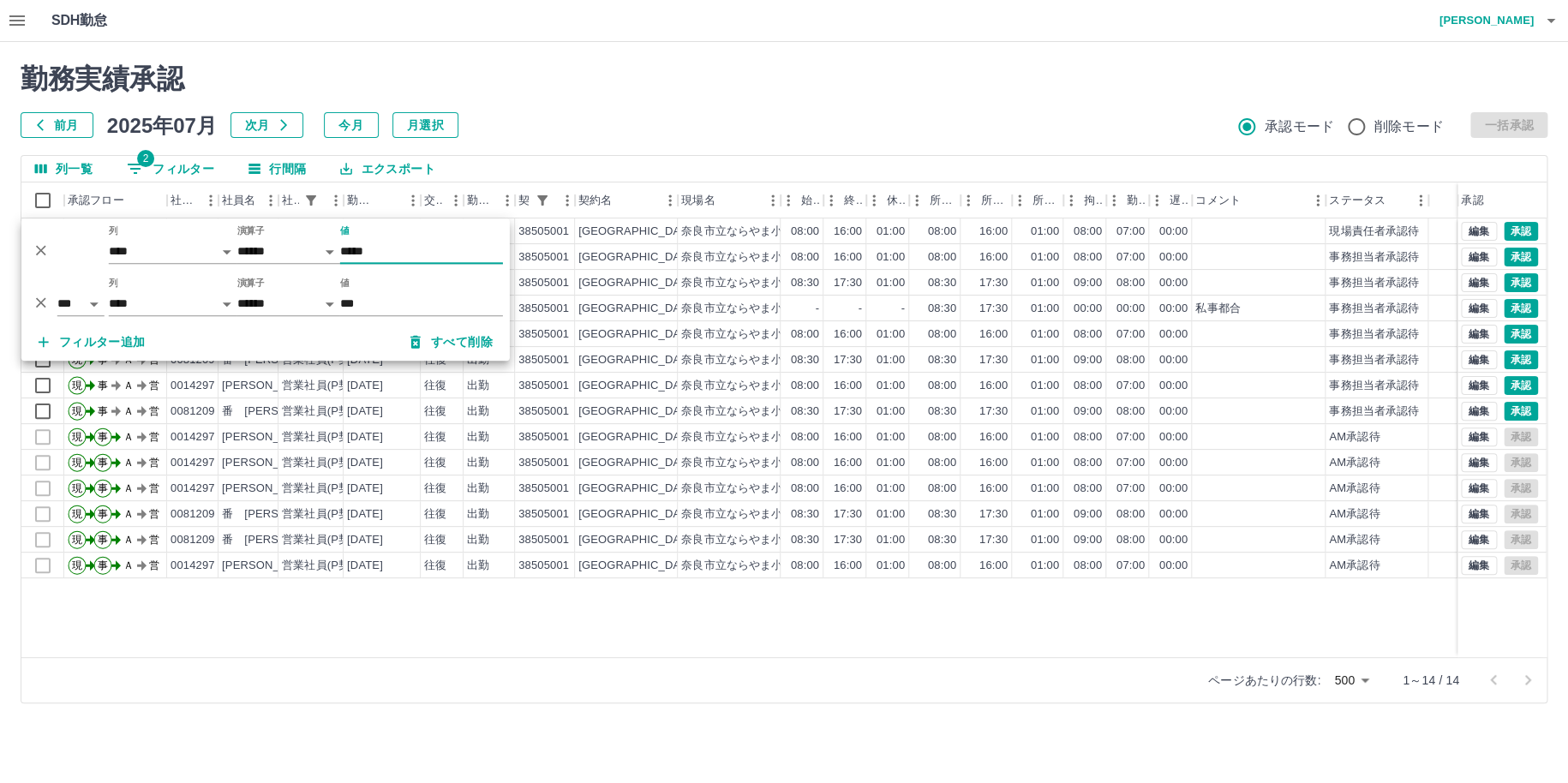 type on "*****" 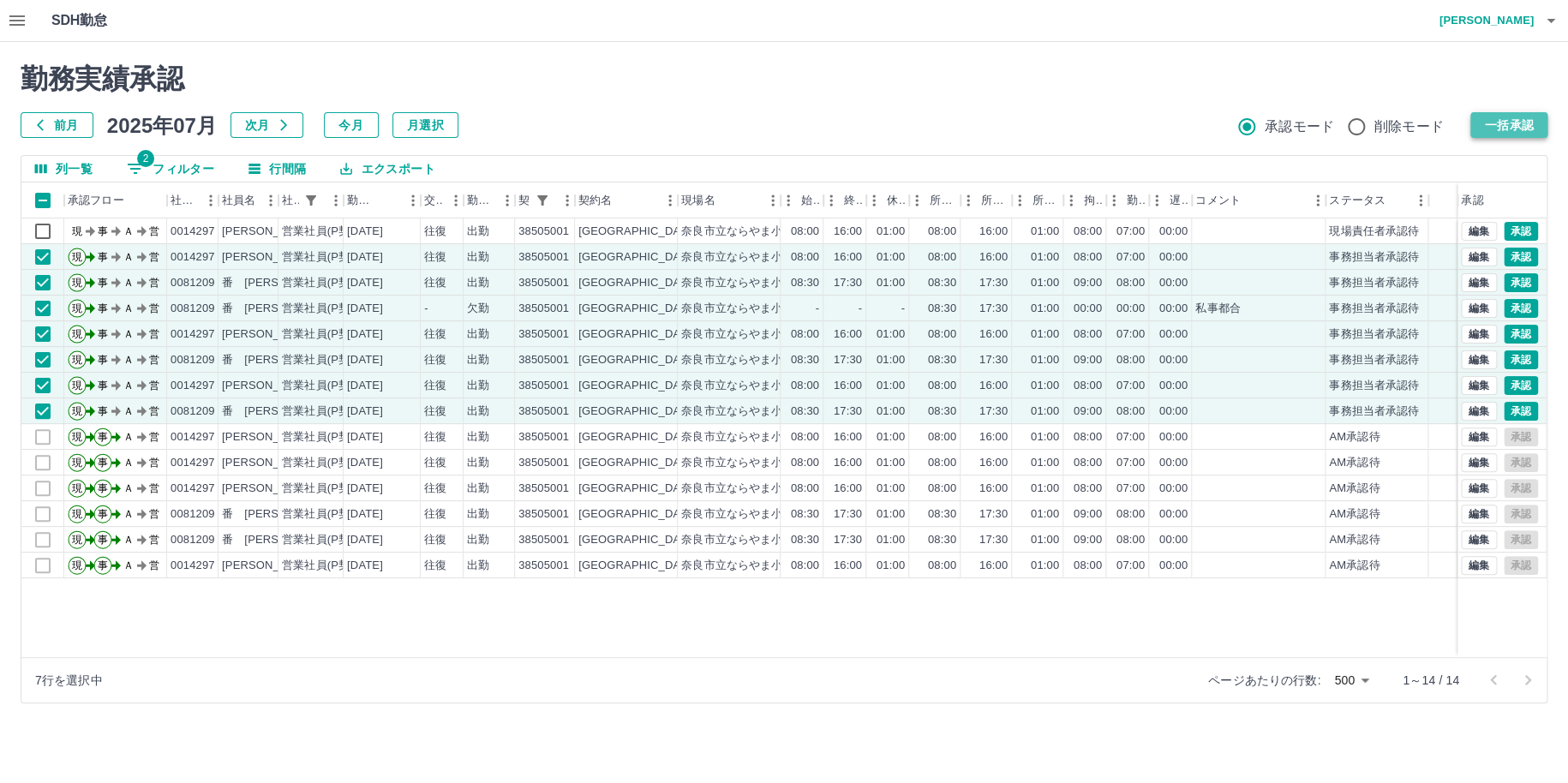 click on "一括承認" at bounding box center (1509, 125) 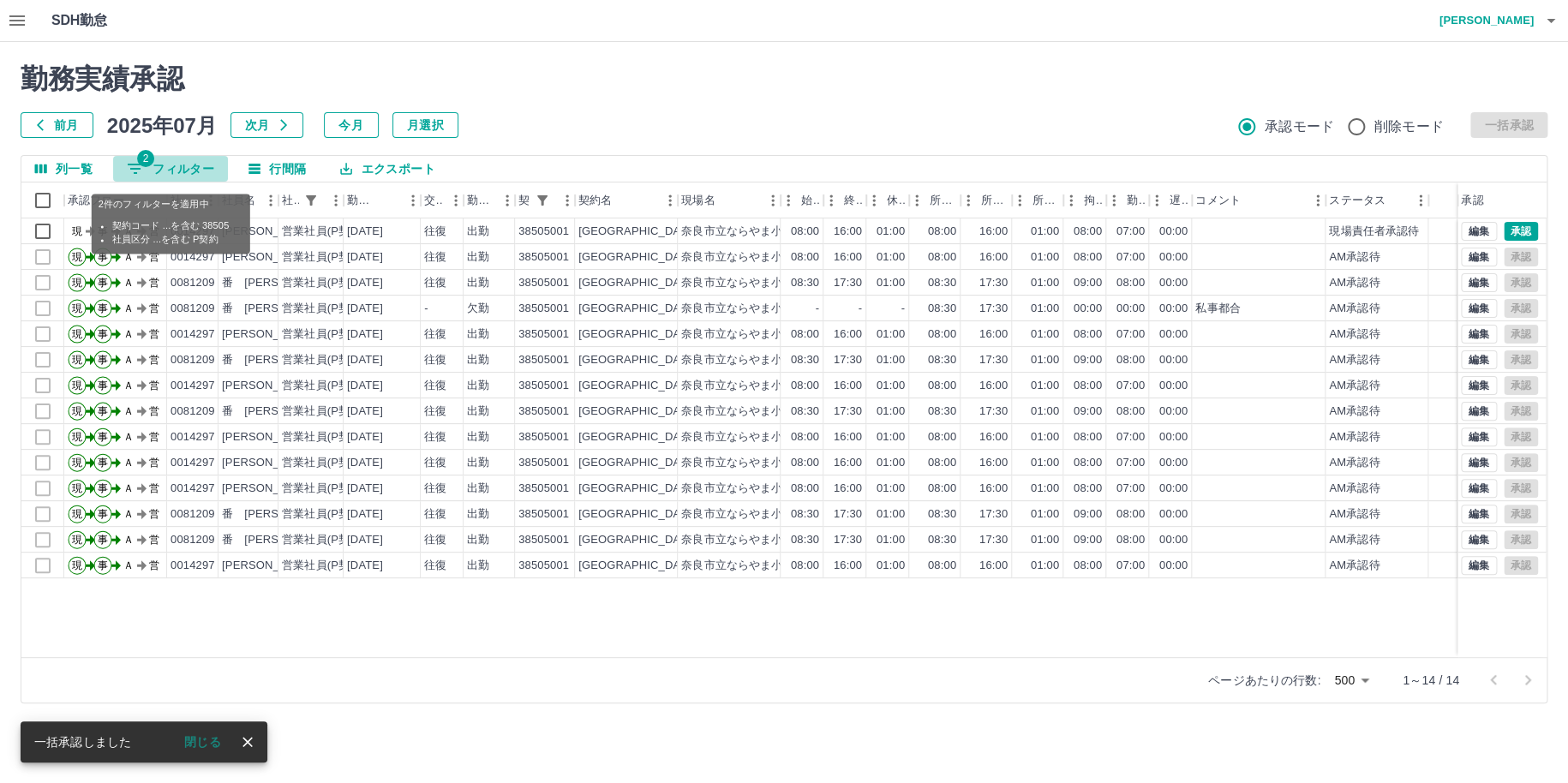 click on "2 フィルター" at bounding box center [171, 169] 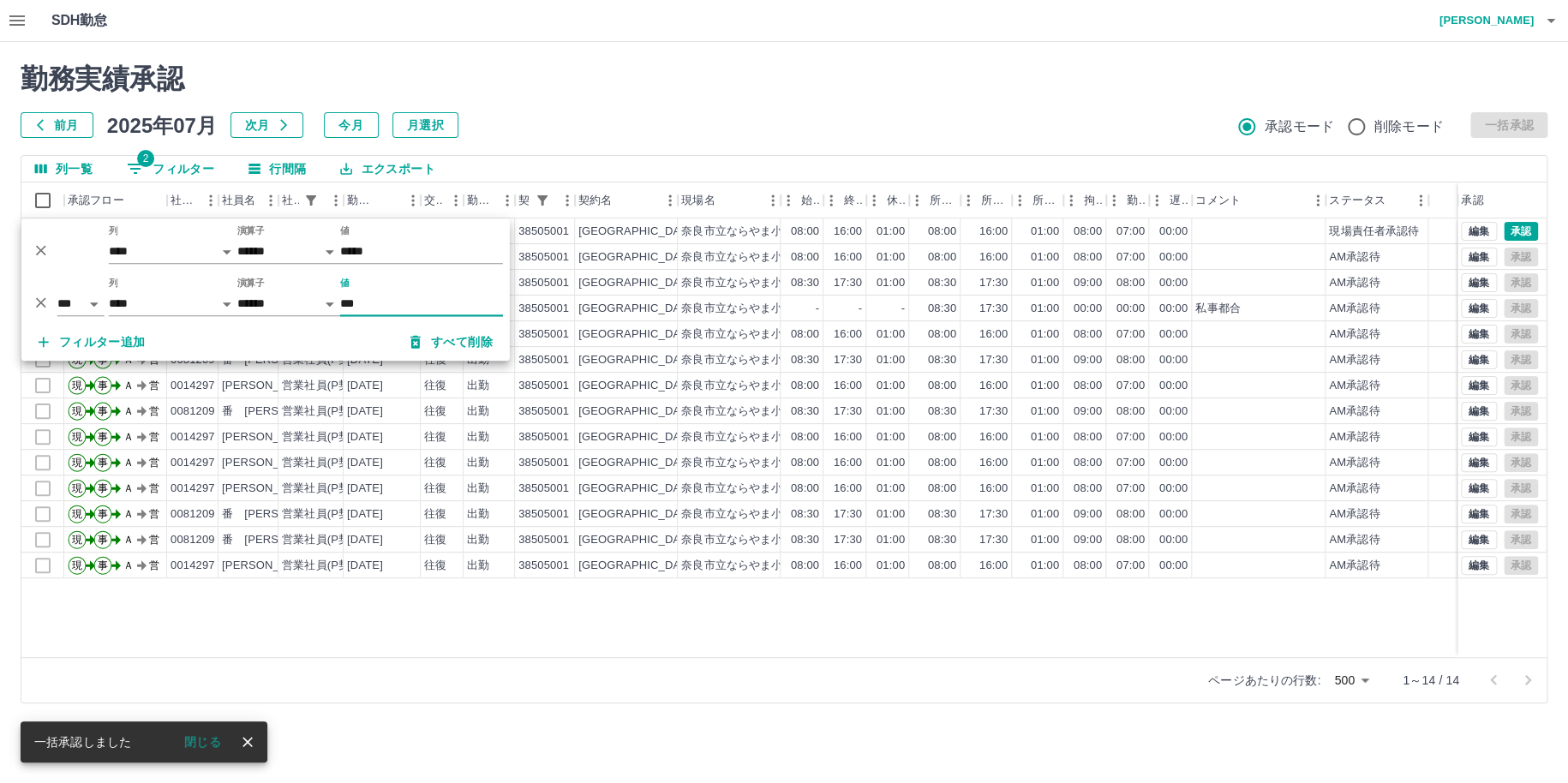 click on "***" at bounding box center (422, 303) 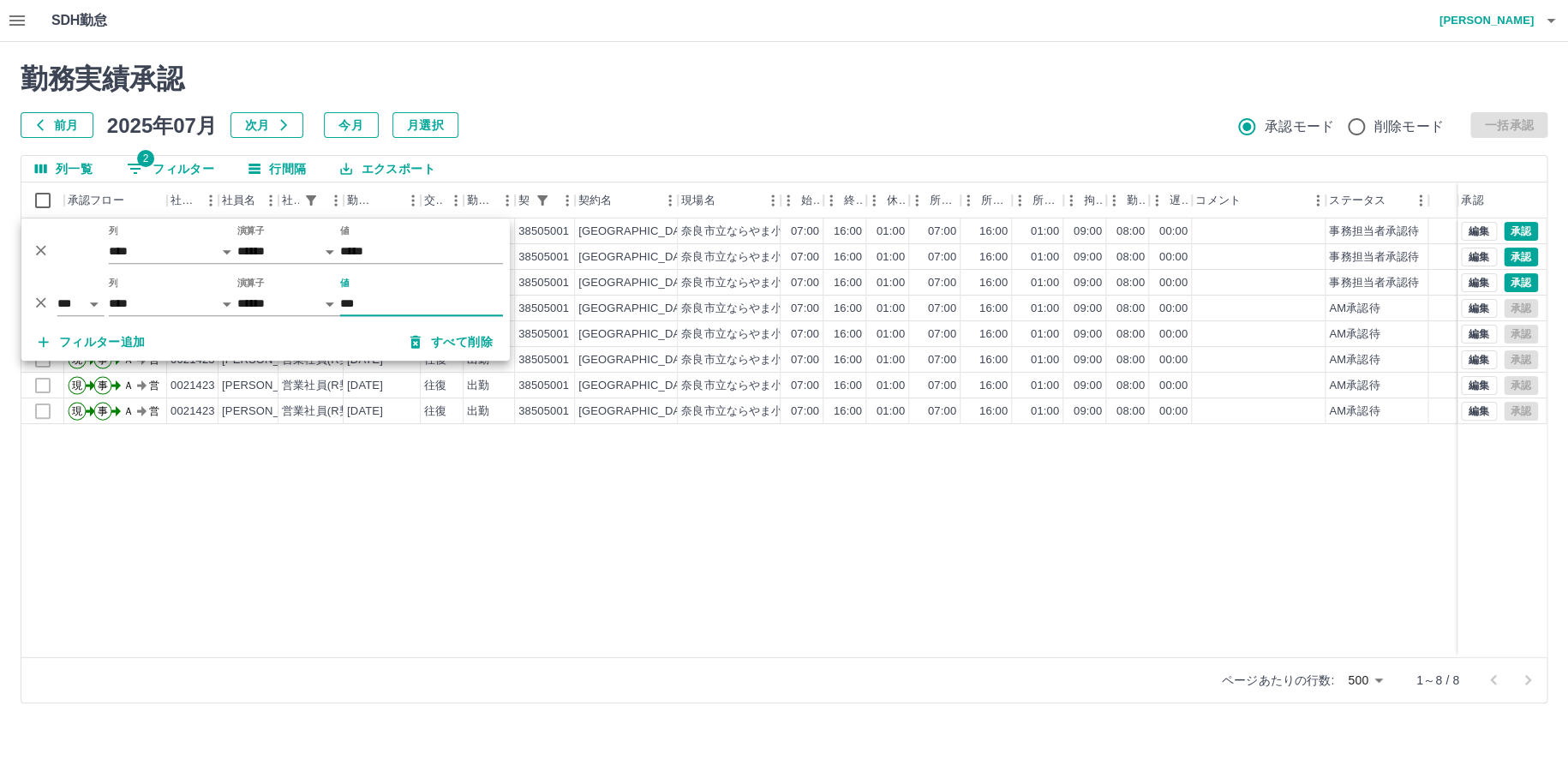type on "***" 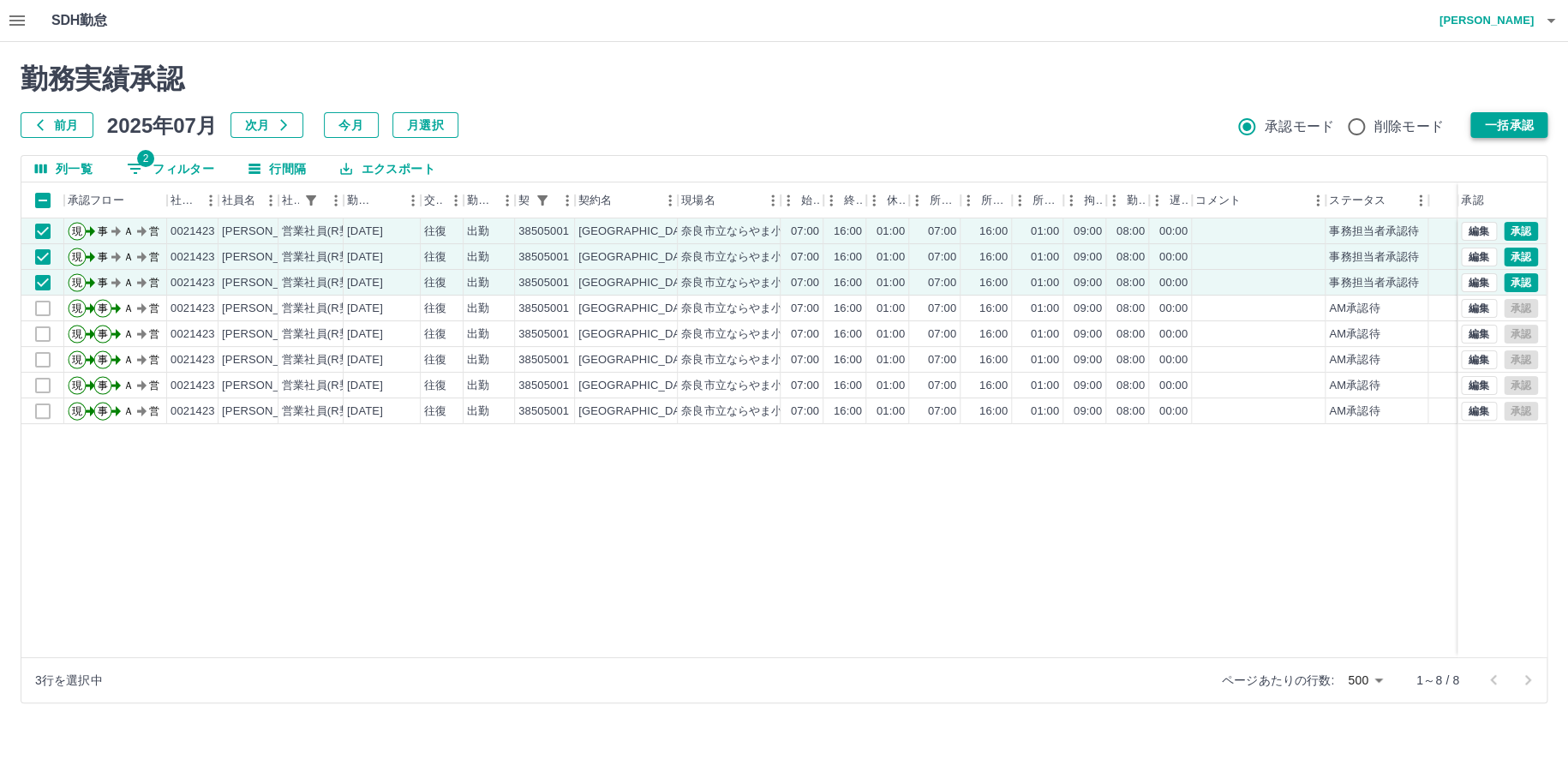 click on "一括承認" at bounding box center (1509, 125) 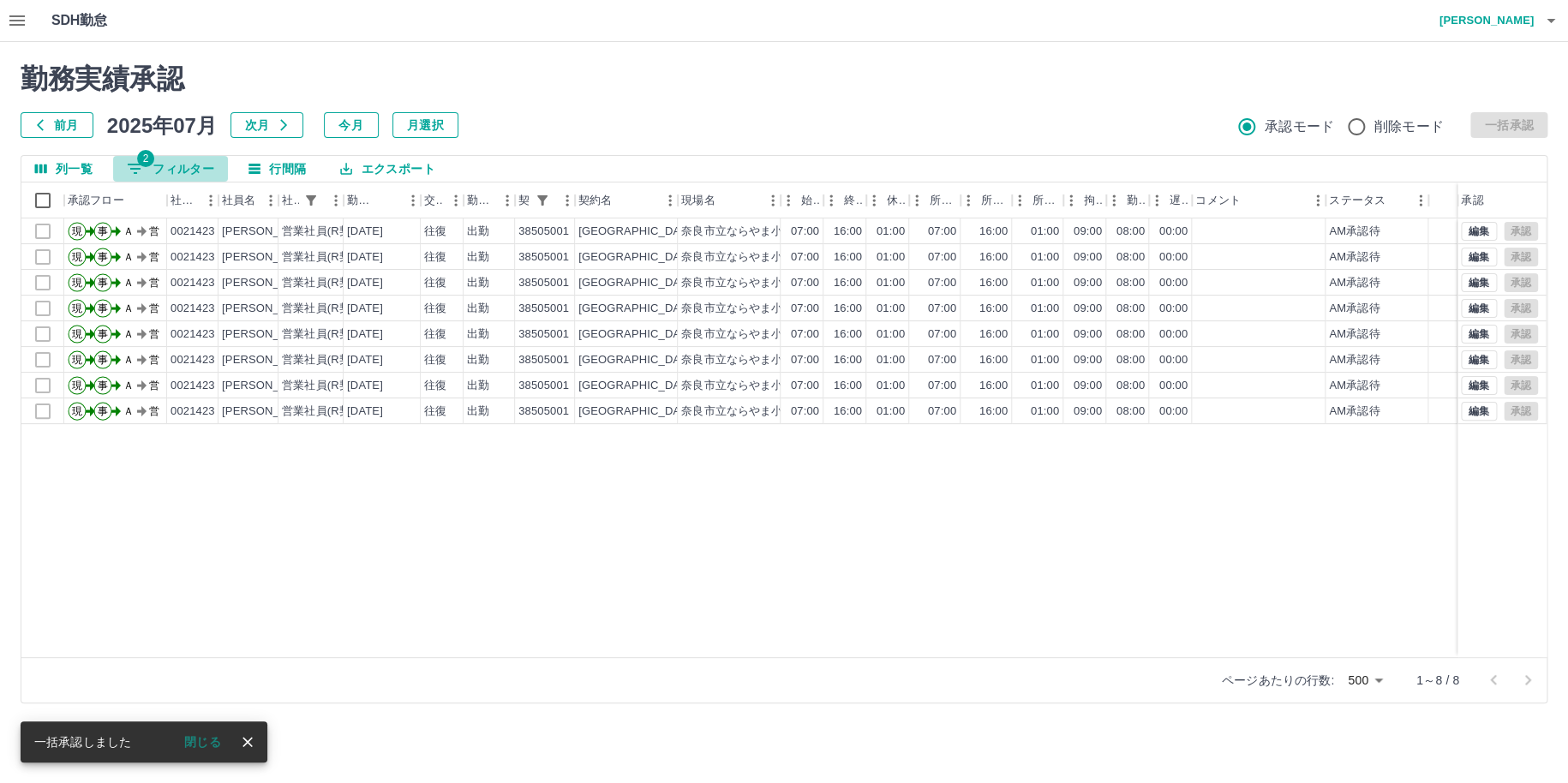 click on "2 フィルター" at bounding box center (171, 169) 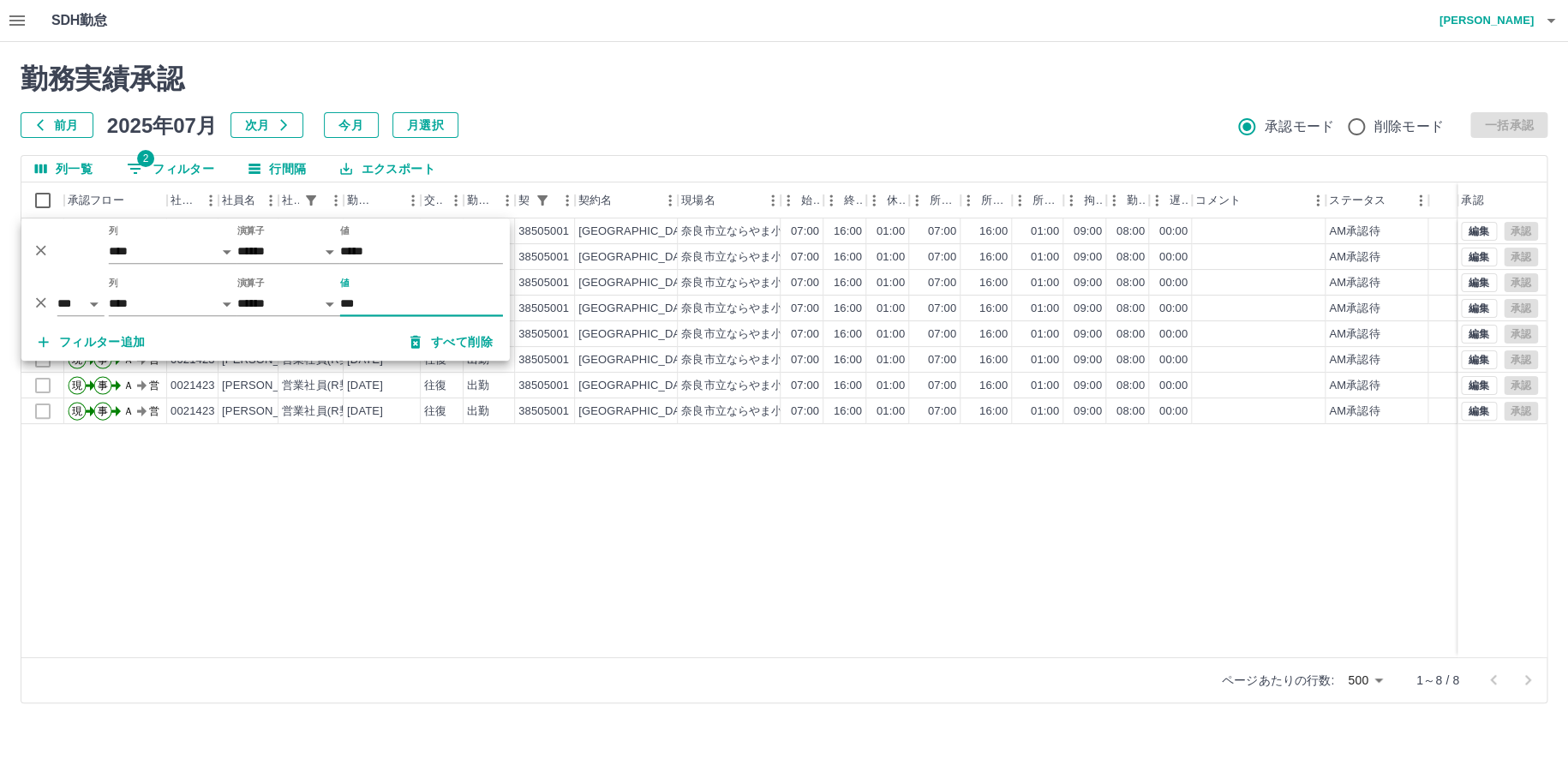 click on "***" at bounding box center [422, 303] 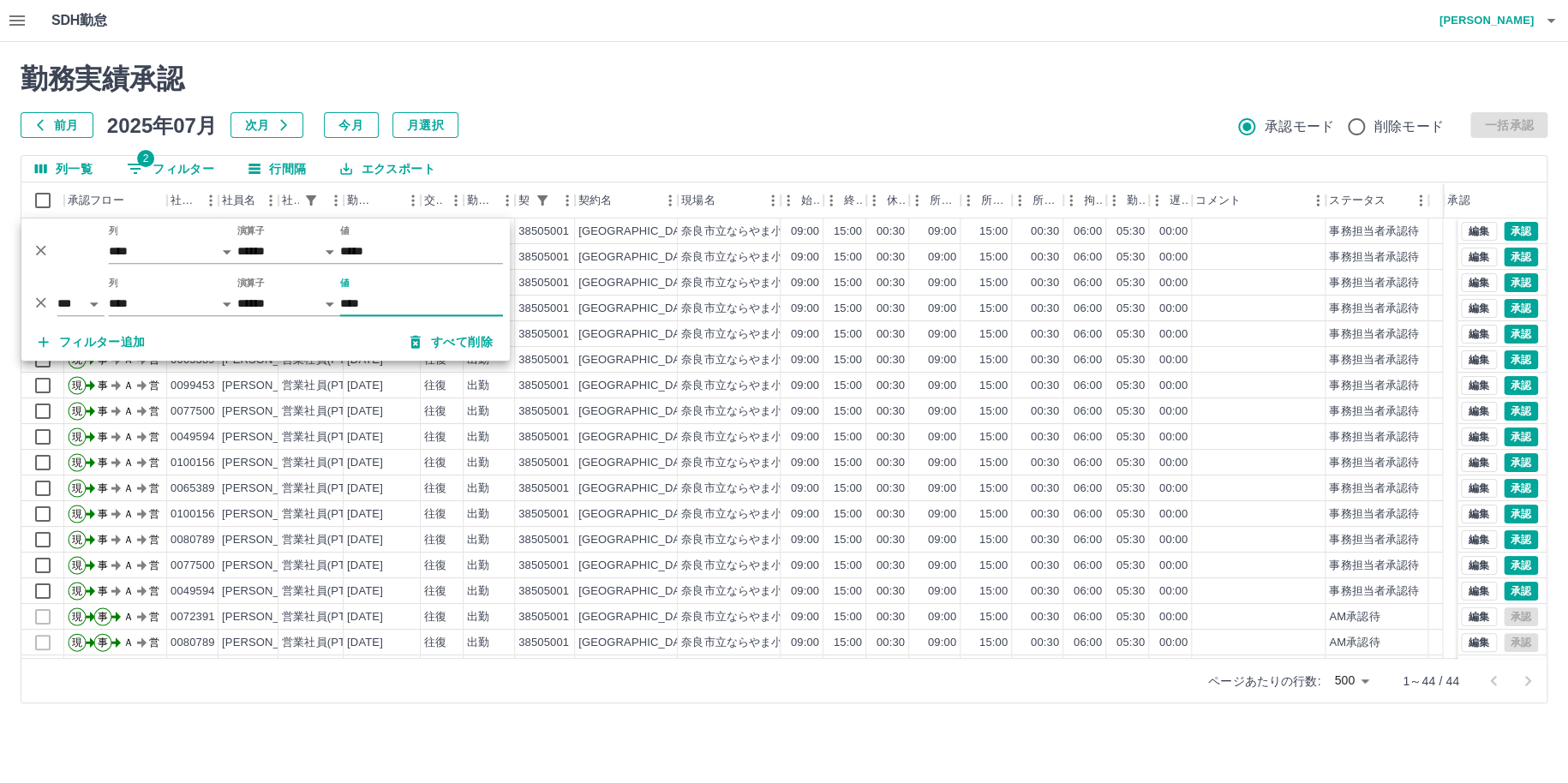 type on "****" 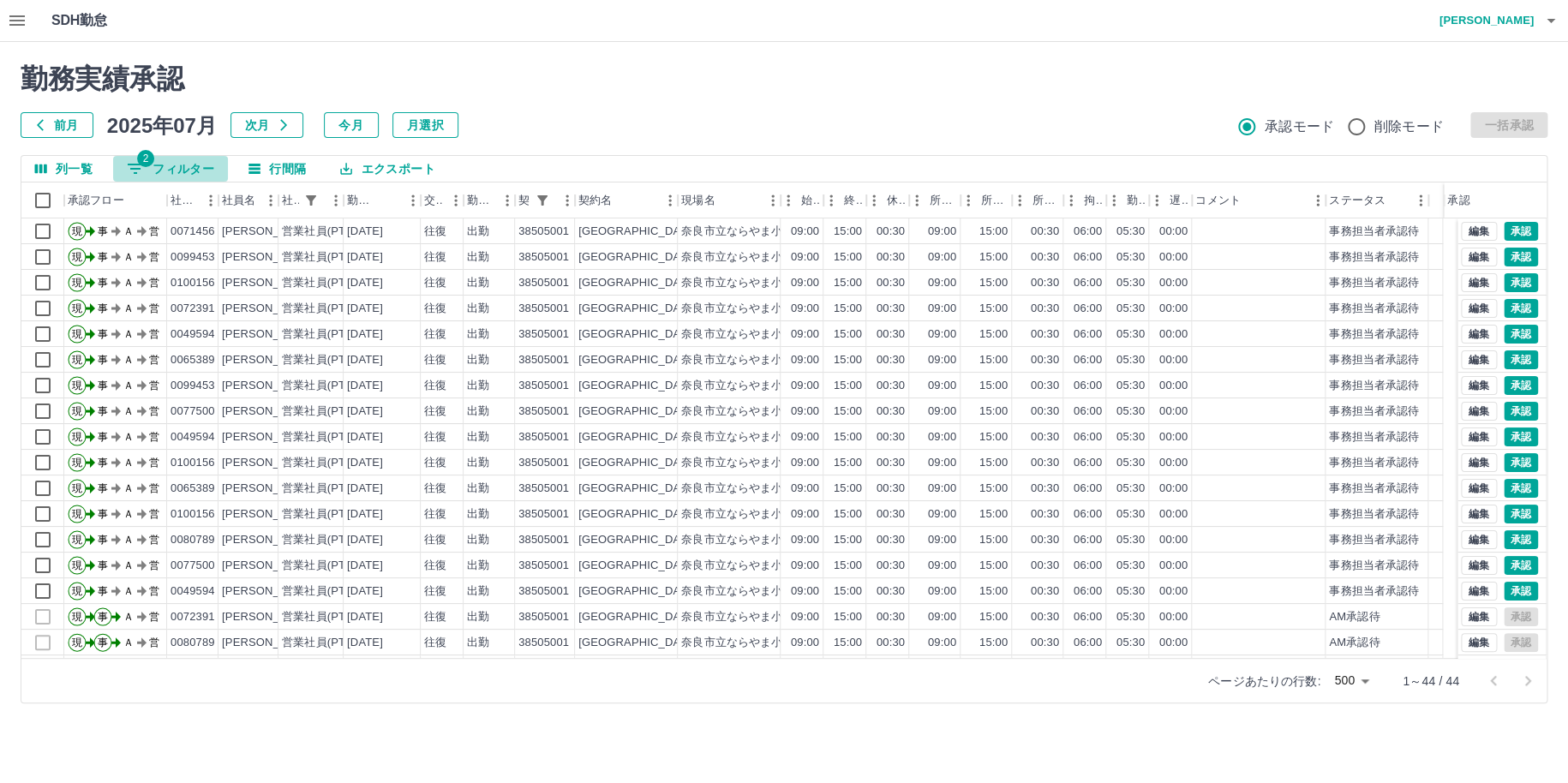 click on "2 フィルター" at bounding box center [171, 169] 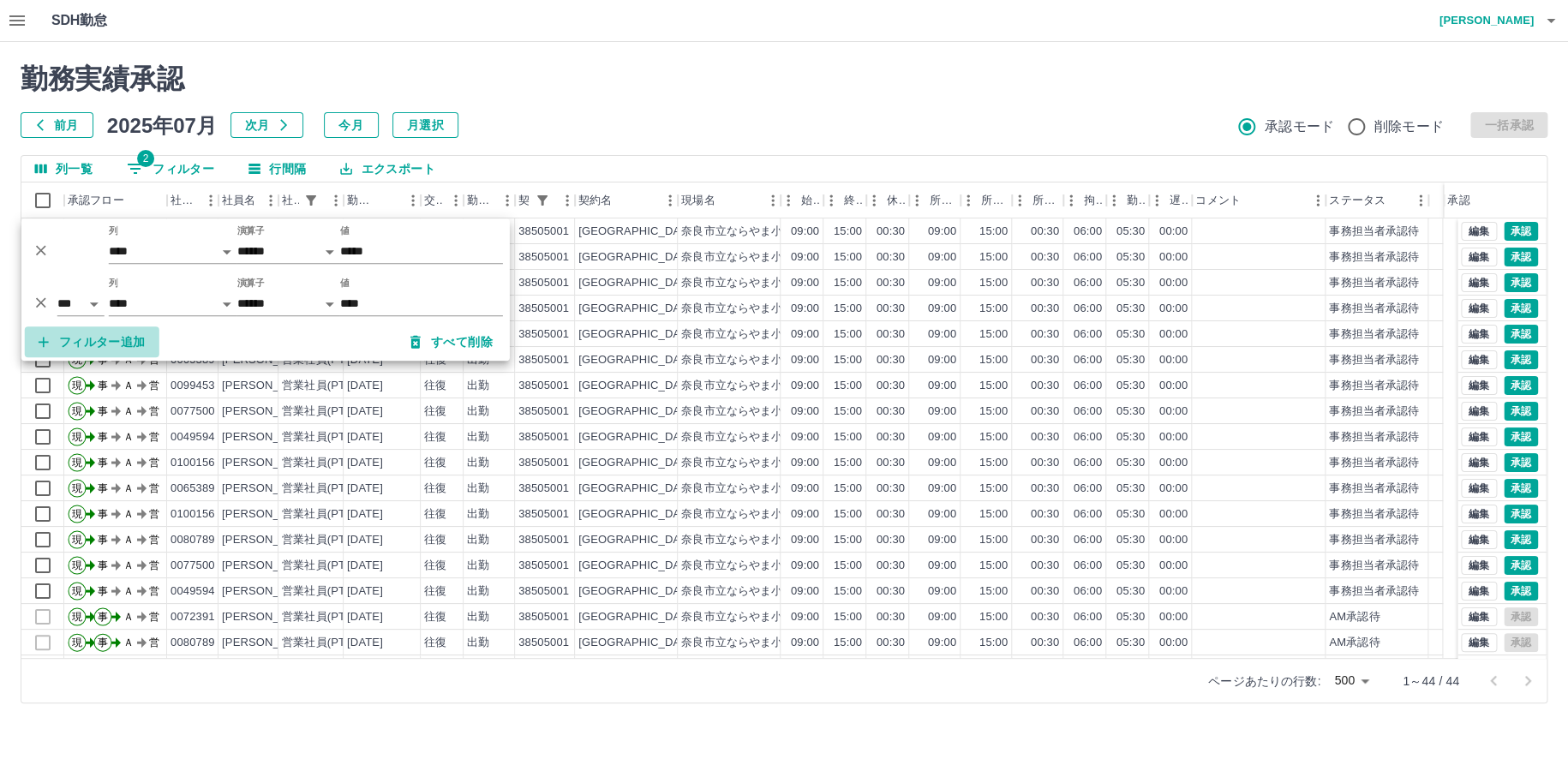 click on "フィルター追加" at bounding box center [92, 342] 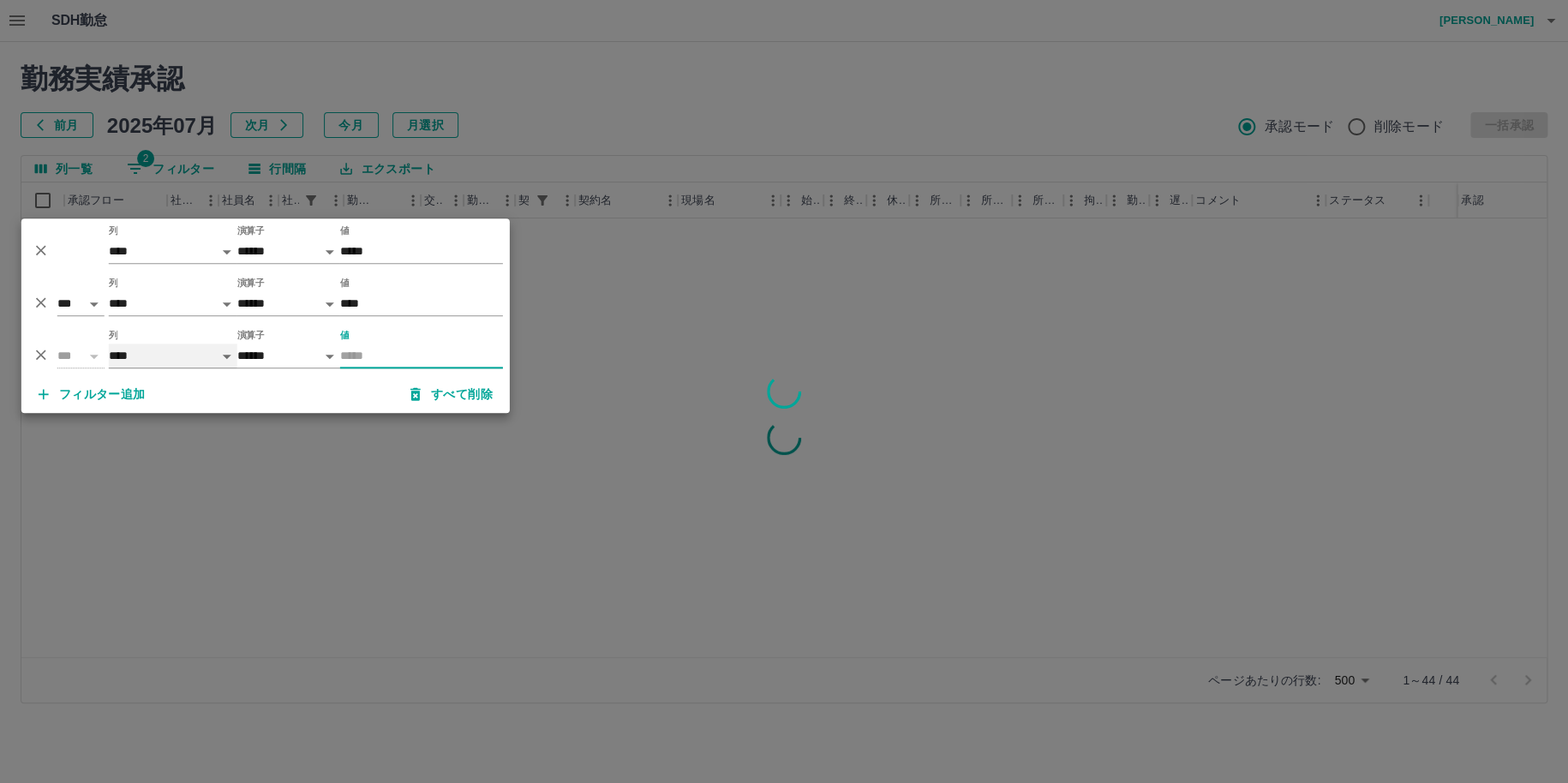 click on "**** *** **** *** *** **** ***** *** *** ** ** ** **** **** **** ** ** *** **** *****" at bounding box center [173, 356] 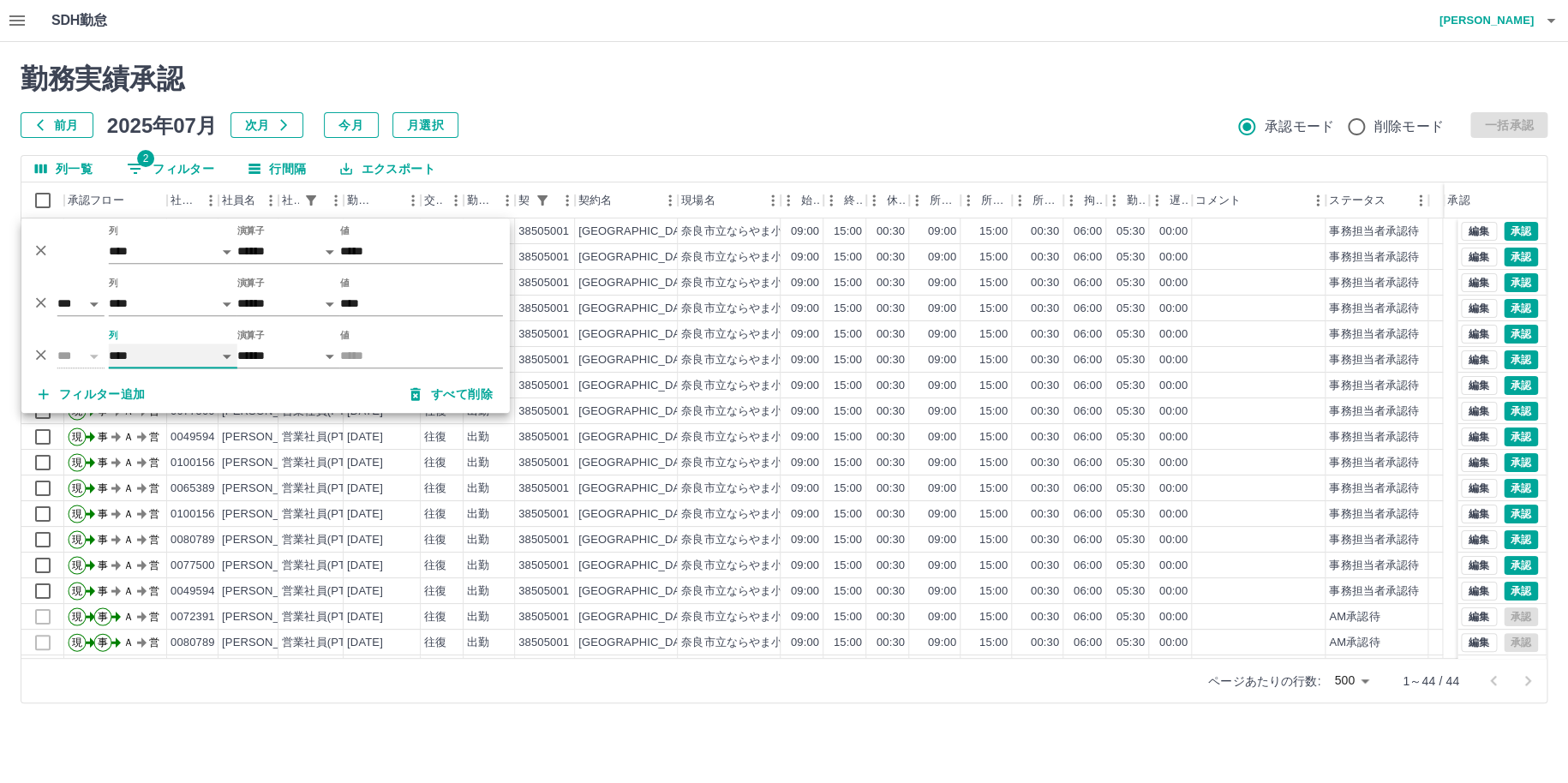 click on "**** *** **** *** *** **** ***** *** *** ** ** ** **** **** **** ** ** *** **** *****" at bounding box center (173, 356) 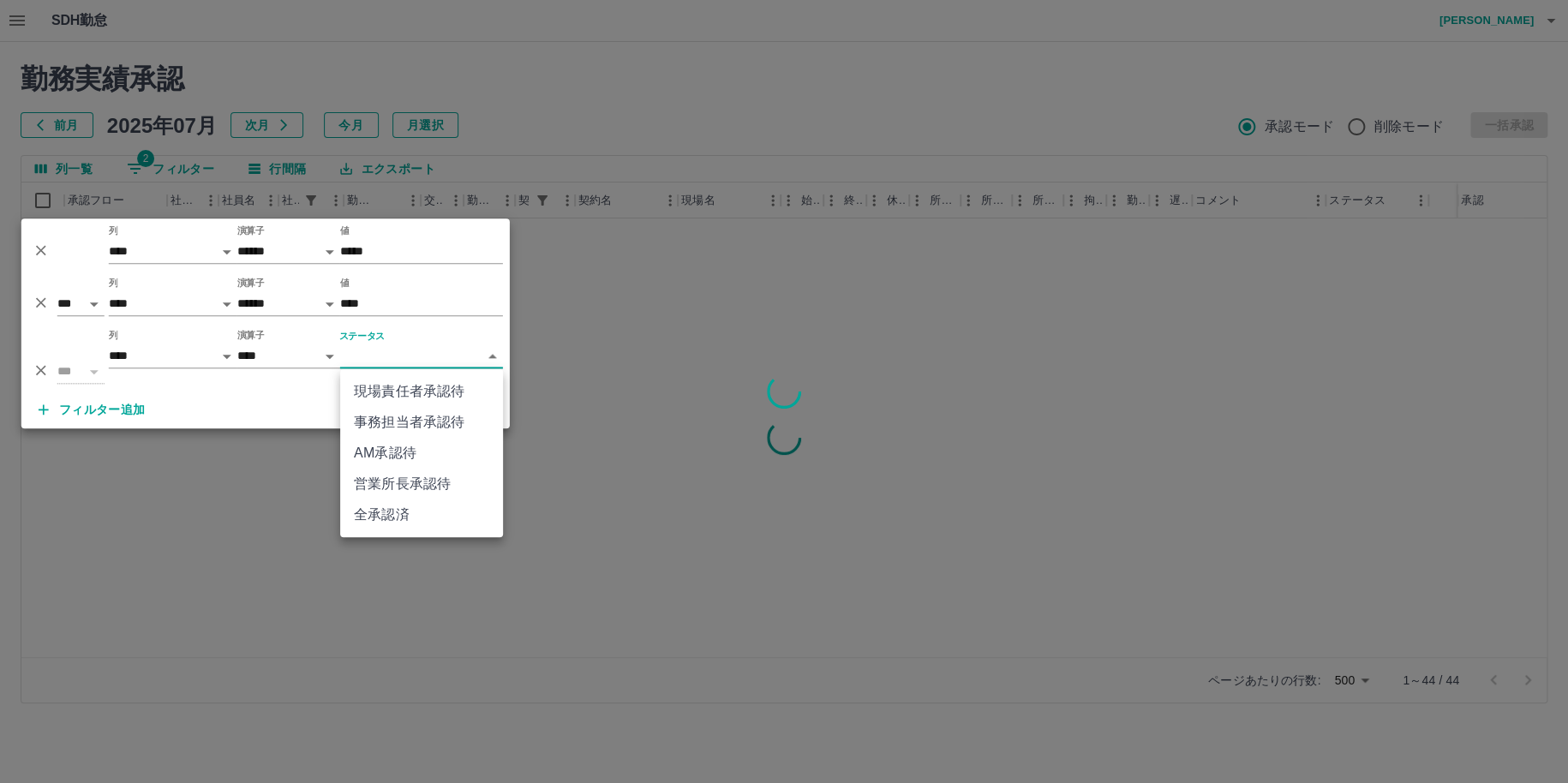 click on "SDH勤怠 [PERSON_NAME] 勤務実績承認 前月 [DATE] 次月 今月 月選択 承認モード 削除モード 一括承認 列一覧 2 フィルター 行間隔 エクスポート 承認フロー 社員番号 社員名 社員区分 勤務日 交通費 勤務区分 契約コード 契約名 現場名 始業 終業 休憩 所定開始 所定終業 所定休憩 拘束 勤務 遅刻等 コメント ステータス 承認 ページあたりの行数: 500 *** 1～44 / 44 SDH勤怠 *** ** 列 **** *** **** *** *** **** ***** *** *** ** ** ** **** **** **** ** ** *** **** ***** 演算子 ****** ******* 値 ***** *** ** 列 **** *** **** *** *** **** ***** *** *** ** ** ** **** **** **** ** ** *** **** ***** 演算子 ****** ******* 値 **** *** ** 列 **** *** **** *** *** **** ***** *** *** ** ** ** **** **** **** ** ** *** **** ***** 演算子 **** ****** ステータス ​ ********* フィルター追加 すべて削除 現場責任者承認待 事務担当者承認待 AM承認待 全承認済" at bounding box center (784, 362) 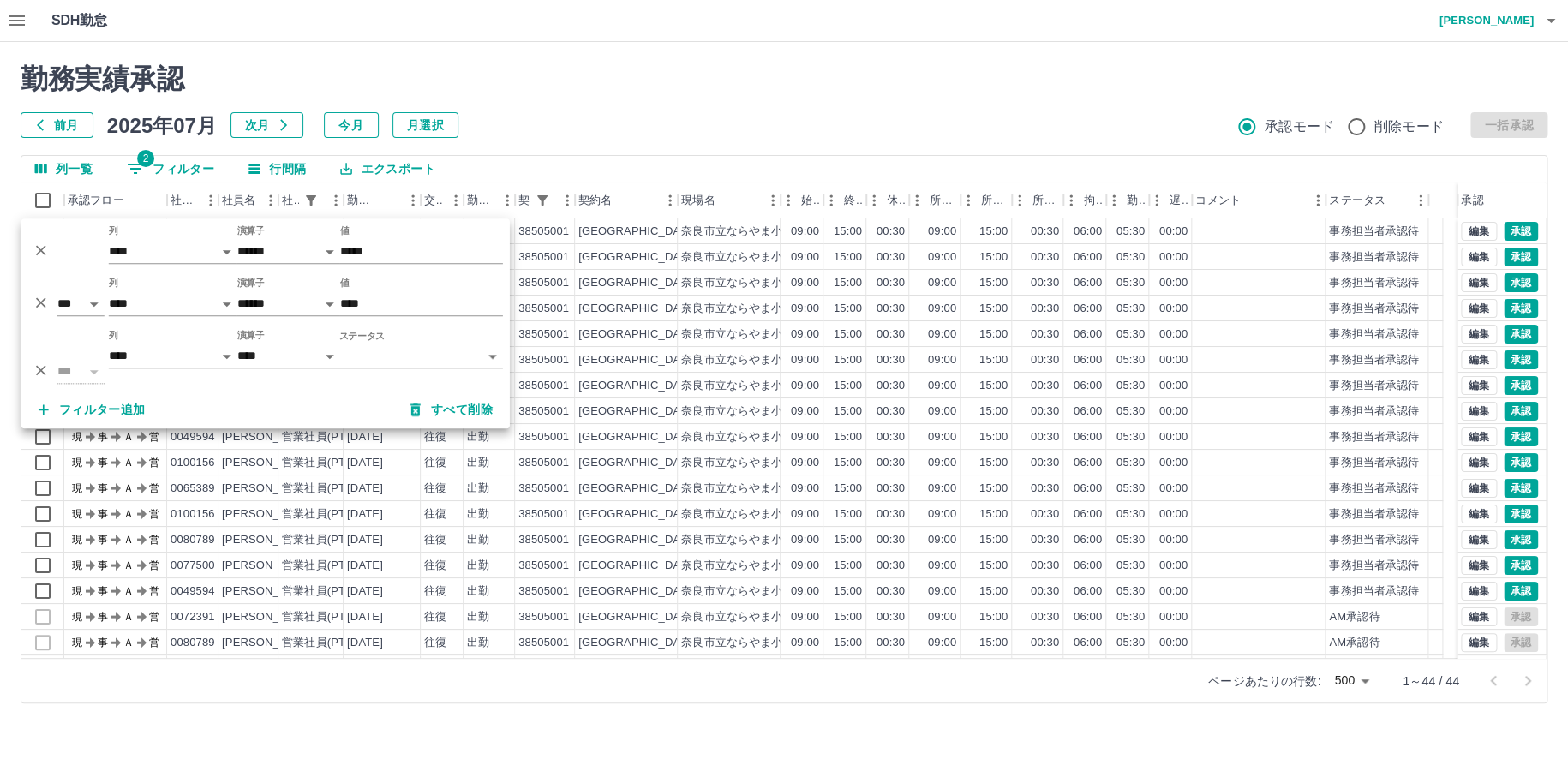 click on "フィルター追加 すべて削除" at bounding box center (266, 409) 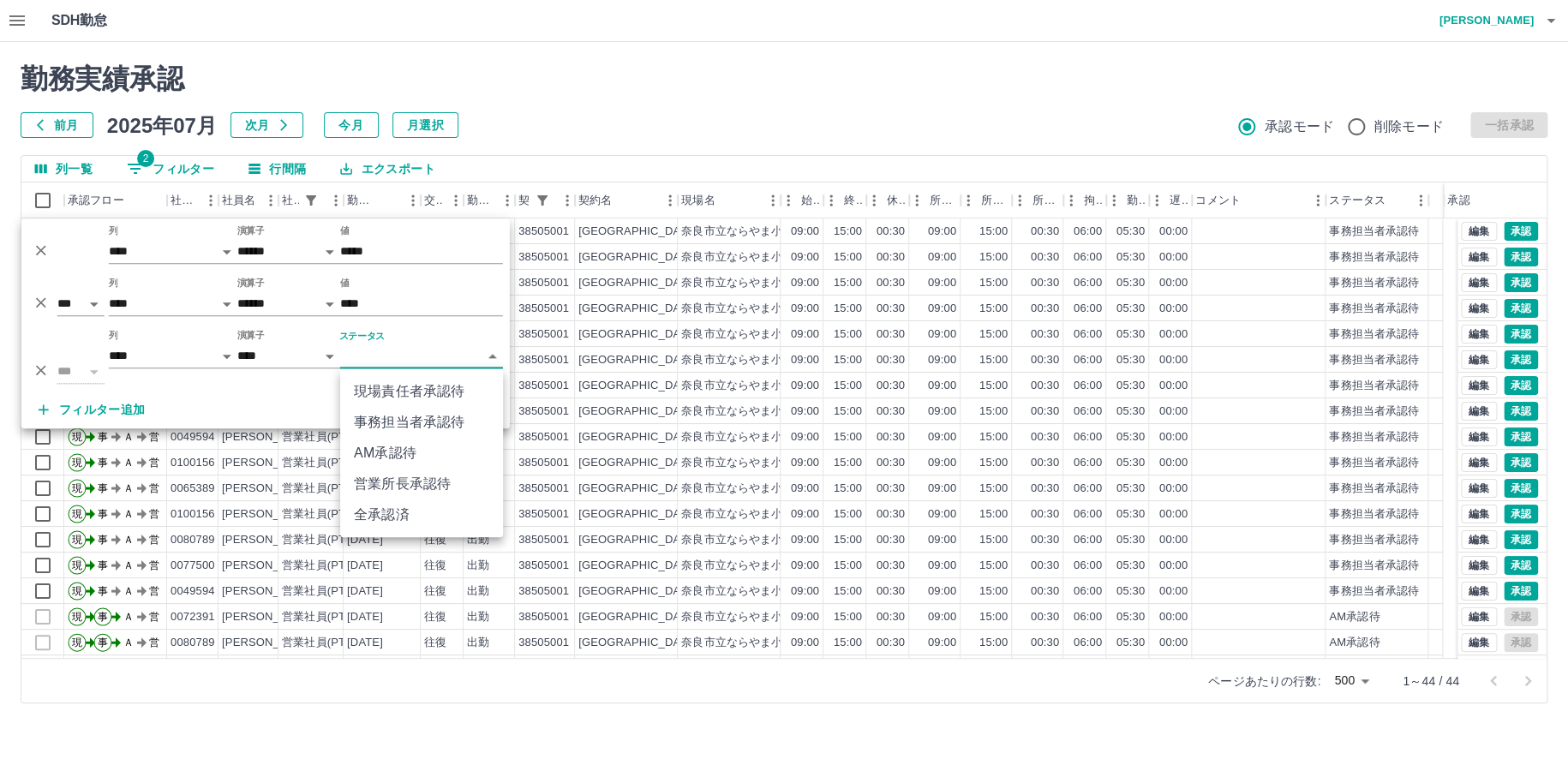 click on "SDH勤怠 [PERSON_NAME] 勤務実績承認 前月 [DATE] 次月 今月 月選択 承認モード 削除モード 一括承認 列一覧 2 フィルター 行間隔 エクスポート 承認フロー 社員番号 社員名 社員区分 勤務日 交通費 勤務区分 契約コード 契約名 現場名 始業 終業 休憩 所定開始 所定終業 所定休憩 拘束 勤務 遅刻等 コメント ステータス 承認 現 事 Ａ 営 0071456 [PERSON_NAME] 営業社員(PT契約) [DATE] 往復 出勤 38505001 [GEOGRAPHIC_DATA] [GEOGRAPHIC_DATA]立ならやま小中学校 09:00 15:00 00:30 09:00 15:00 00:30 06:00 05:30 00:00 事務担当者承認待 現 事 Ａ 営 0099453 [PERSON_NAME] 営業社員(PT契約) [DATE] 往復 出勤 38505001 [GEOGRAPHIC_DATA] [GEOGRAPHIC_DATA]立ならやま小中学校 09:00 15:00 00:30 09:00 15:00 00:30 06:00 05:30 00:00 事務担当者承認待 現 事 Ａ 営 0100156 [PERSON_NAME] 営業社員(PT契約) [DATE] 往復 出勤 38505001 [GEOGRAPHIC_DATA] 09:00 15:00 00:30 09:00 15:00" at bounding box center [784, 362] 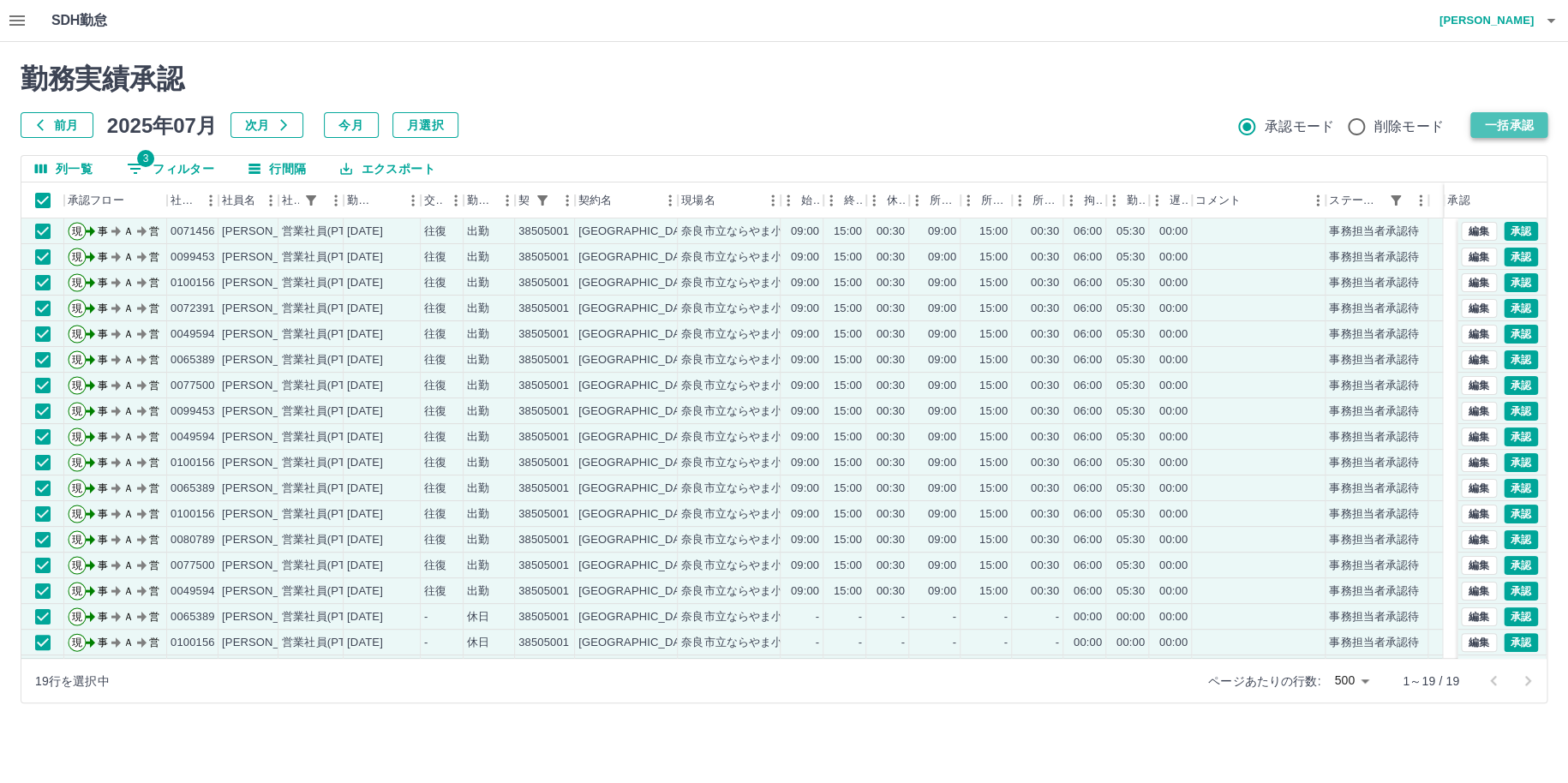 click on "一括承認" at bounding box center [1509, 125] 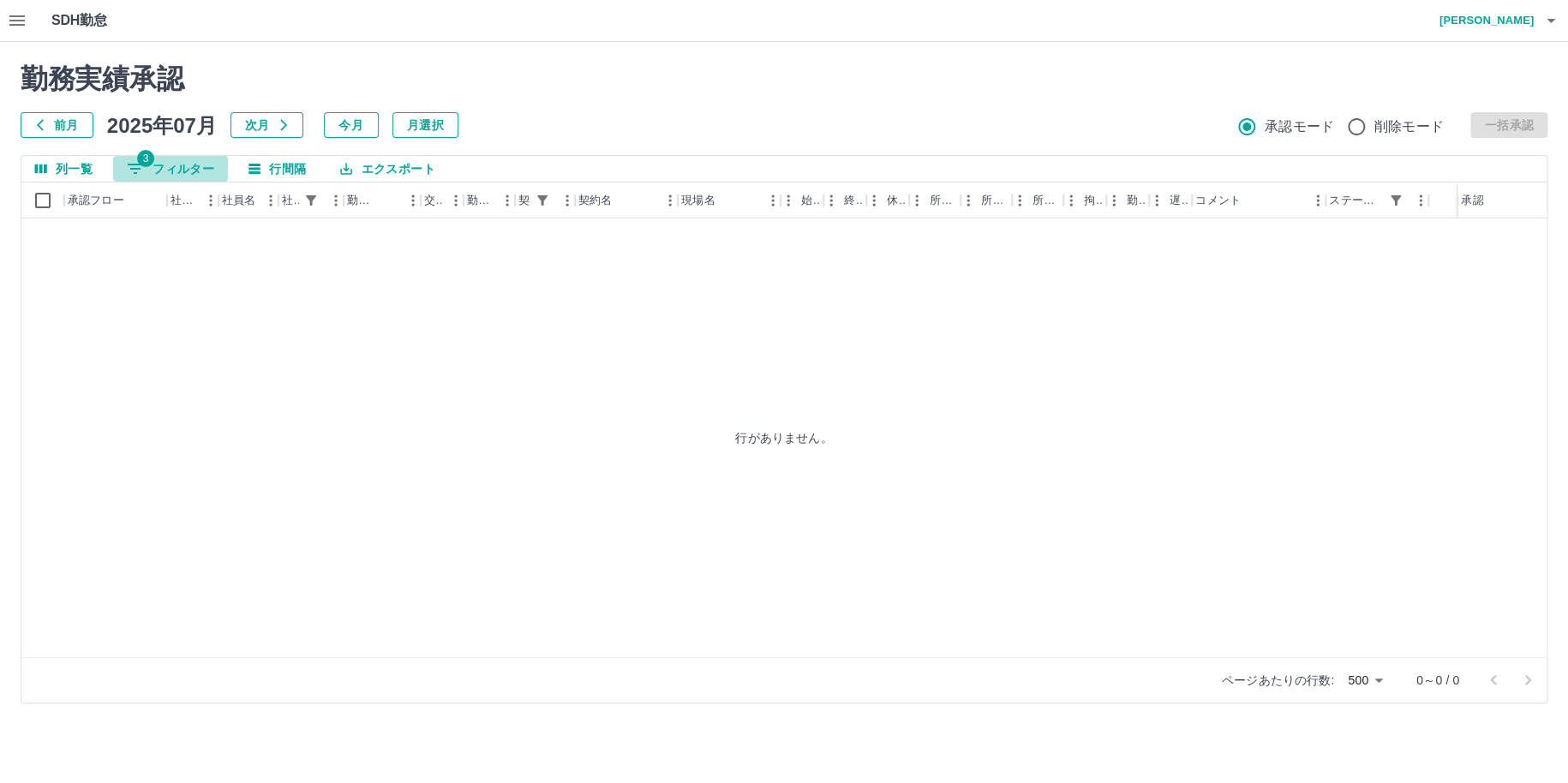 click on "3 フィルター" at bounding box center (171, 169) 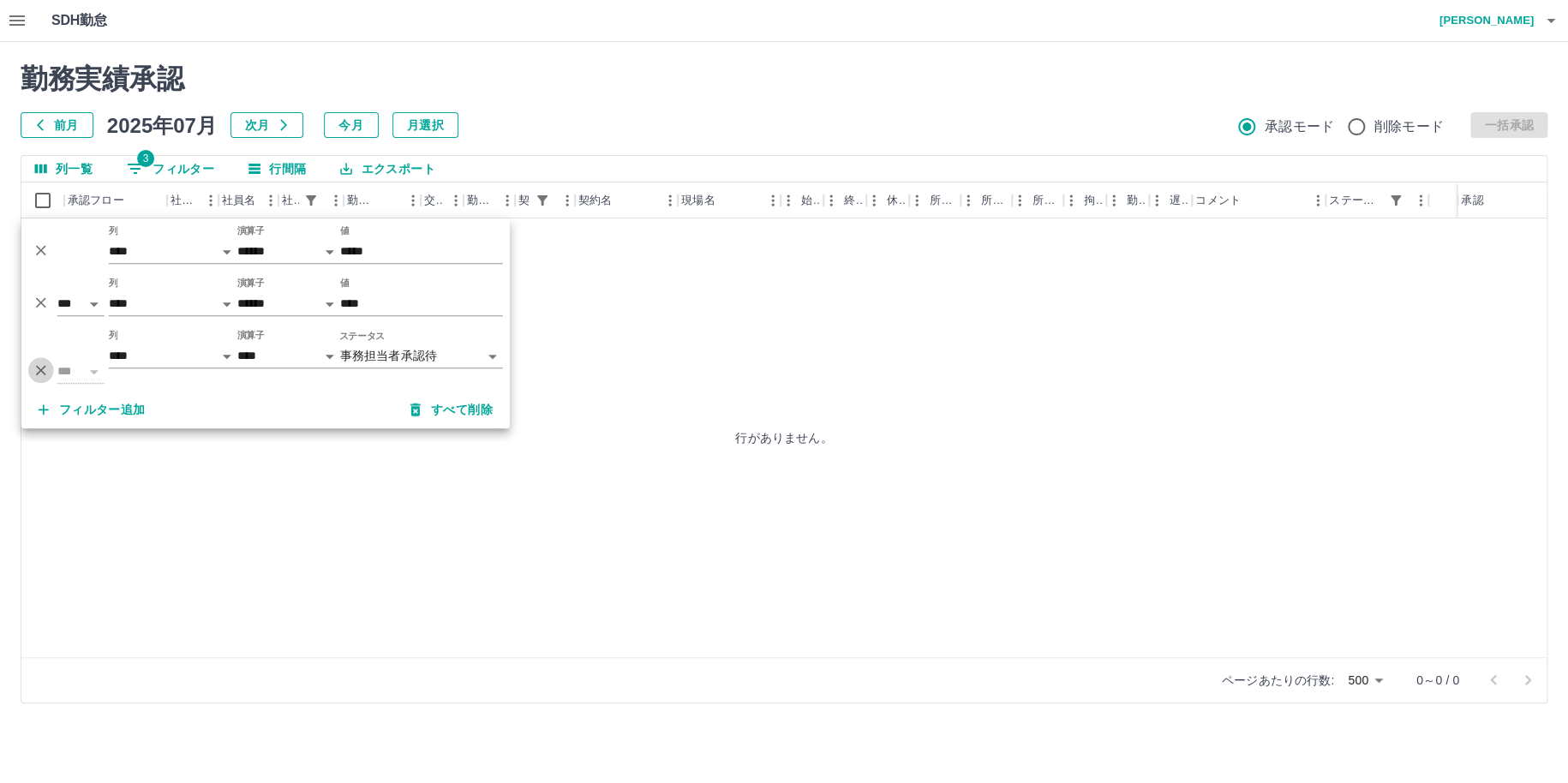 click 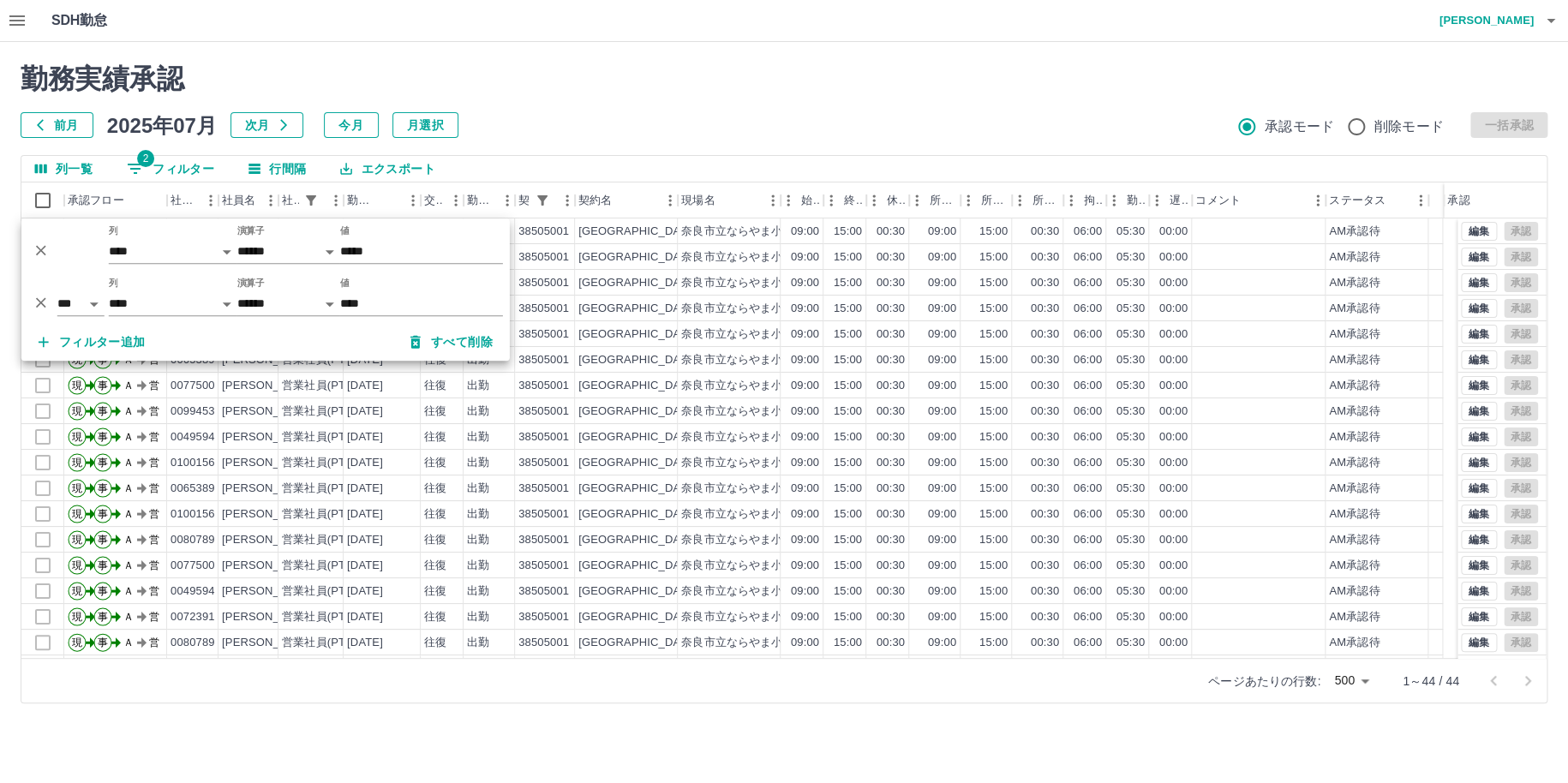 click on "前月 [DATE] 次月 今月 月選択 承認モード 削除モード 一括承認" at bounding box center (784, 125) 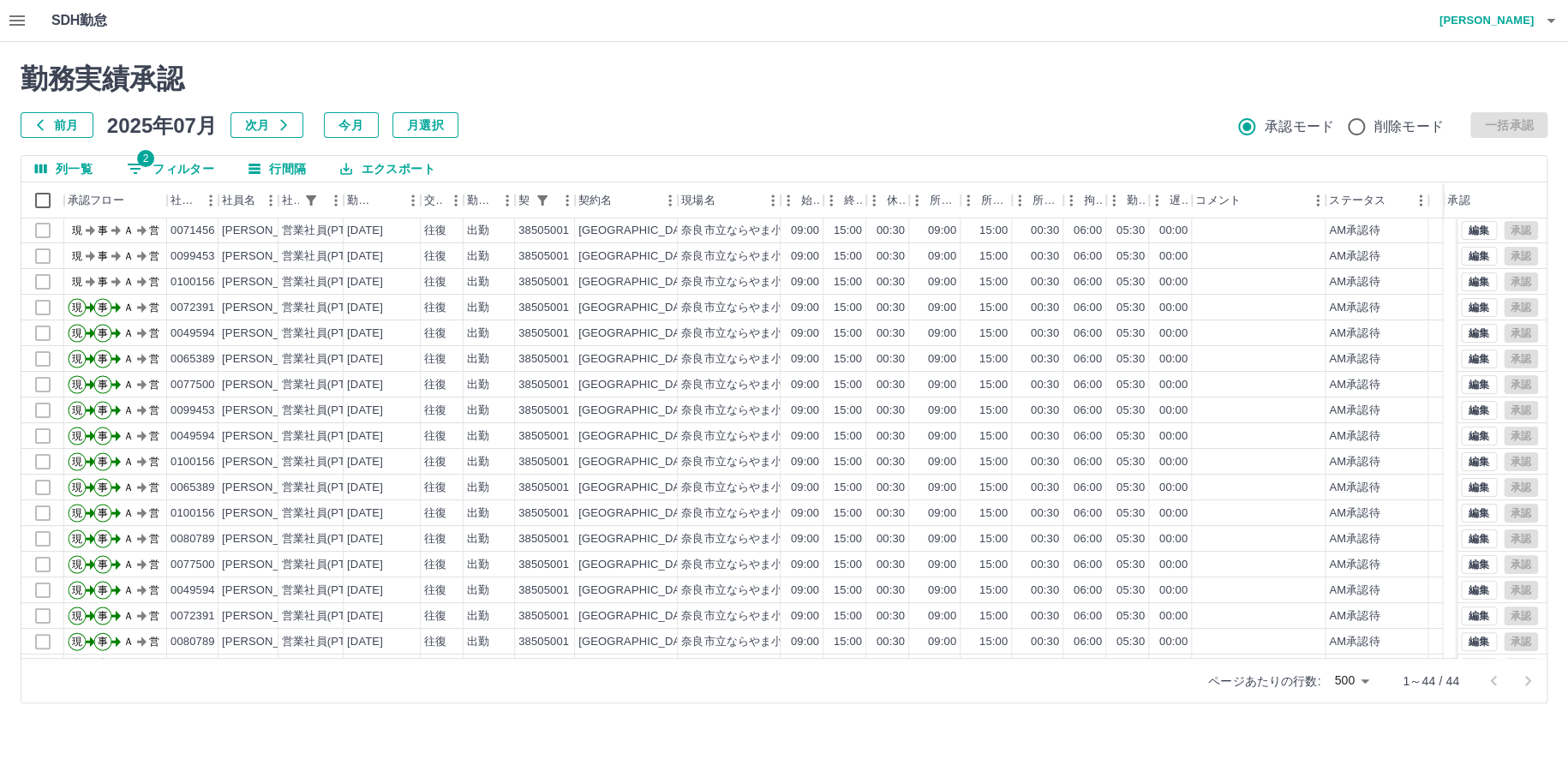 scroll, scrollTop: 0, scrollLeft: 0, axis: both 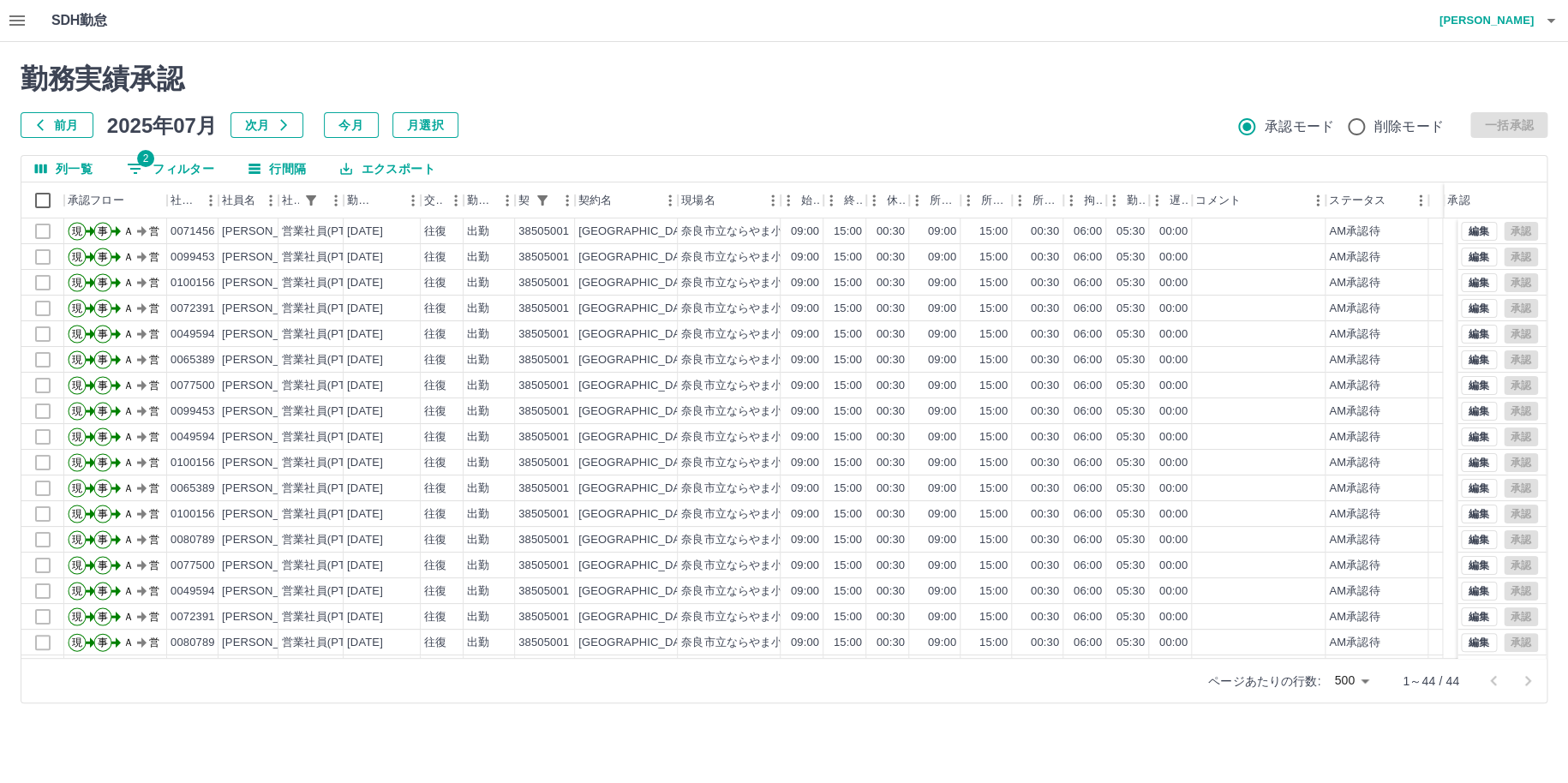 click on "2 フィルター" at bounding box center [171, 169] 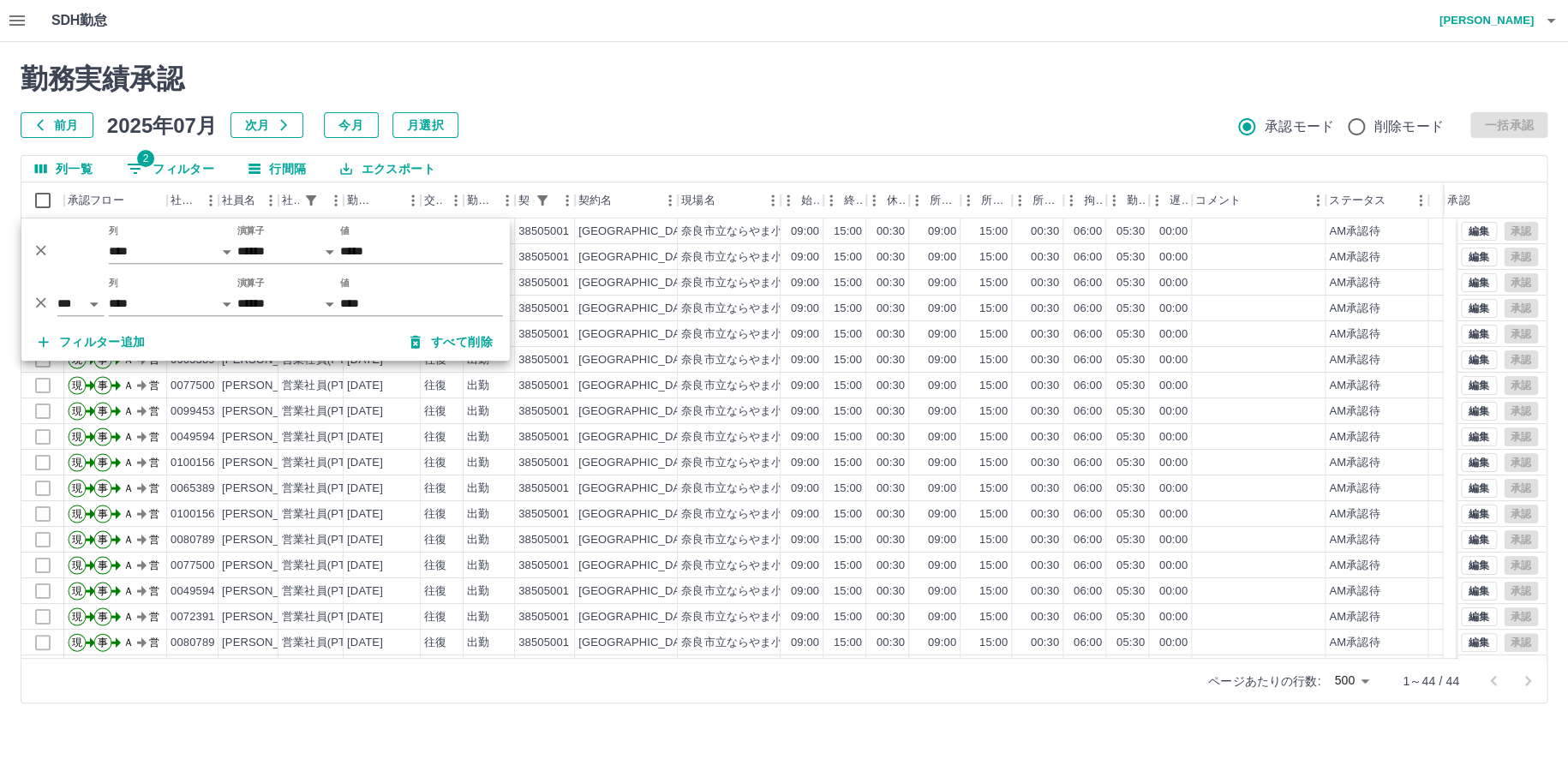click on "勤務実績承認 前月 2025年07月 次月 今月 月選択 承認モード 削除モード 一括承認" at bounding box center [784, 100] 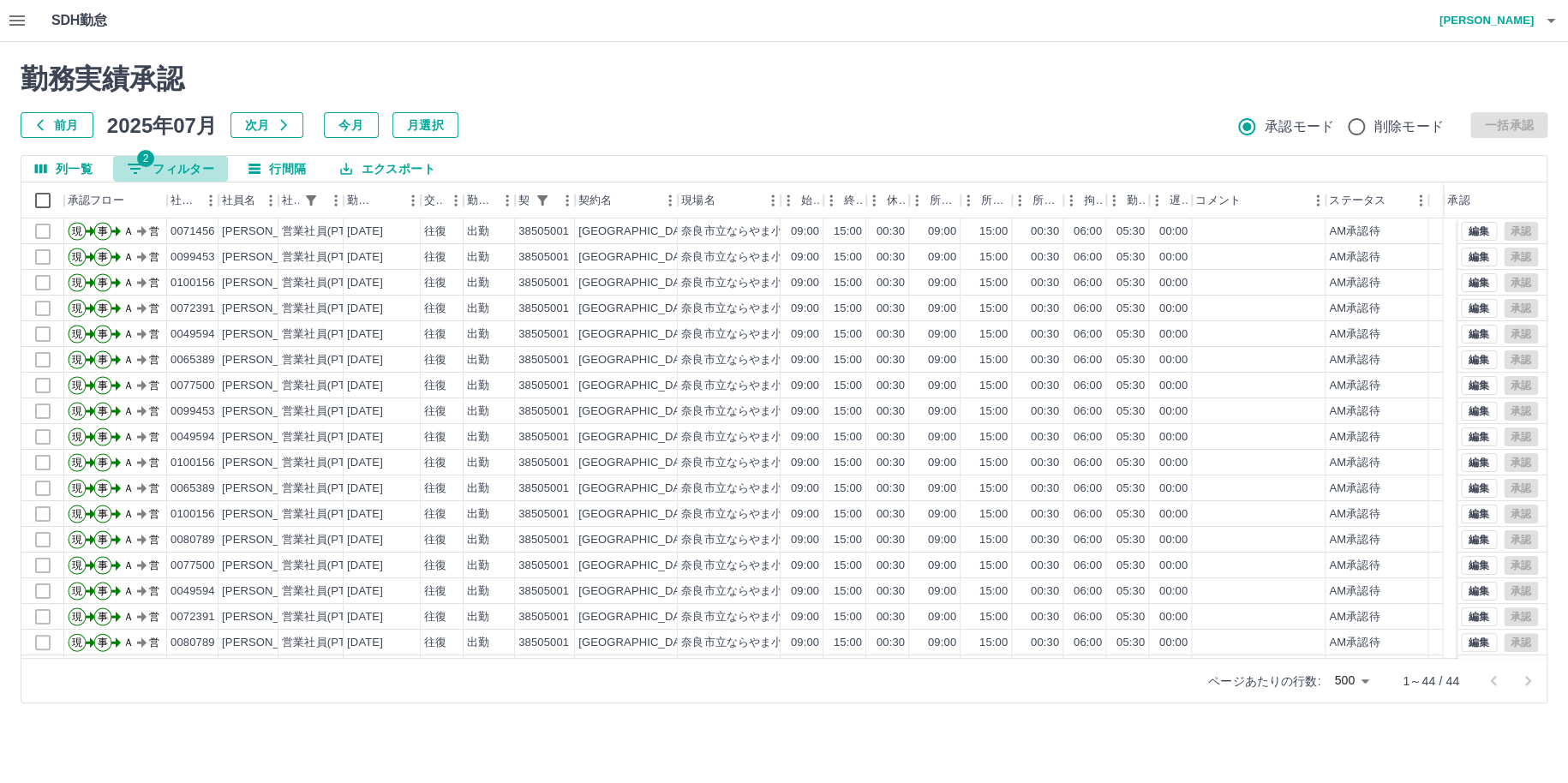 click on "2 フィルター" at bounding box center (171, 169) 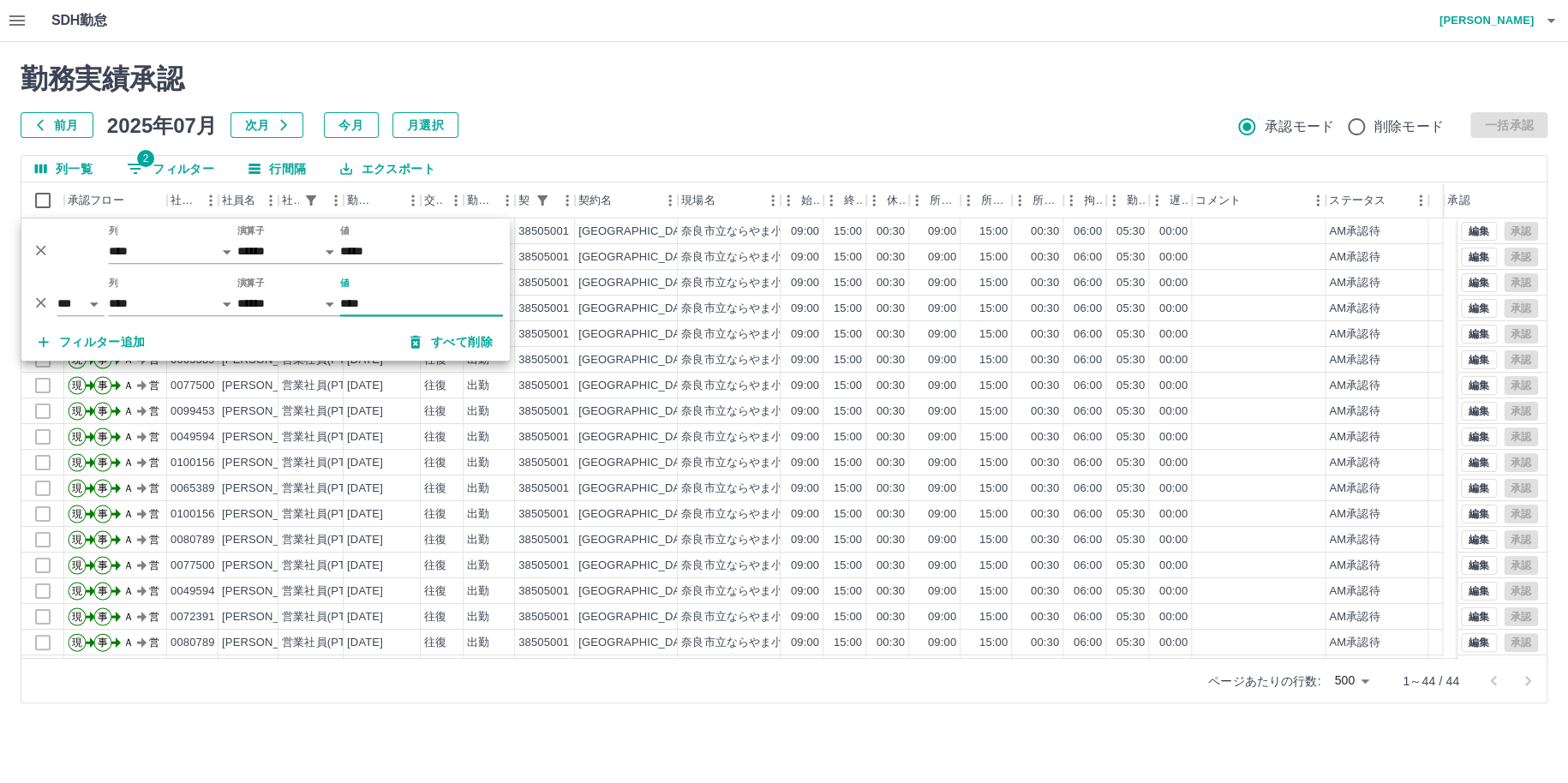click on "****" at bounding box center (422, 303) 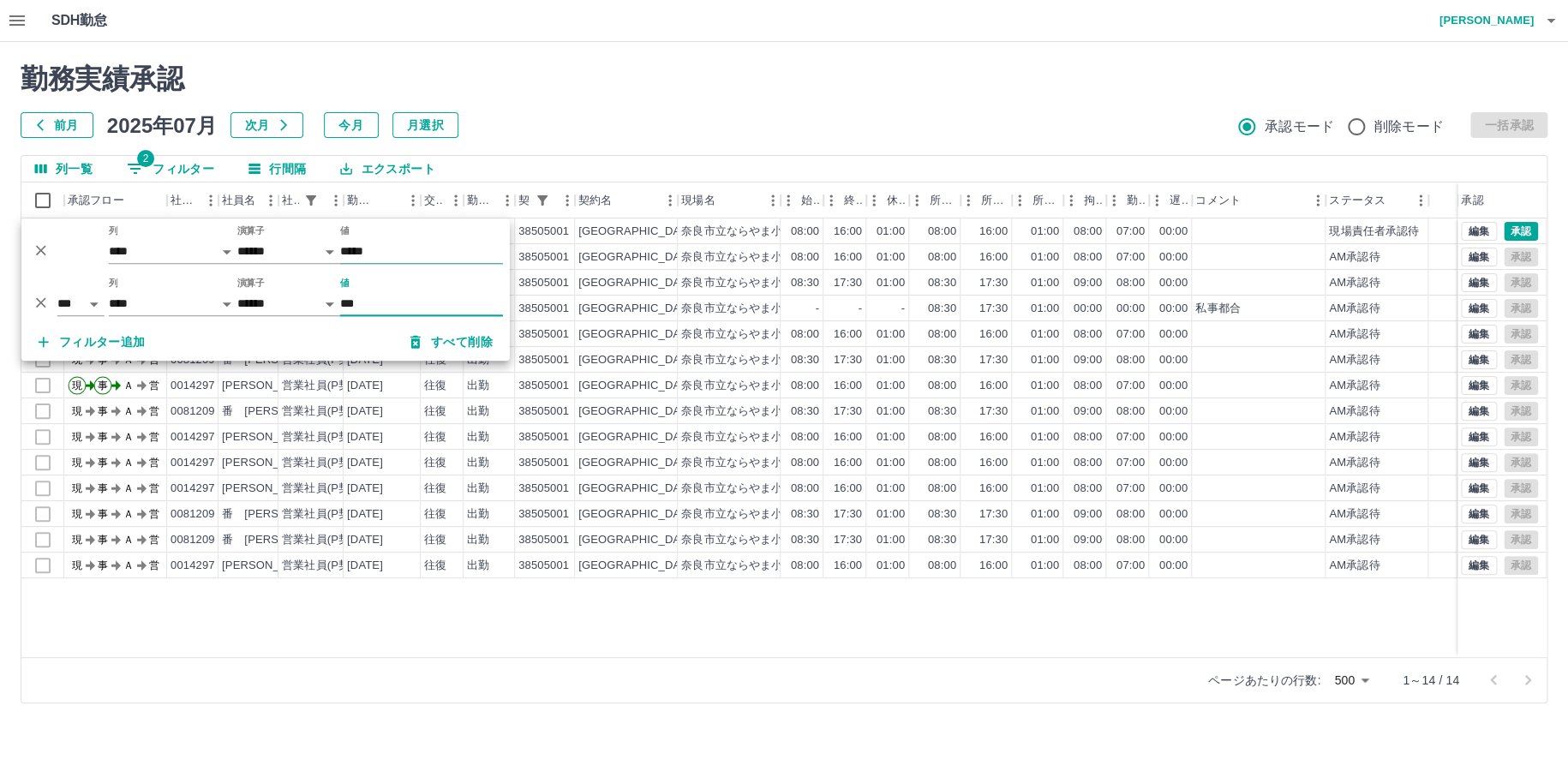 type on "***" 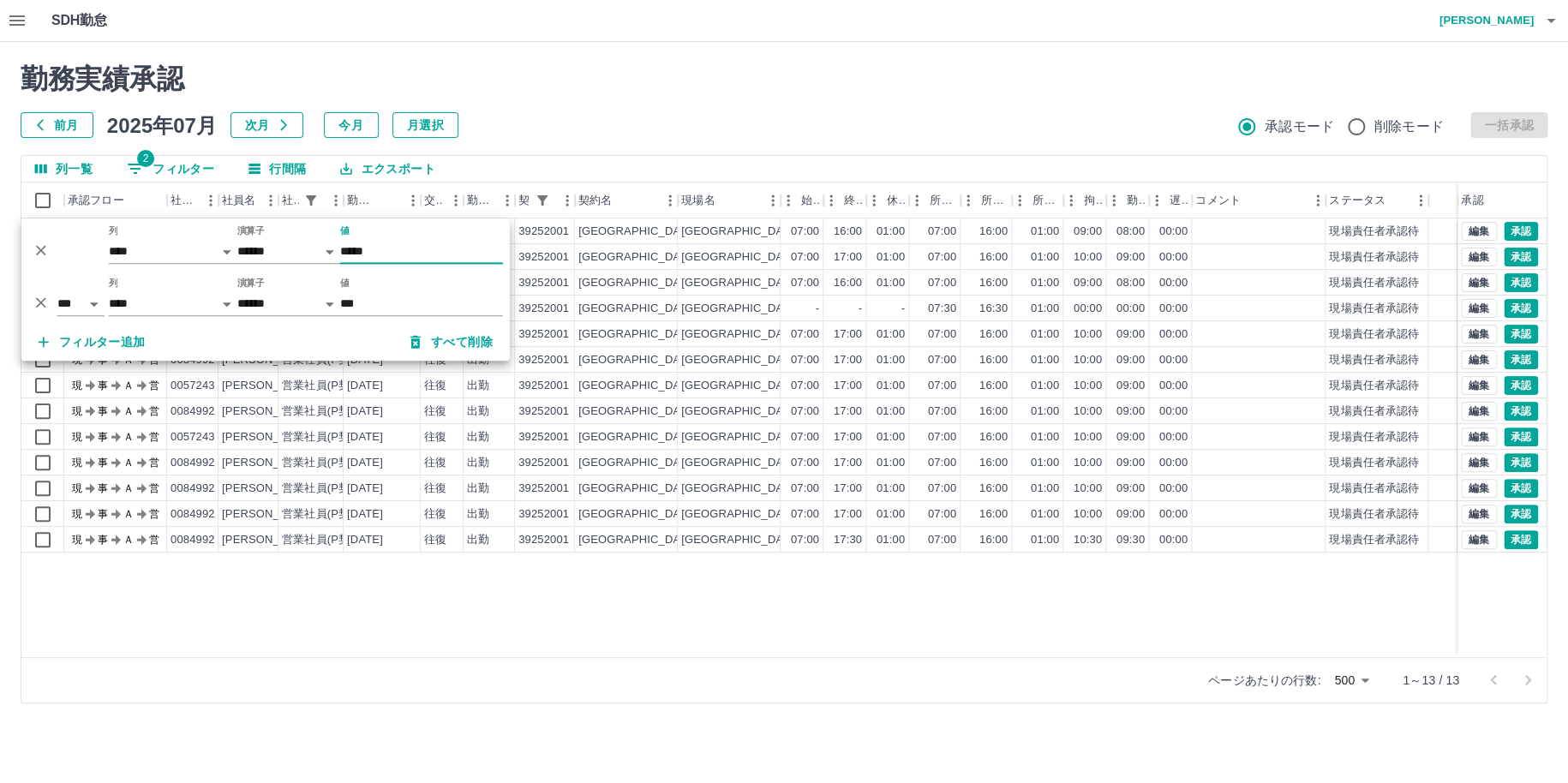 type on "*****" 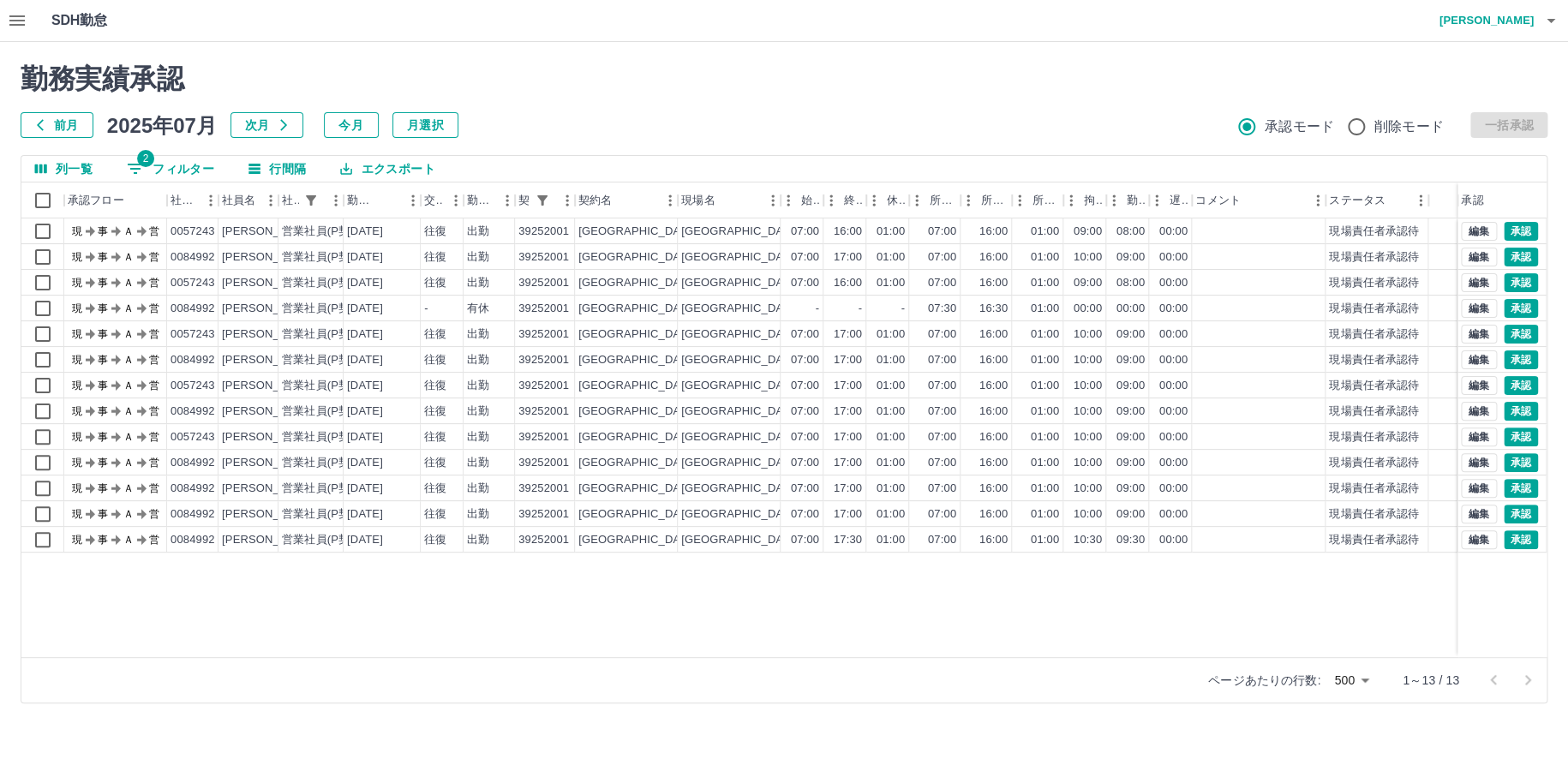 click on "2 フィルター" at bounding box center [171, 169] 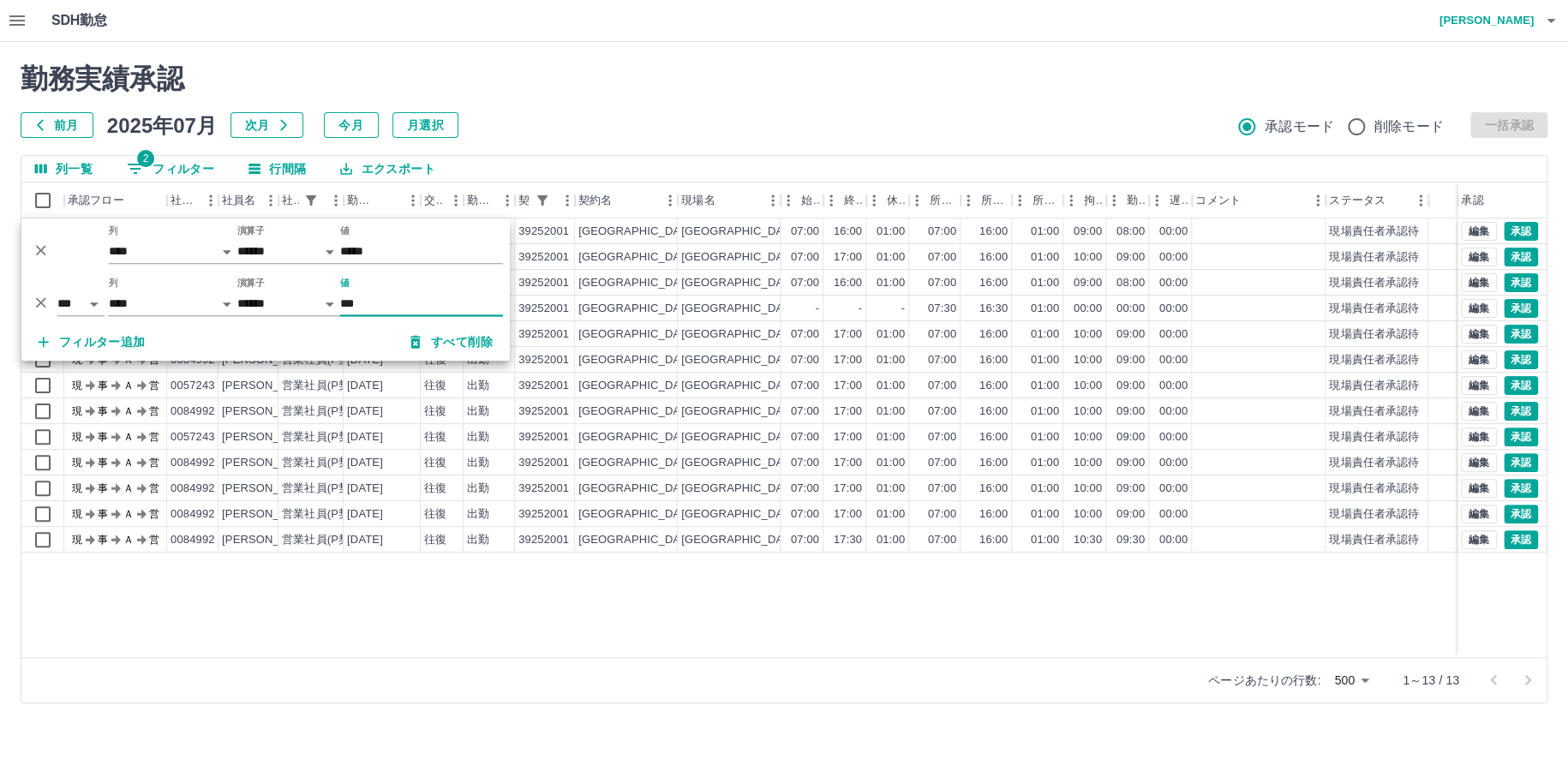 click on "***" at bounding box center (422, 303) 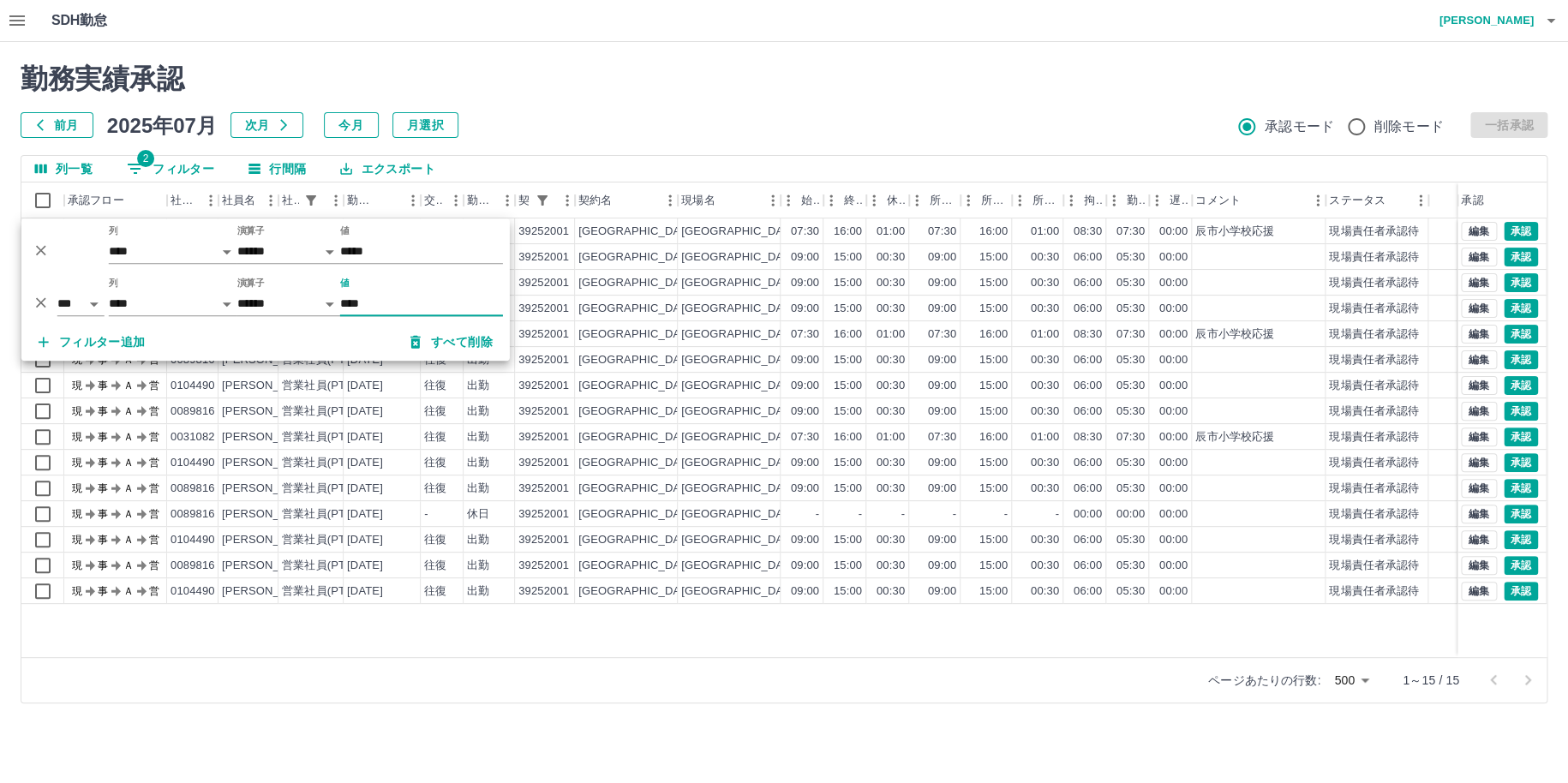 type on "****" 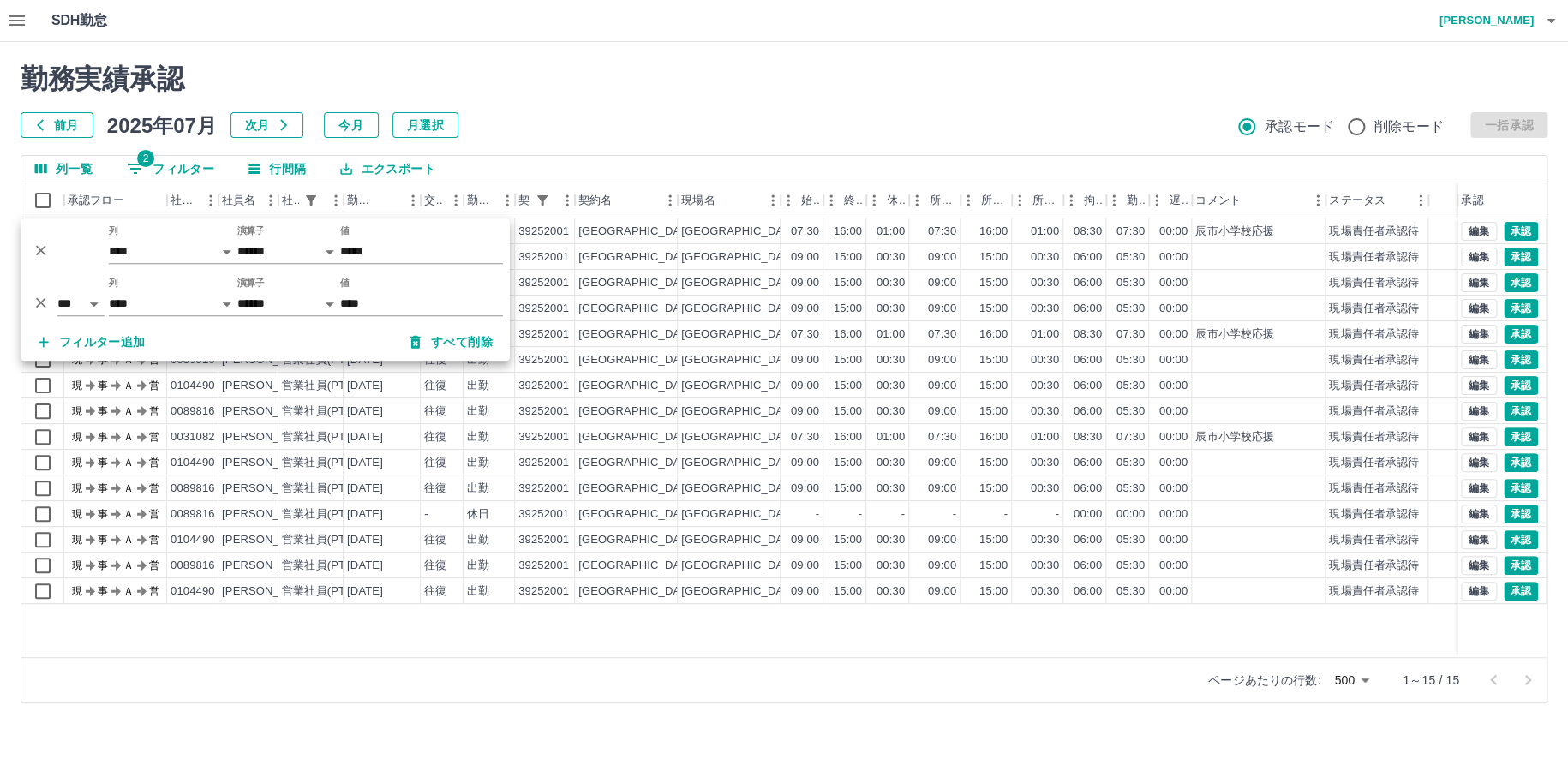 click on "勤務実績承認" at bounding box center [784, 79] 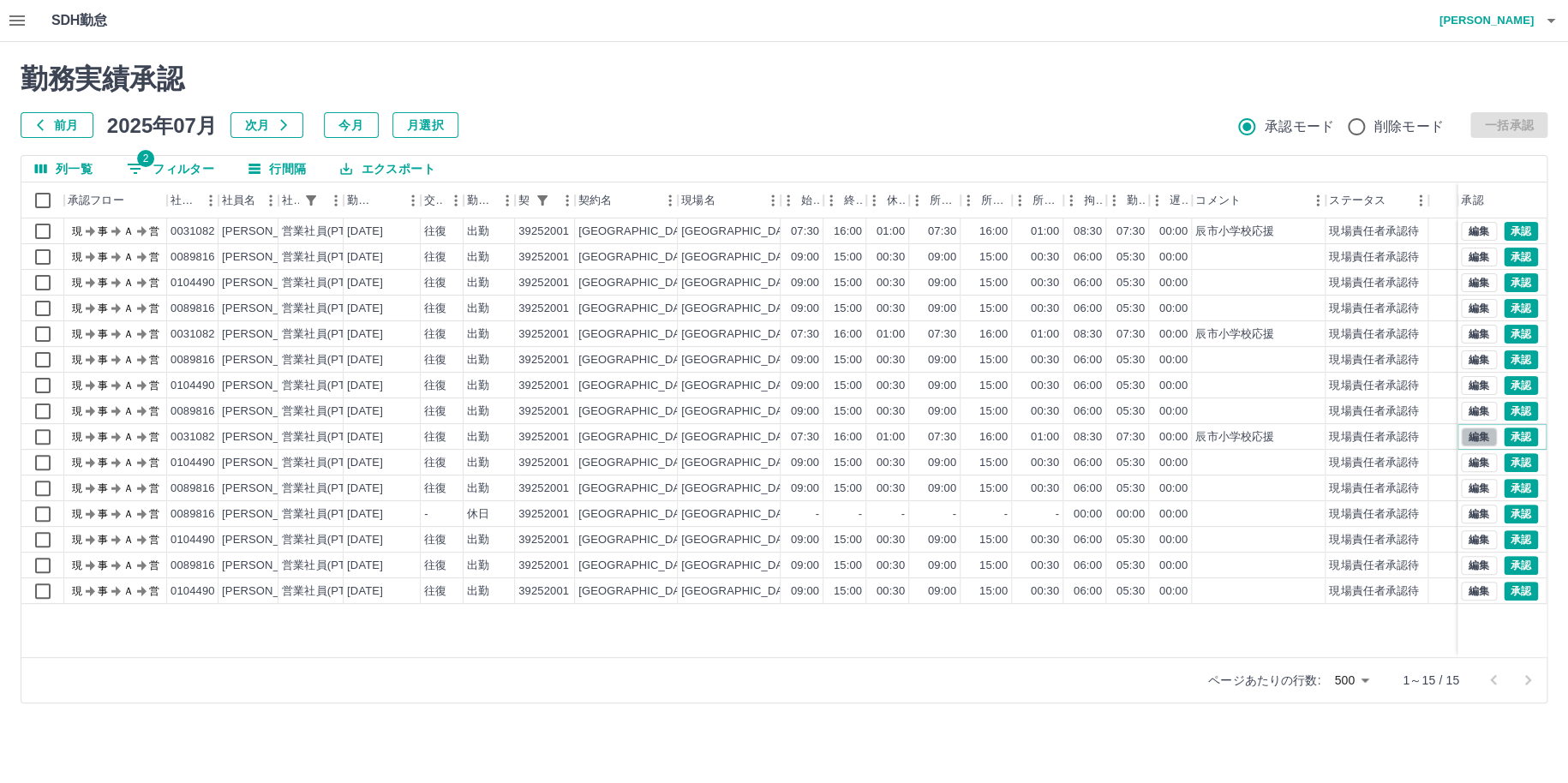 click on "編集" at bounding box center [1479, 437] 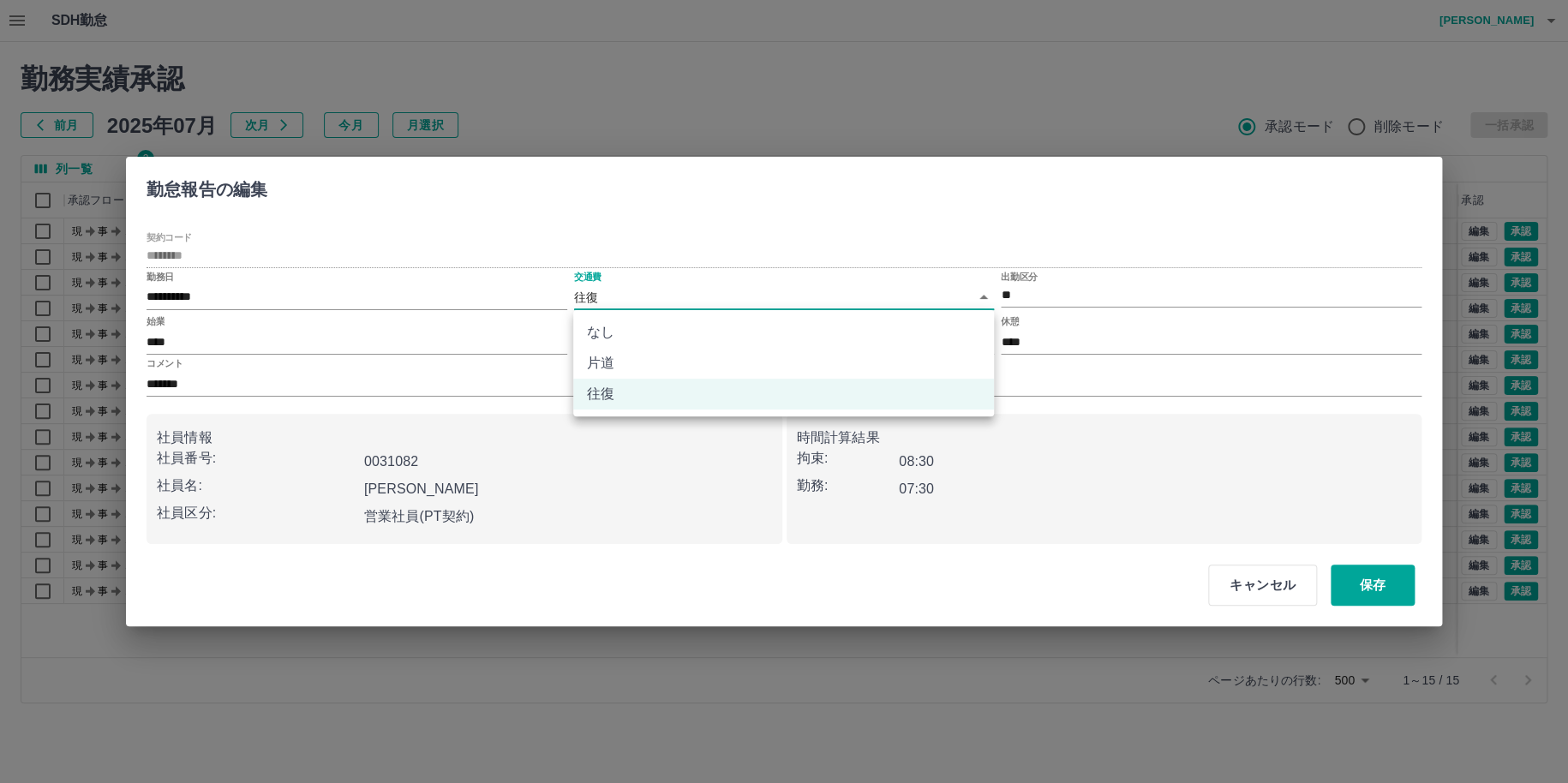click on "SDH勤怠 [PERSON_NAME] 勤務実績承認 前月 [DATE] 次月 今月 月選択 承認モード 削除モード 一括承認 列一覧 2 フィルター 行間隔 エクスポート 承認フロー 社員番号 社員名 社員区分 勤務日 交通費 勤務区分 契約コード 契約名 現場名 始業 終業 休憩 所定開始 所定終業 所定休憩 拘束 勤務 遅刻等 コメント ステータス 承認 現 事 Ａ 営 0031082 [PERSON_NAME] 営業社員(PT契約) [DATE] 往復 出勤 39252001 [GEOGRAPHIC_DATA] [GEOGRAPHIC_DATA]立[GEOGRAPHIC_DATA]小学校 07:30 16:00 01:00 07:30 16:00 01:00 08:30 07:30 00:00 辰市小学校応援 現場責任者承認待 現 事 Ａ 営 0089816 [PERSON_NAME] 営業社員(PT契約) [DATE] 往復 出勤 39252001 [GEOGRAPHIC_DATA] [GEOGRAPHIC_DATA]立[GEOGRAPHIC_DATA]小学校 09:00 15:00 00:30 09:00 15:00 00:30 06:00 05:30 00:00 現場責任者承認待 現 事 Ａ 営 0104490 [PERSON_NAME] 営業社員(PT契約) [DATE] 往復 出勤 39252001 [GEOGRAPHIC_DATA] [GEOGRAPHIC_DATA]立[GEOGRAPHIC_DATA]小学校 -" at bounding box center (784, 362) 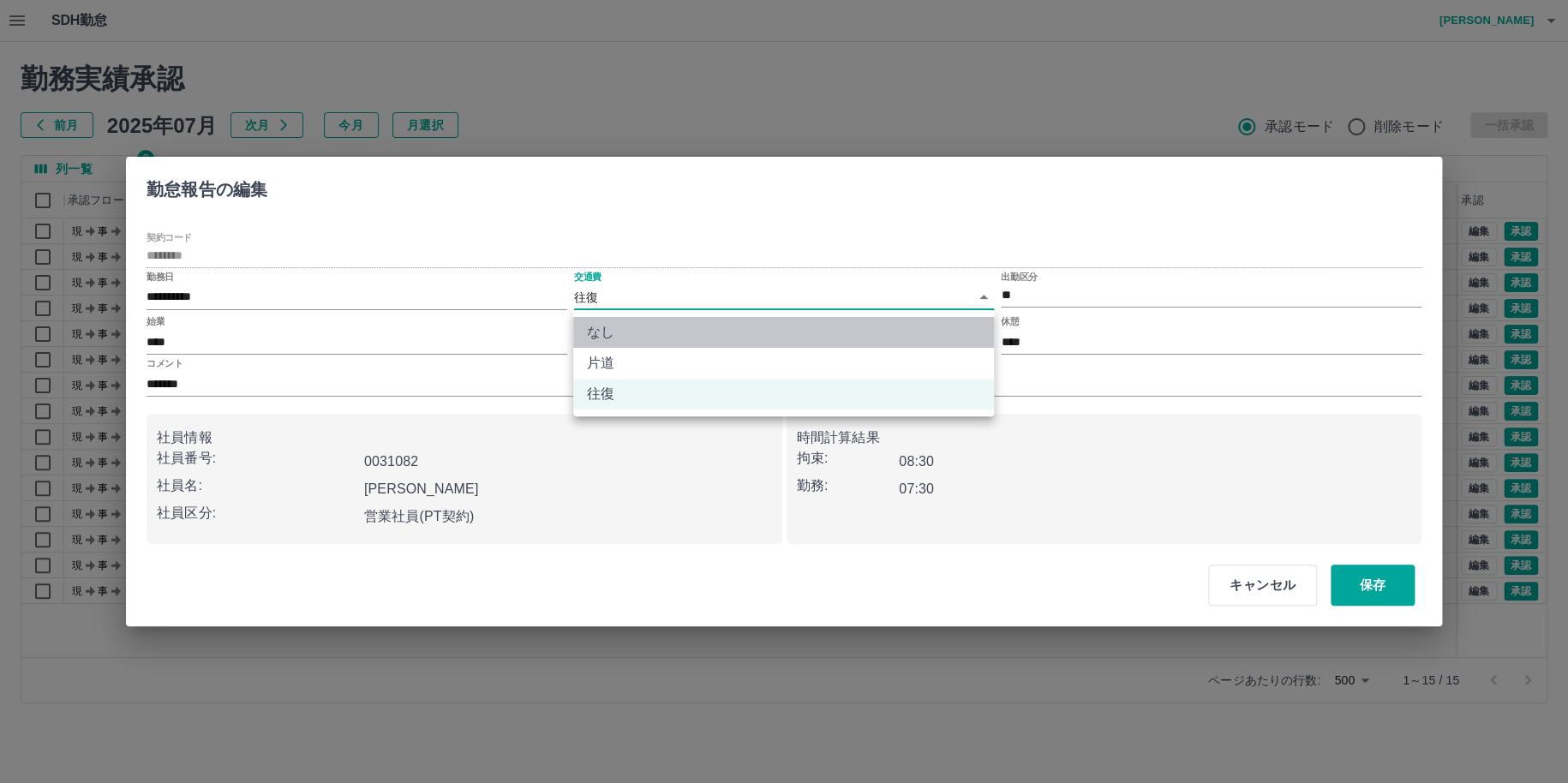 click on "なし" at bounding box center (783, 332) 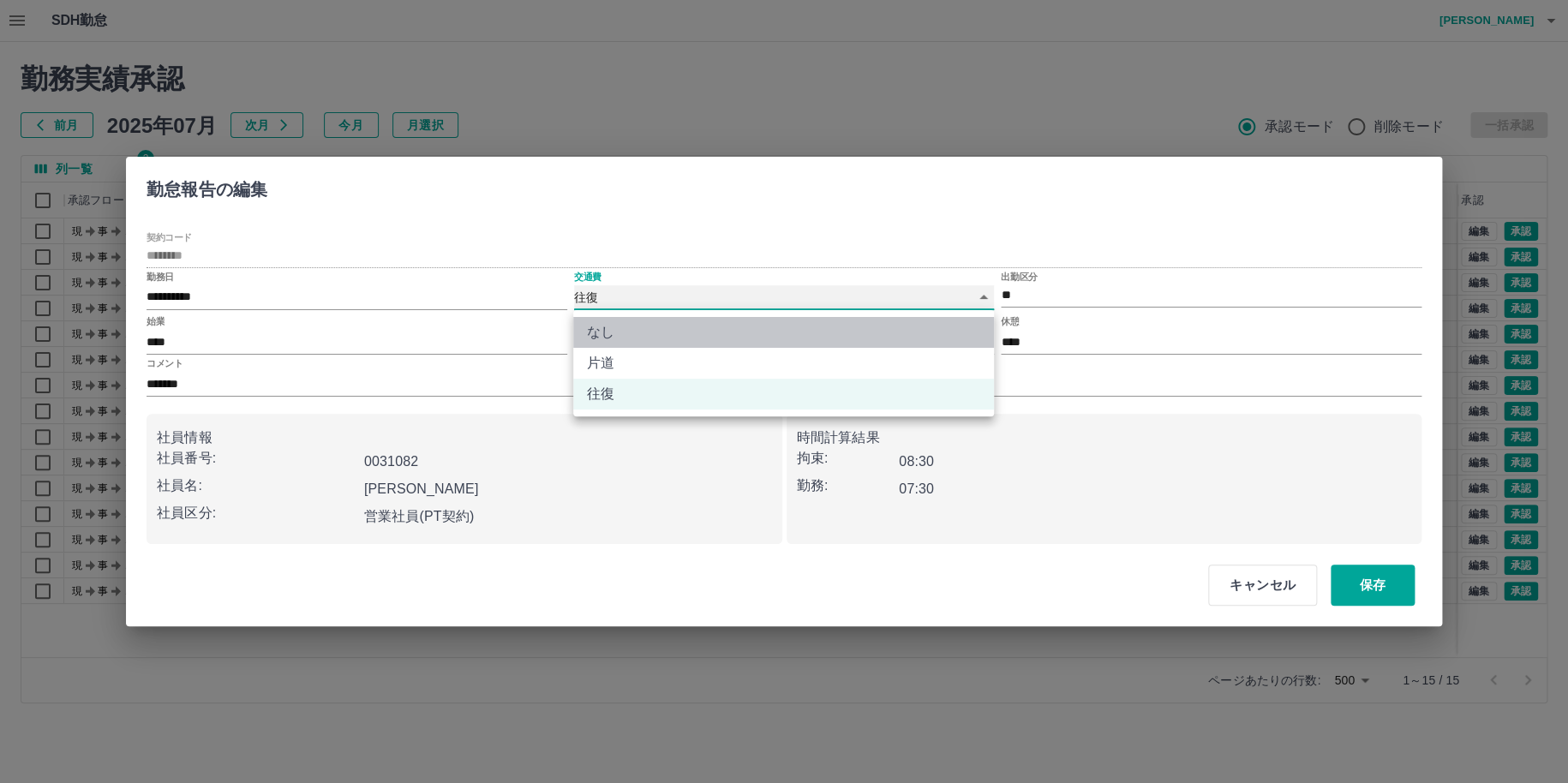 type on "****" 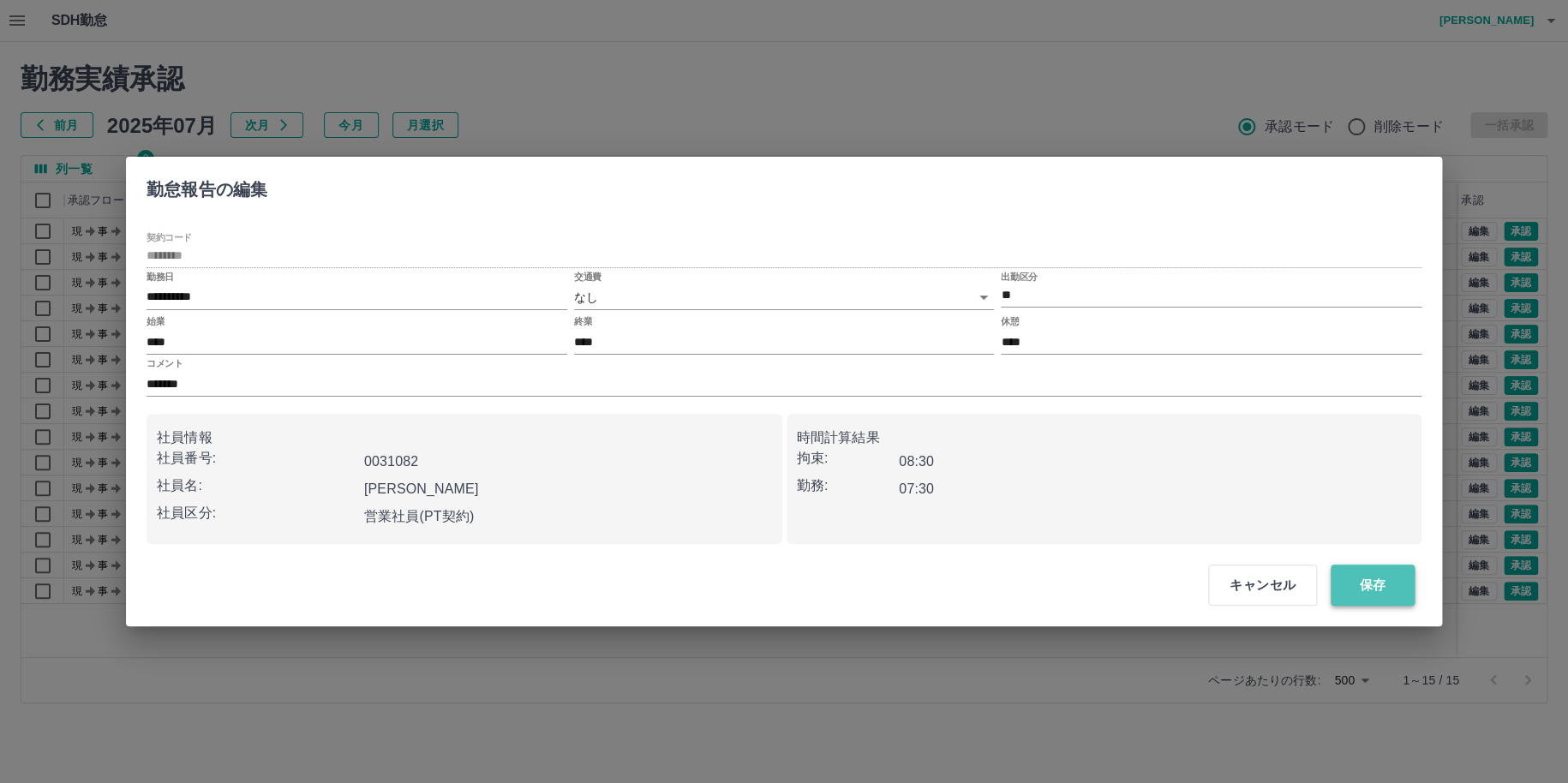 click on "保存" at bounding box center (1373, 585) 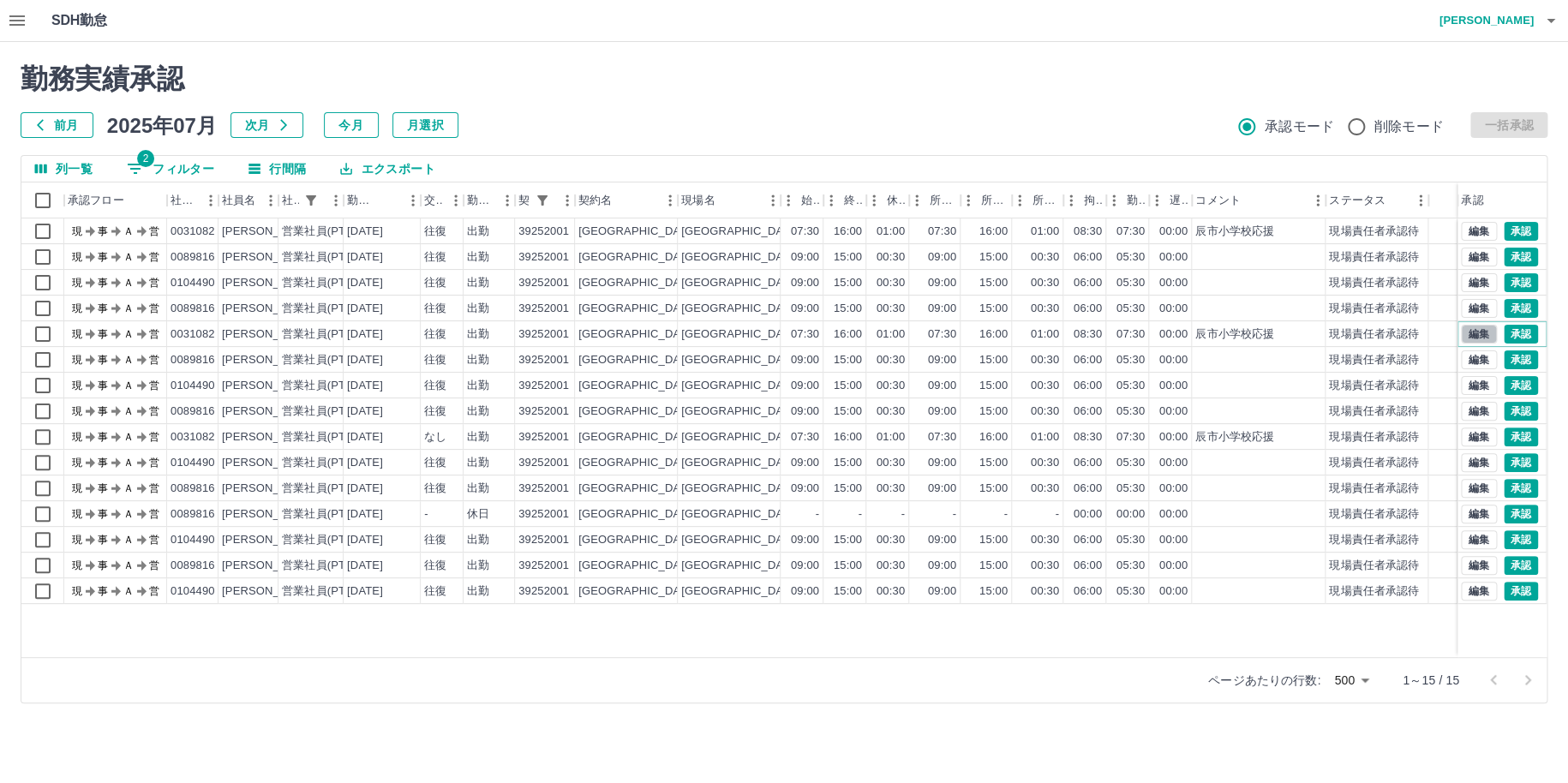 click on "編集" at bounding box center [1479, 334] 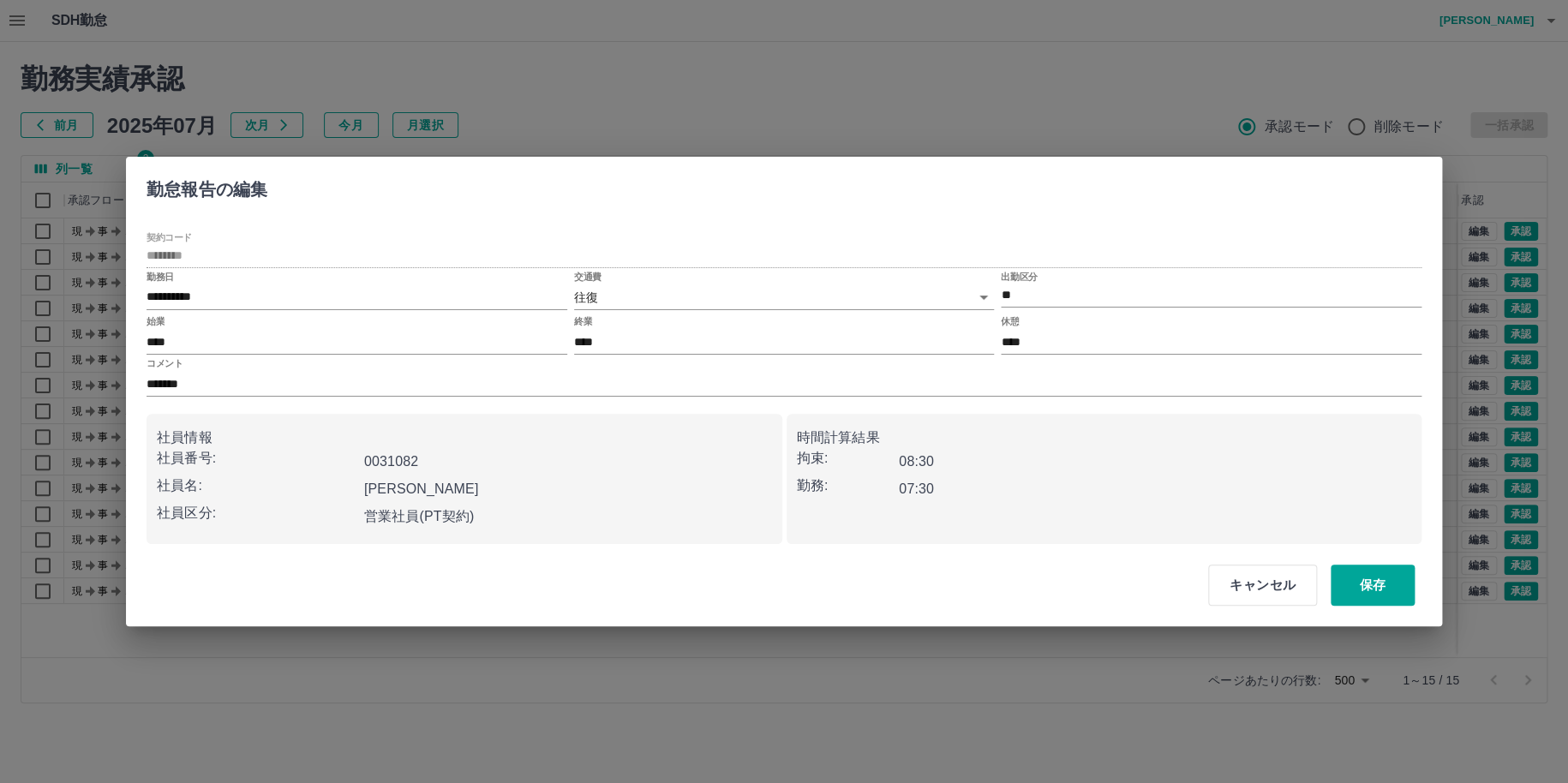 click on "SDH勤怠 [PERSON_NAME] 勤務実績承認 前月 [DATE] 次月 今月 月選択 承認モード 削除モード 一括承認 列一覧 2 フィルター 行間隔 エクスポート 承認フロー 社員番号 社員名 社員区分 勤務日 交通費 勤務区分 契約コード 契約名 現場名 始業 終業 休憩 所定開始 所定終業 所定休憩 拘束 勤務 遅刻等 コメント ステータス 承認 現 事 Ａ 営 0031082 [PERSON_NAME] 営業社員(PT契約) [DATE] 往復 出勤 39252001 [GEOGRAPHIC_DATA] [GEOGRAPHIC_DATA]立[GEOGRAPHIC_DATA]小学校 07:30 16:00 01:00 07:30 16:00 01:00 08:30 07:30 00:00 辰市小学校応援 現場責任者承認待 現 事 Ａ 営 0089816 [PERSON_NAME] 営業社員(PT契約) [DATE] 往復 出勤 39252001 [GEOGRAPHIC_DATA] [GEOGRAPHIC_DATA]立[GEOGRAPHIC_DATA]小学校 09:00 15:00 00:30 09:00 15:00 00:30 06:00 05:30 00:00 現場責任者承認待 現 事 Ａ 営 0104490 [PERSON_NAME] 営業社員(PT契約) [DATE] 往復 出勤 39252001 [GEOGRAPHIC_DATA] [GEOGRAPHIC_DATA]立[GEOGRAPHIC_DATA]小学校 -" at bounding box center (784, 362) 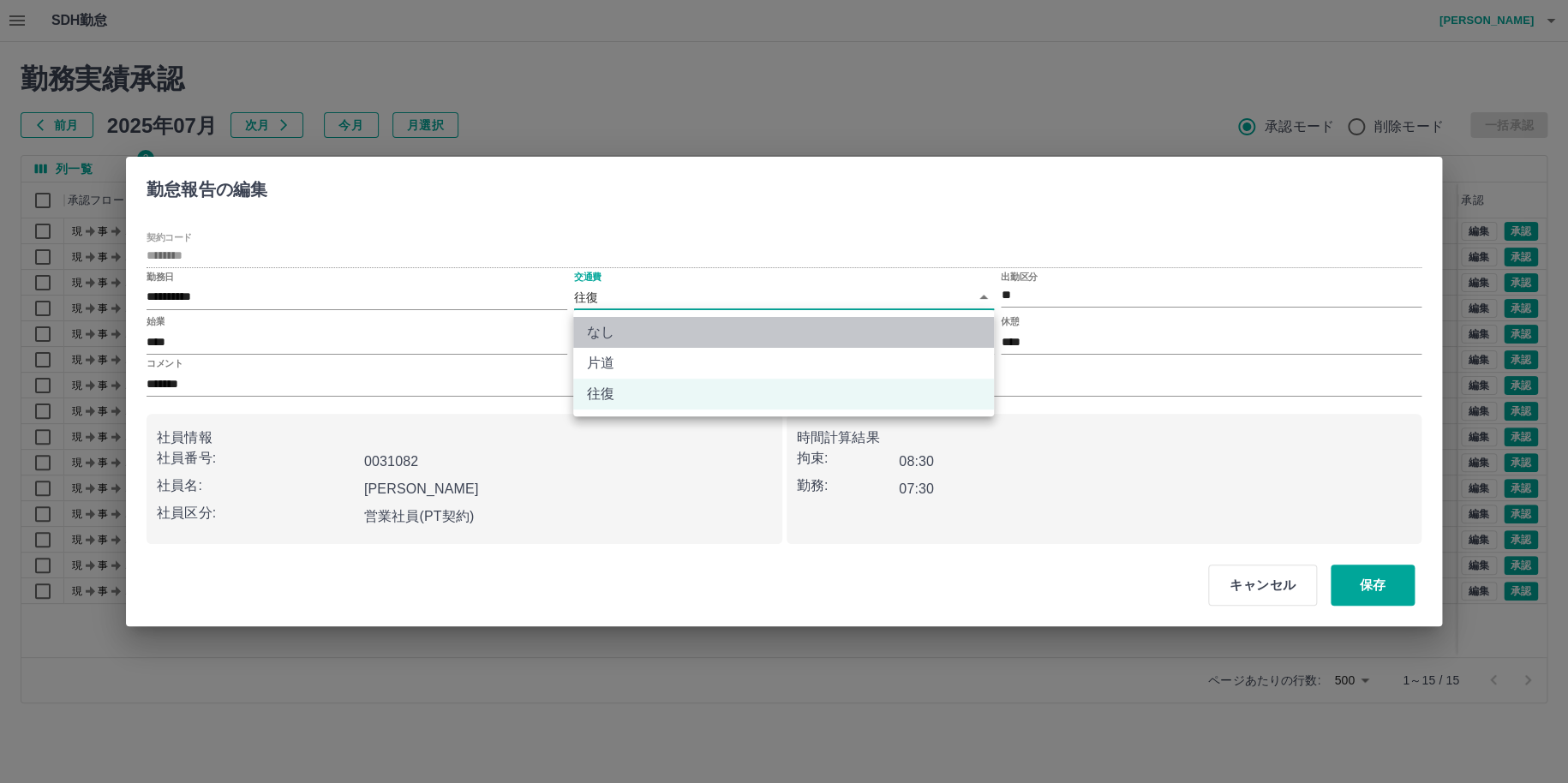 click on "なし" at bounding box center [783, 332] 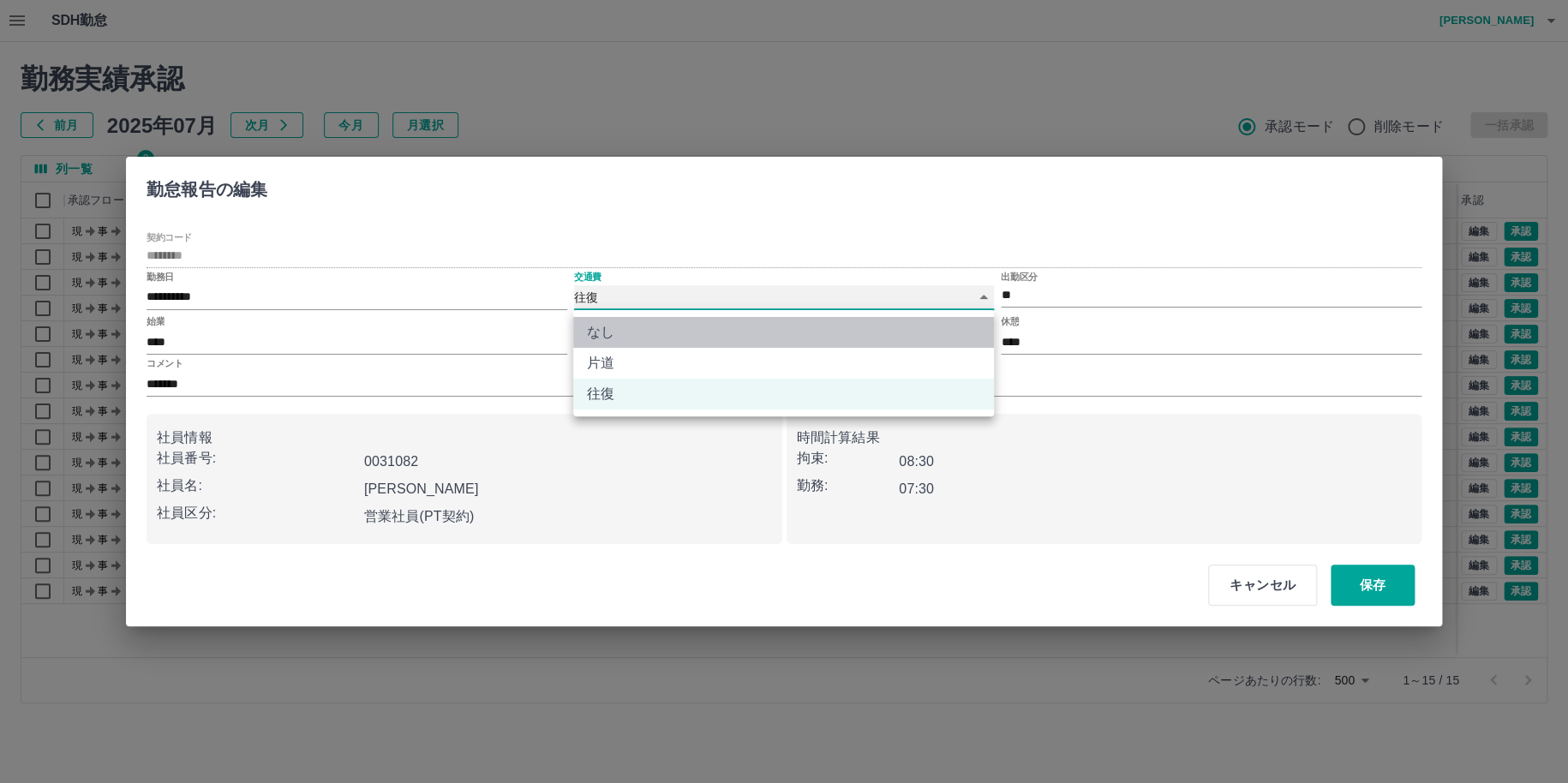 type on "****" 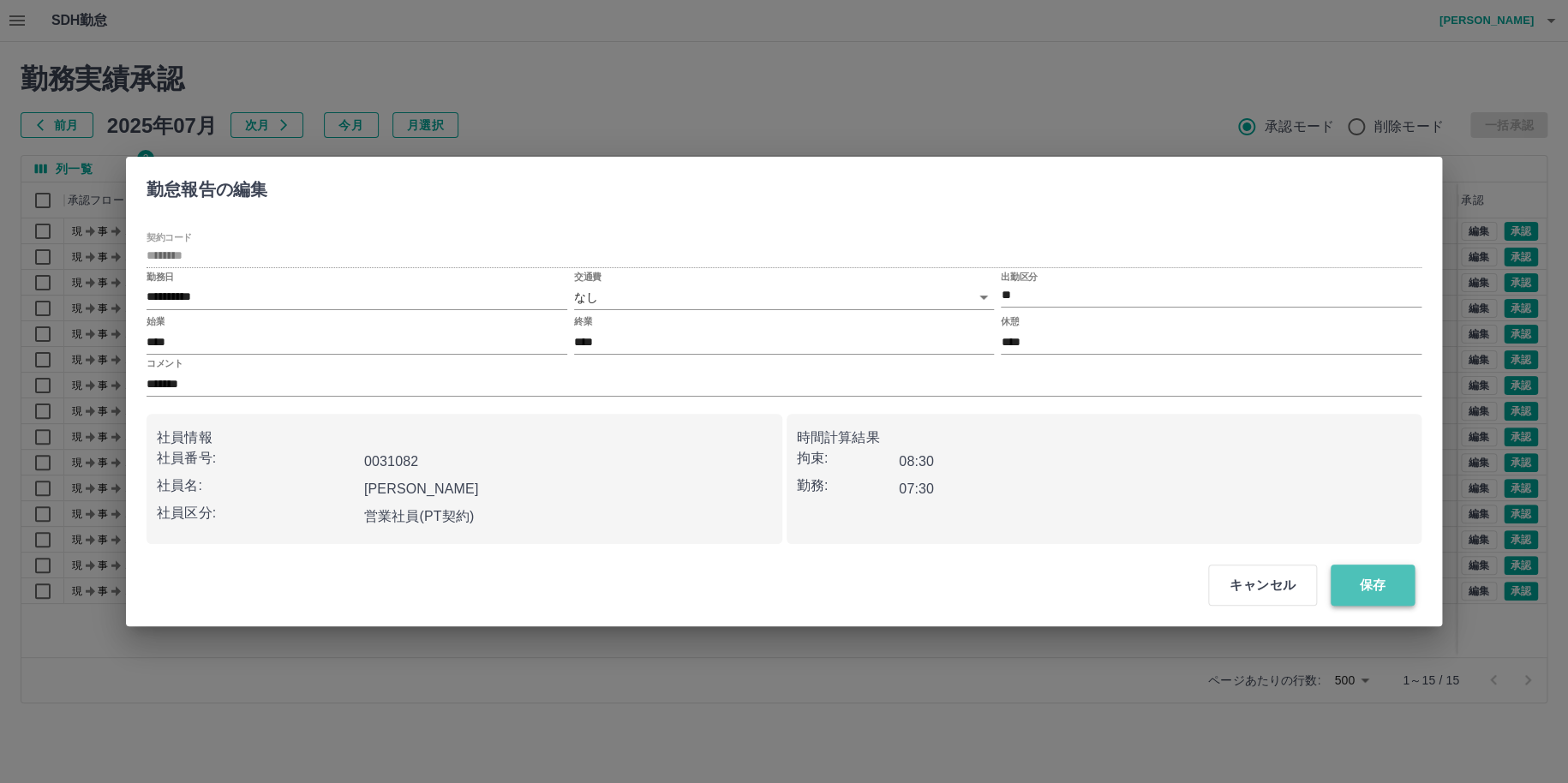 click on "保存" at bounding box center (1373, 585) 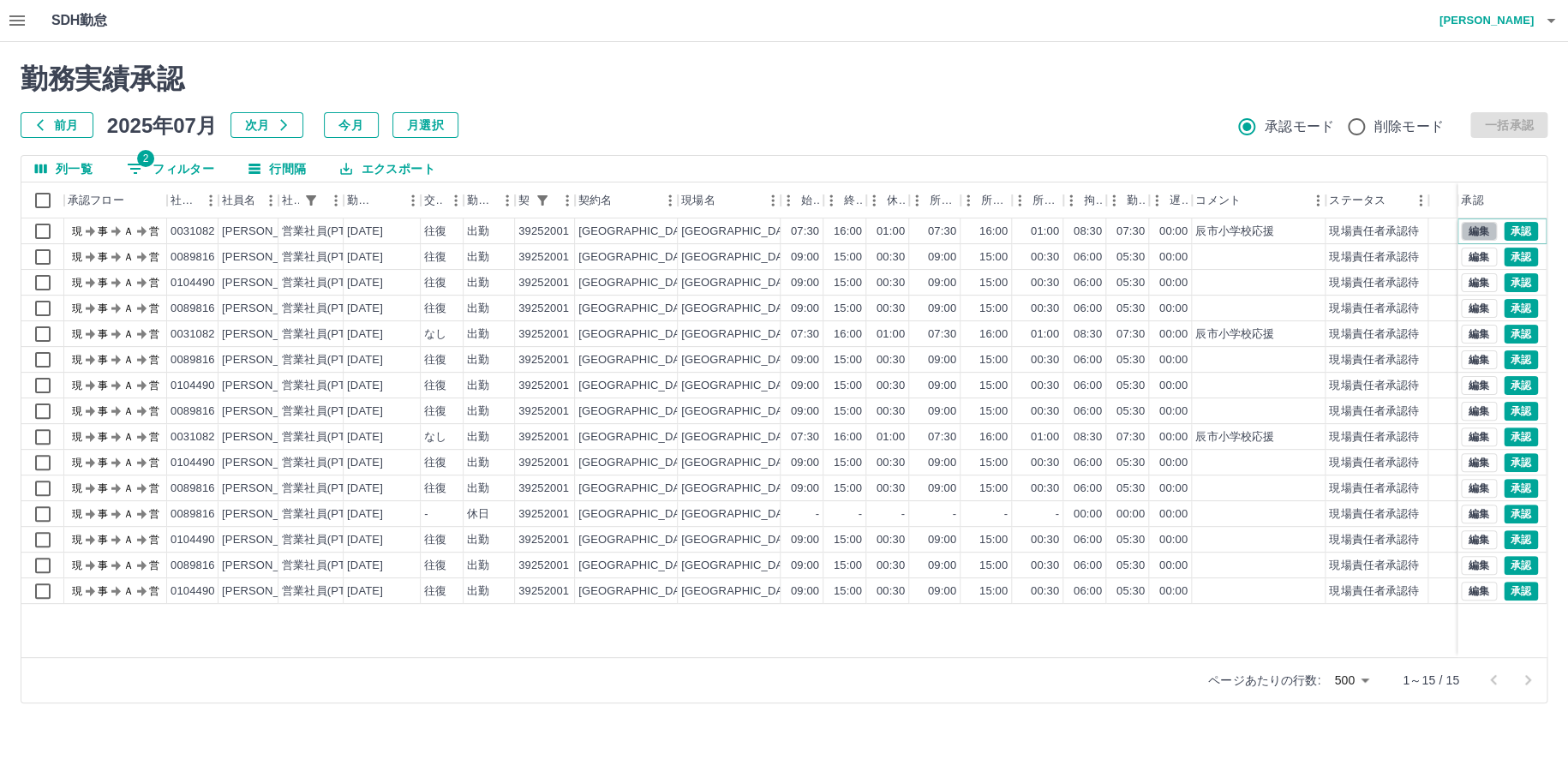click on "編集" at bounding box center [1479, 231] 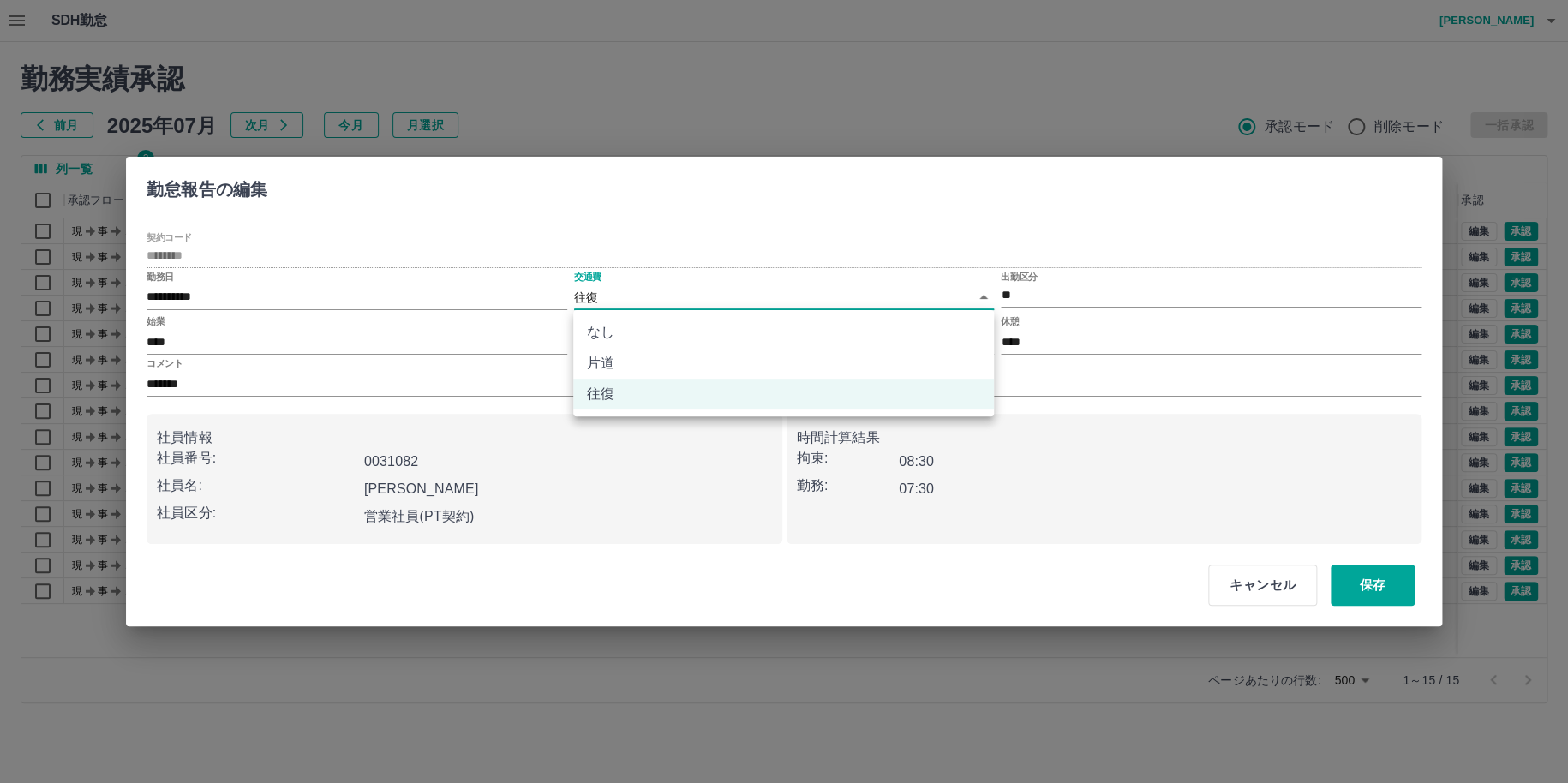 click on "SDH勤怠 [PERSON_NAME] 勤務実績承認 前月 [DATE] 次月 今月 月選択 承認モード 削除モード 一括承認 列一覧 2 フィルター 行間隔 エクスポート 承認フロー 社員番号 社員名 社員区分 勤務日 交通費 勤務区分 契約コード 契約名 現場名 始業 終業 休憩 所定開始 所定終業 所定休憩 拘束 勤務 遅刻等 コメント ステータス 承認 現 事 Ａ 営 0031082 [PERSON_NAME] 営業社員(PT契約) [DATE] 往復 出勤 39252001 [GEOGRAPHIC_DATA] [GEOGRAPHIC_DATA]立[GEOGRAPHIC_DATA]小学校 07:30 16:00 01:00 07:30 16:00 01:00 08:30 07:30 00:00 辰市小学校応援 現場責任者承認待 現 事 Ａ 営 0089816 [PERSON_NAME] 営業社員(PT契約) [DATE] 往復 出勤 39252001 [GEOGRAPHIC_DATA] [GEOGRAPHIC_DATA]立[GEOGRAPHIC_DATA]小学校 09:00 15:00 00:30 09:00 15:00 00:30 06:00 05:30 00:00 現場責任者承認待 現 事 Ａ 営 0104490 [PERSON_NAME] 営業社員(PT契約) [DATE] 往復 出勤 39252001 [GEOGRAPHIC_DATA] [GEOGRAPHIC_DATA]立[GEOGRAPHIC_DATA]小学校 -" at bounding box center (784, 362) 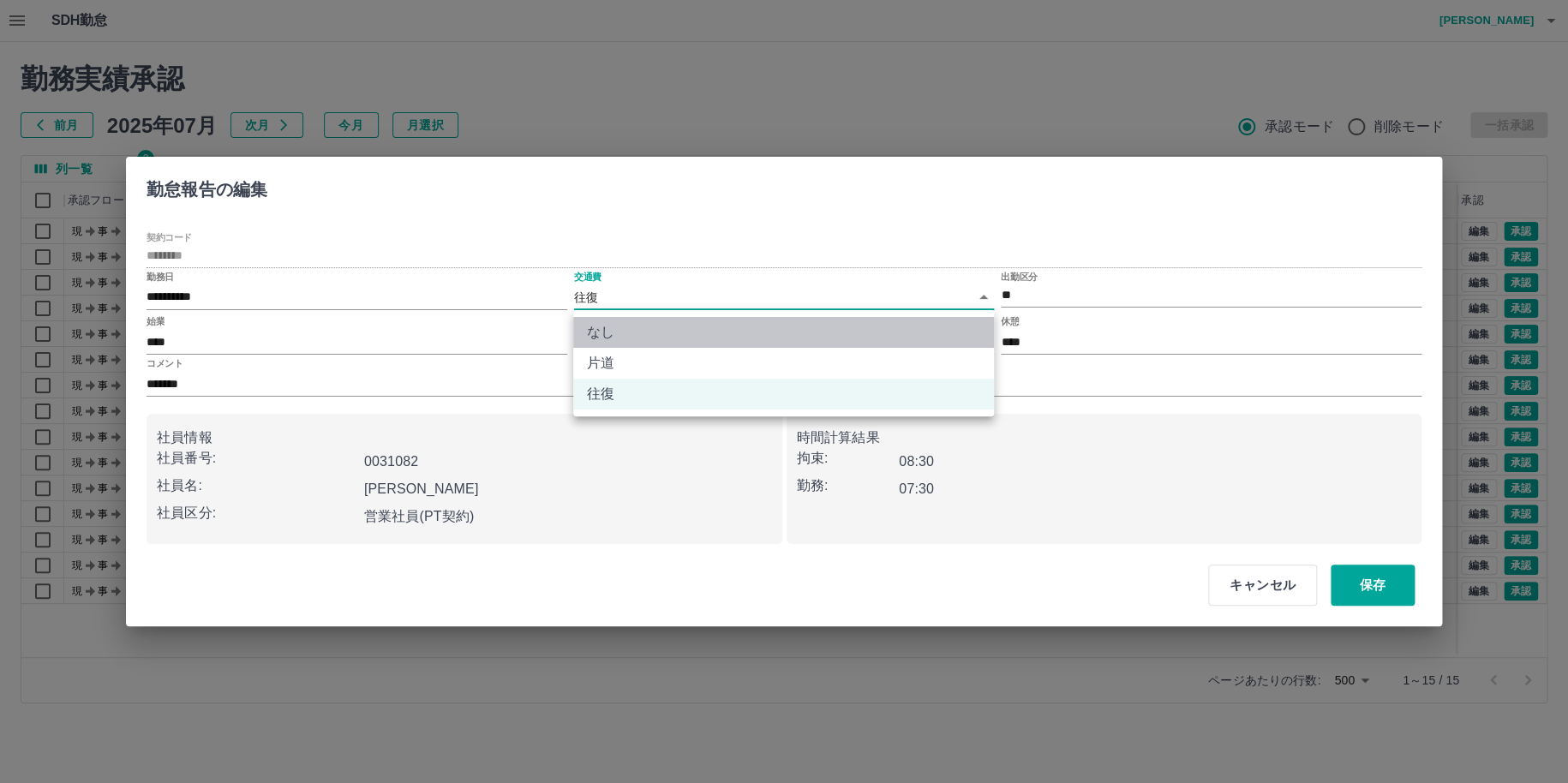 click on "なし" at bounding box center (783, 332) 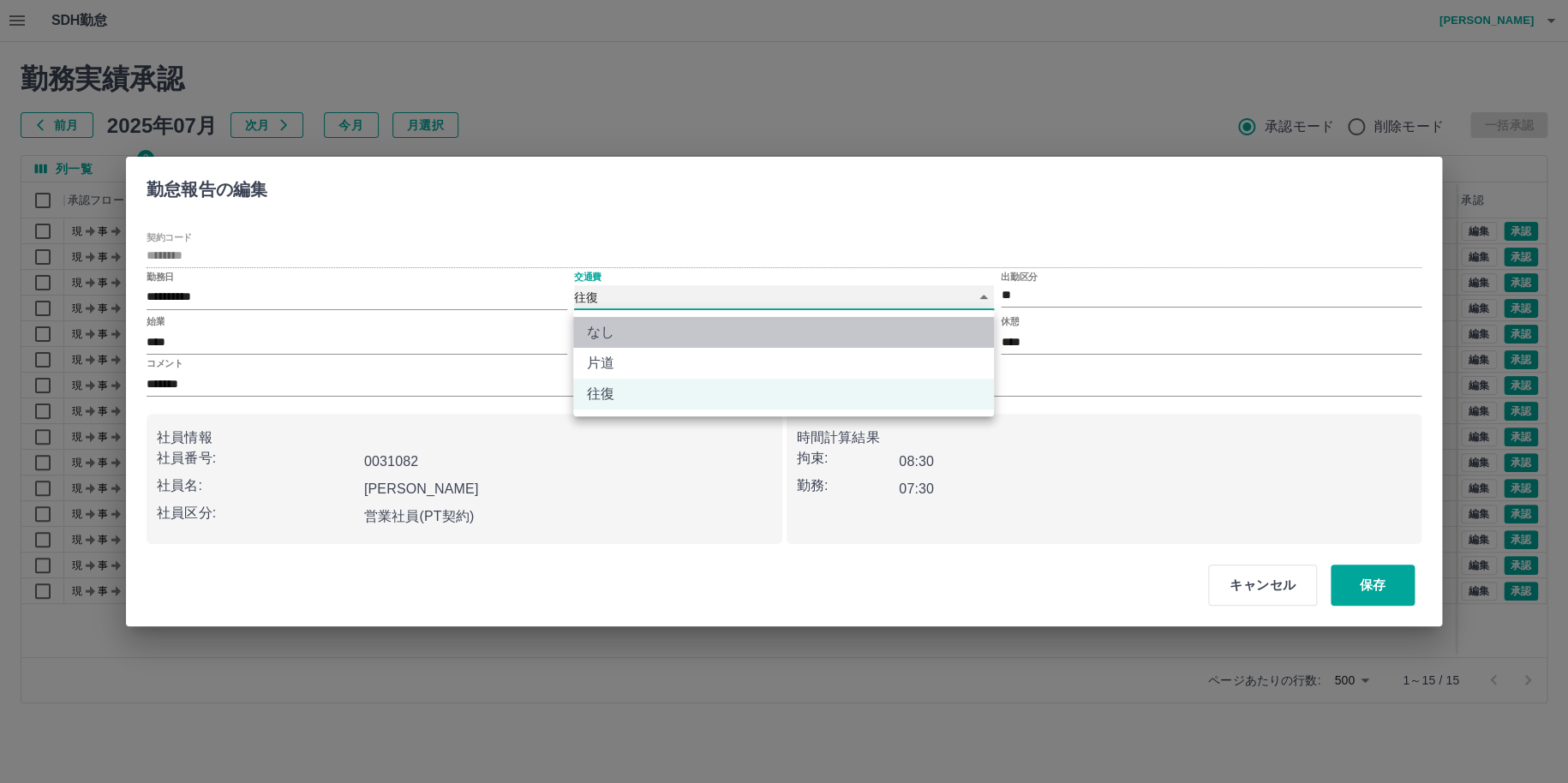 type on "****" 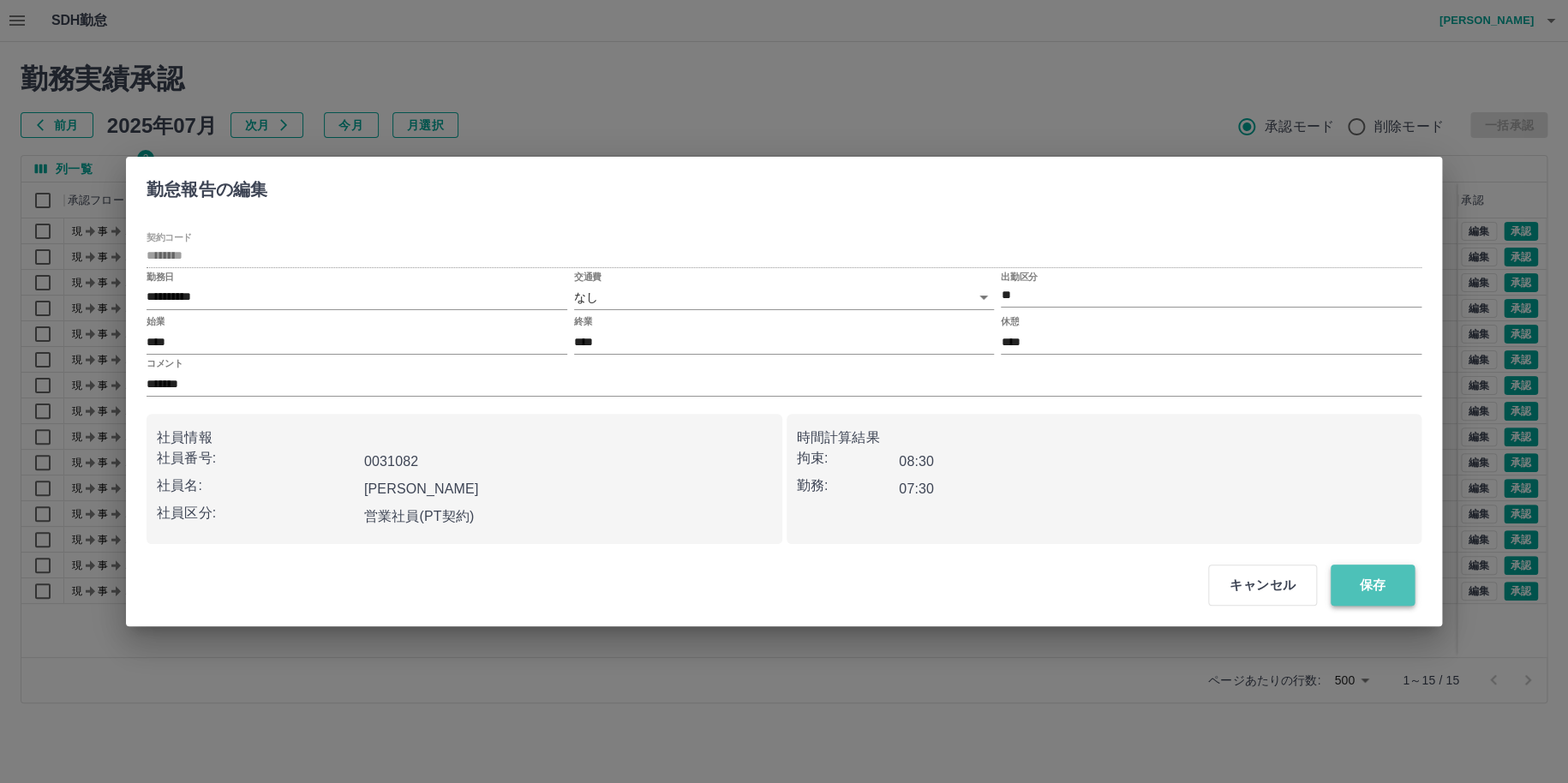 click on "保存" at bounding box center (1373, 585) 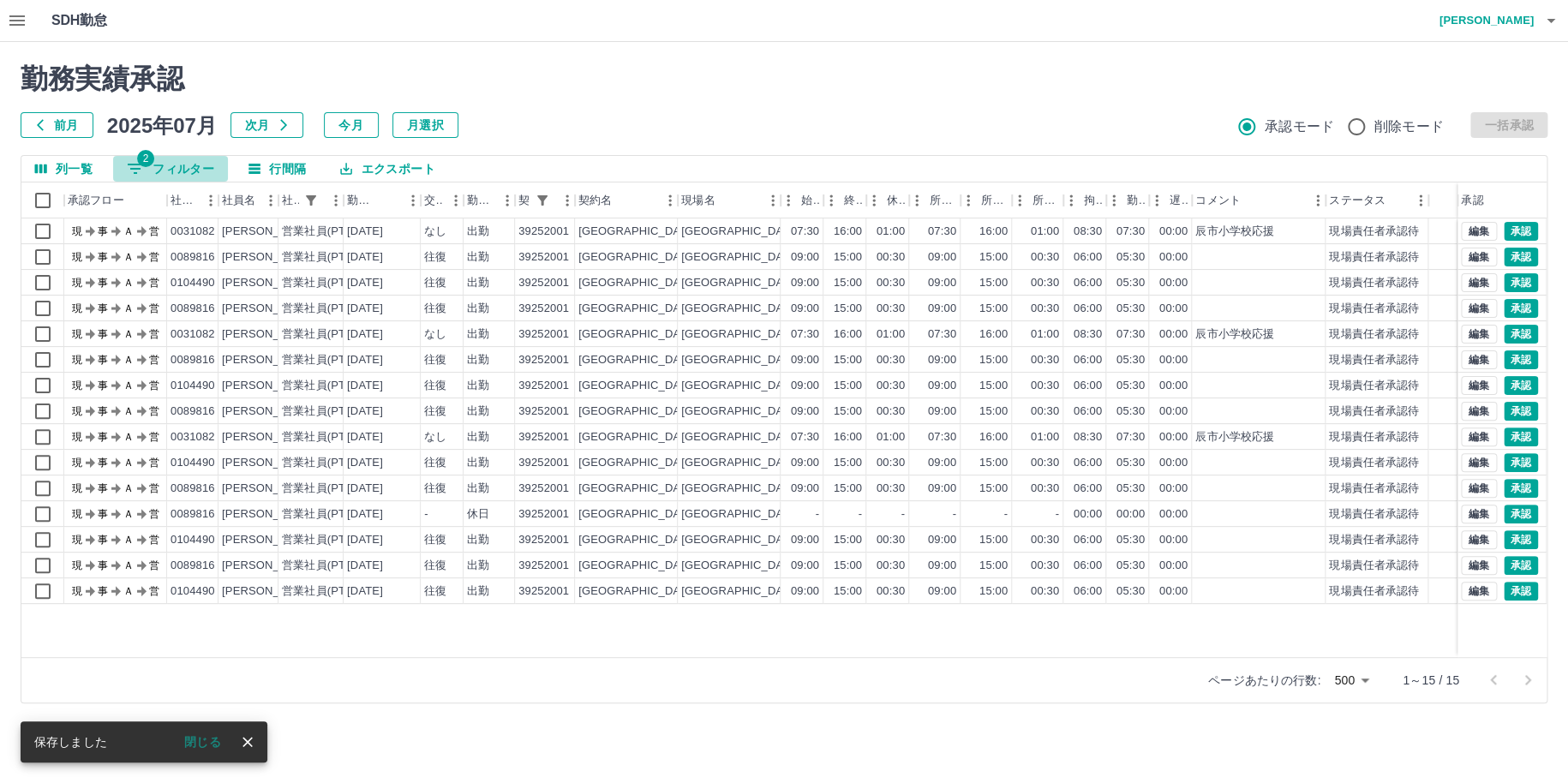 click on "2 フィルター" at bounding box center (171, 169) 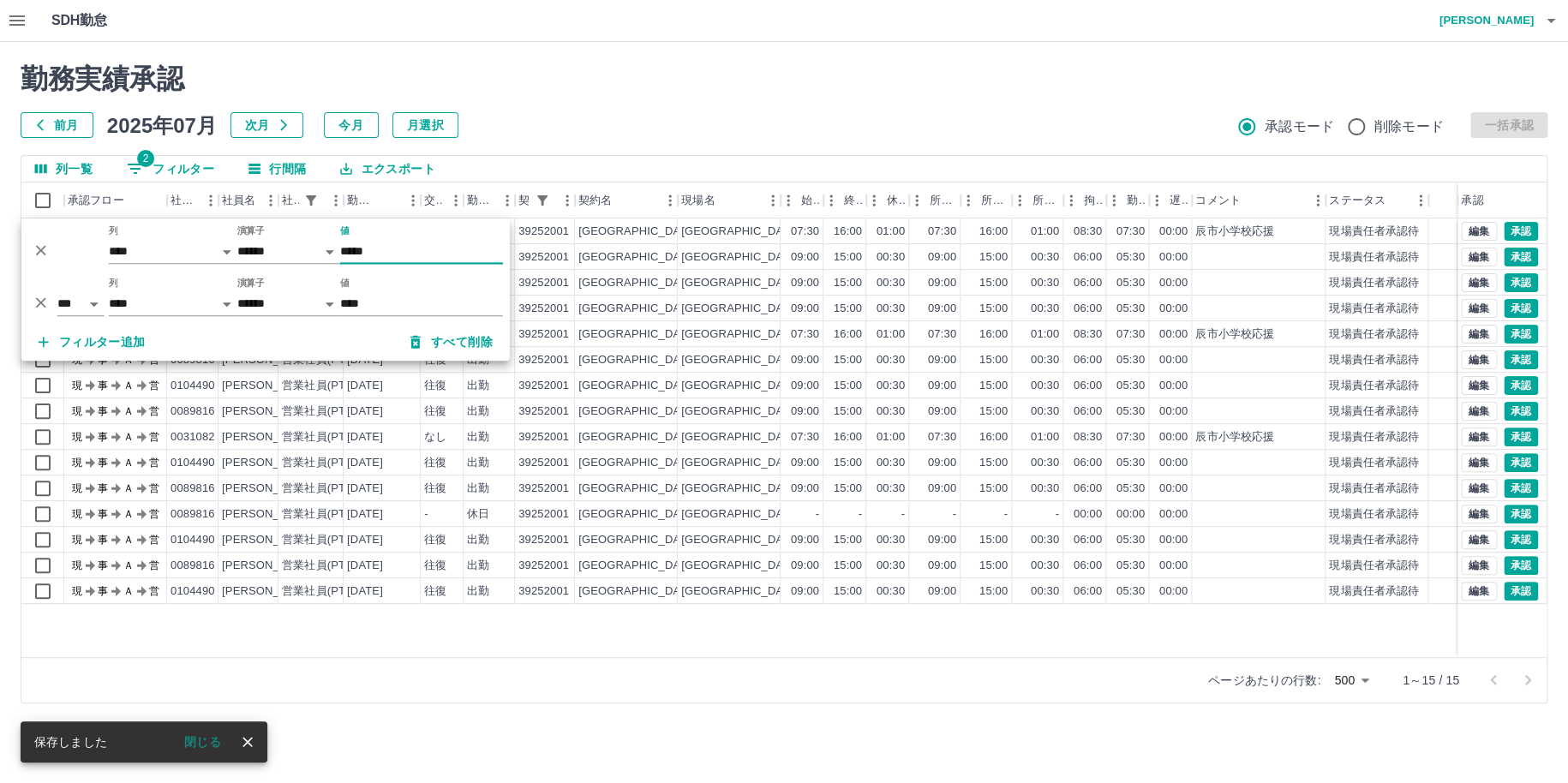 click on "*****" at bounding box center [422, 251] 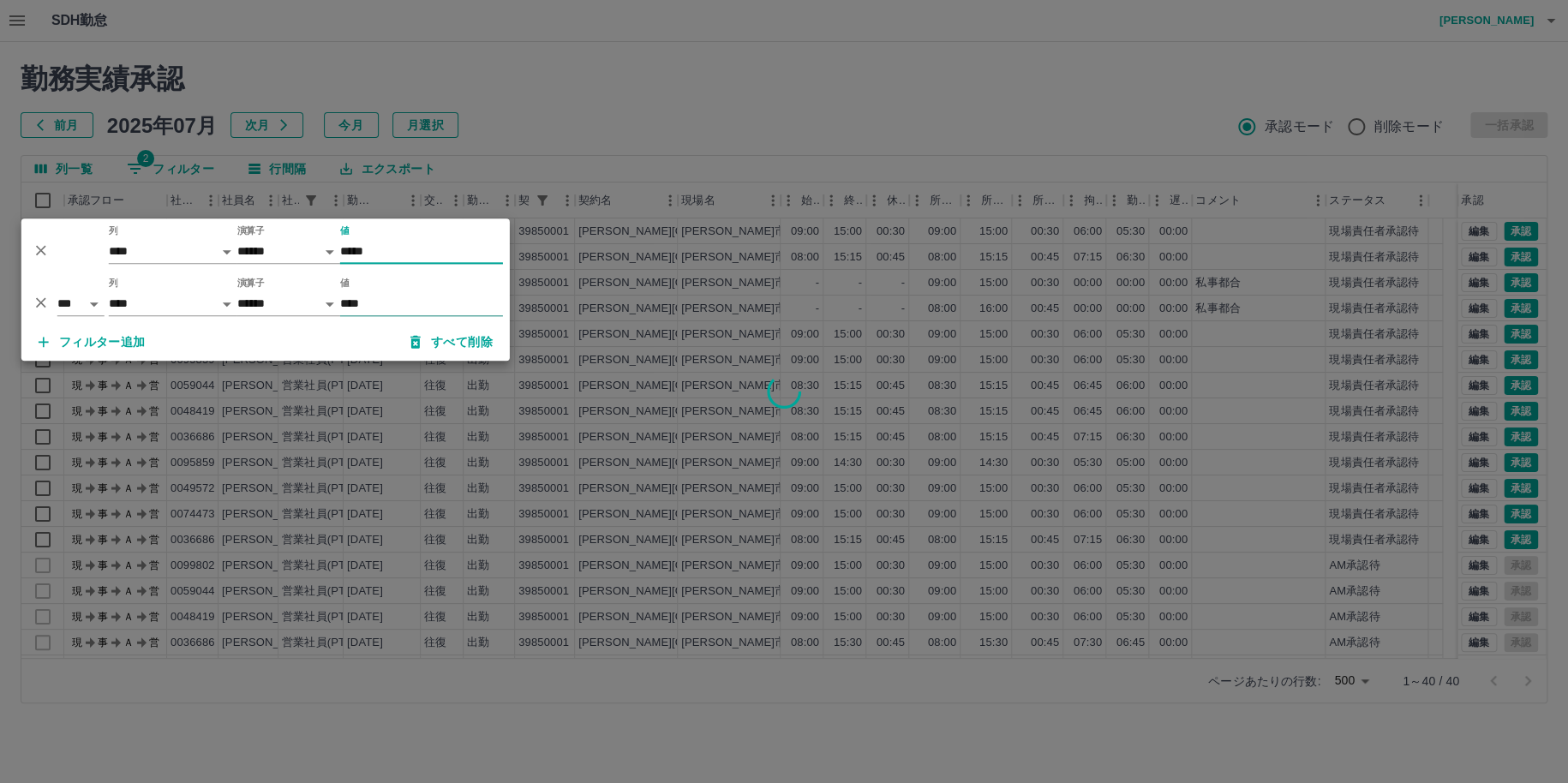 type on "*****" 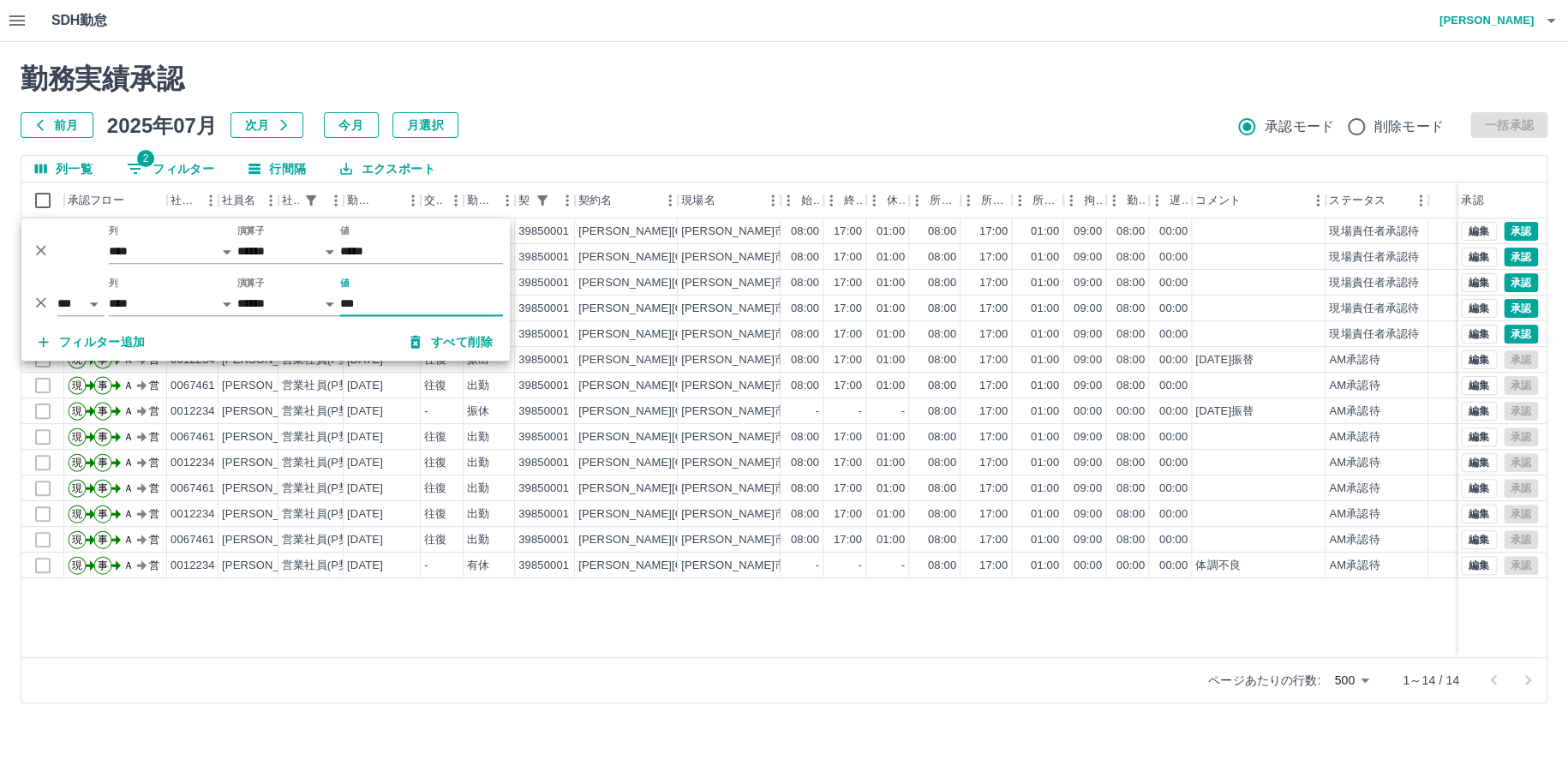 type on "***" 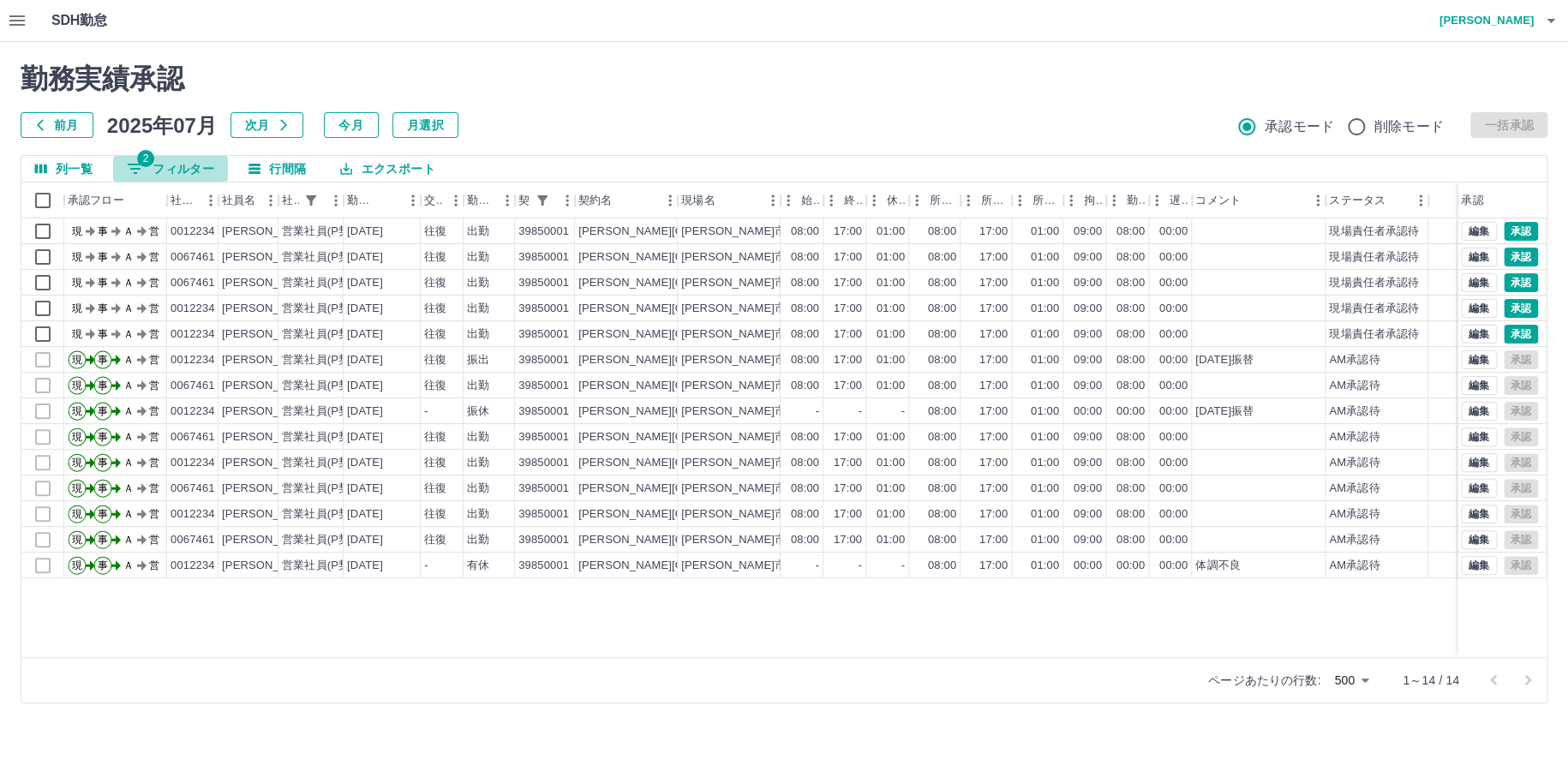 click on "2 フィルター" at bounding box center [171, 169] 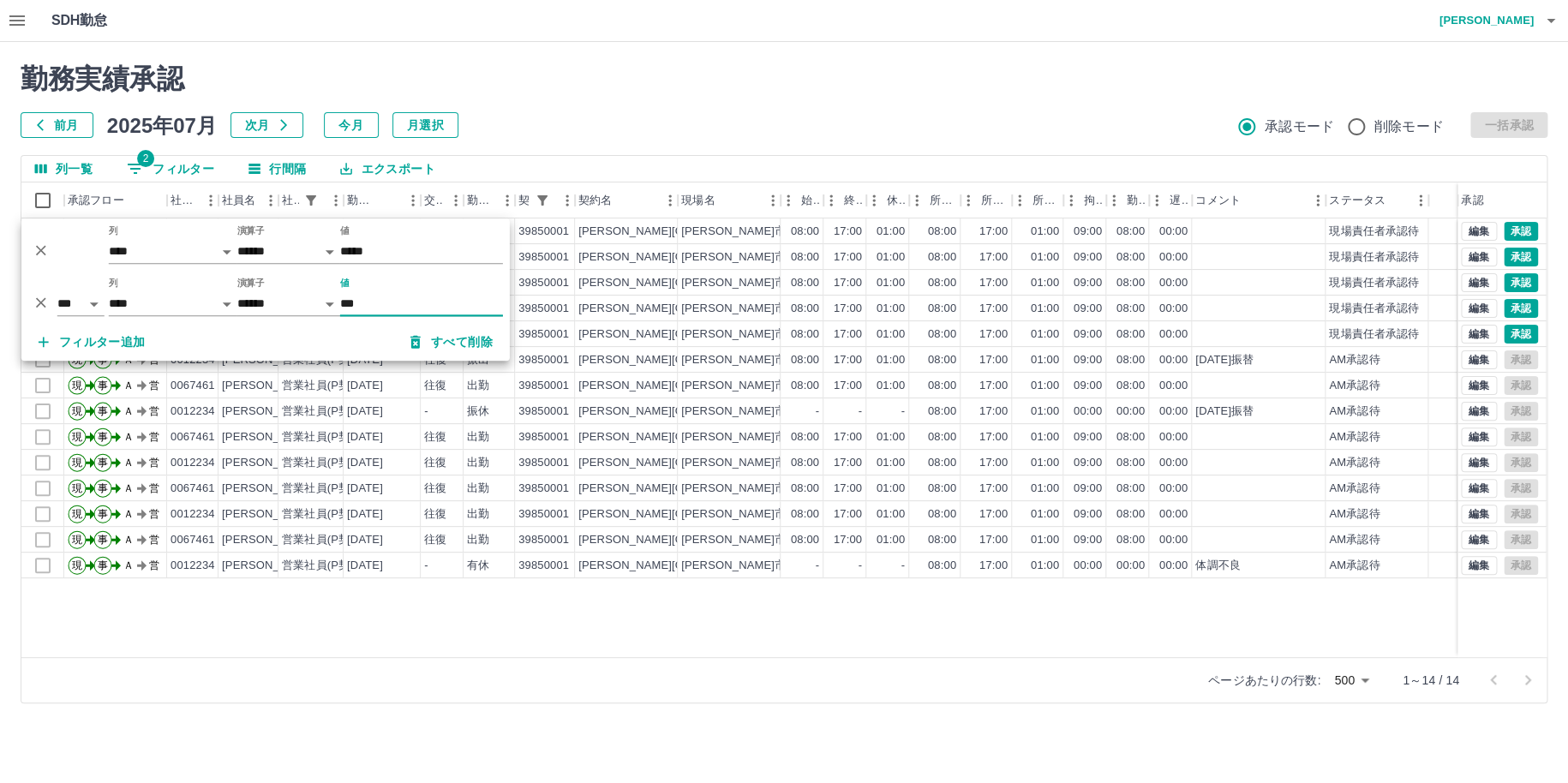 click on "***" at bounding box center (422, 303) 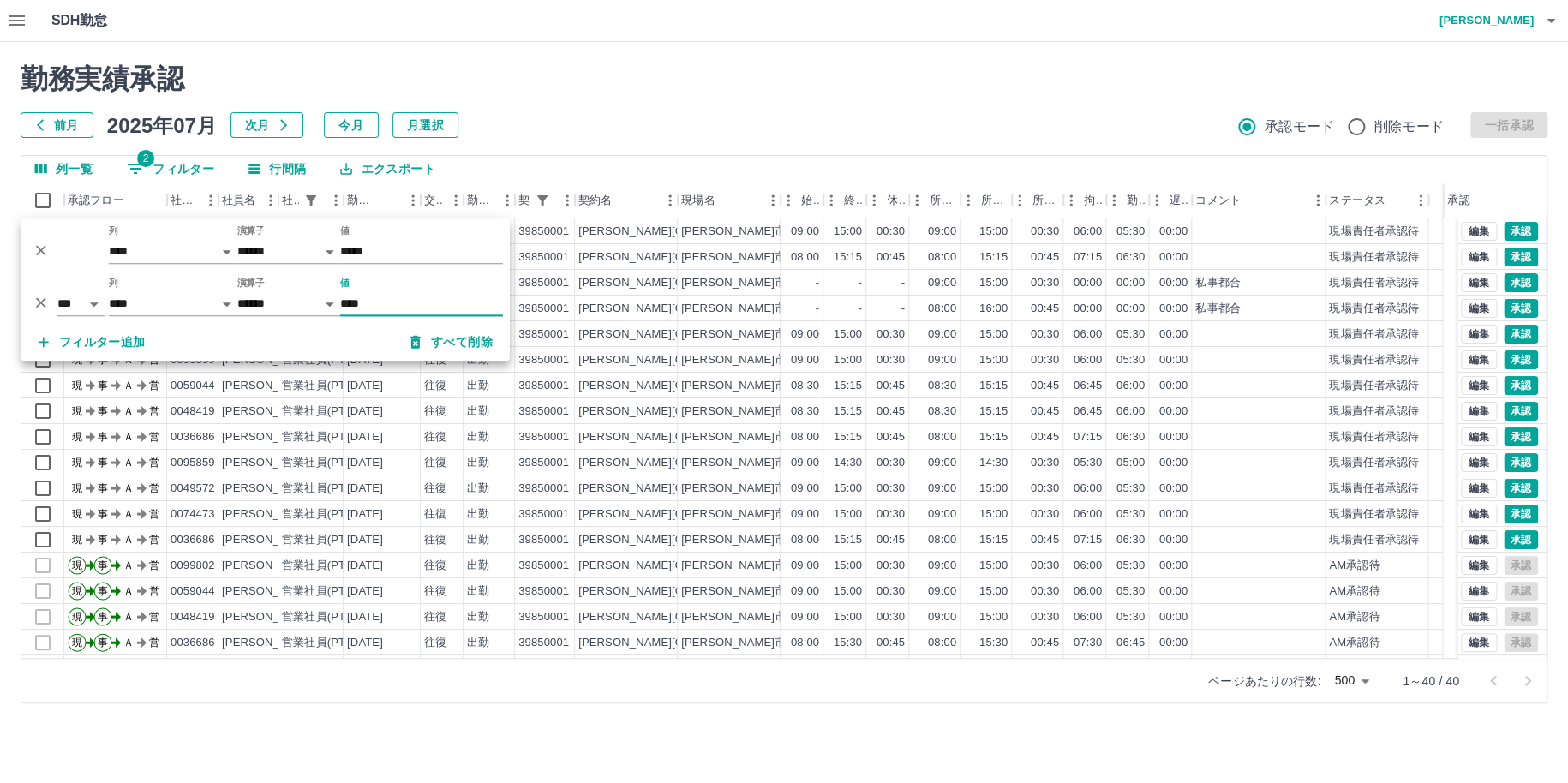 type on "****" 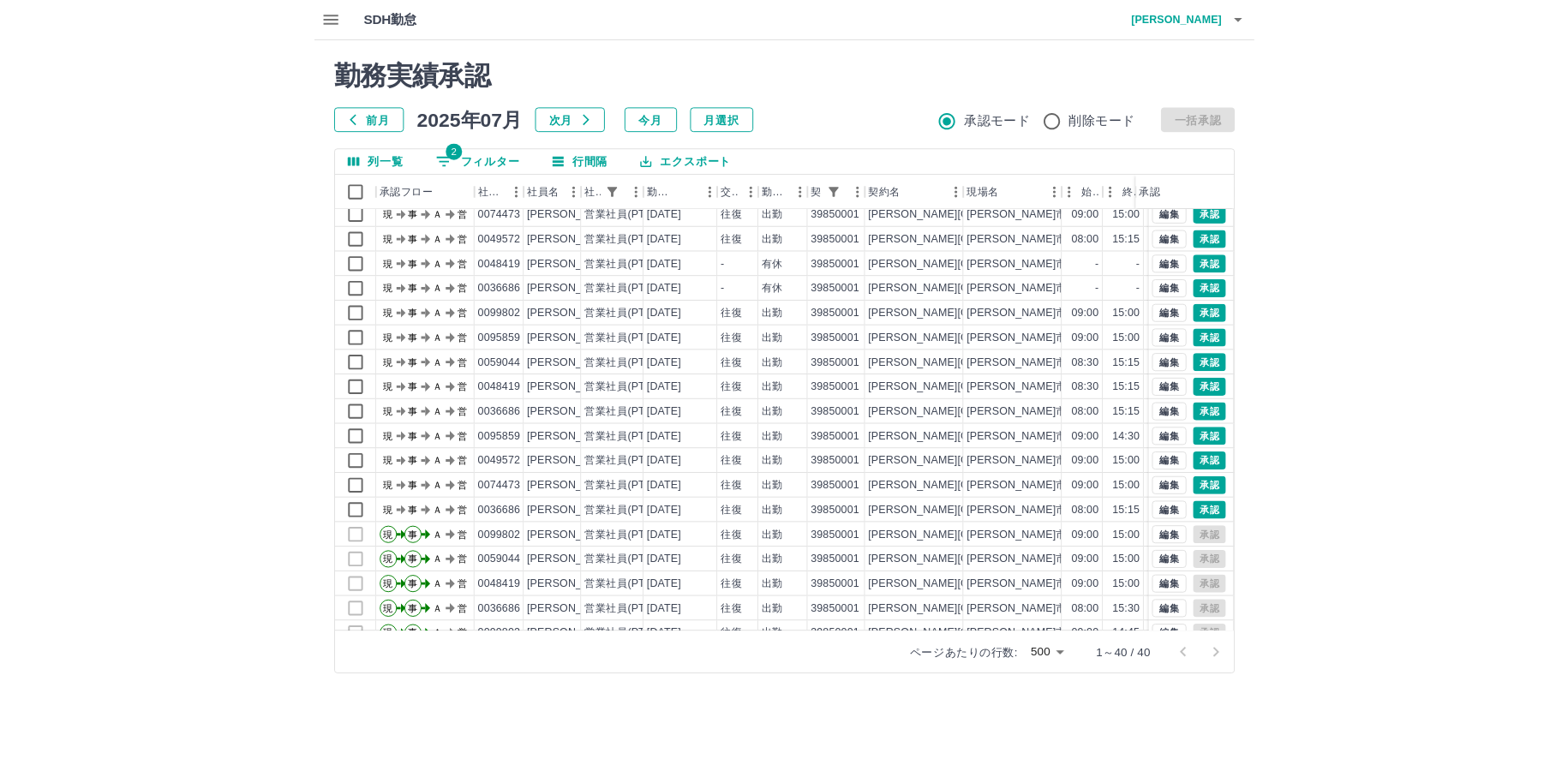 scroll, scrollTop: 0, scrollLeft: 0, axis: both 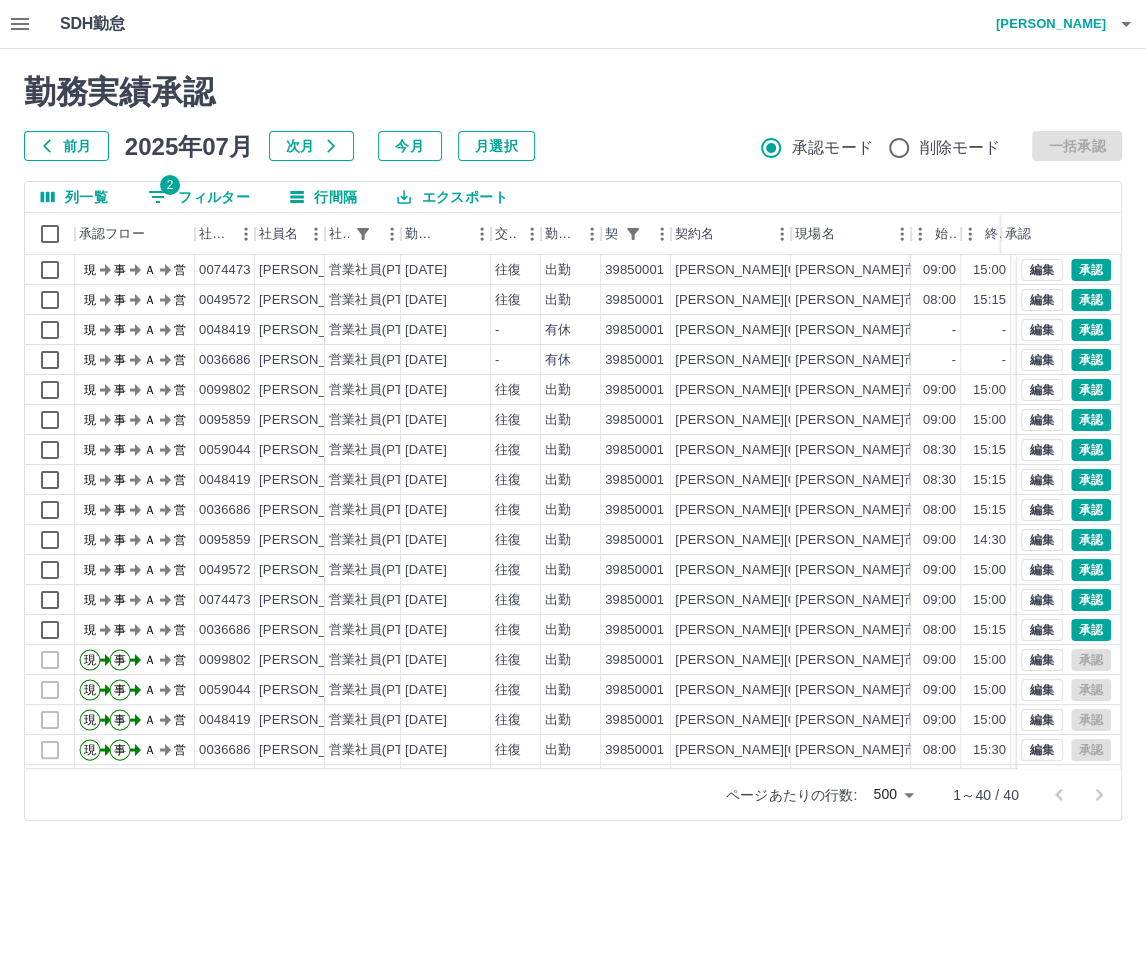 click on "勤務実績承認" at bounding box center (573, 92) 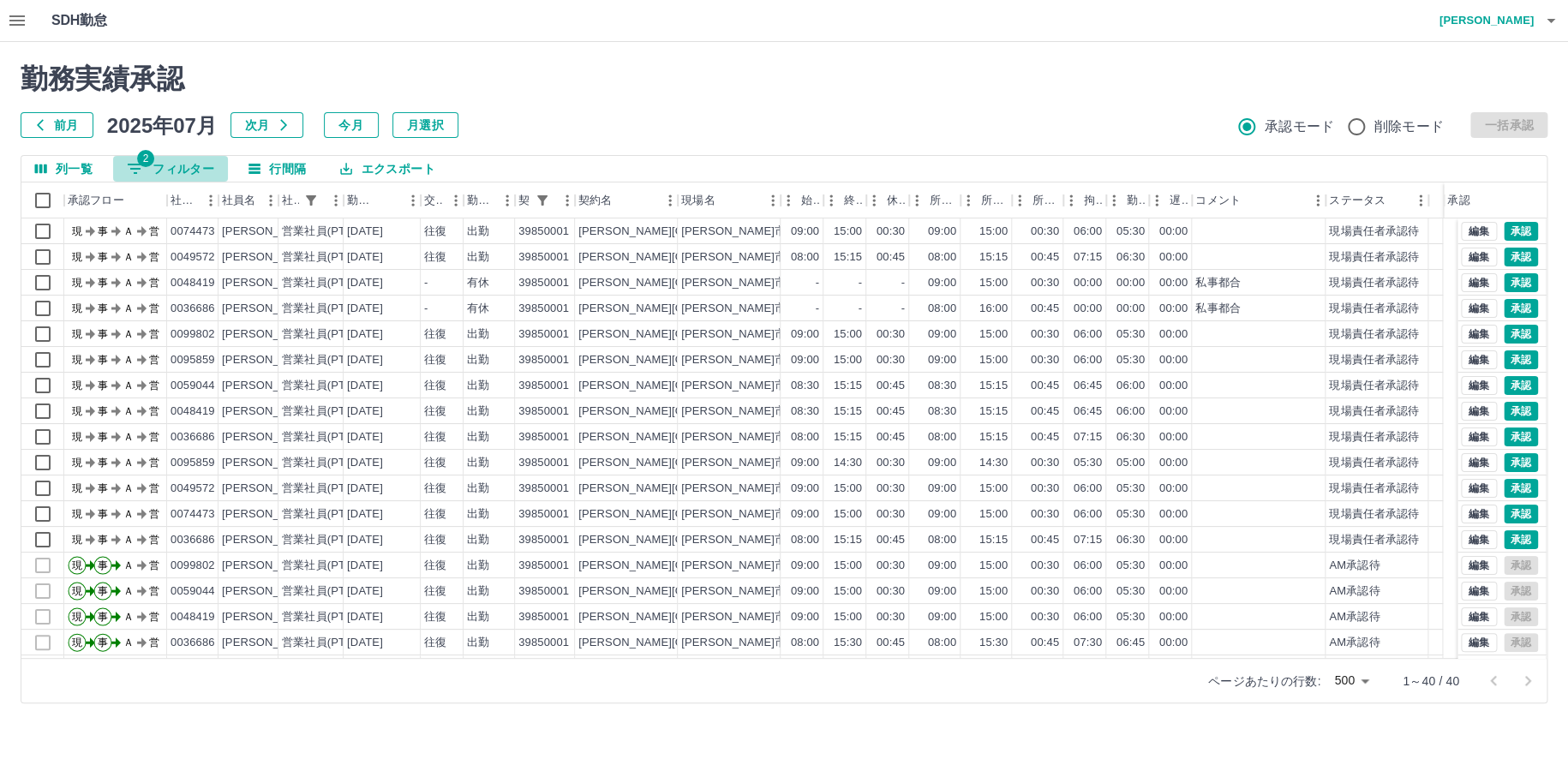 click on "2 フィルター" at bounding box center [171, 169] 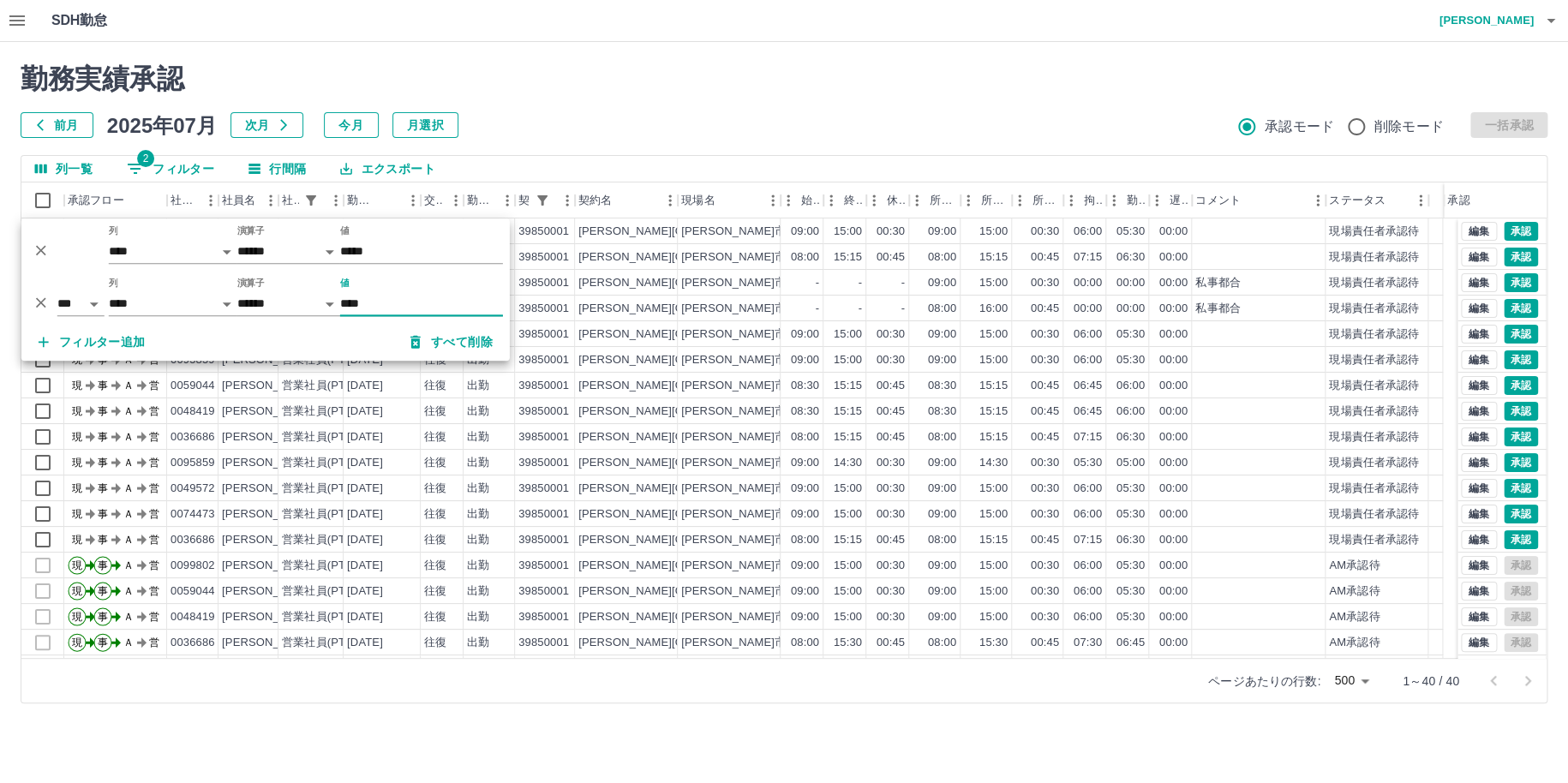 click on "****" at bounding box center [422, 303] 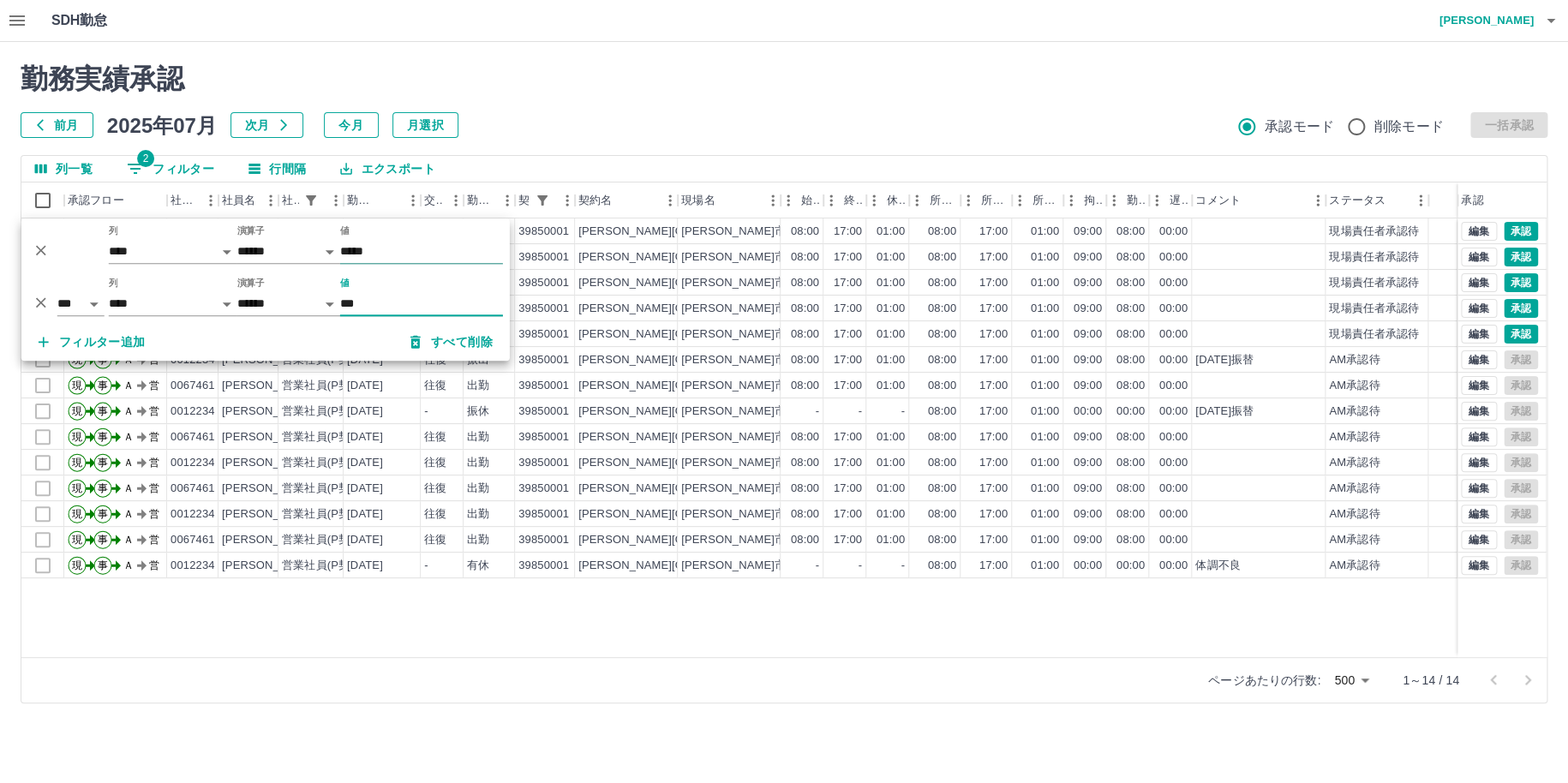 type on "***" 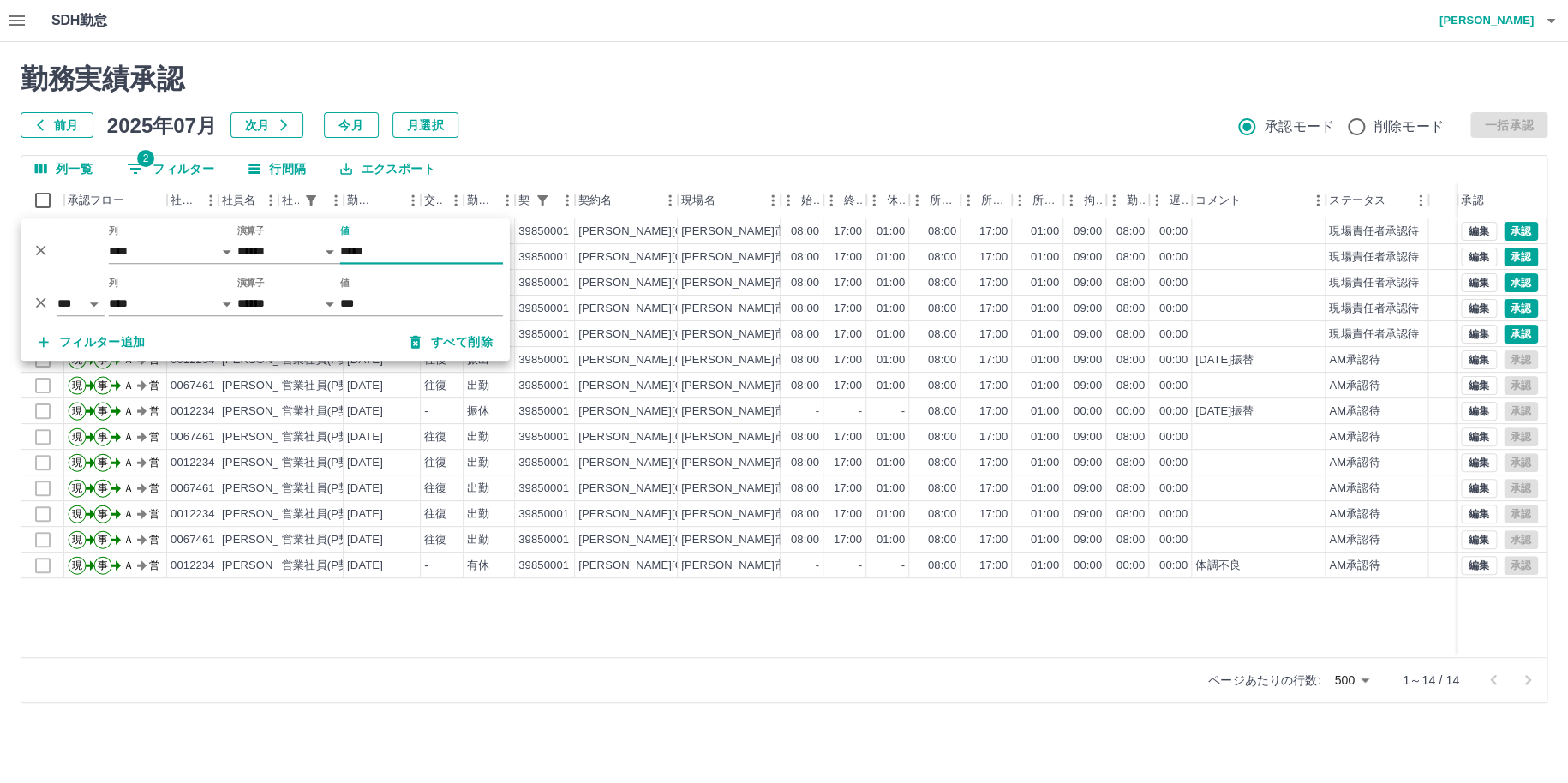 click on "*****" at bounding box center (422, 251) 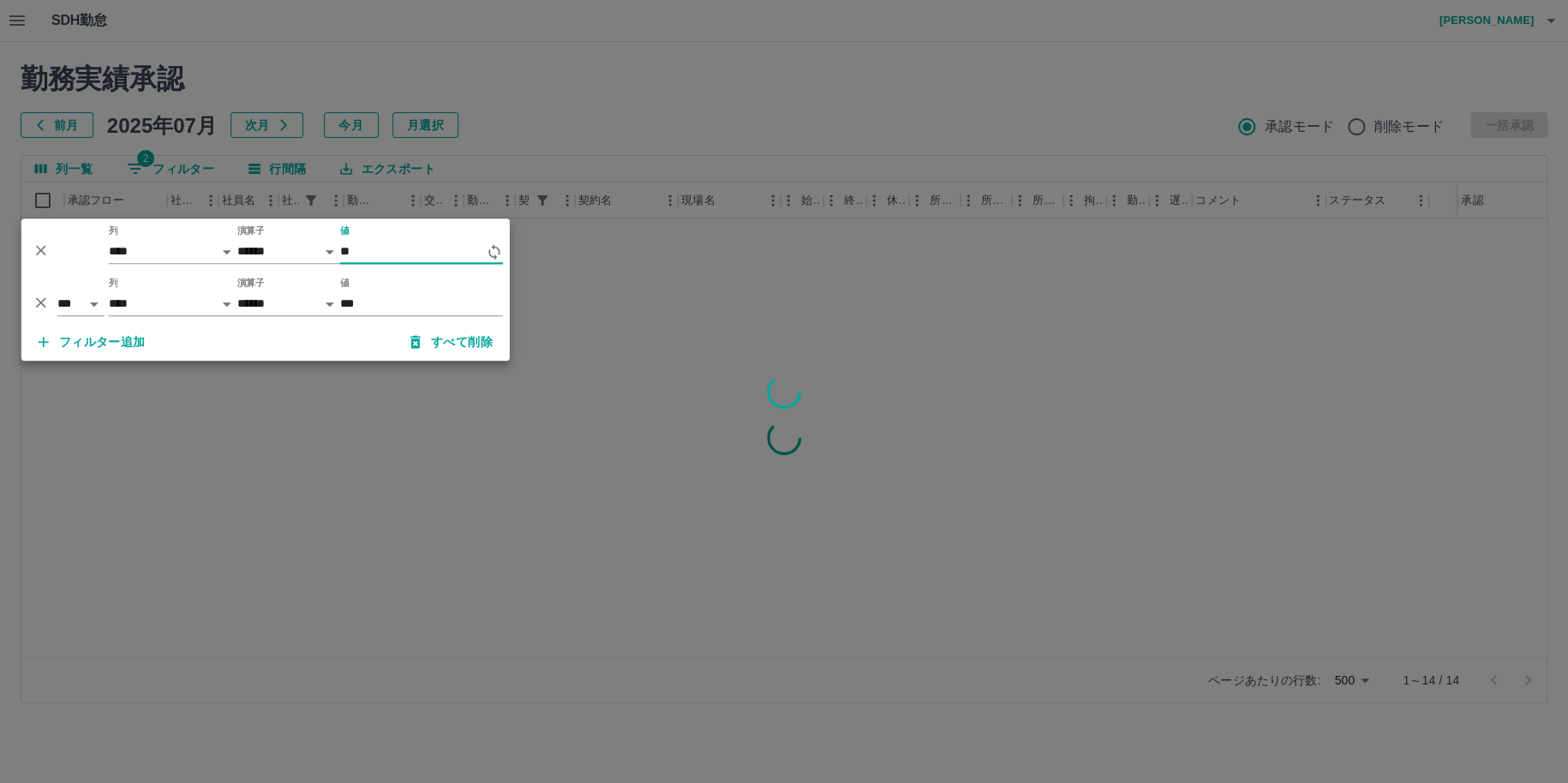 type on "*" 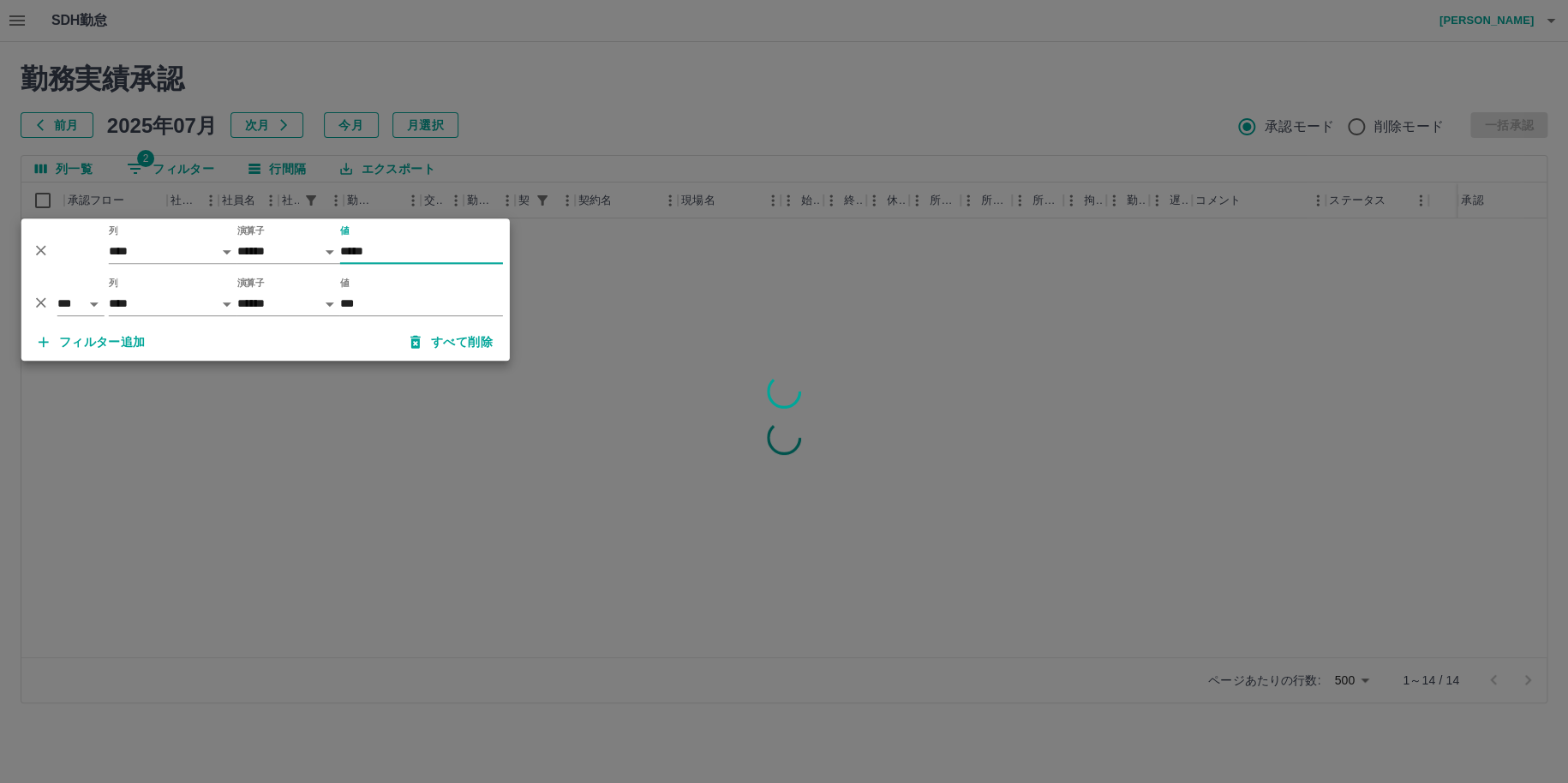 type on "*****" 